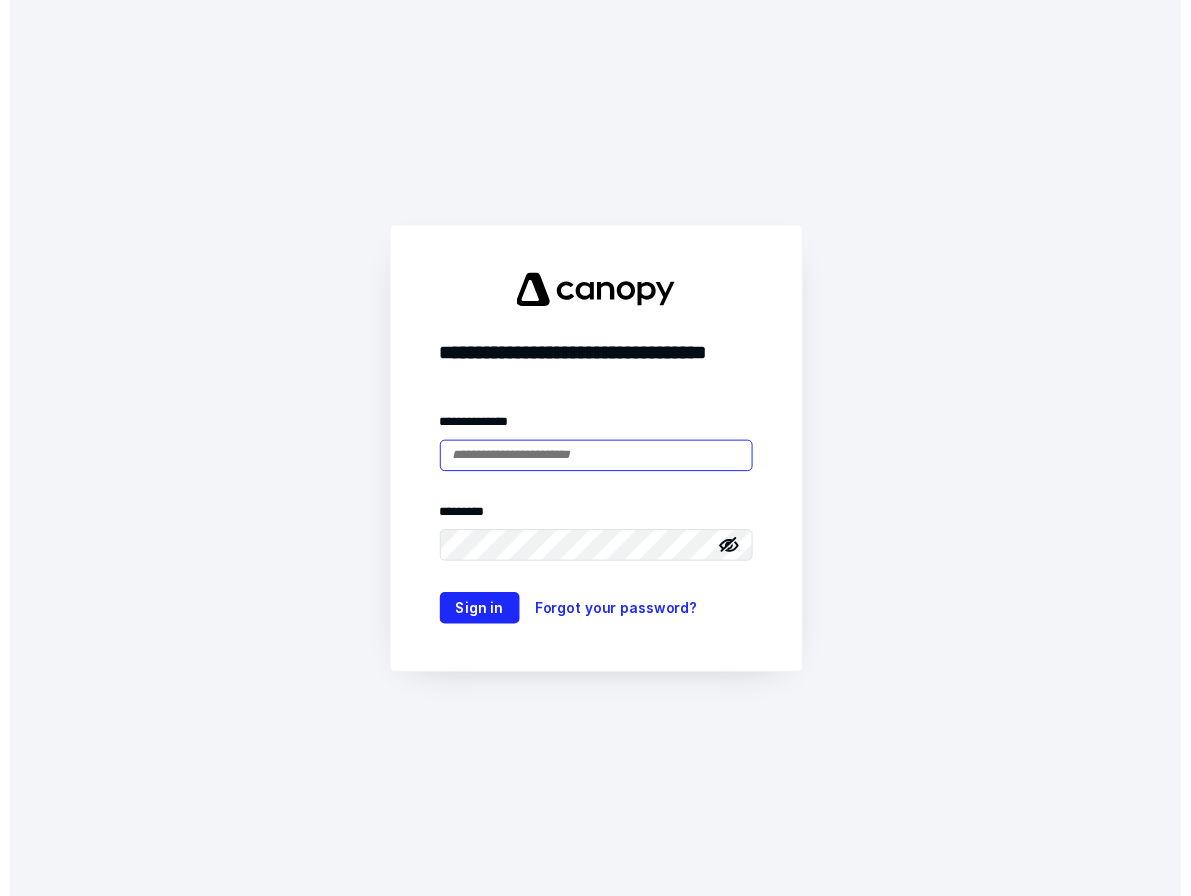 scroll, scrollTop: 0, scrollLeft: 0, axis: both 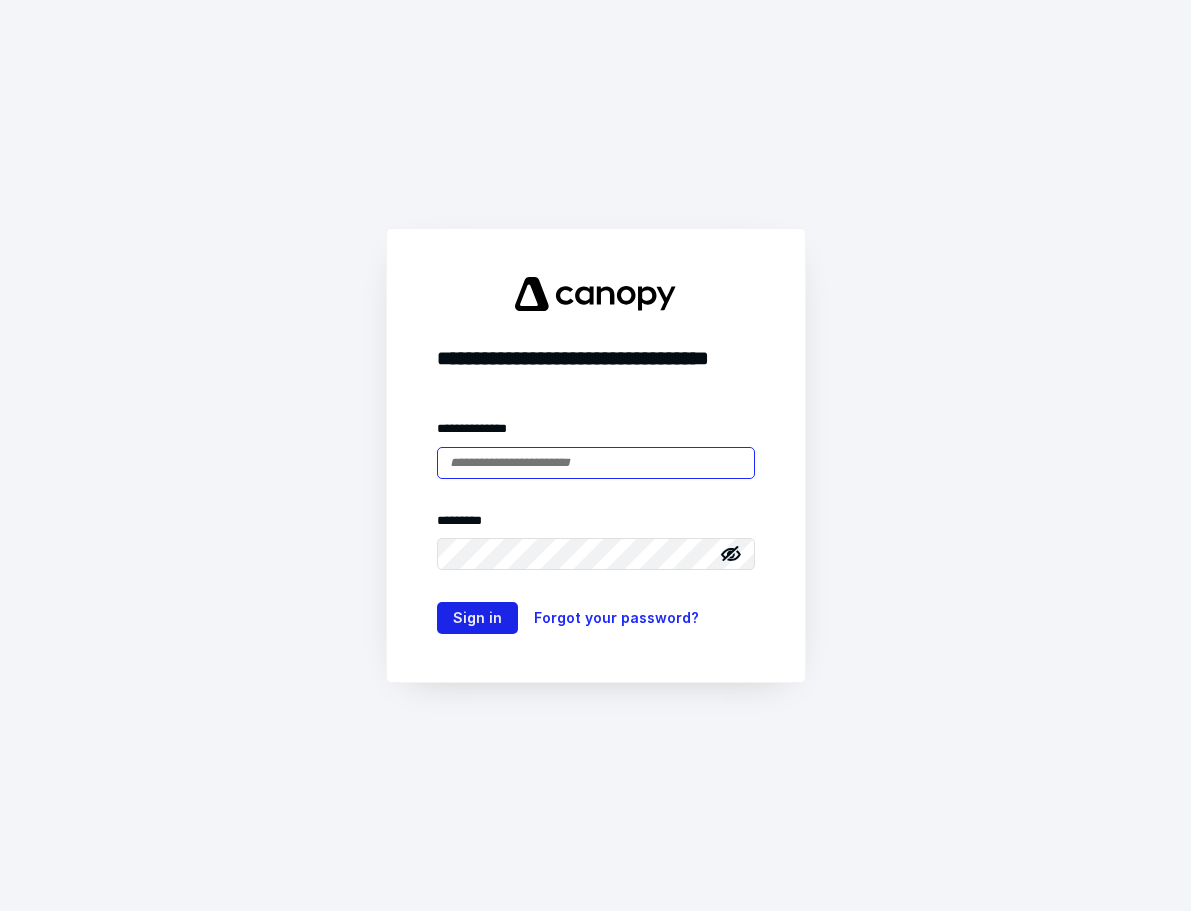 type on "**********" 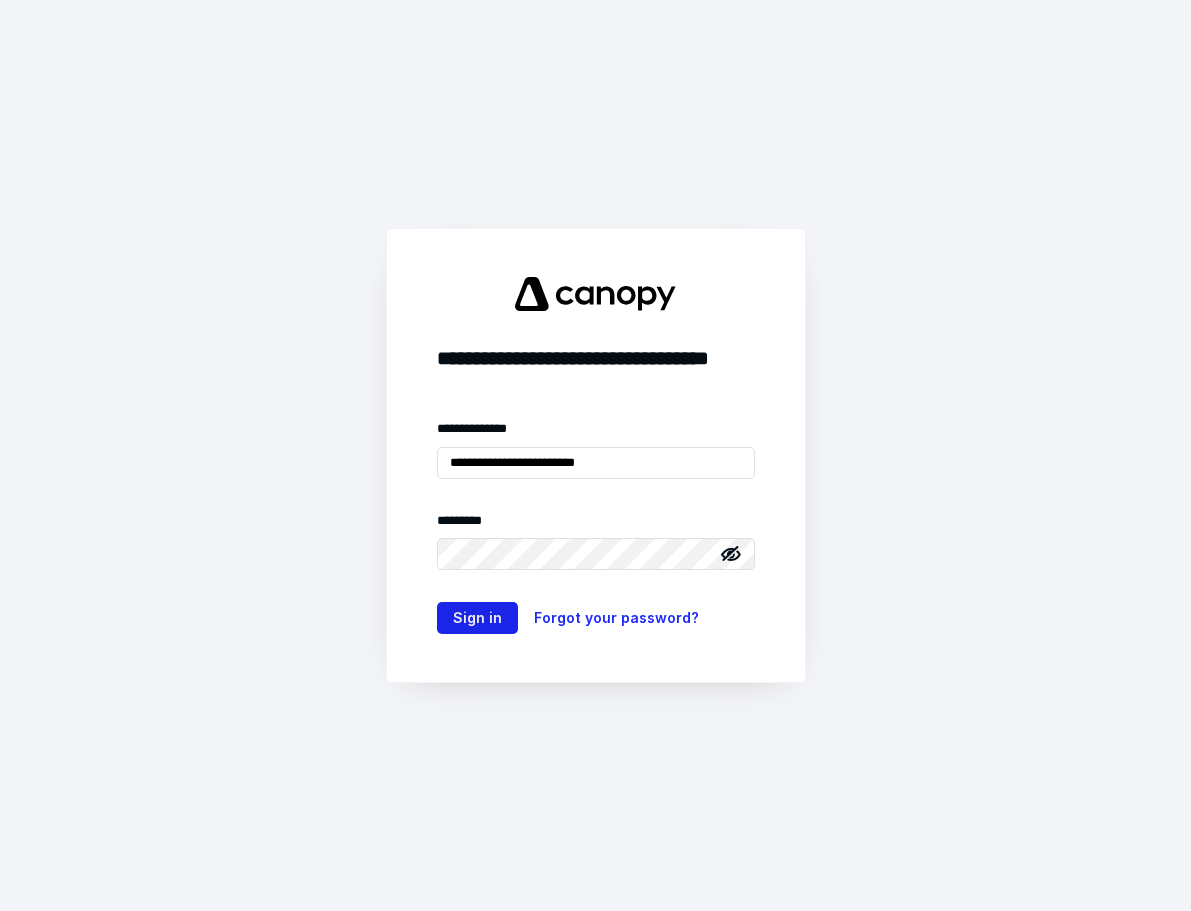 click on "**********" at bounding box center [596, 455] 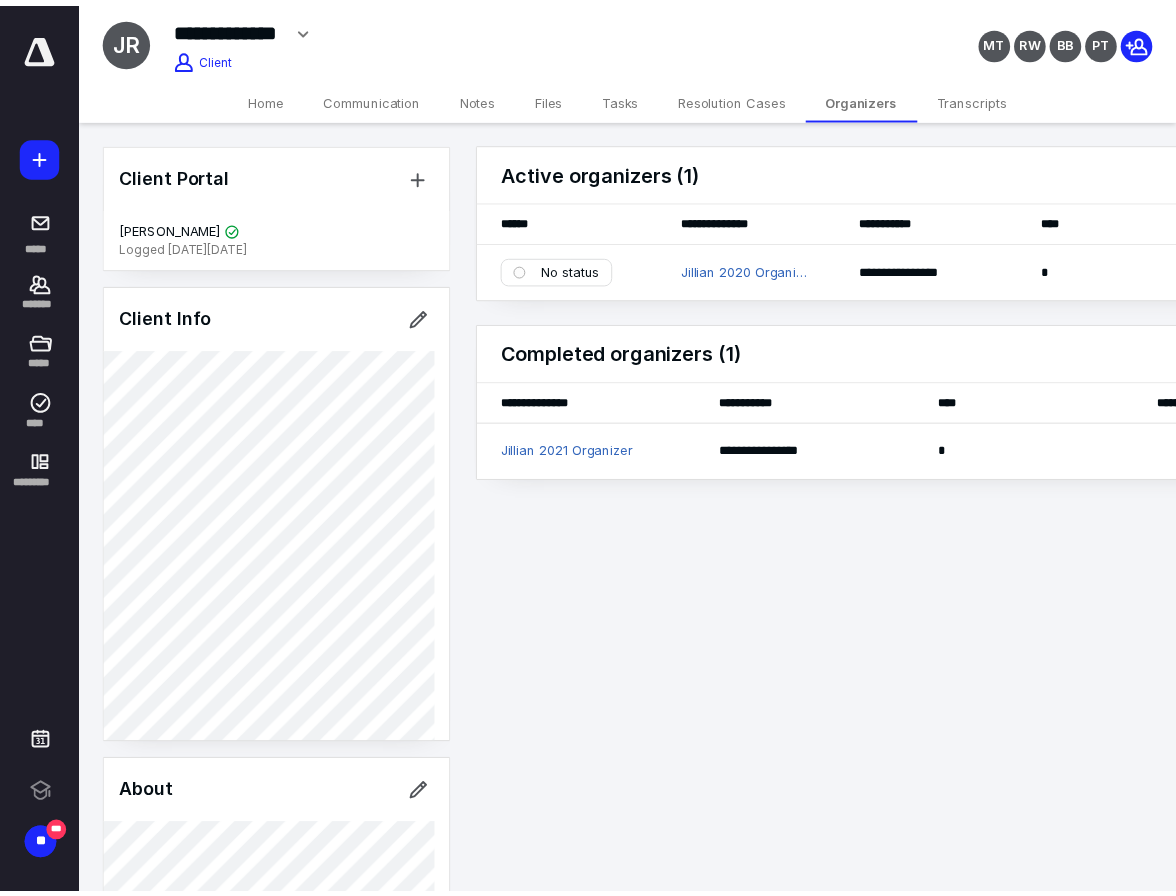 scroll, scrollTop: 0, scrollLeft: 0, axis: both 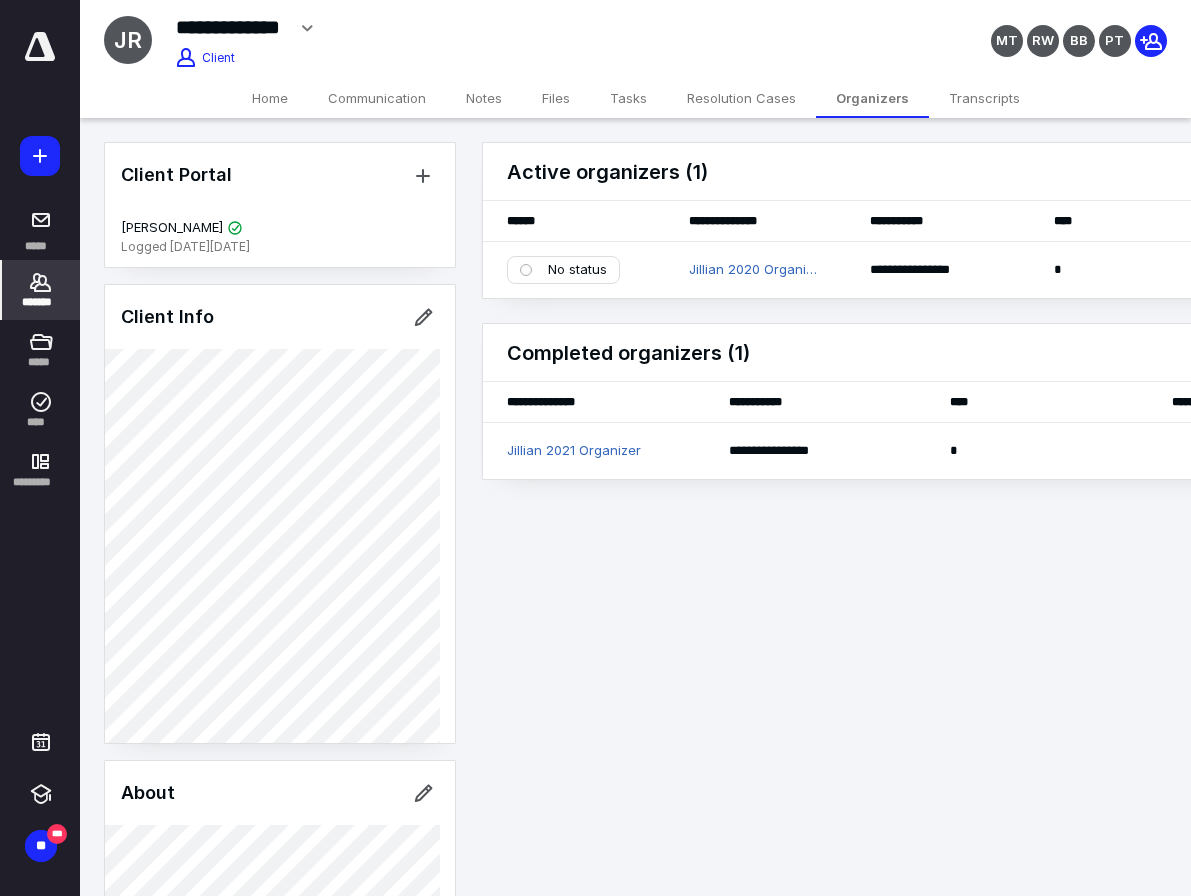 click 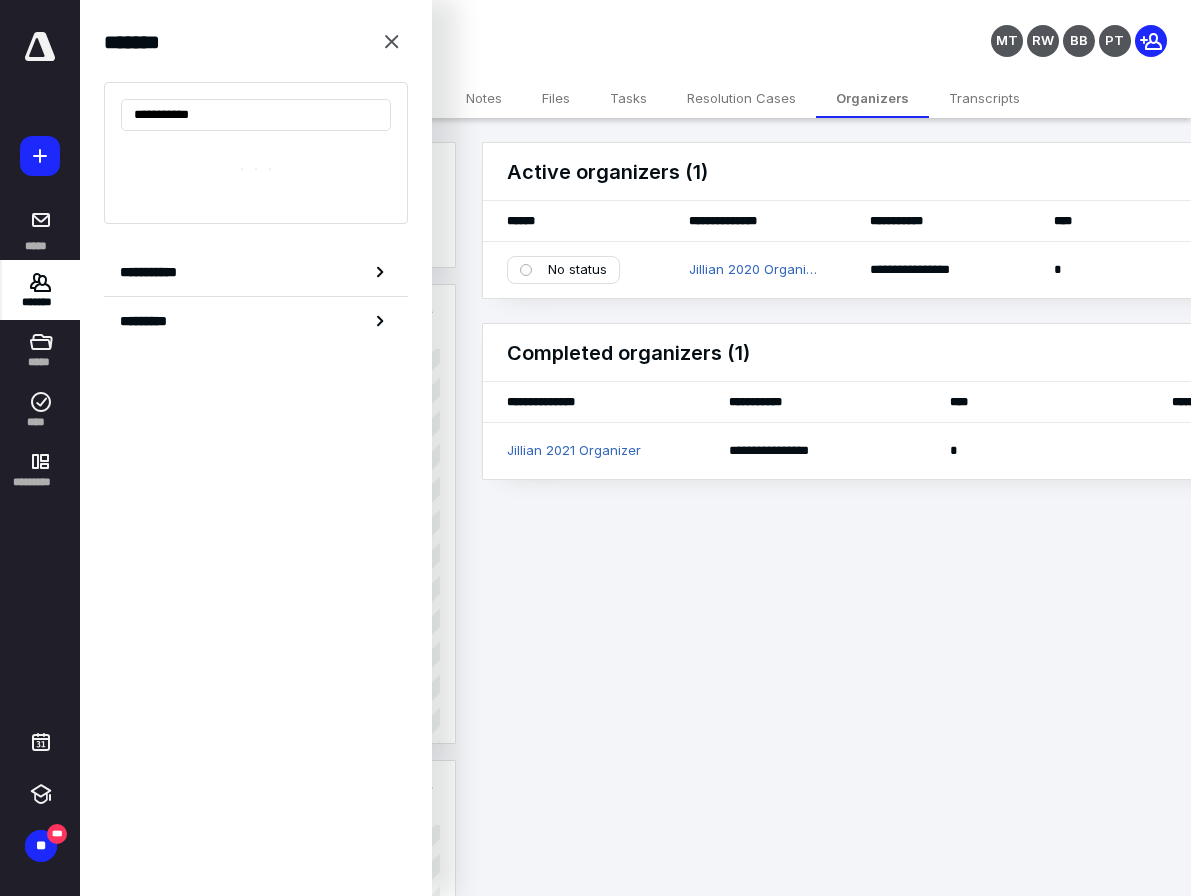 type on "**********" 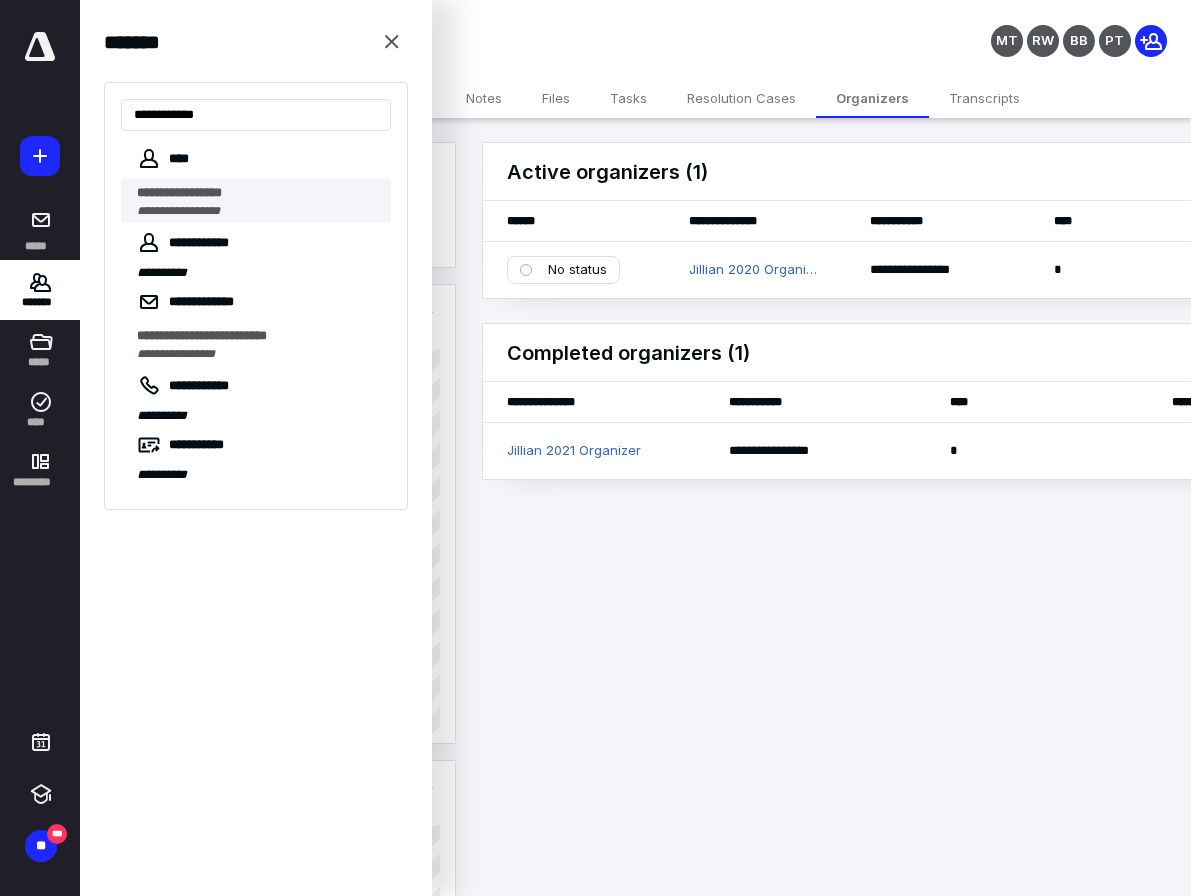 click on "**********" at bounding box center (178, 211) 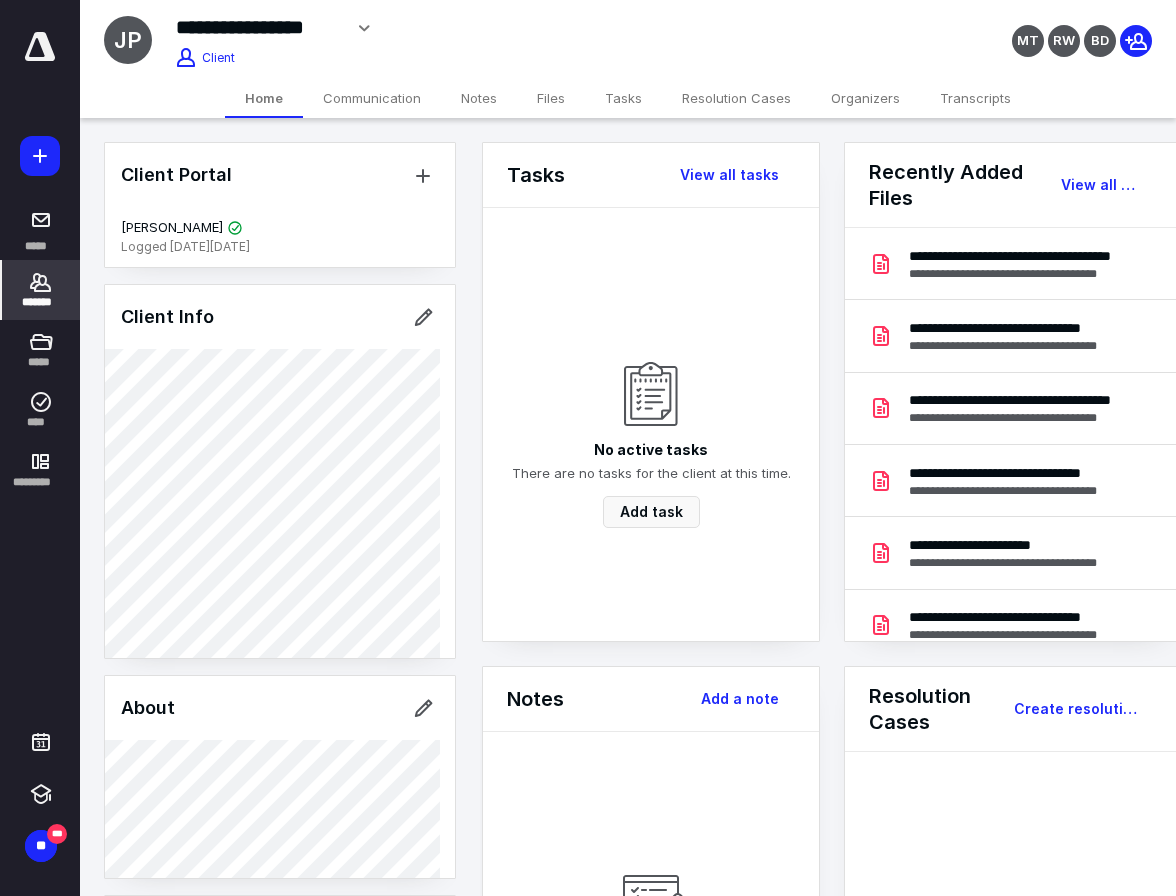 click on "Organizers" at bounding box center (865, 98) 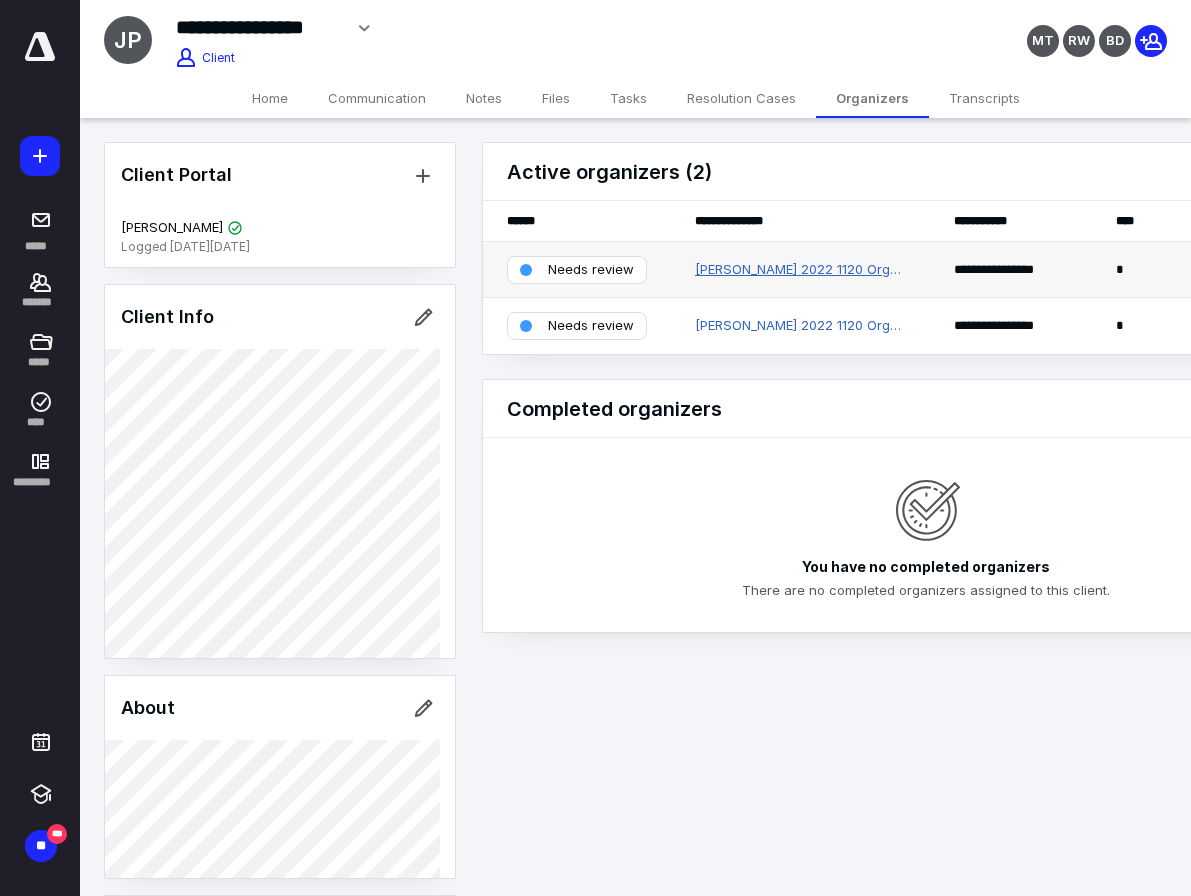 click on "[PERSON_NAME] 2022 1120 Organizer" at bounding box center (800, 270) 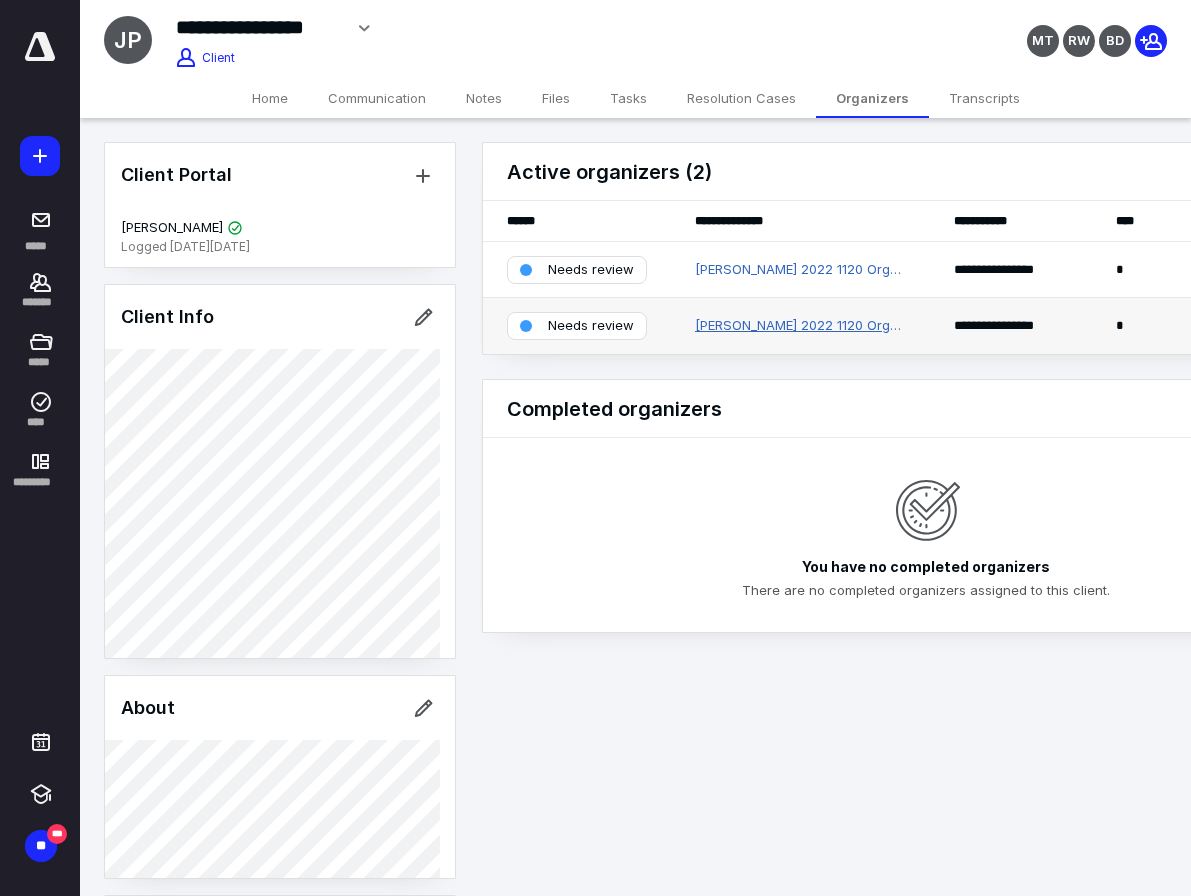 click on "[PERSON_NAME] 2022 1120 Organizer" at bounding box center [800, 326] 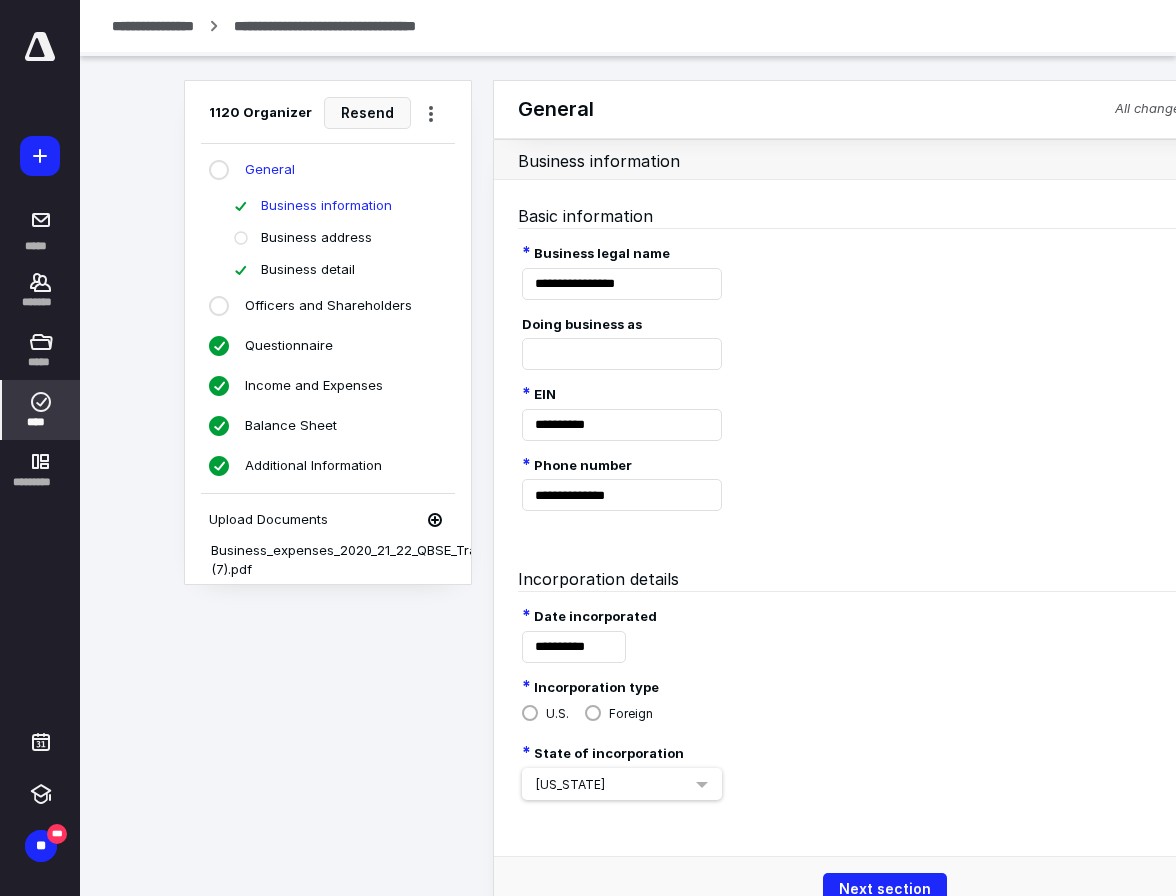 click on "Officers and Shareholders" at bounding box center [328, 306] 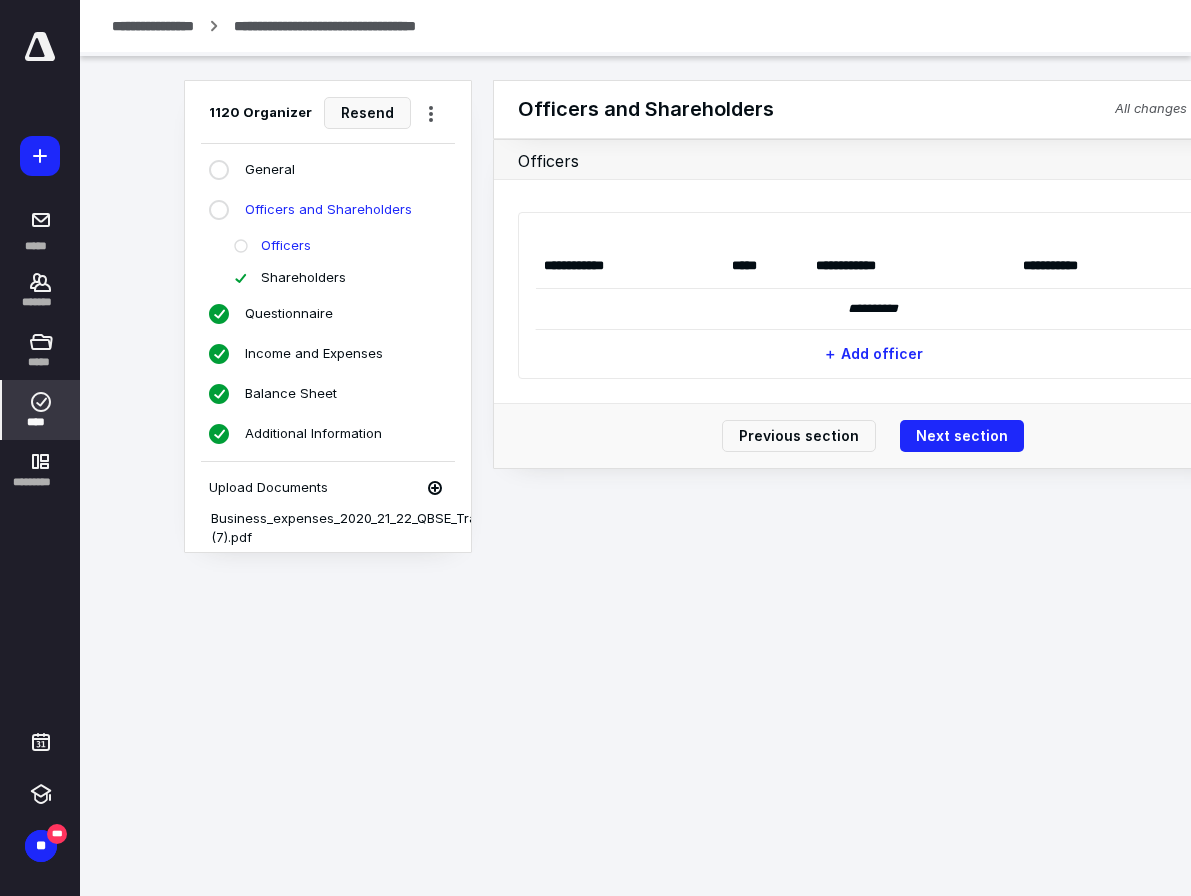 click on "General" at bounding box center (270, 170) 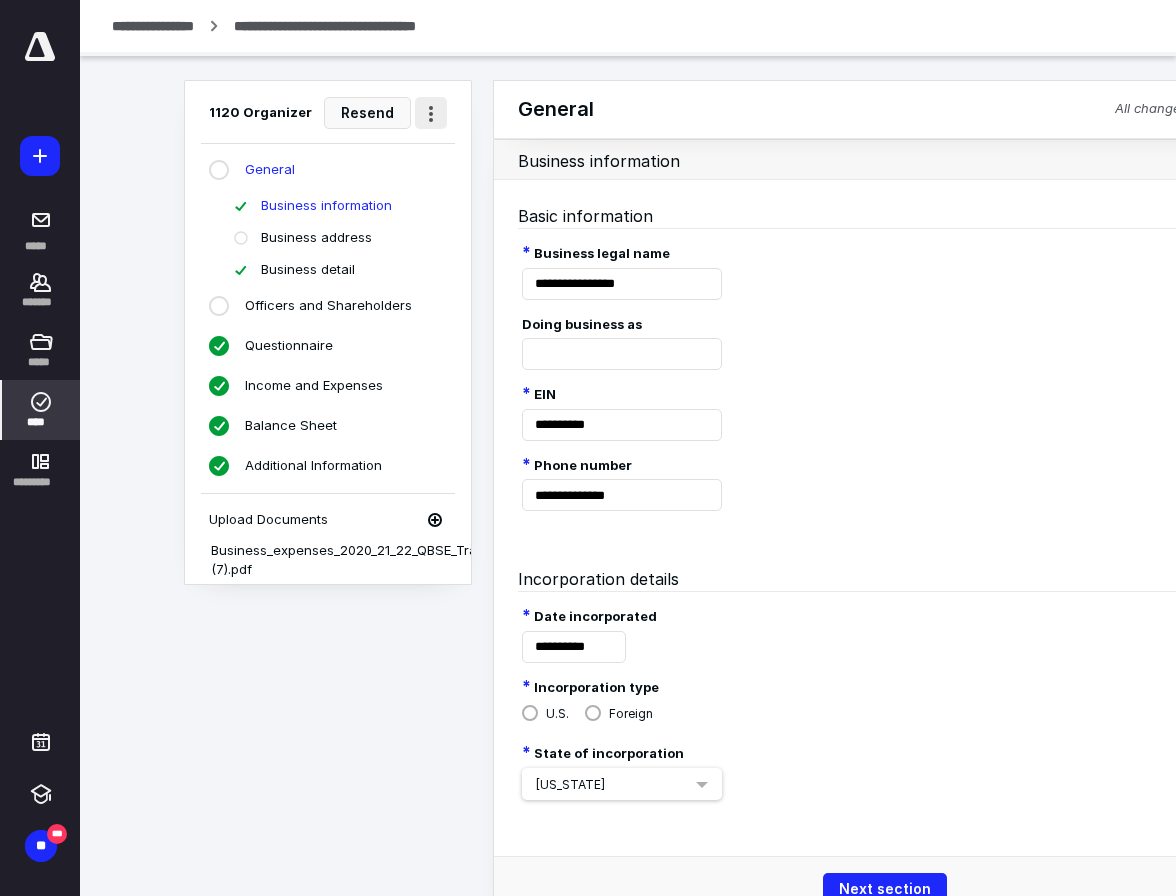type 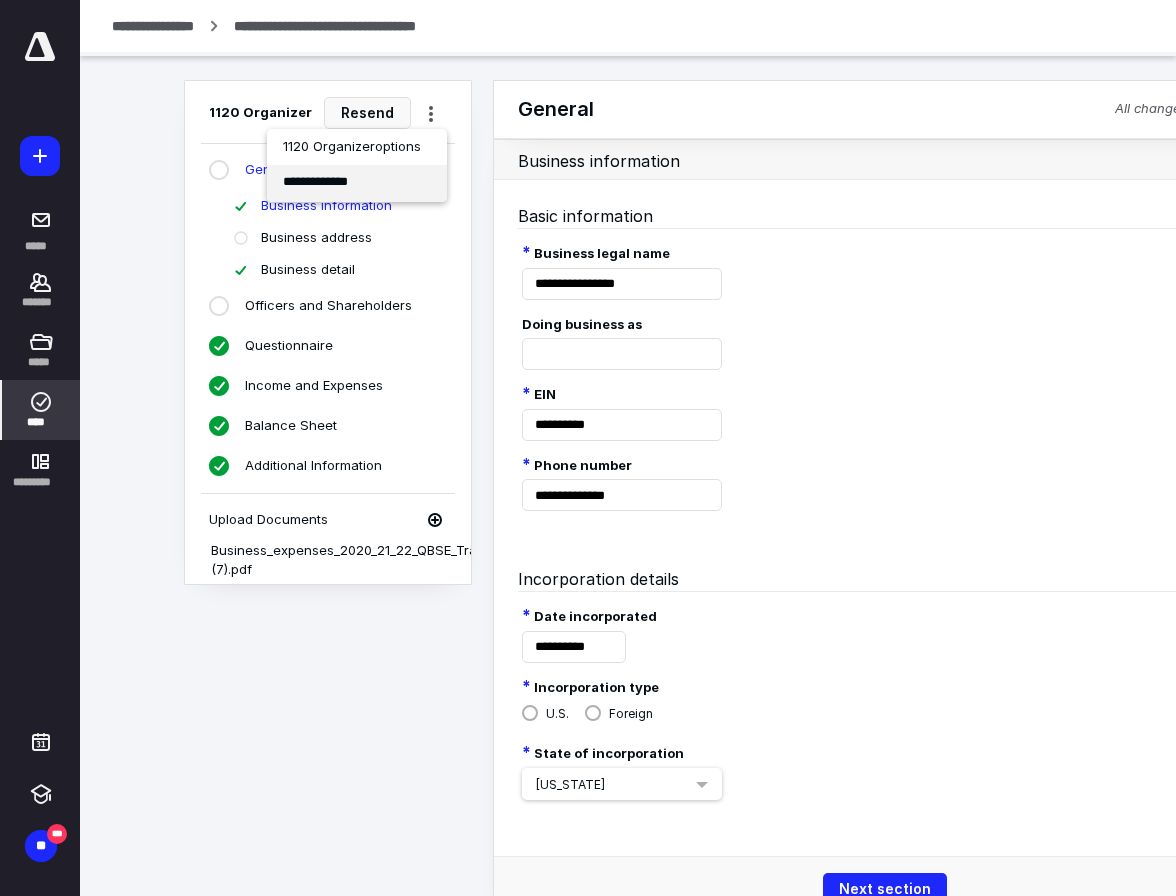 click on "**********" at bounding box center (357, 183) 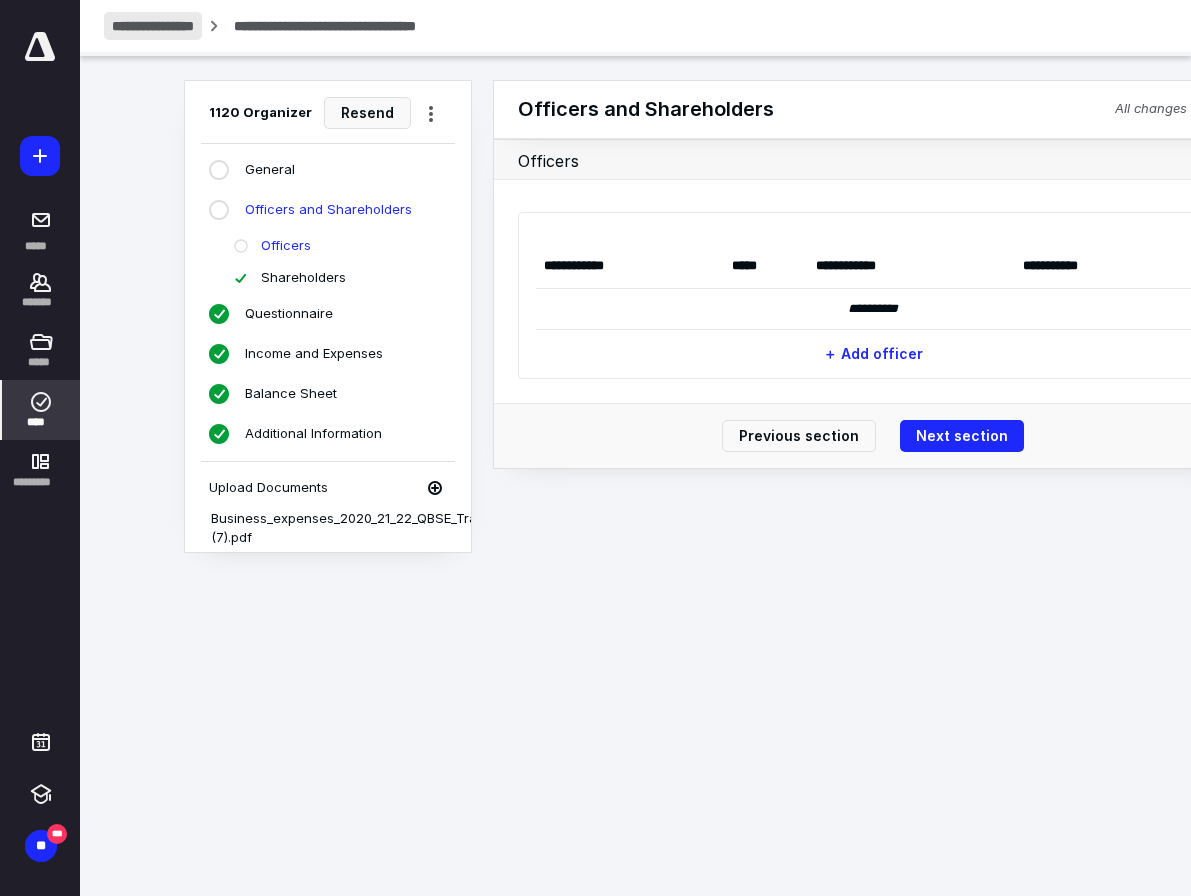click on "**********" at bounding box center [153, 26] 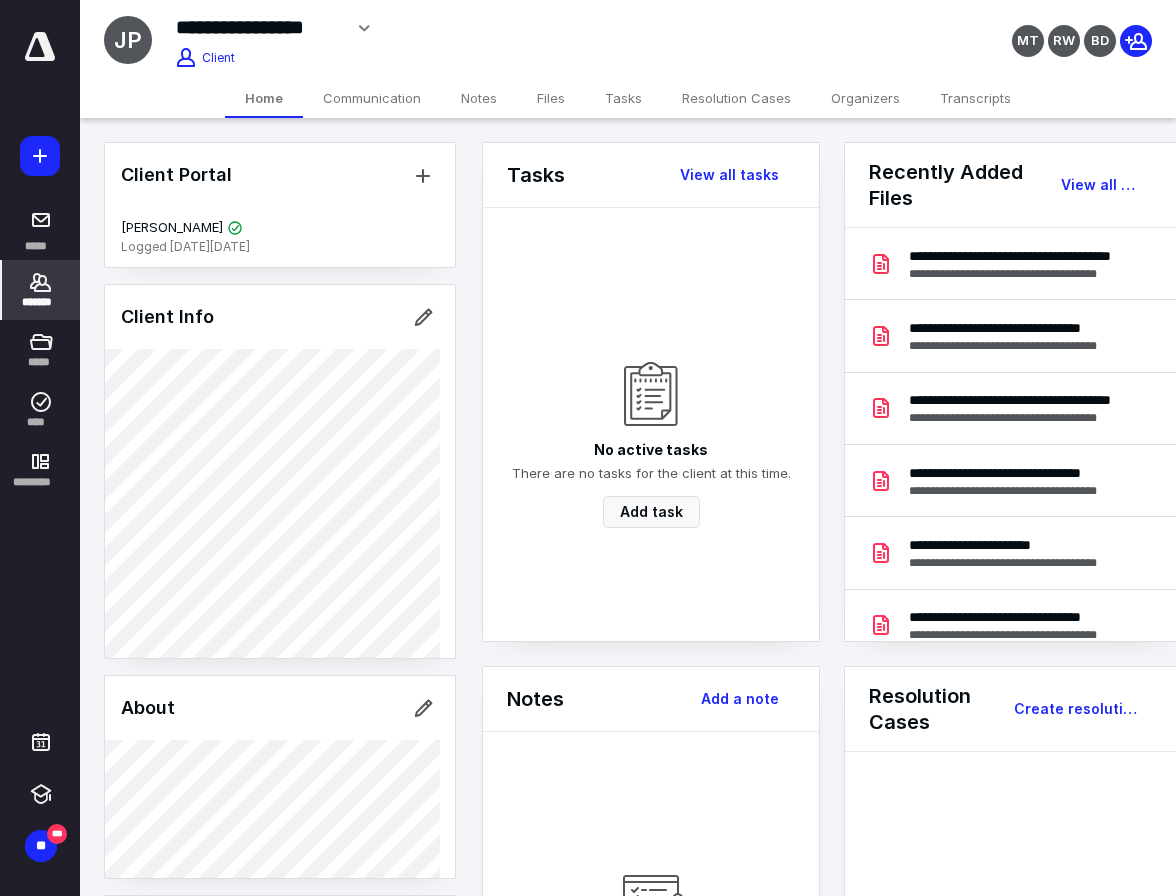 click on "Organizers" at bounding box center [865, 98] 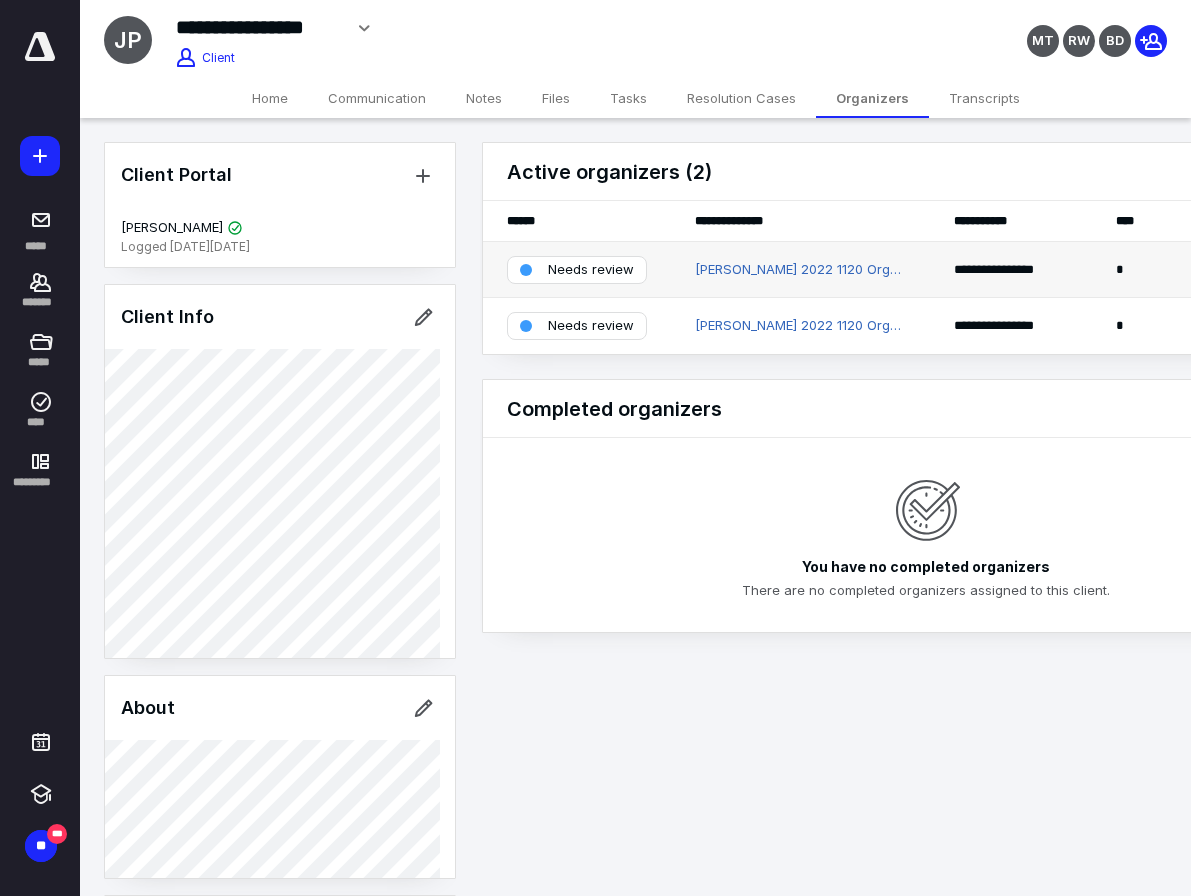 click on "Needs review" at bounding box center (591, 270) 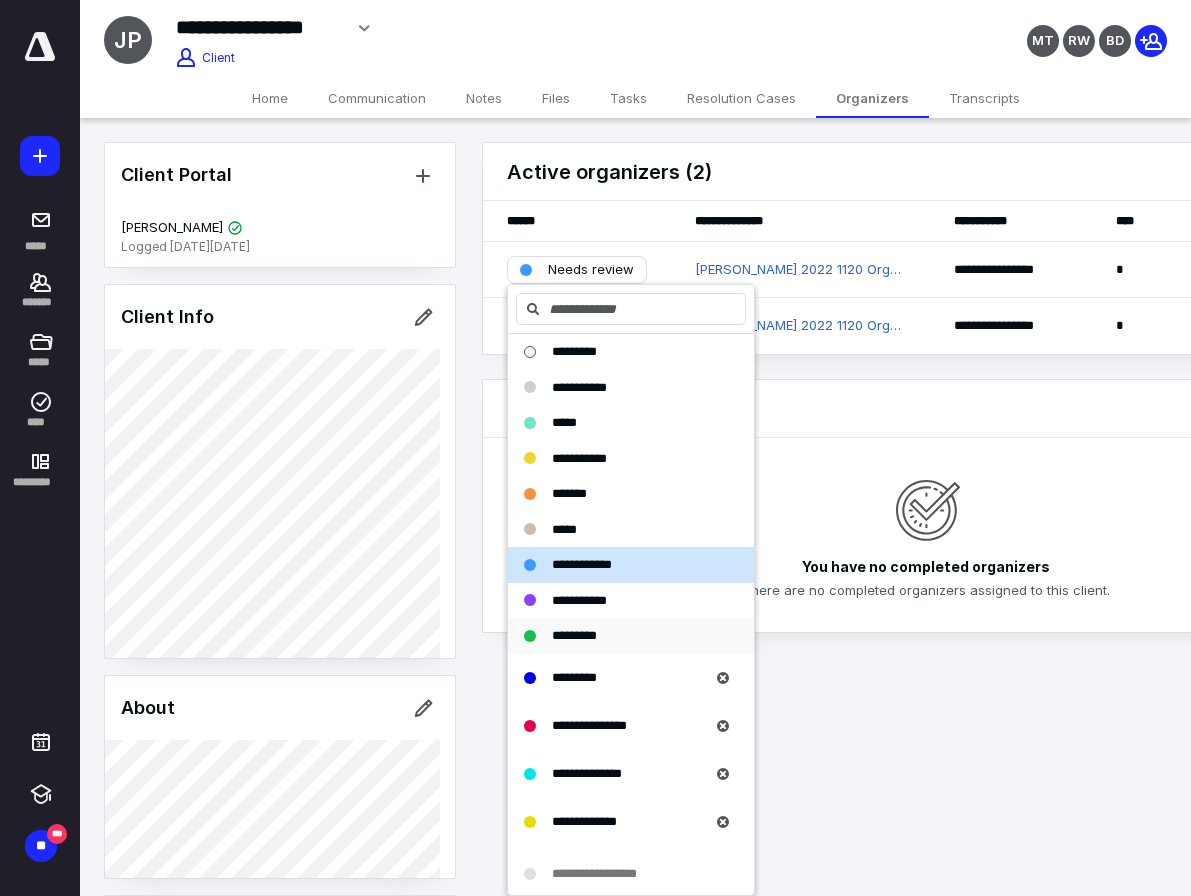 click on "*********" at bounding box center (631, 636) 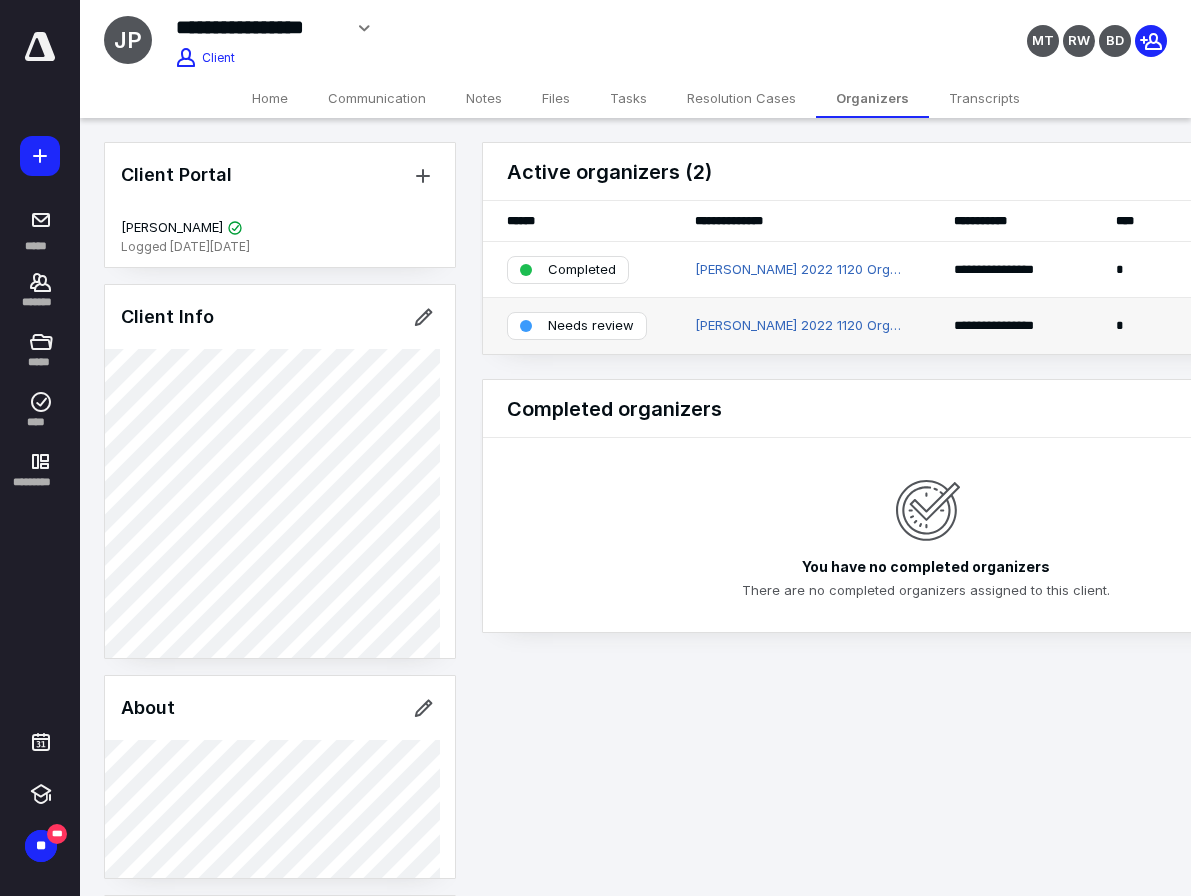 click on "Needs review" at bounding box center [577, 326] 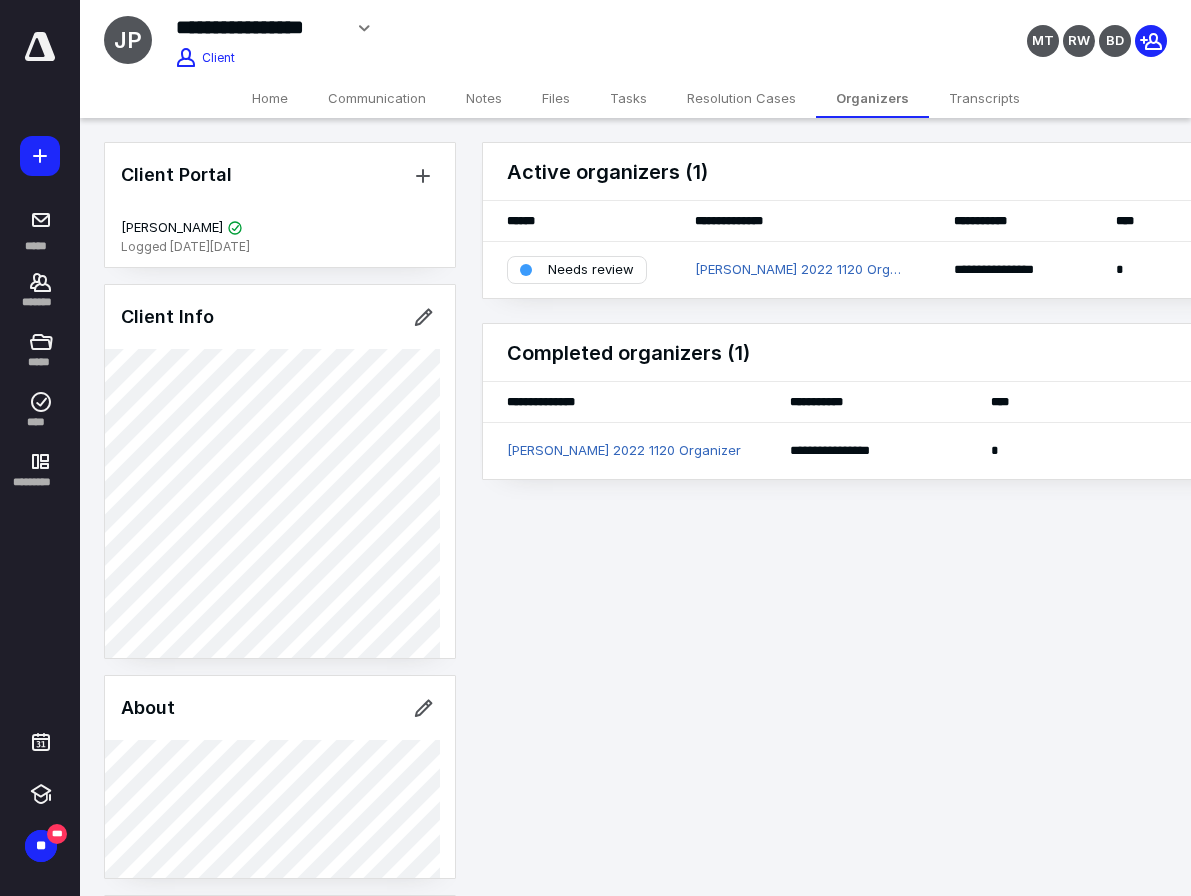click on "Completed organizers (1)" at bounding box center [926, 353] 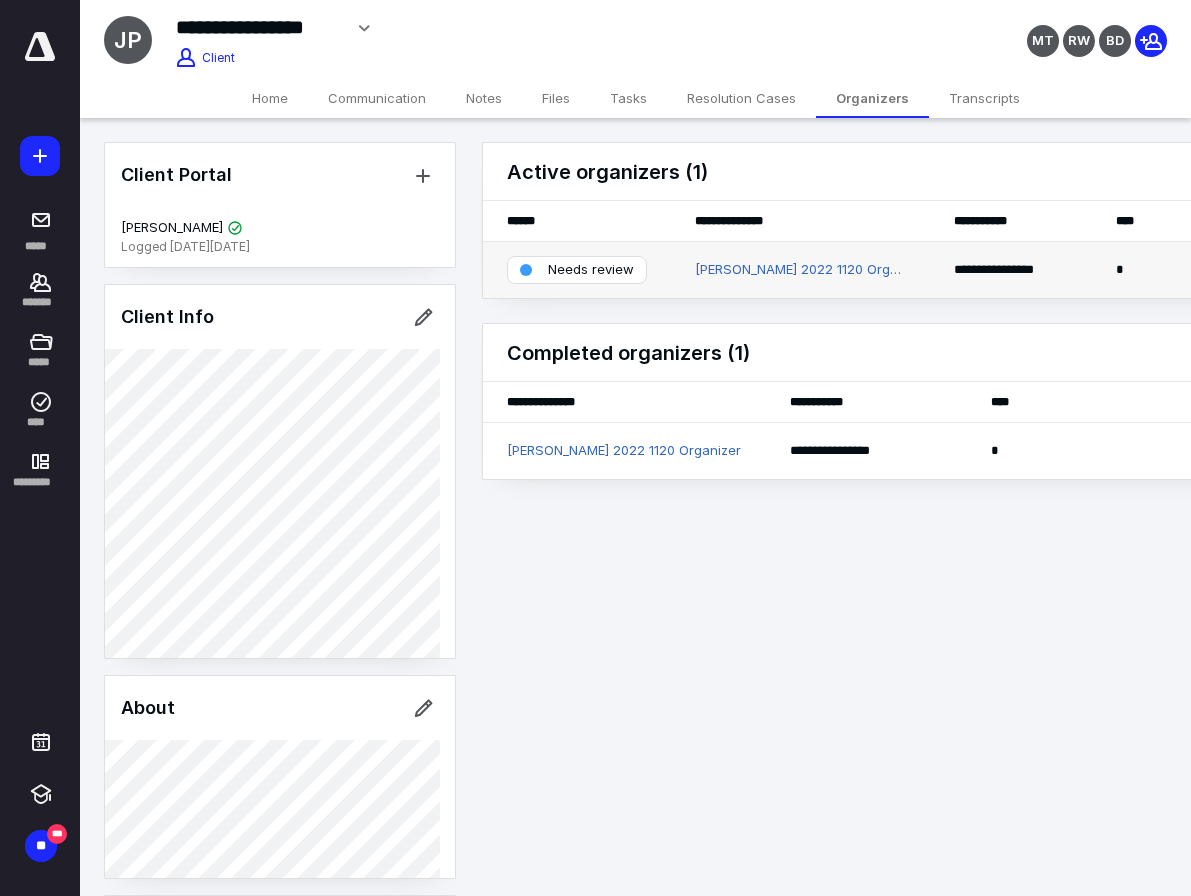 click on "Needs review" at bounding box center (577, 270) 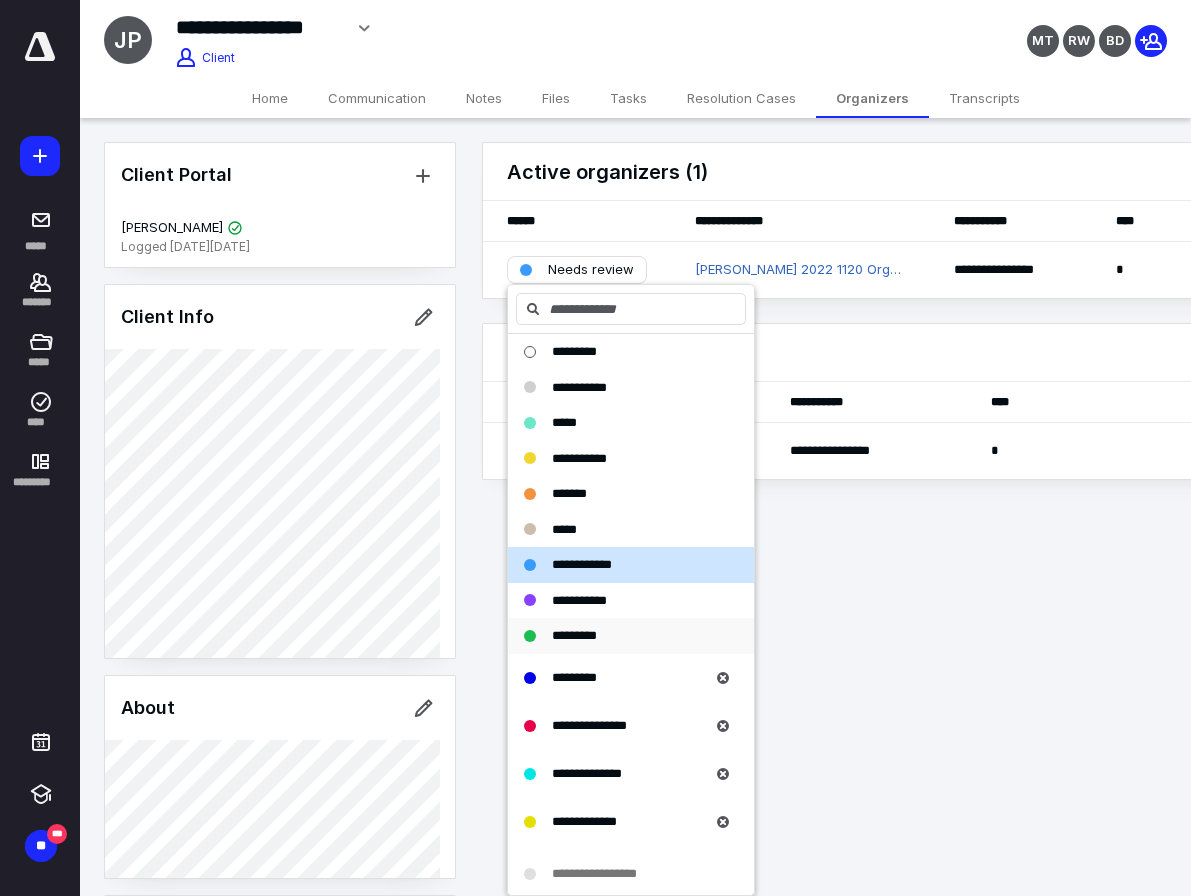 click on "*********" at bounding box center [631, 636] 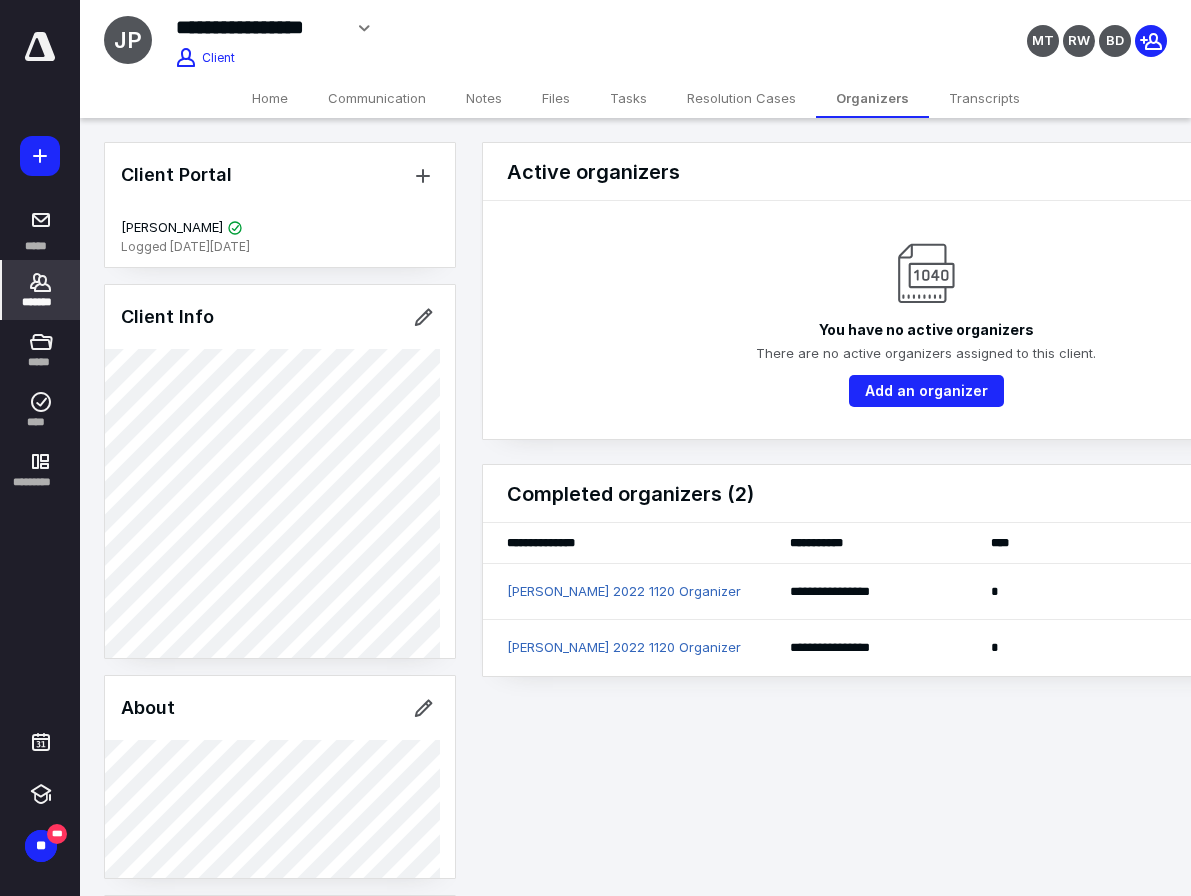 click on "*******" at bounding box center [41, 290] 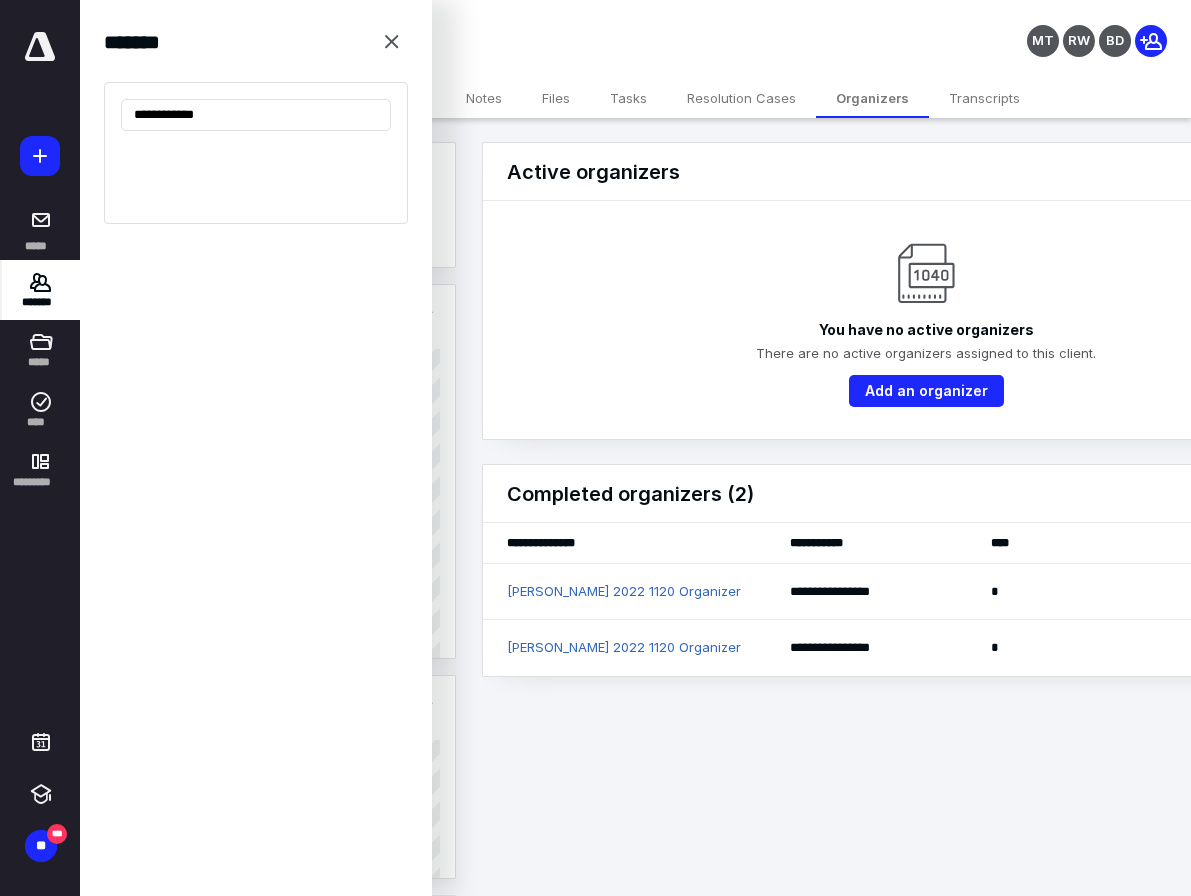 type on "**********" 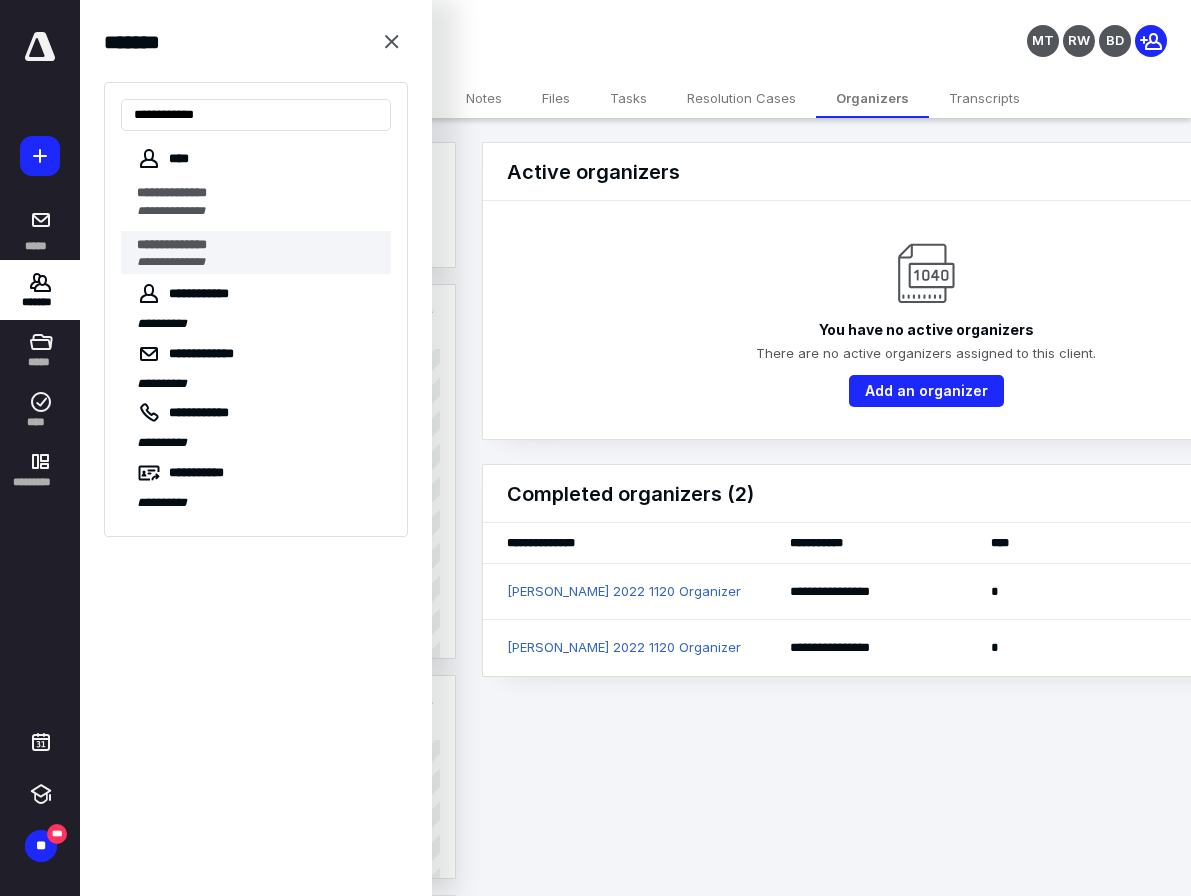 click on "**********" at bounding box center [172, 244] 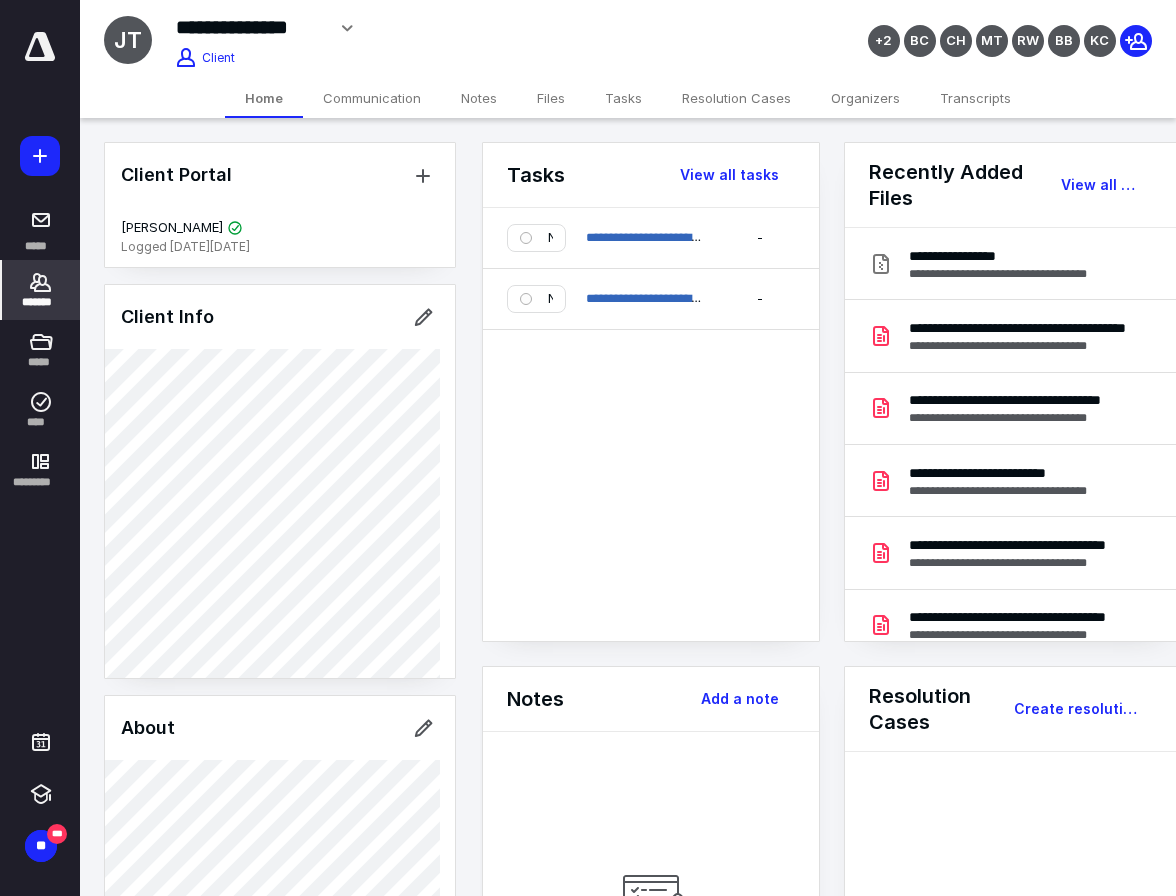 click on "Organizers" at bounding box center [865, 98] 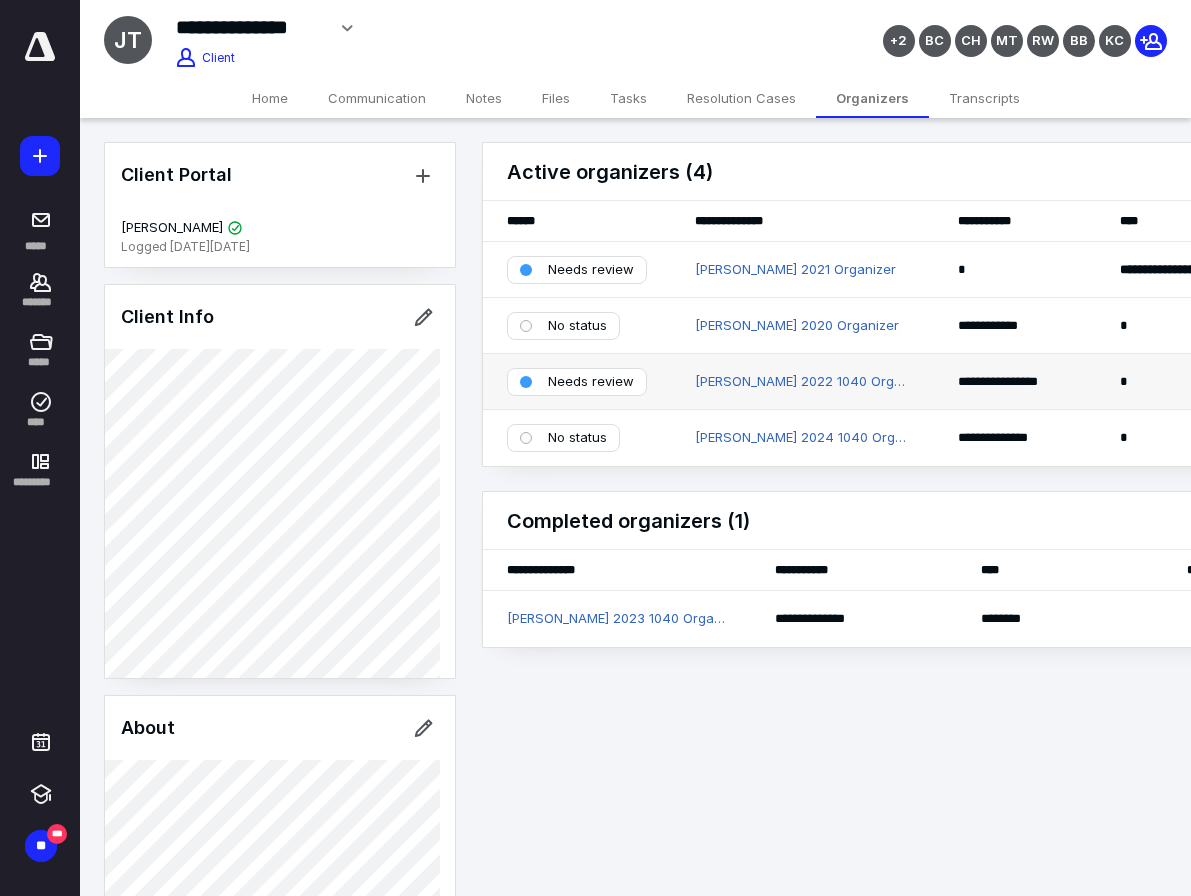 click on "Needs review" at bounding box center (591, 382) 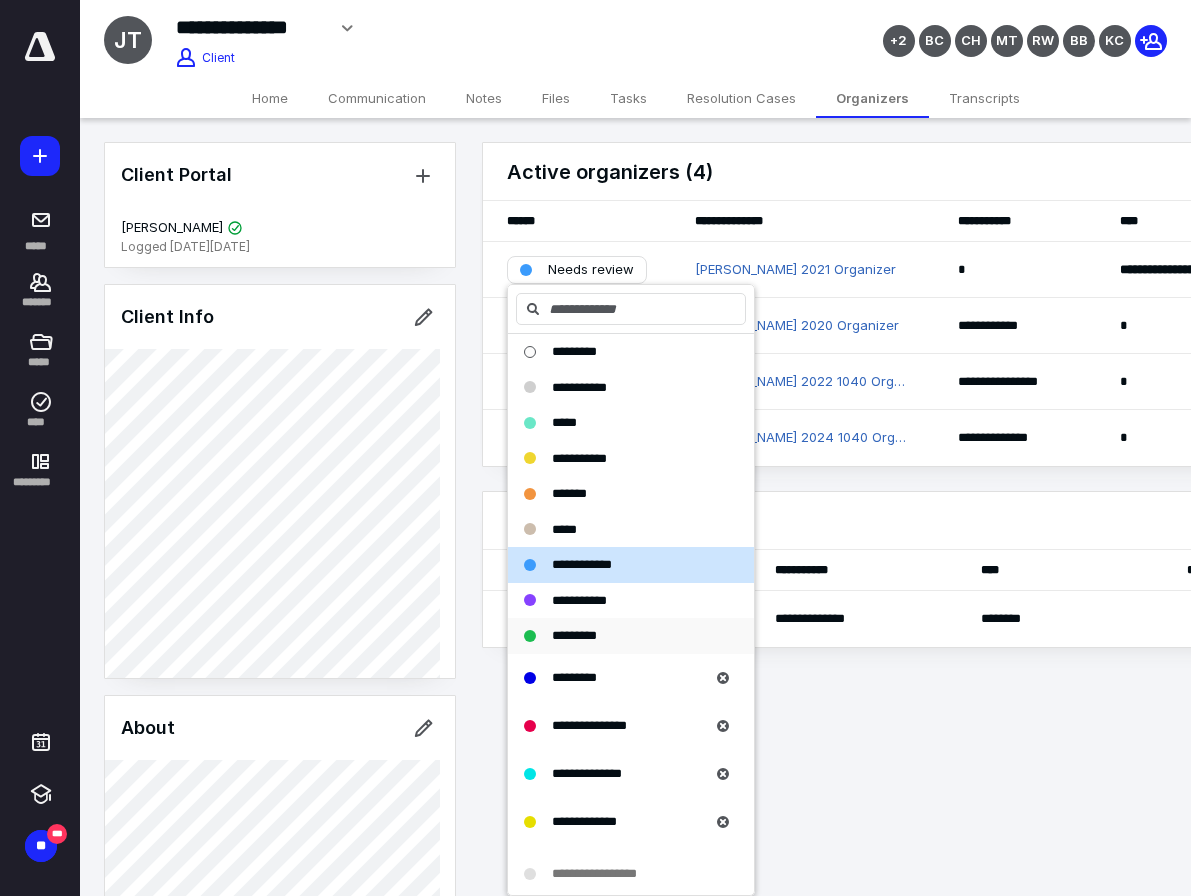 click on "*********" at bounding box center [631, 636] 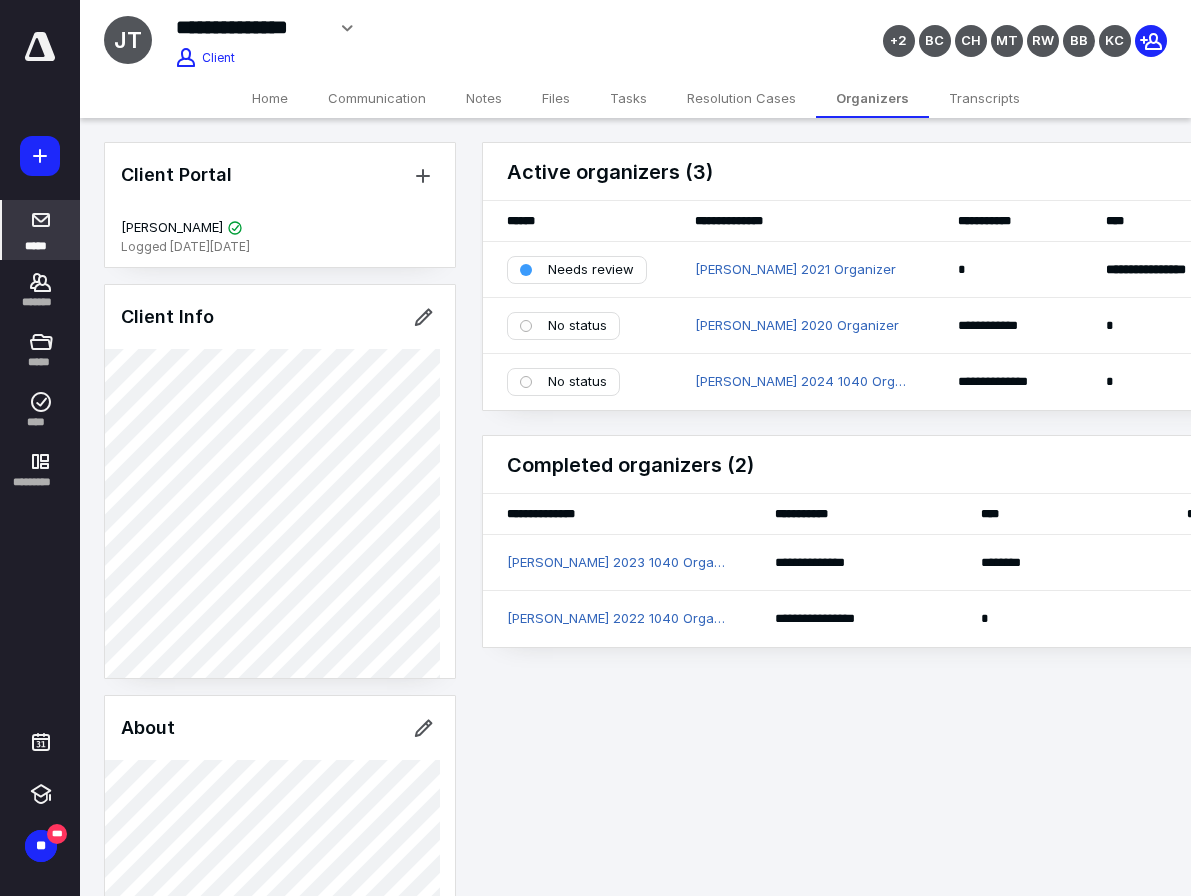 click 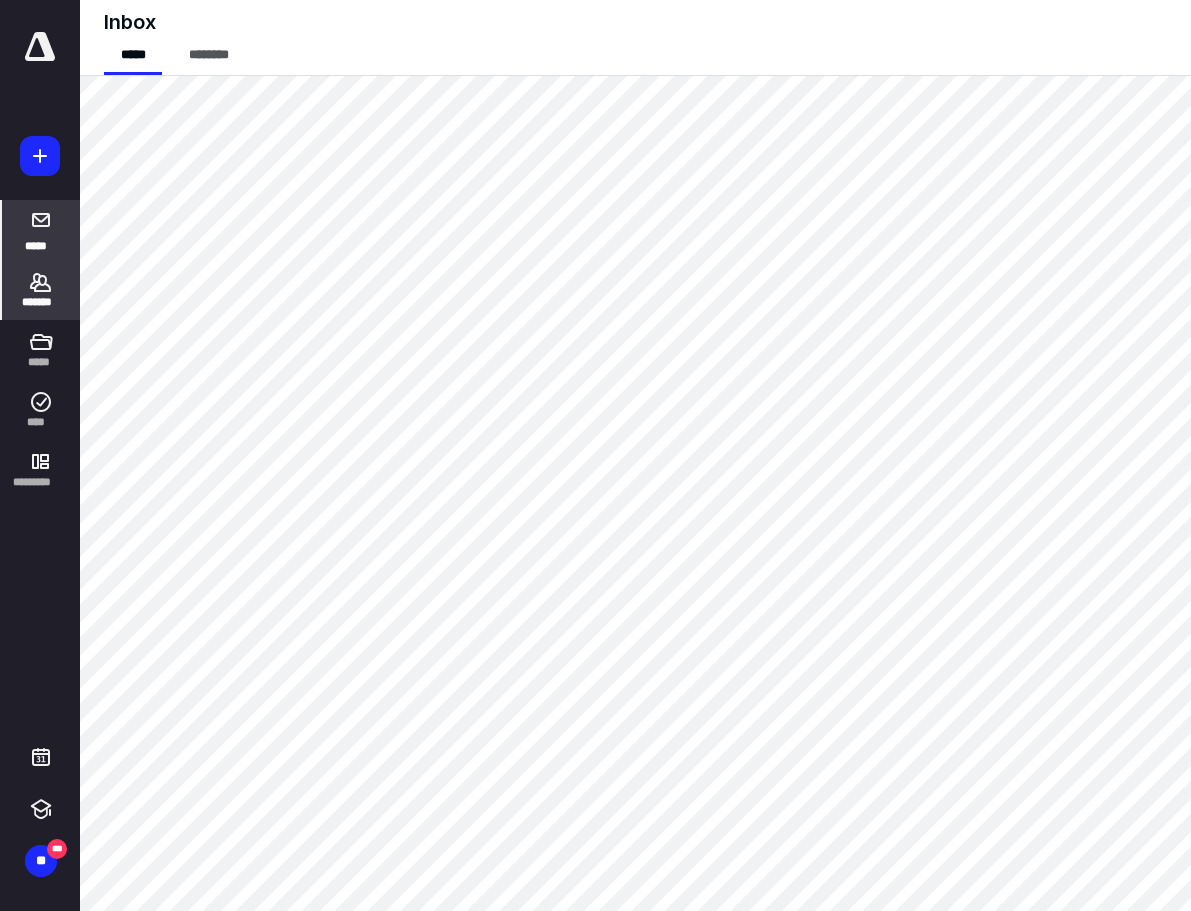 click on "*******" at bounding box center (41, 302) 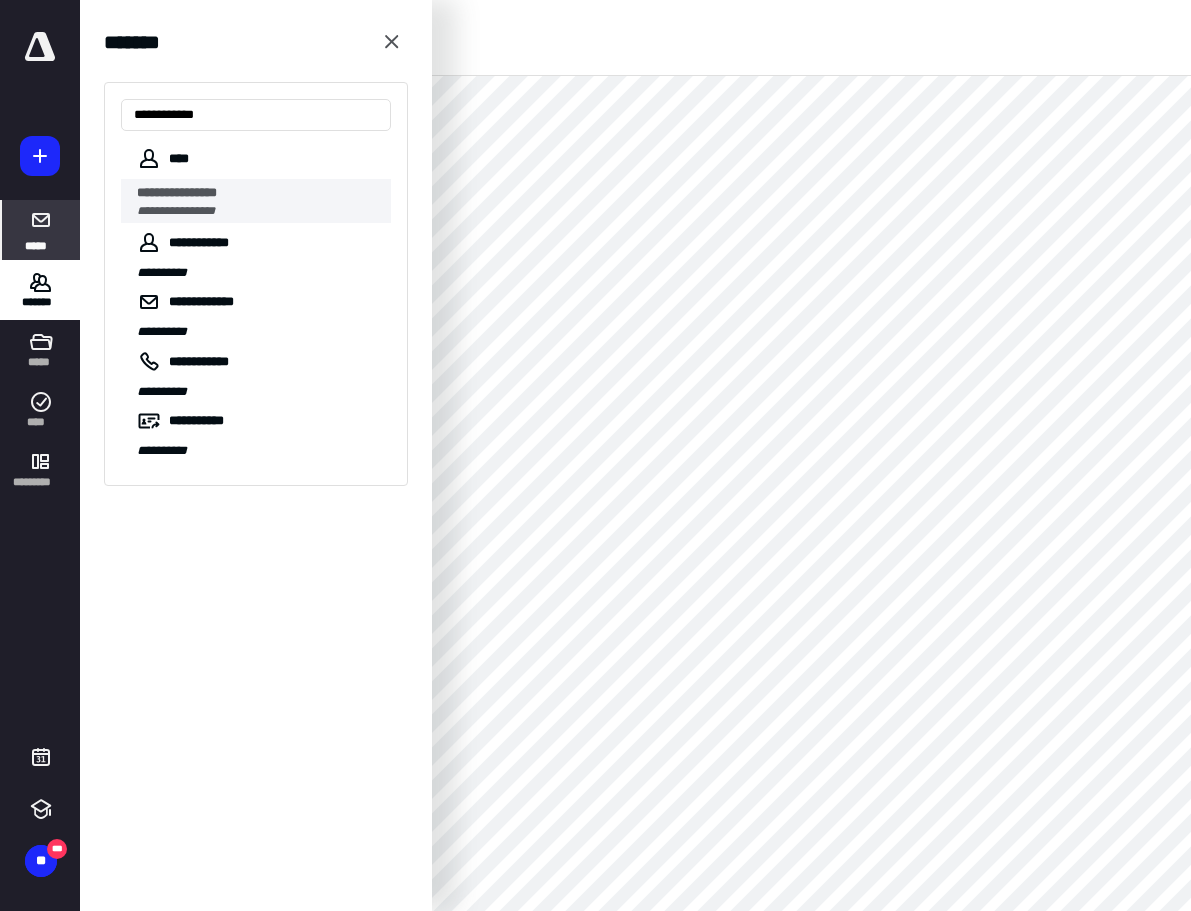 type on "**********" 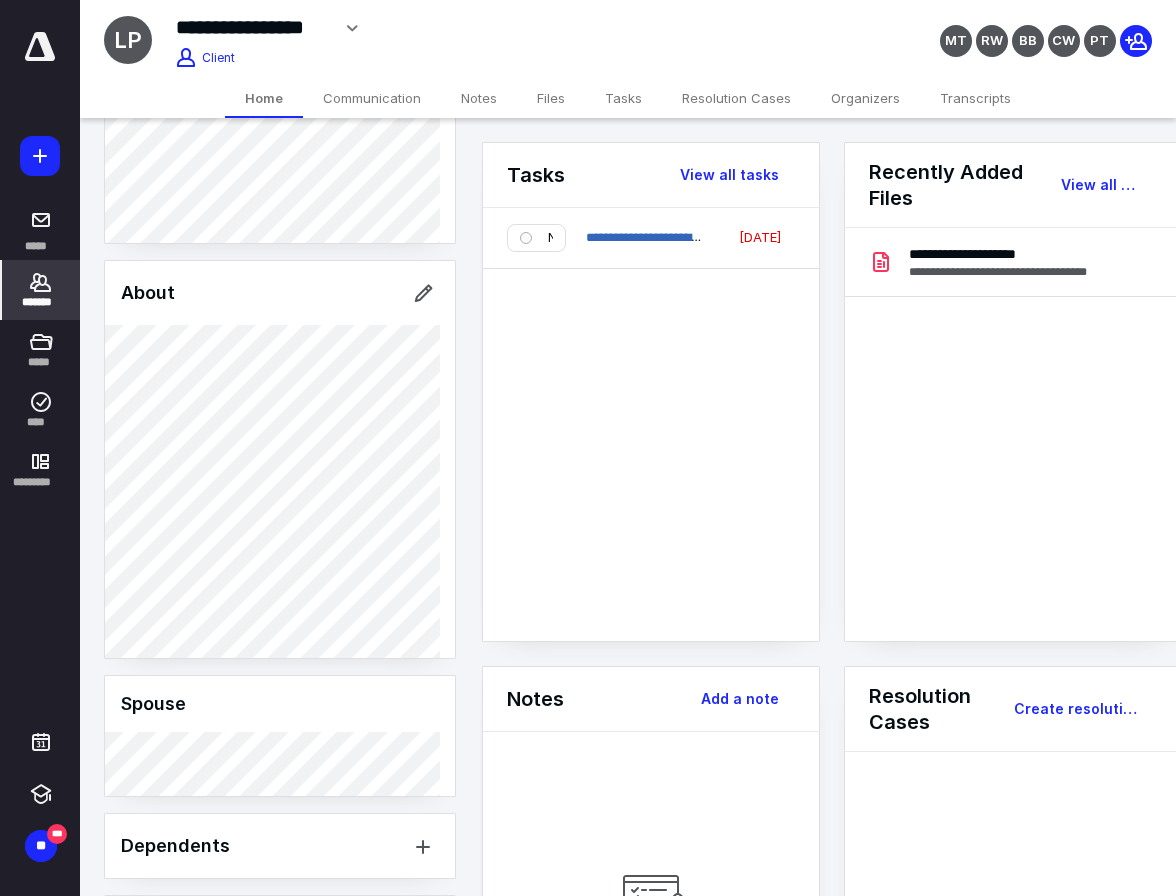 scroll, scrollTop: 0, scrollLeft: 0, axis: both 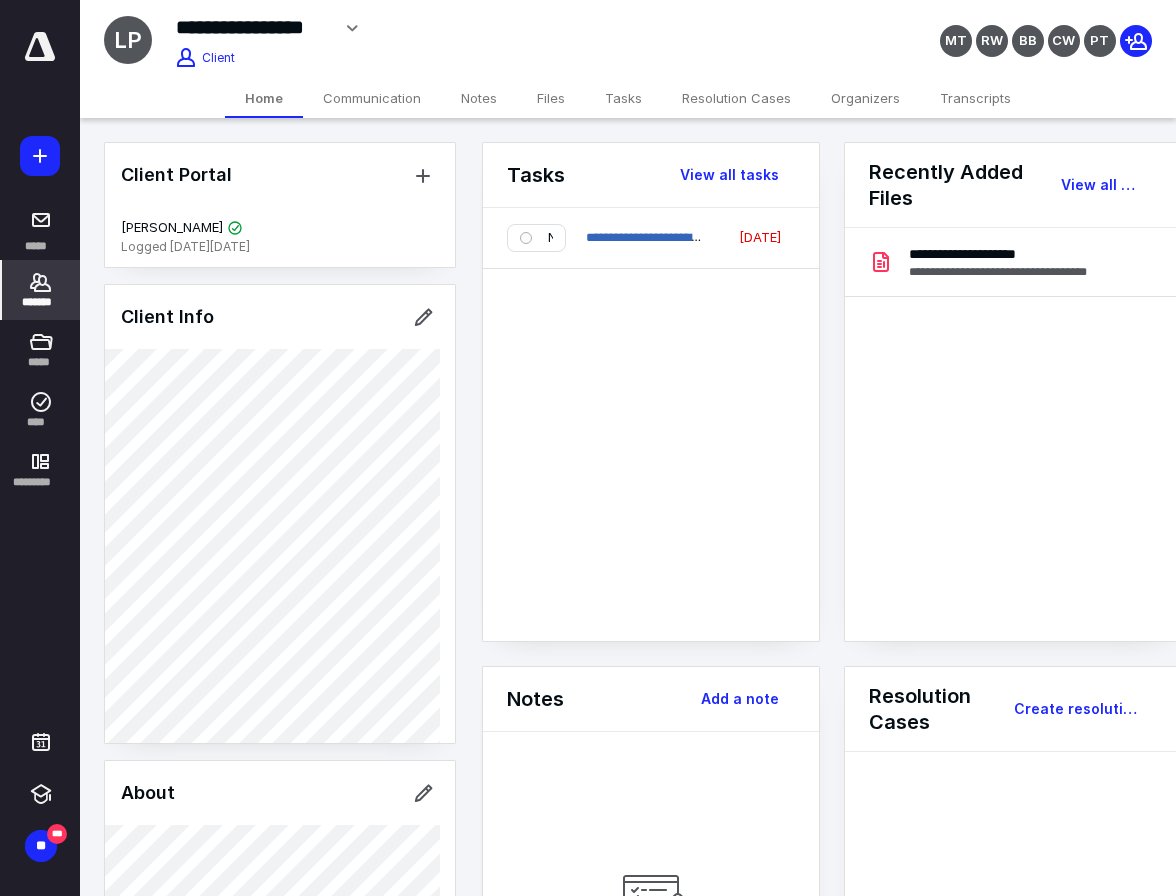 click on "Organizers" at bounding box center (865, 98) 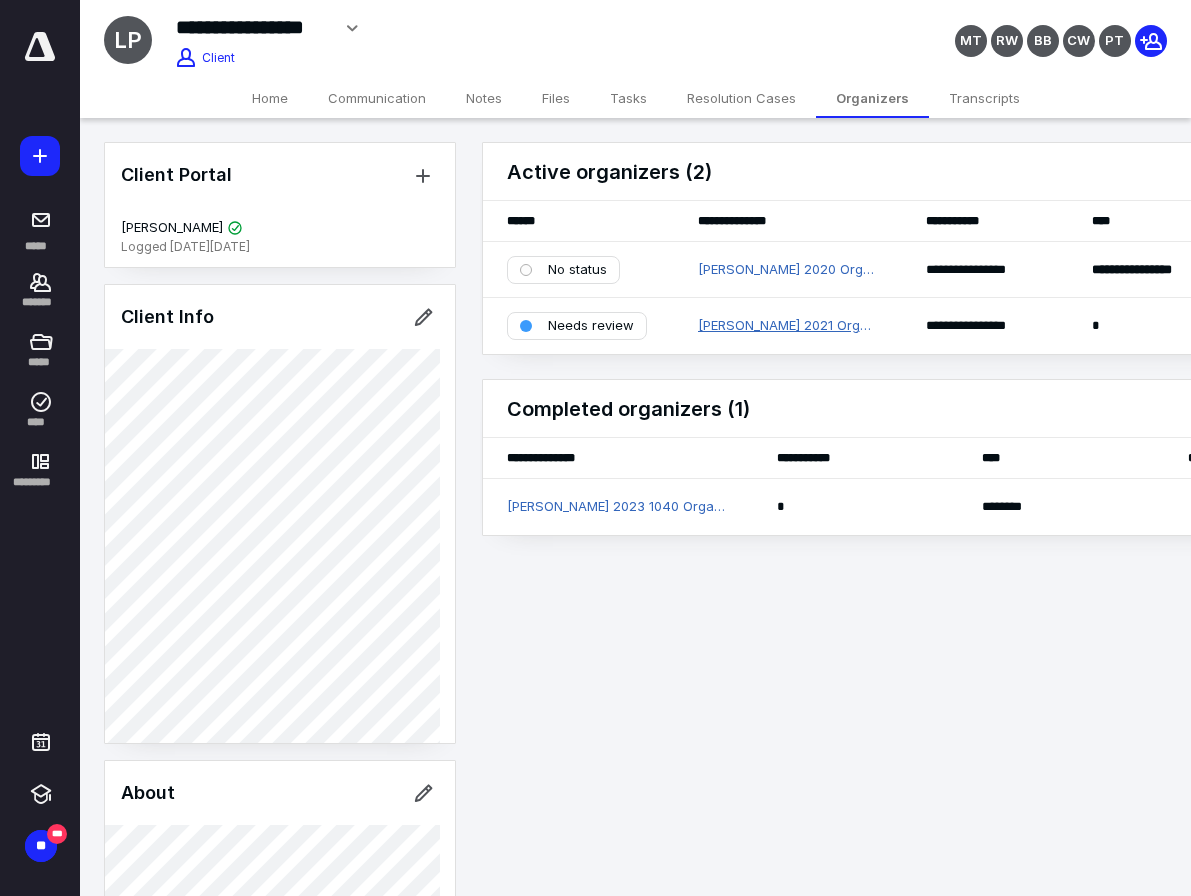 click on "[PERSON_NAME] 2021 Organizer" at bounding box center (788, 326) 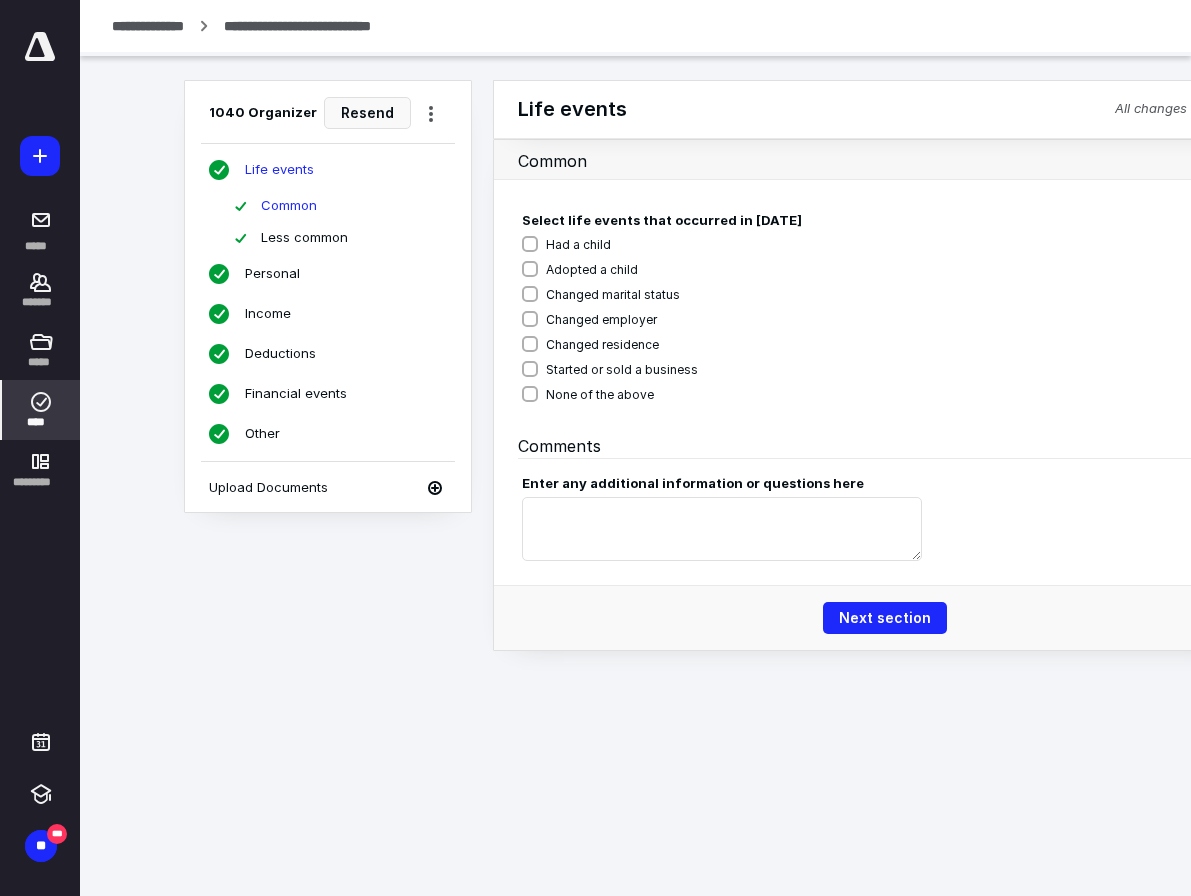 drag, startPoint x: 504, startPoint y: 166, endPoint x: 557, endPoint y: 168, distance: 53.037724 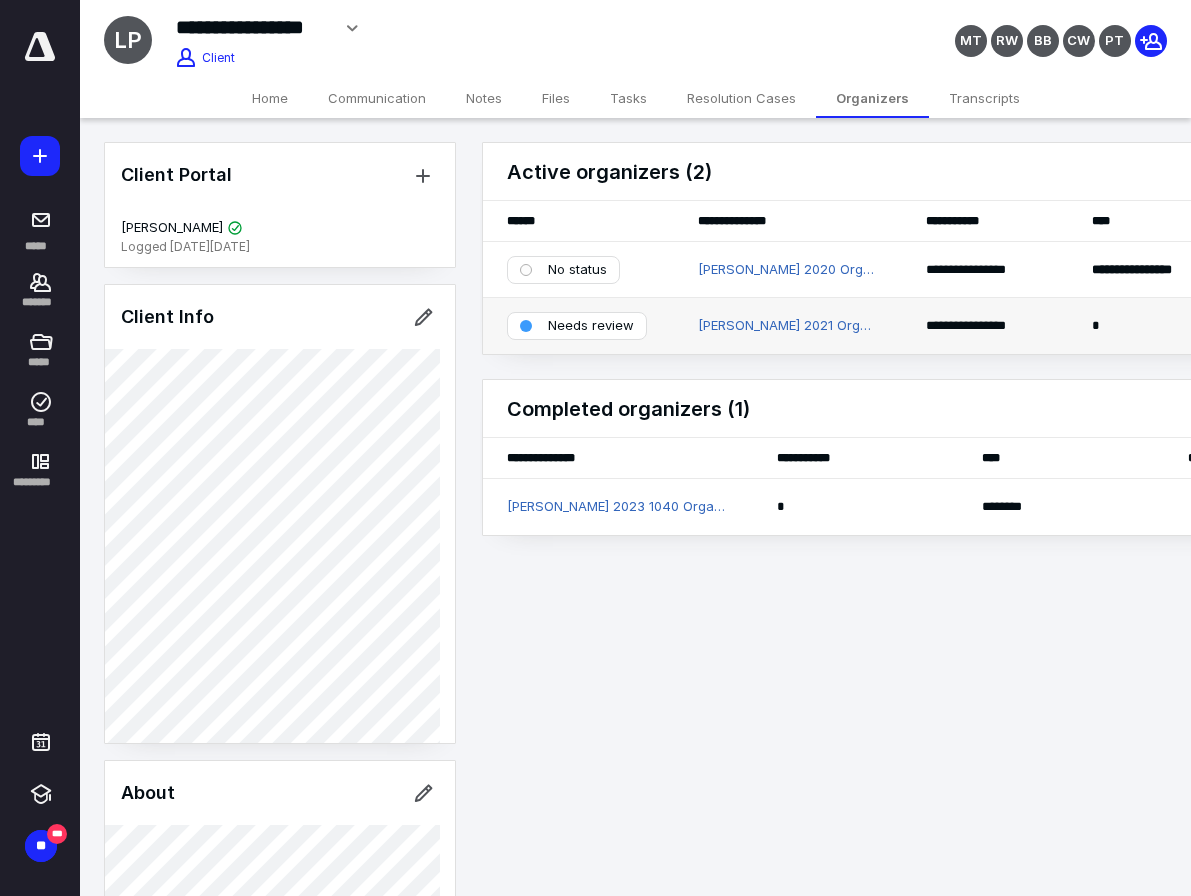 click on "Needs review" at bounding box center (577, 326) 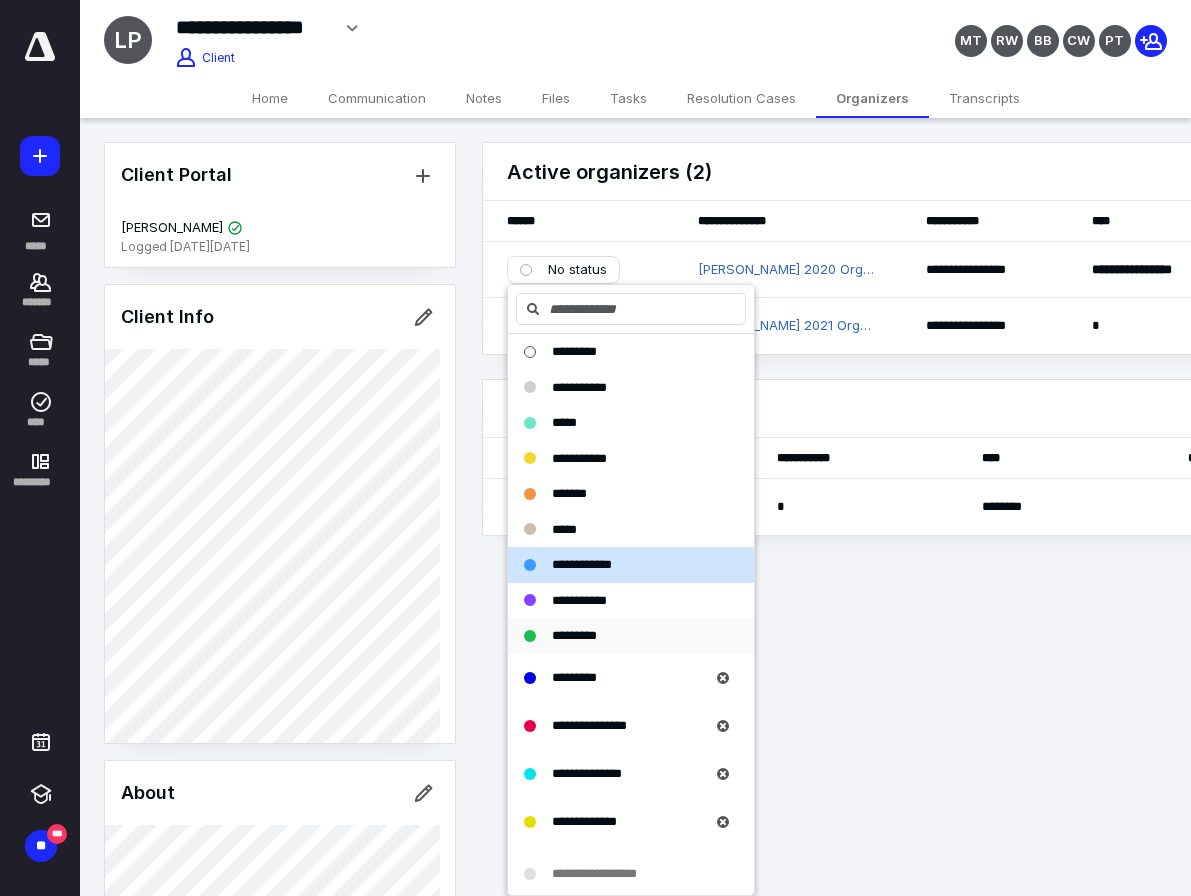 click on "*********" at bounding box center (574, 636) 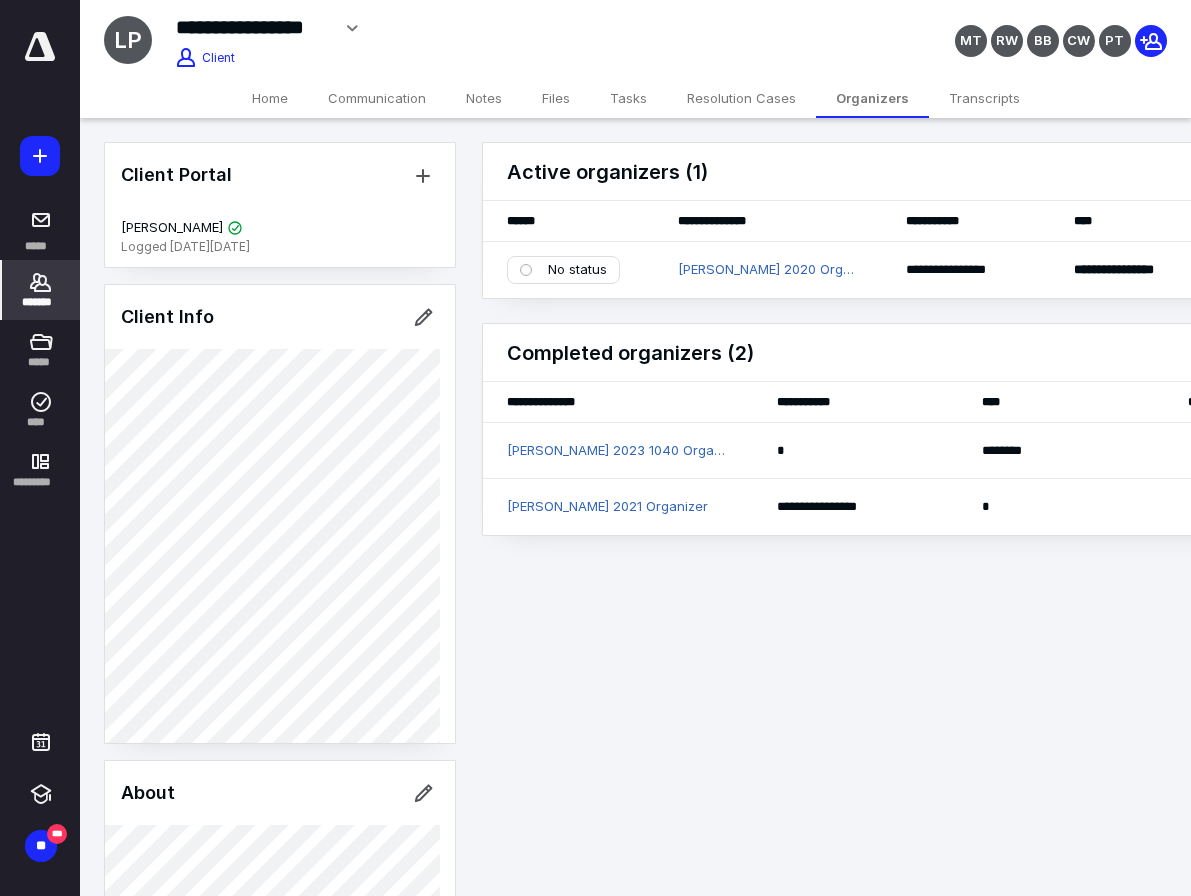 click 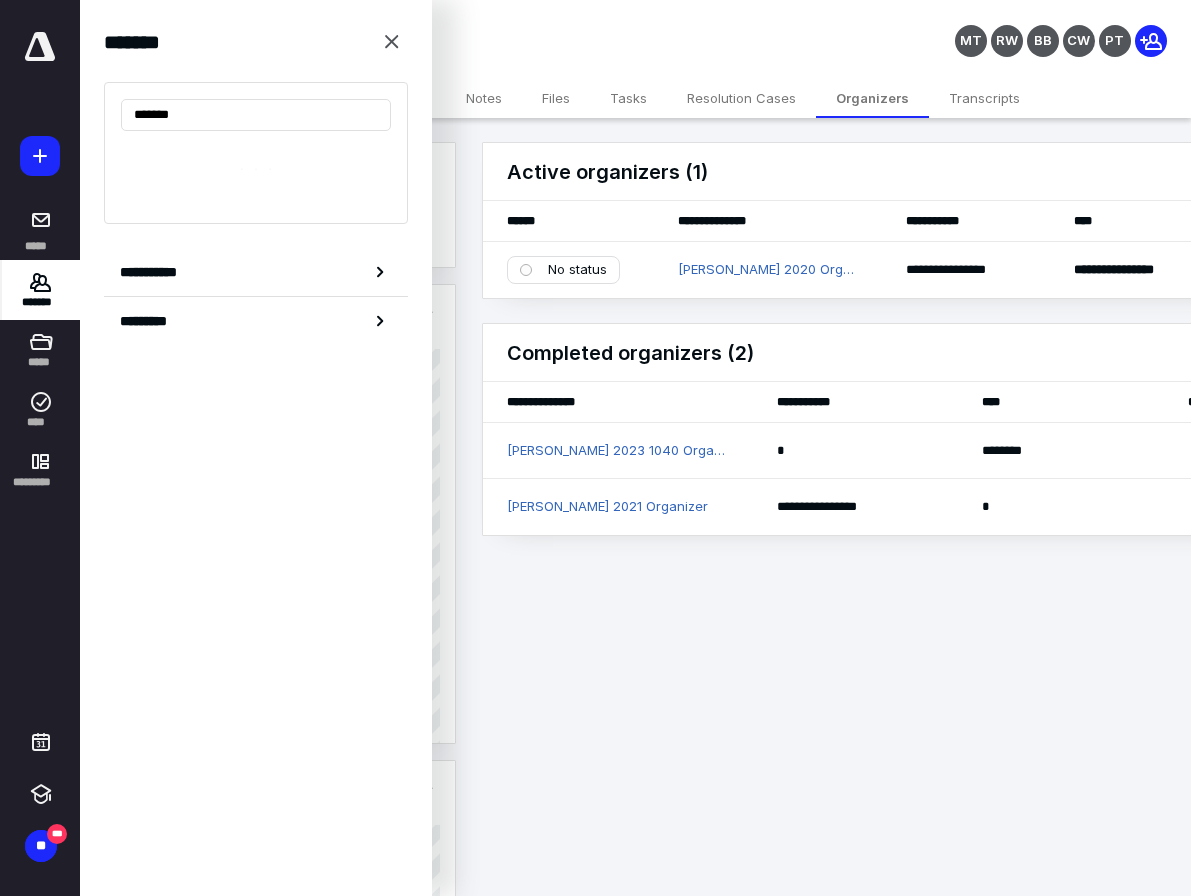 type on "********" 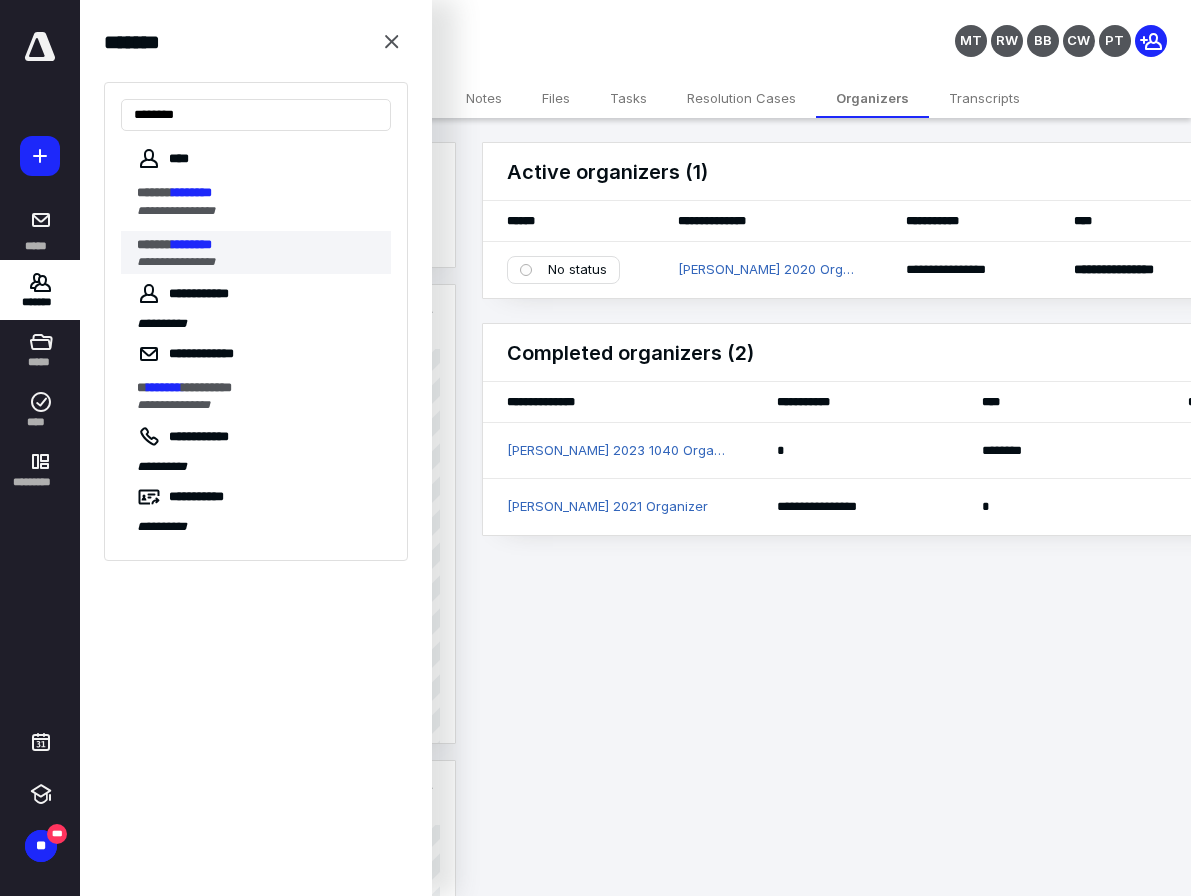 click on "********" at bounding box center (192, 244) 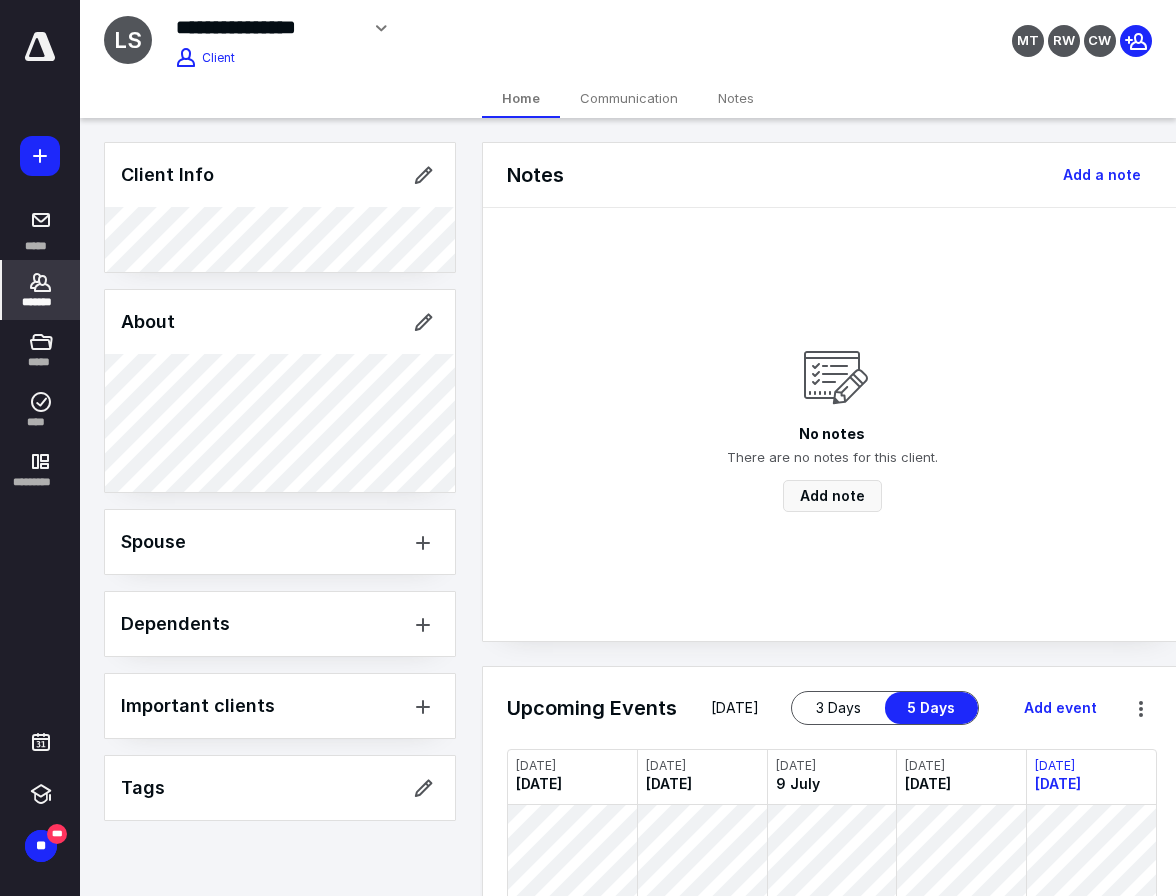 scroll, scrollTop: 100, scrollLeft: 0, axis: vertical 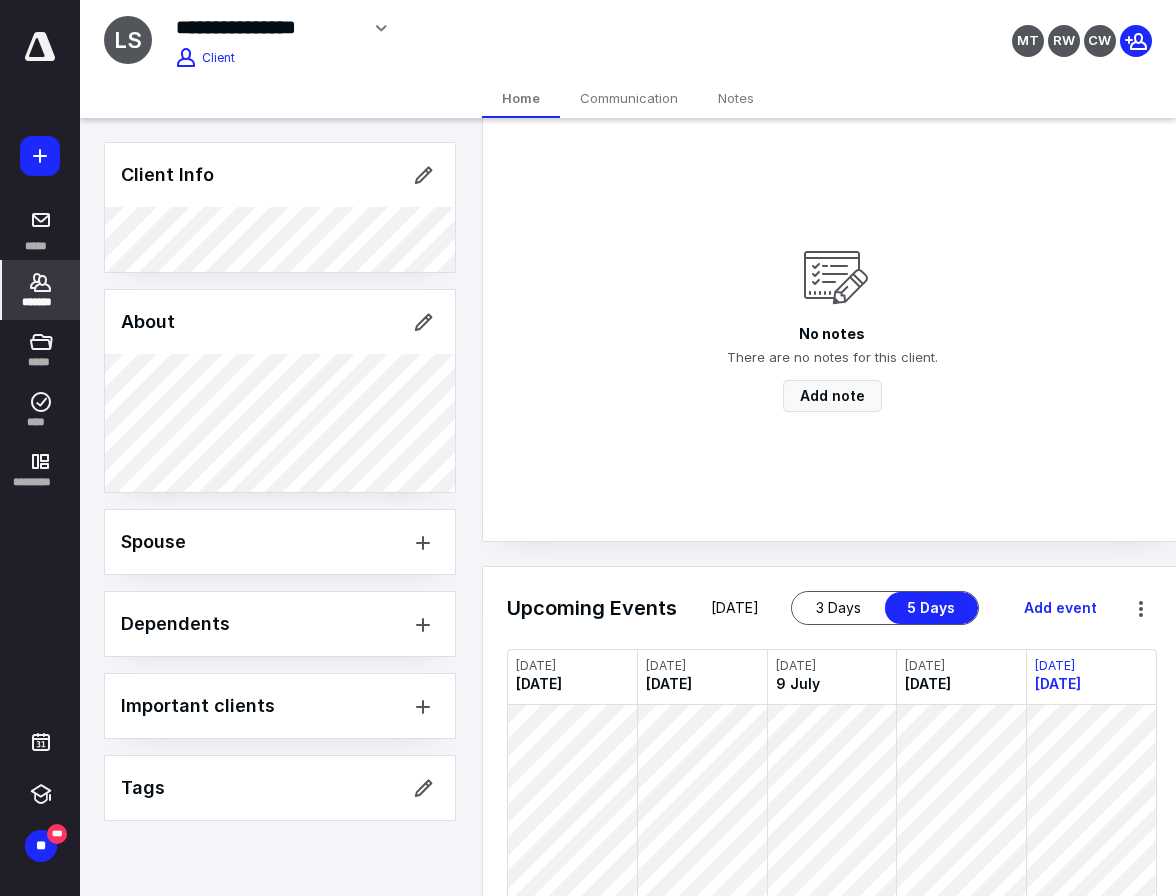 click 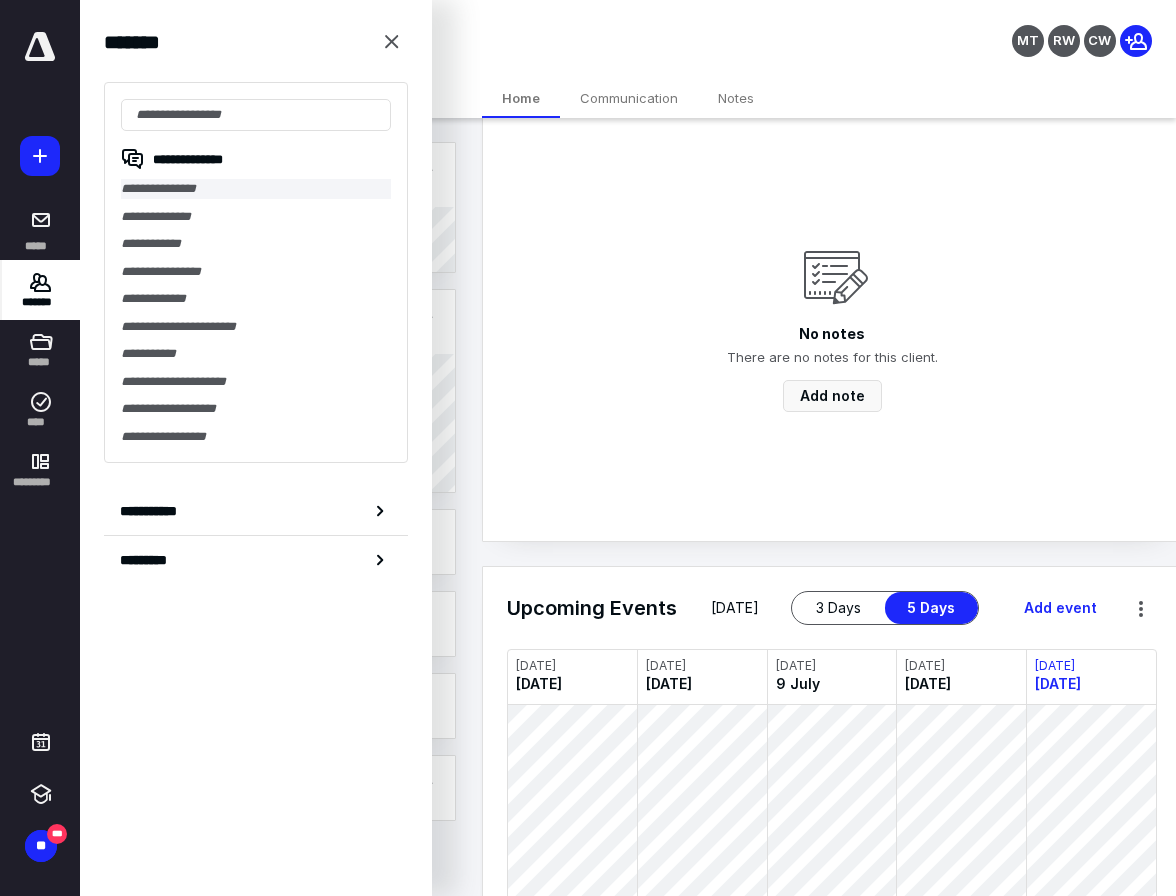 click on "**********" at bounding box center (256, 189) 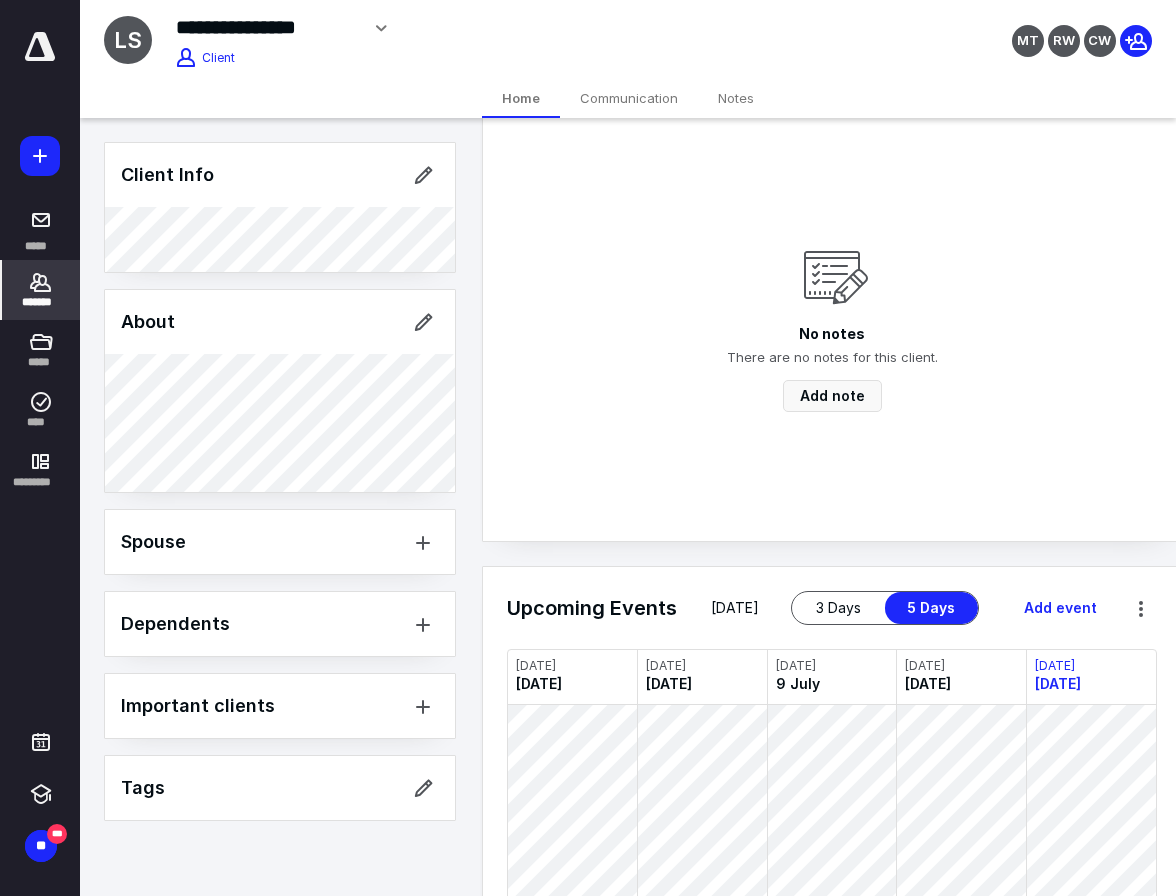 click on "*******" at bounding box center (41, 302) 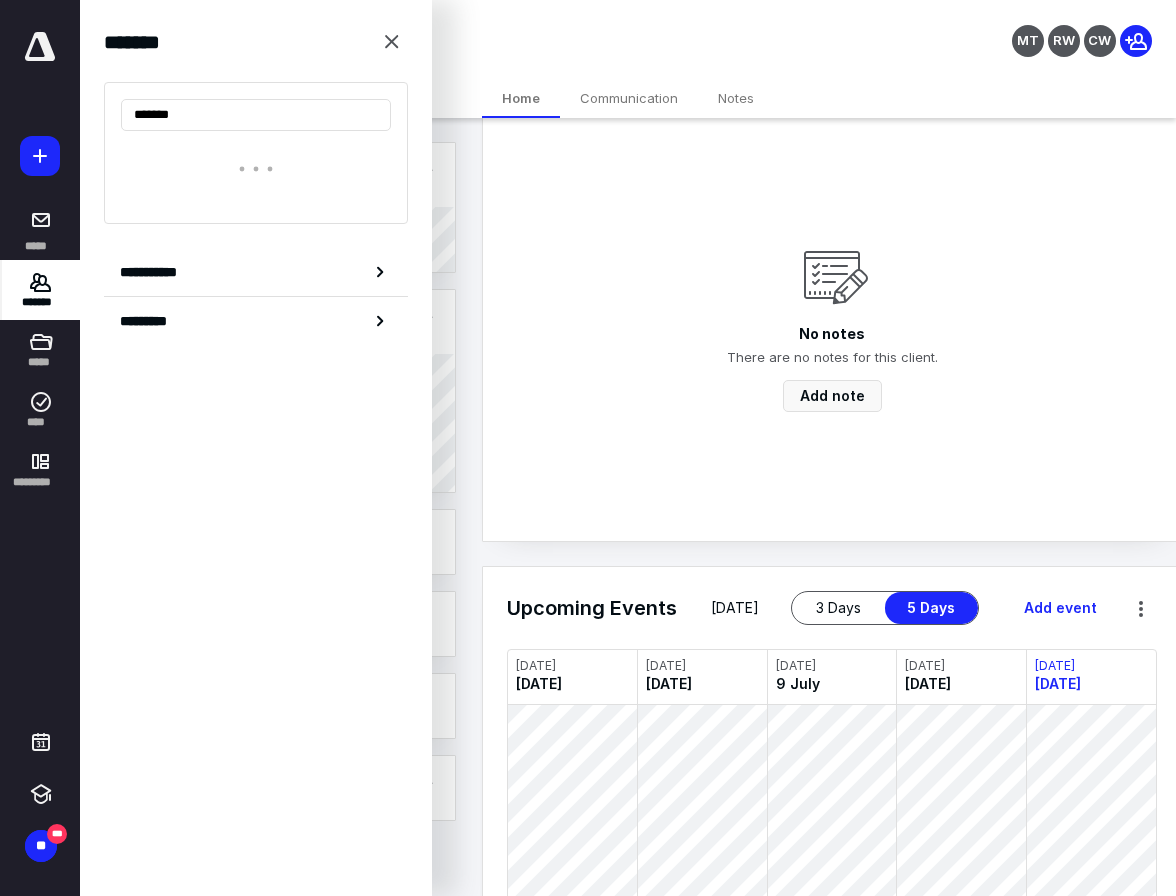 type on "********" 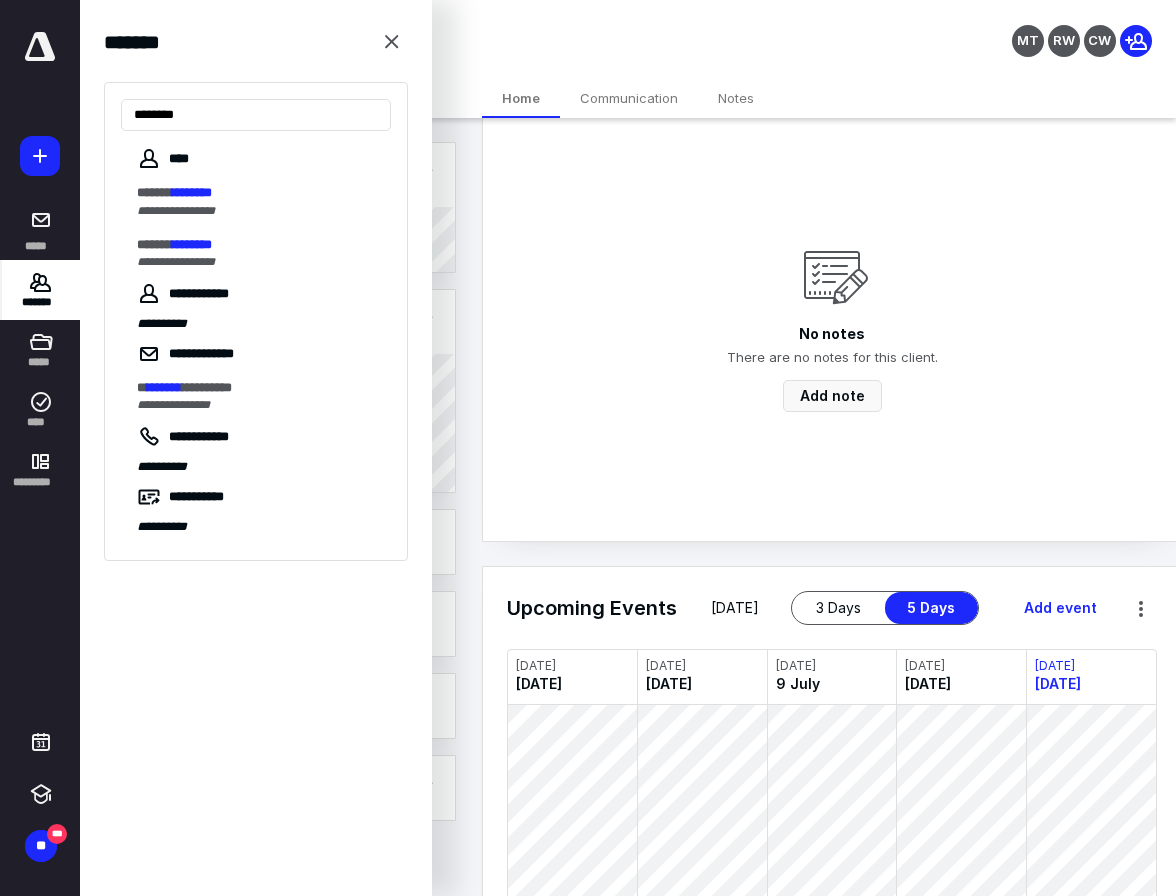 click on "********" at bounding box center [192, 192] 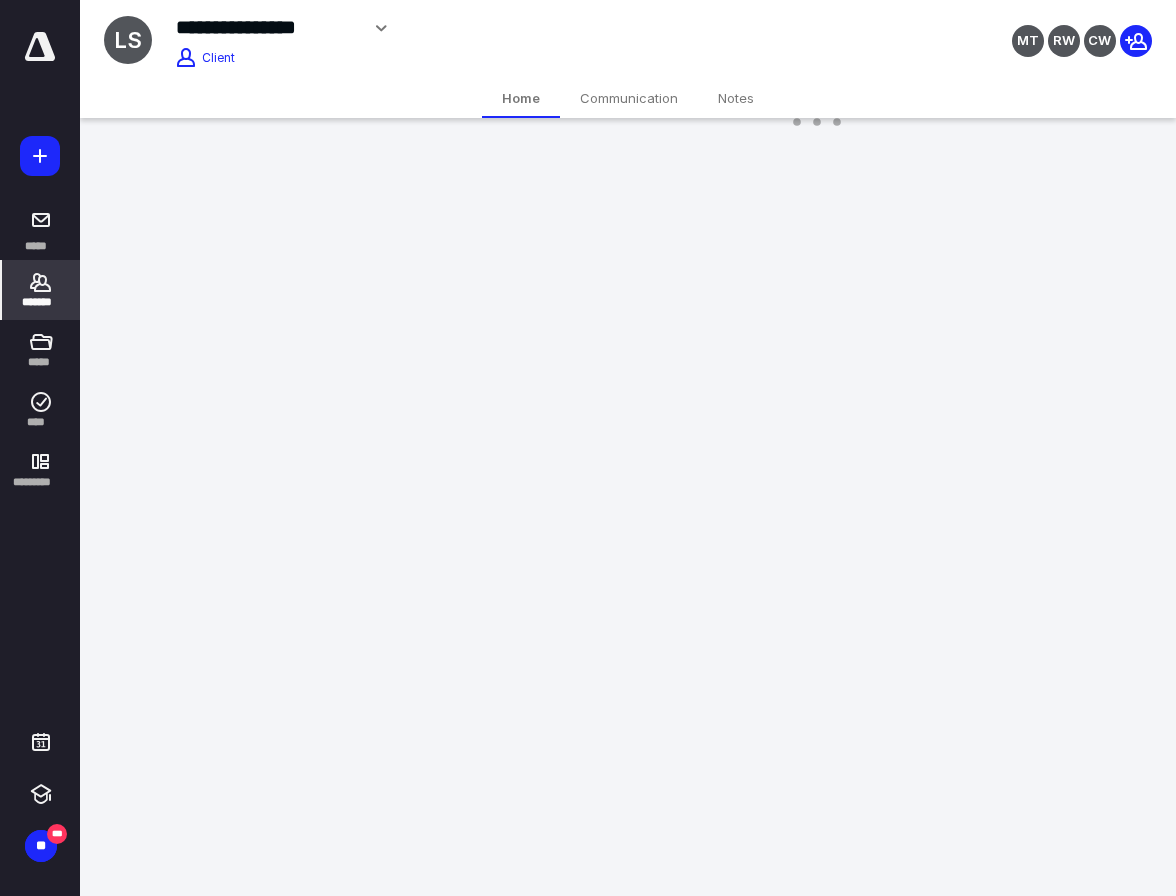 scroll, scrollTop: 0, scrollLeft: 0, axis: both 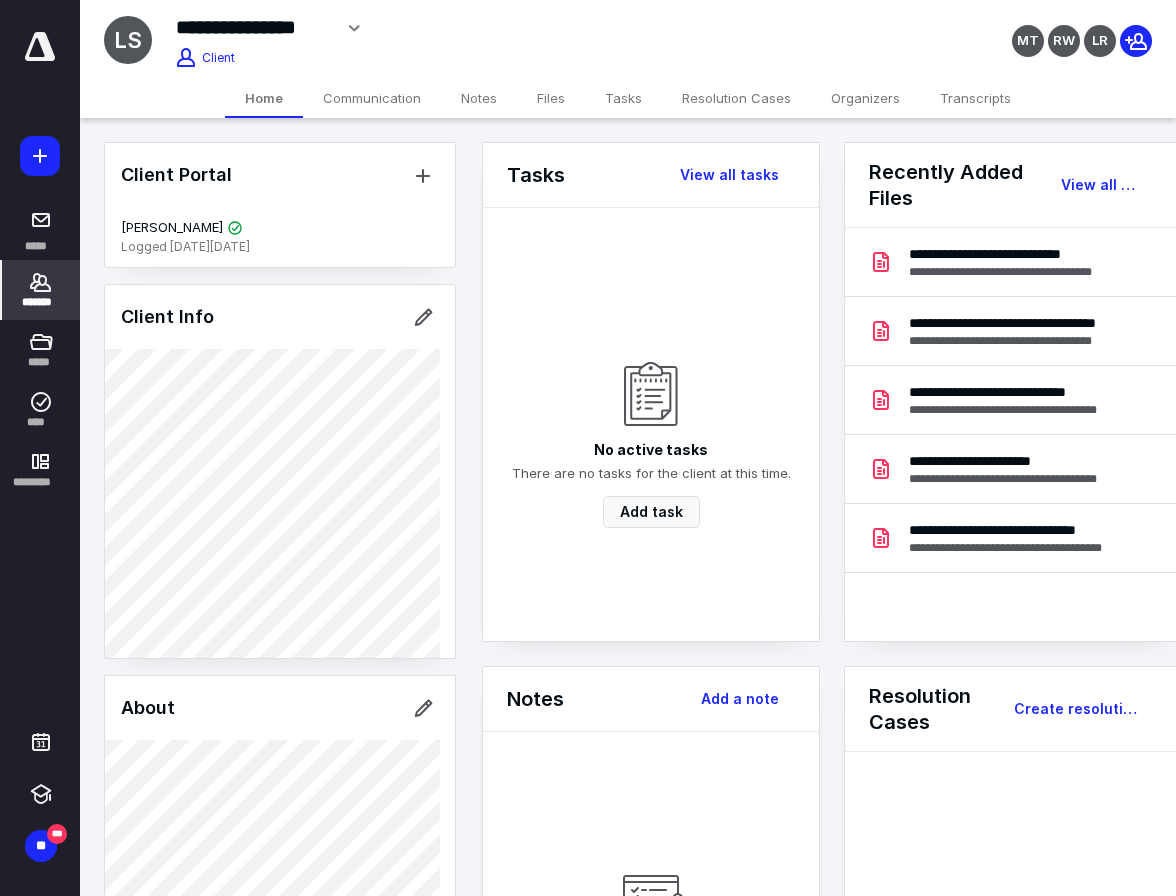 click on "Organizers" at bounding box center (865, 98) 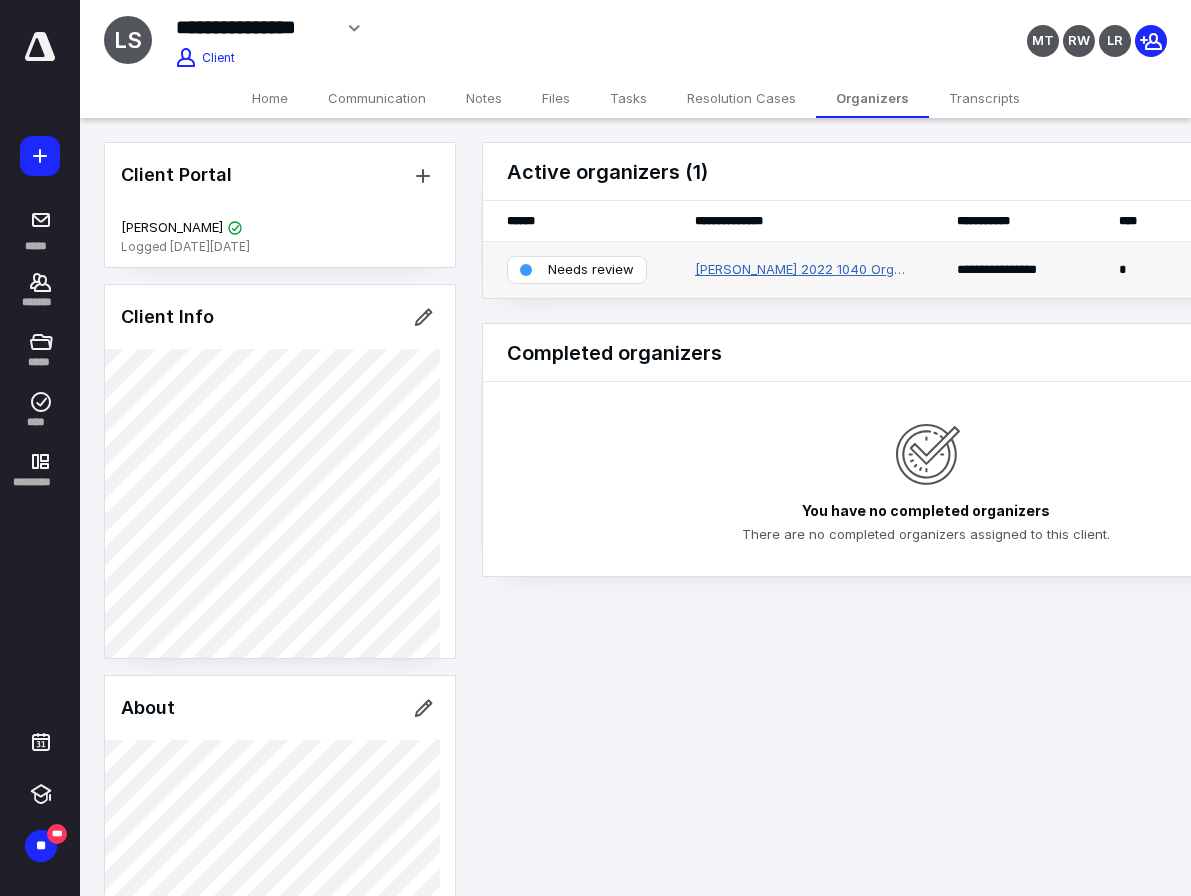 click on "[PERSON_NAME] 2022 1040 Organizer" at bounding box center (802, 270) 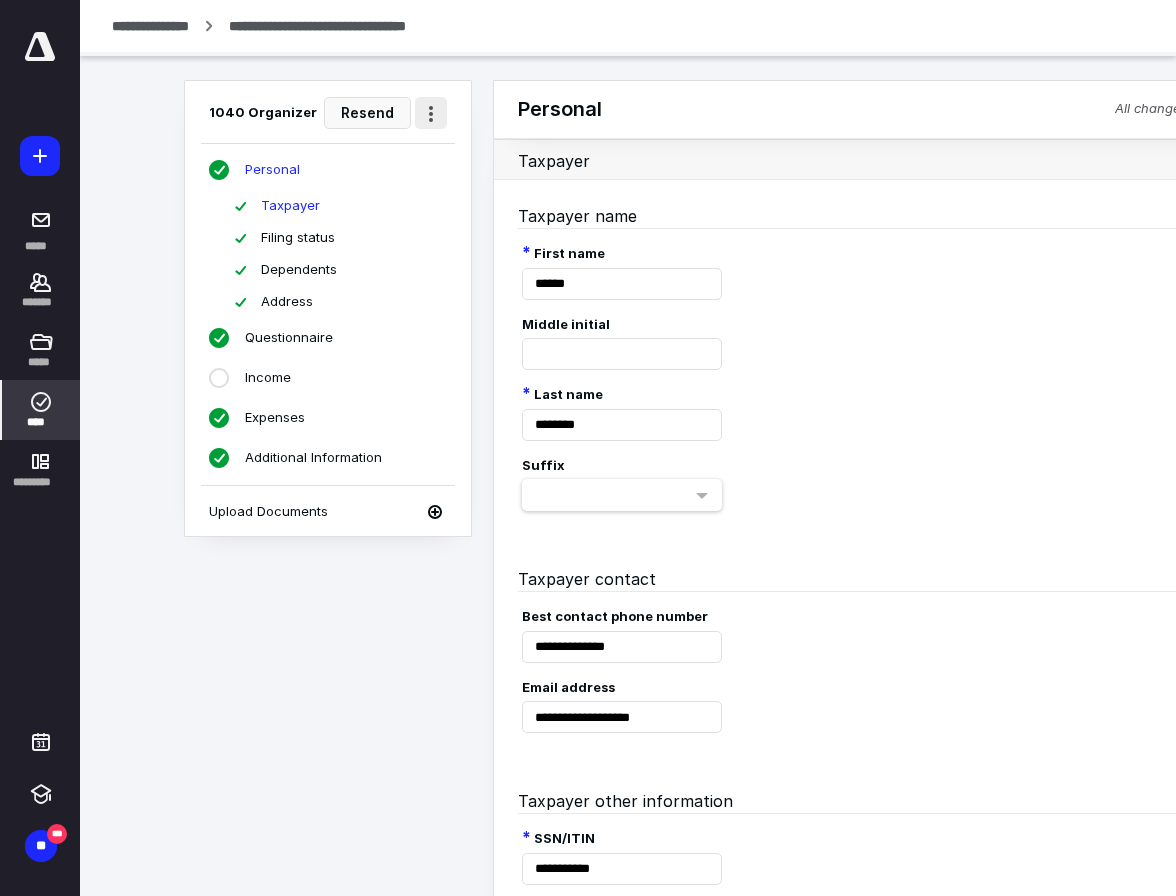 click at bounding box center [431, 113] 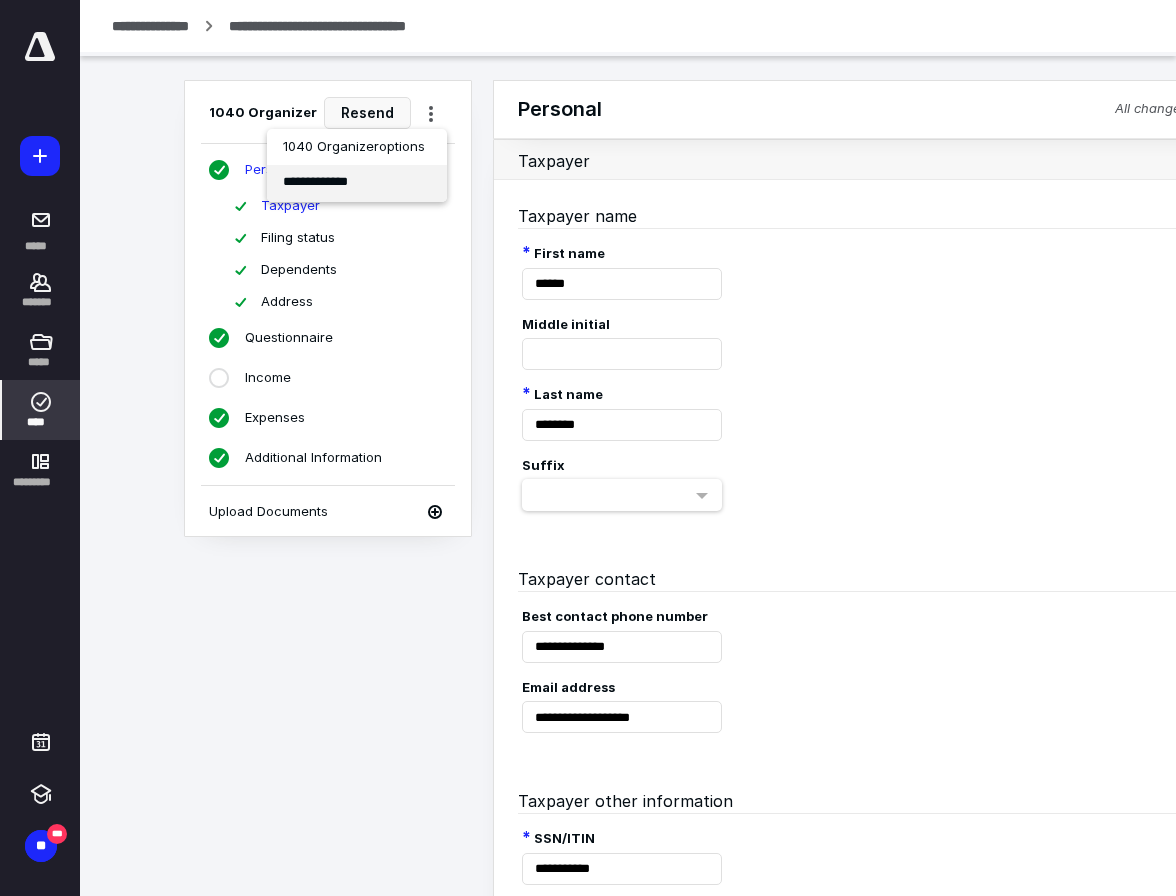 click on "**********" at bounding box center [357, 183] 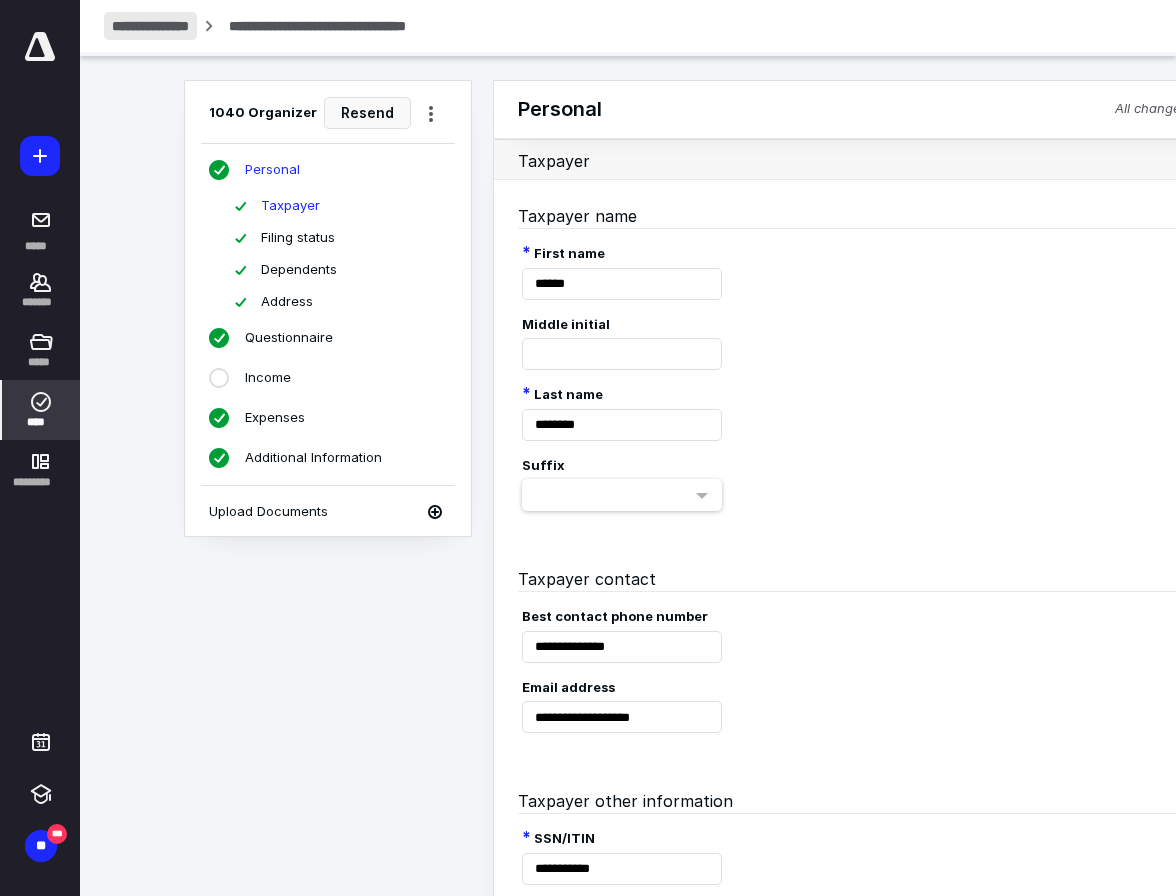 click on "**********" at bounding box center (150, 26) 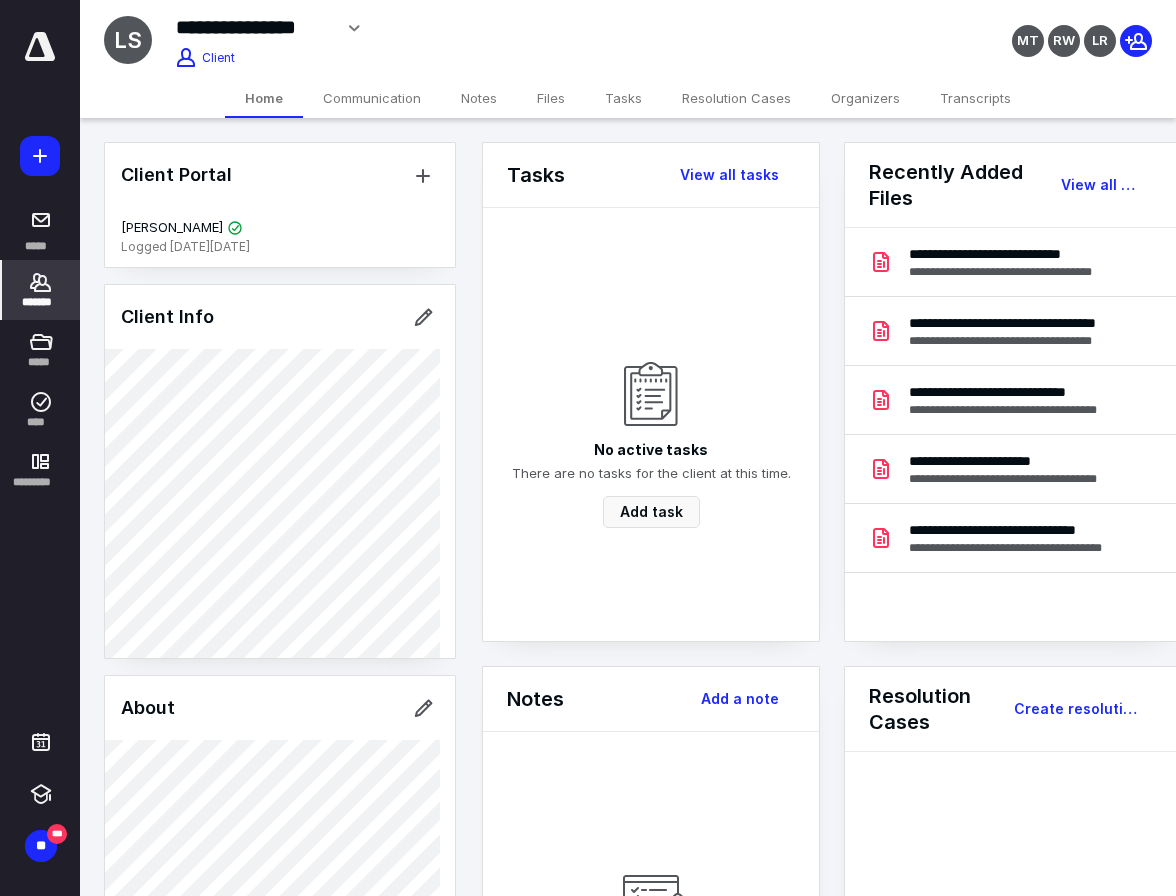 click on "No active tasks There are no tasks for the client at this time. Add task" at bounding box center (651, 424) 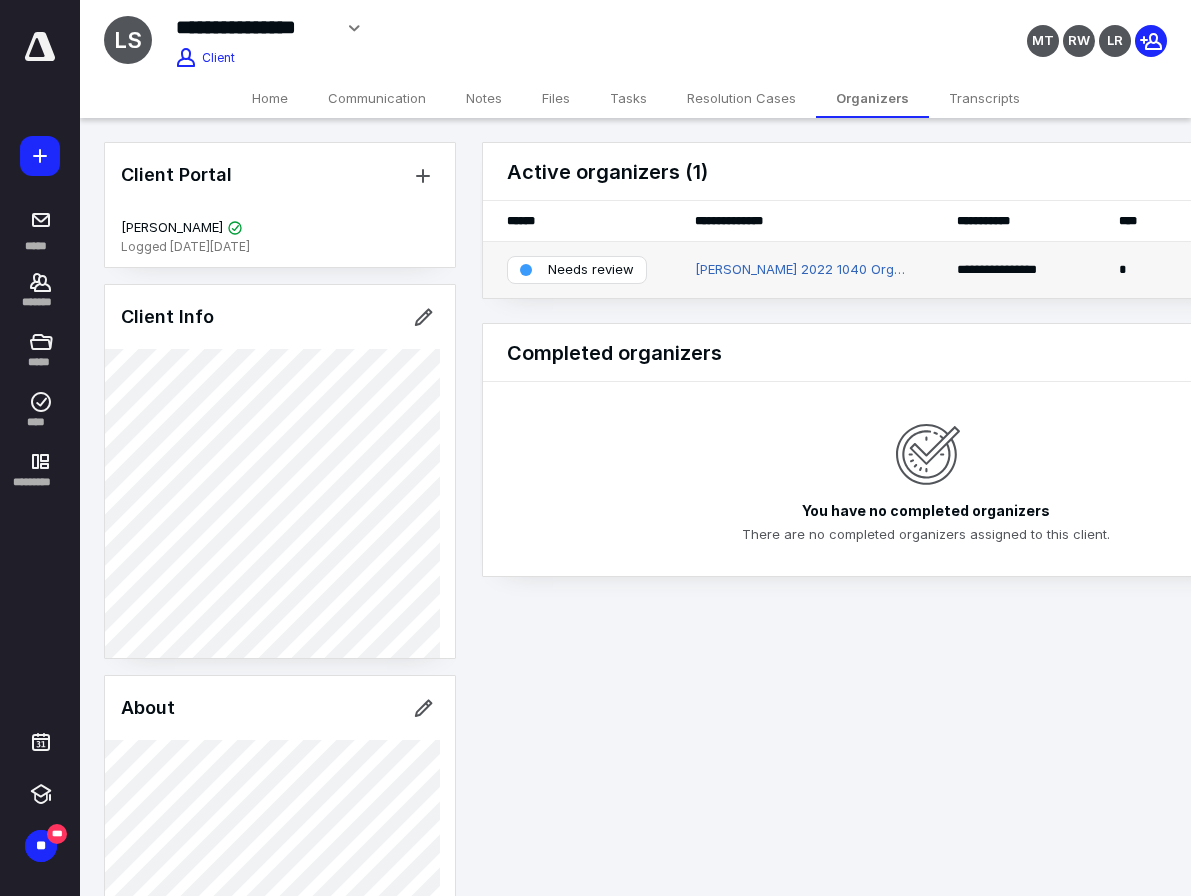 click on "Needs review" at bounding box center (591, 270) 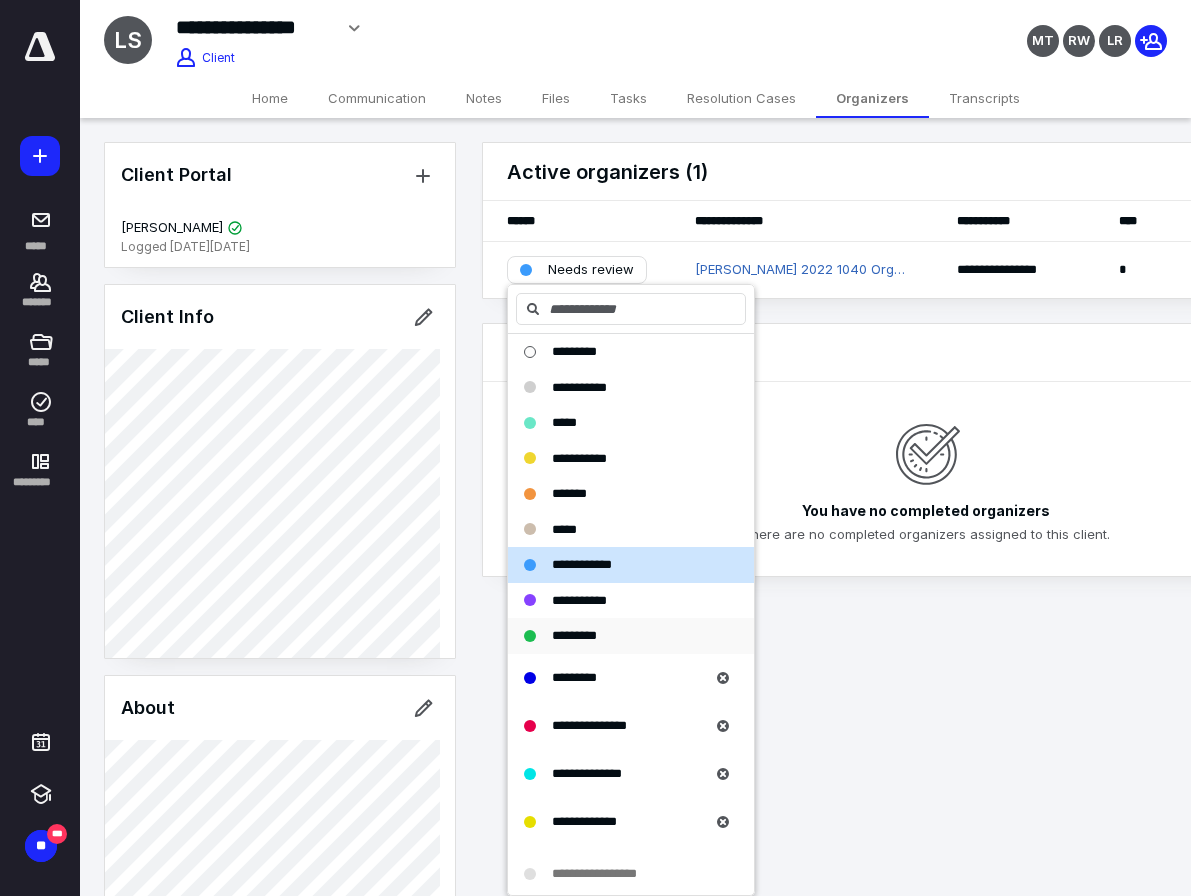 click on "*********" at bounding box center (574, 635) 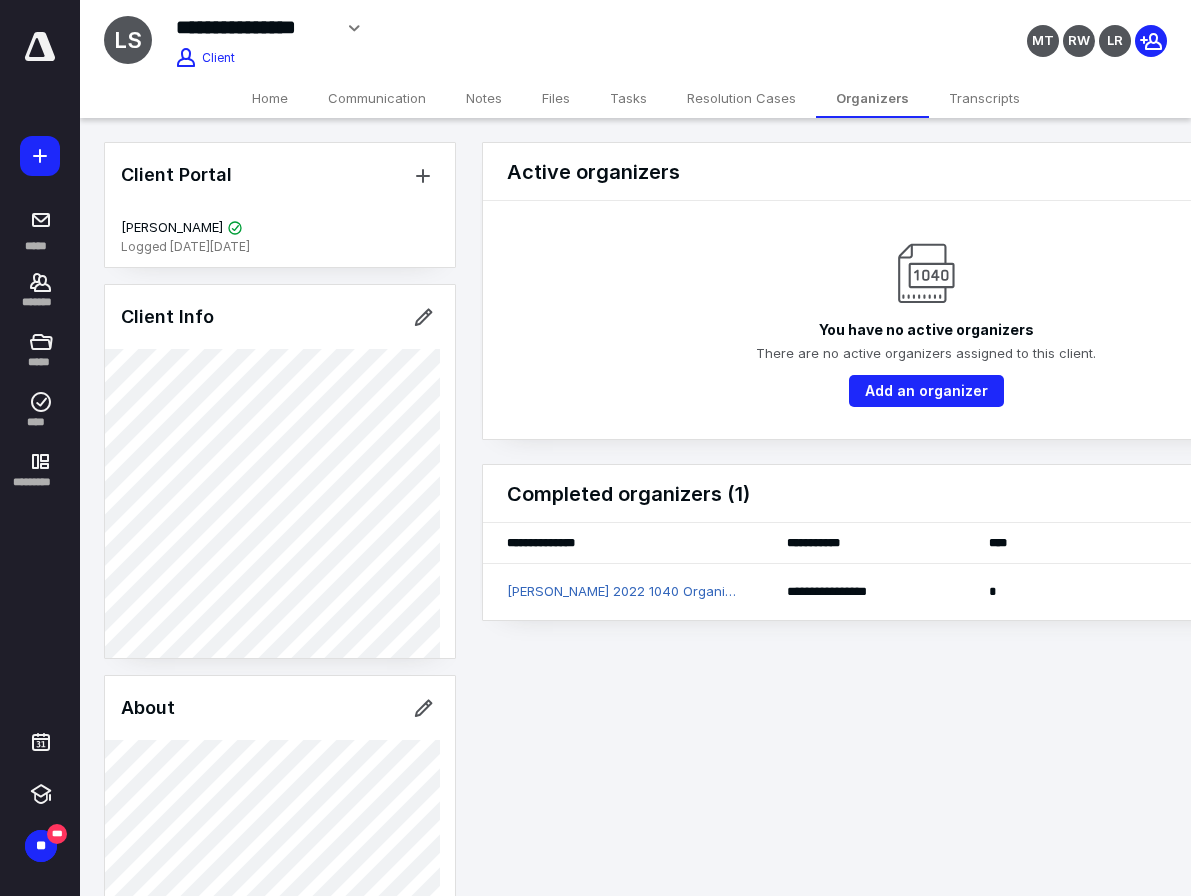 click on "**********" at bounding box center (835, 381) 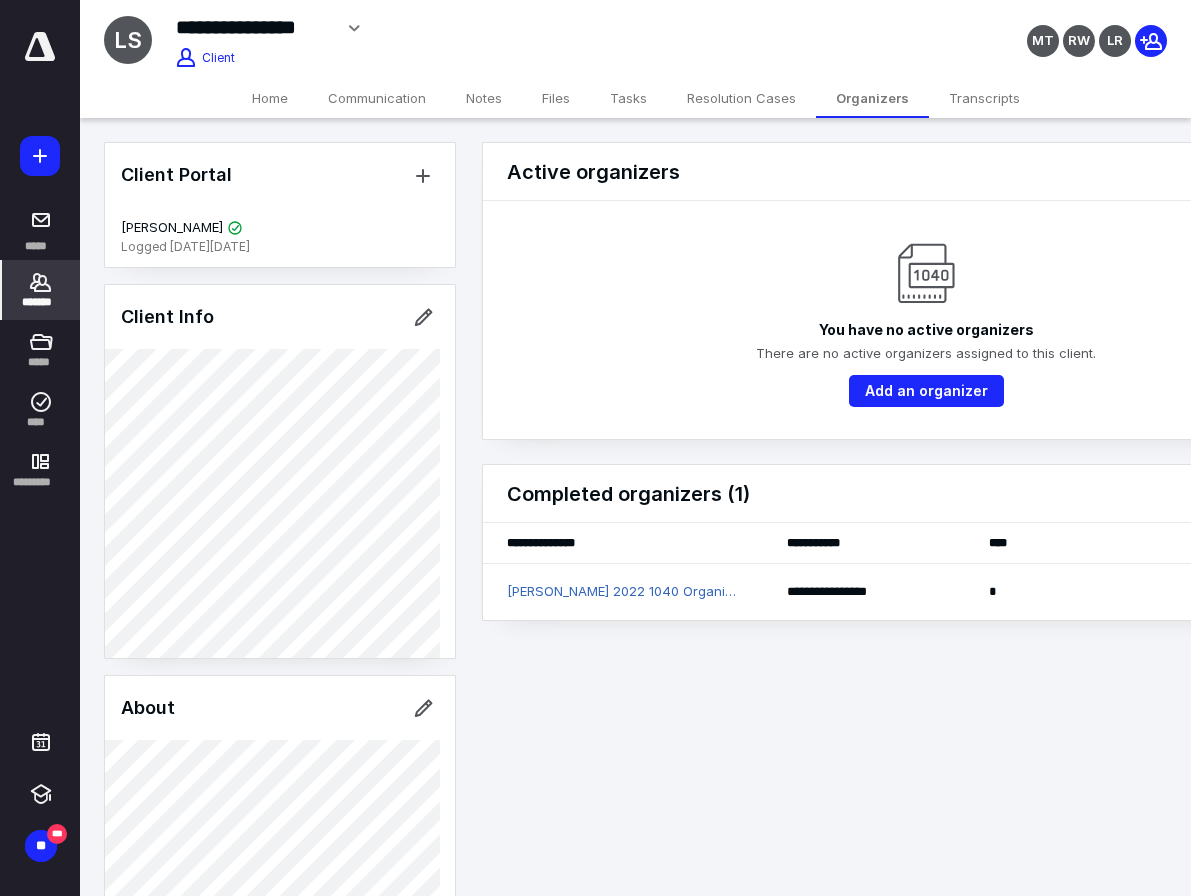 click 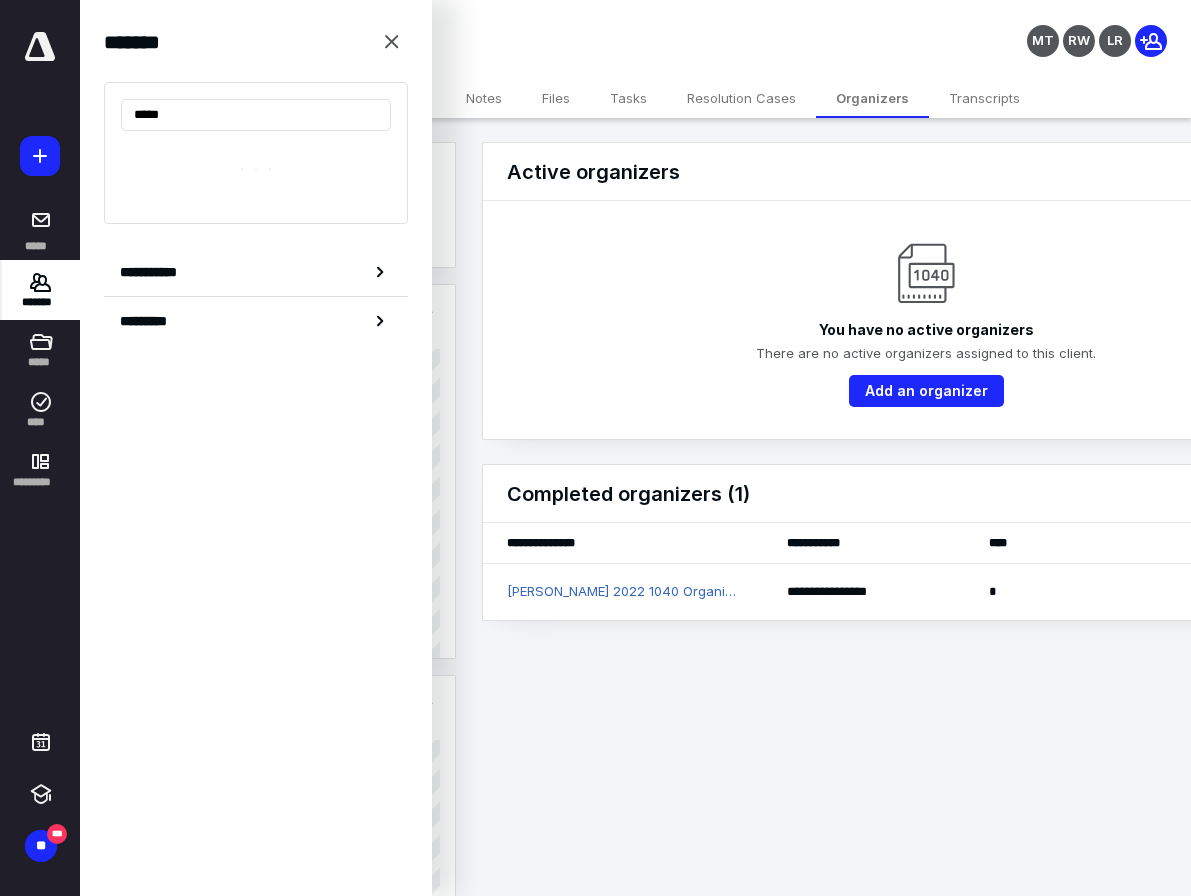 type on "******" 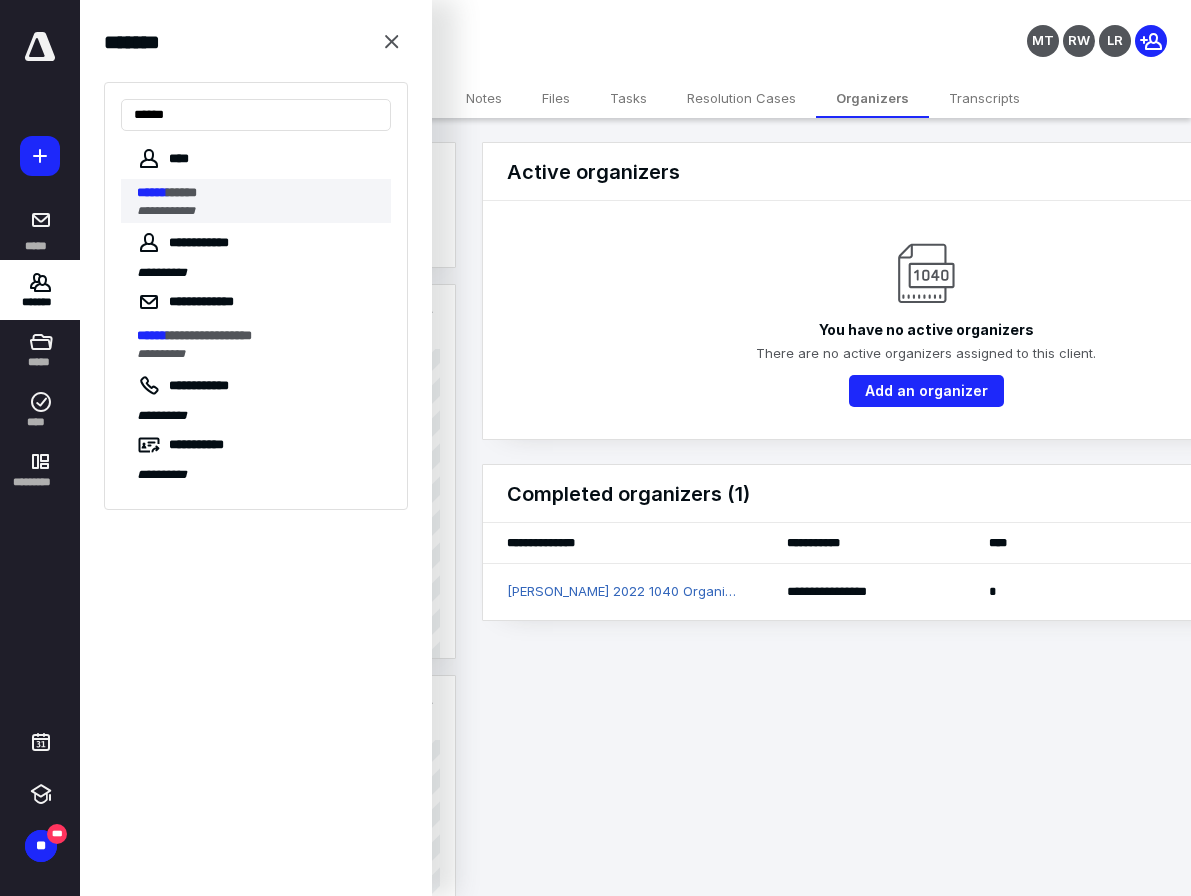 click on "*****" at bounding box center [182, 192] 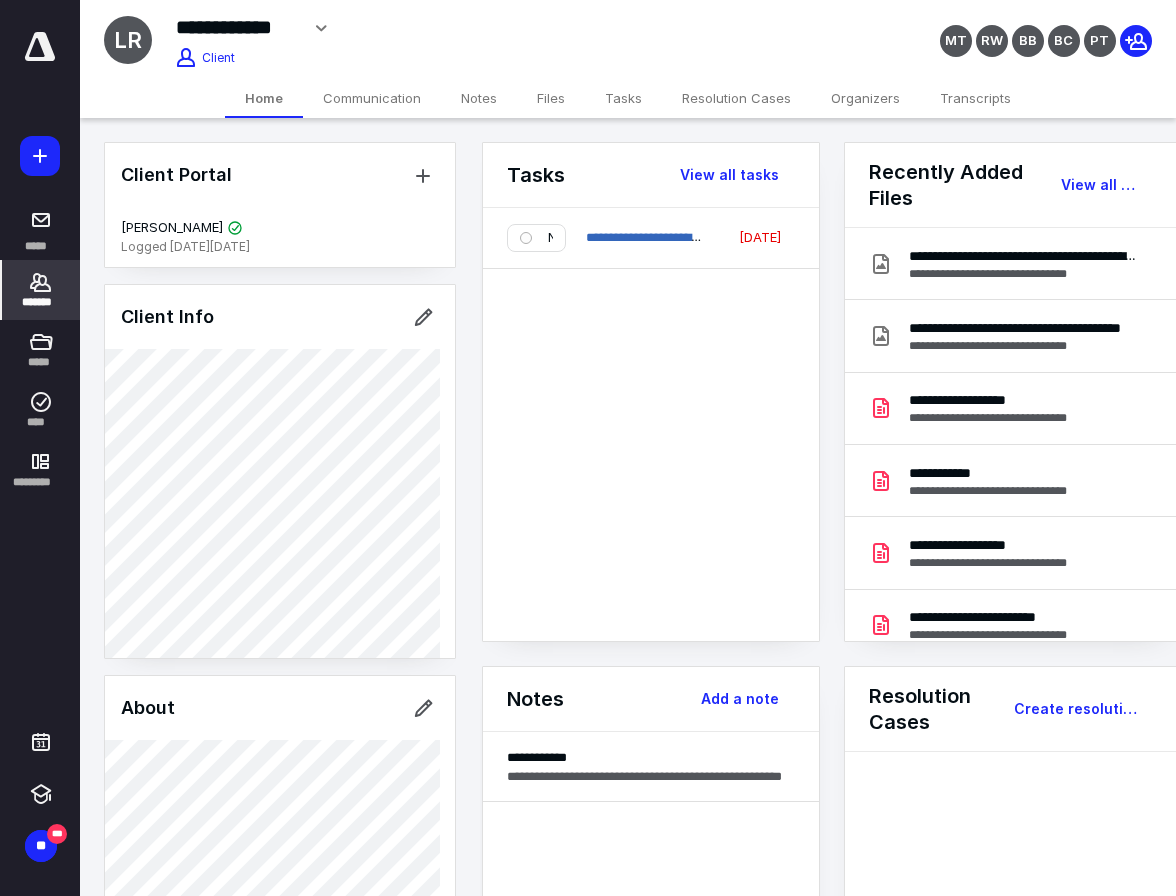 click on "Organizers" at bounding box center (865, 98) 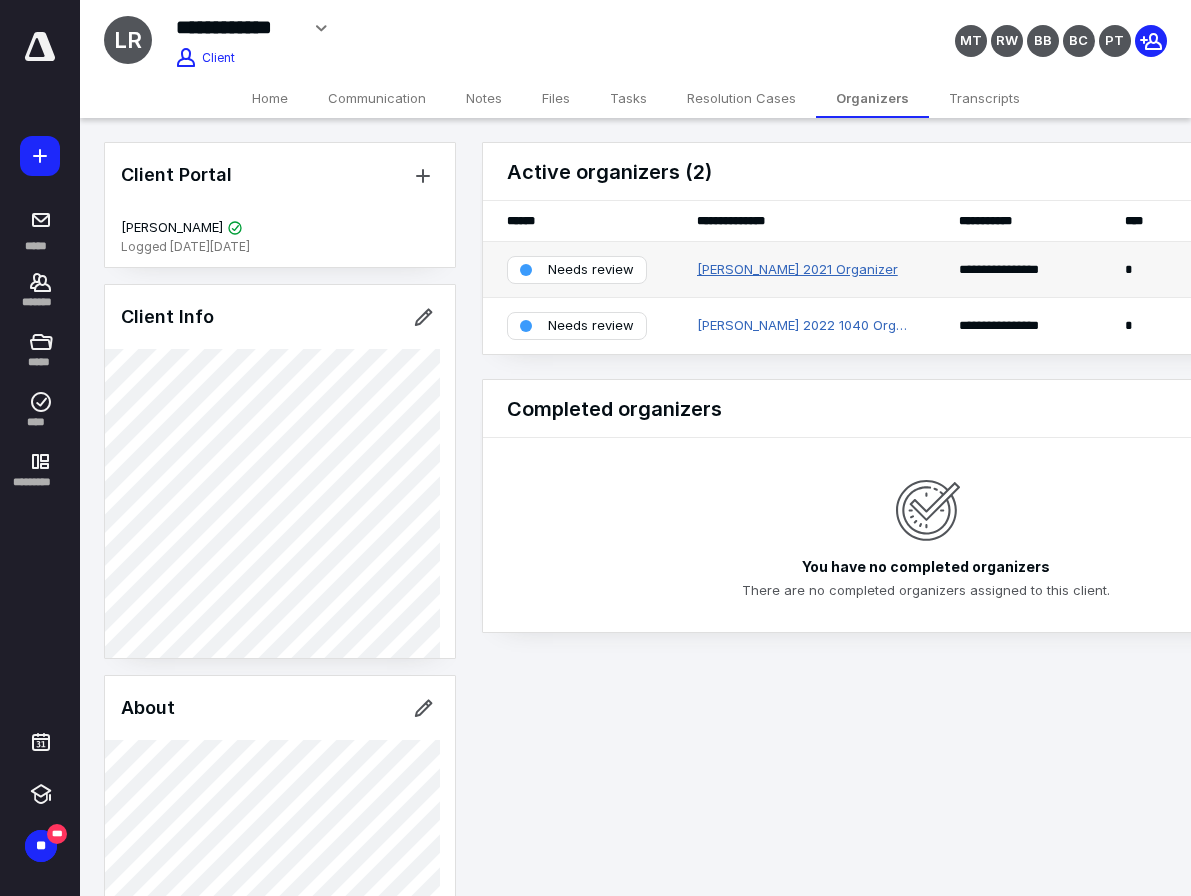 click on "[PERSON_NAME] 2021 Organizer" at bounding box center (797, 270) 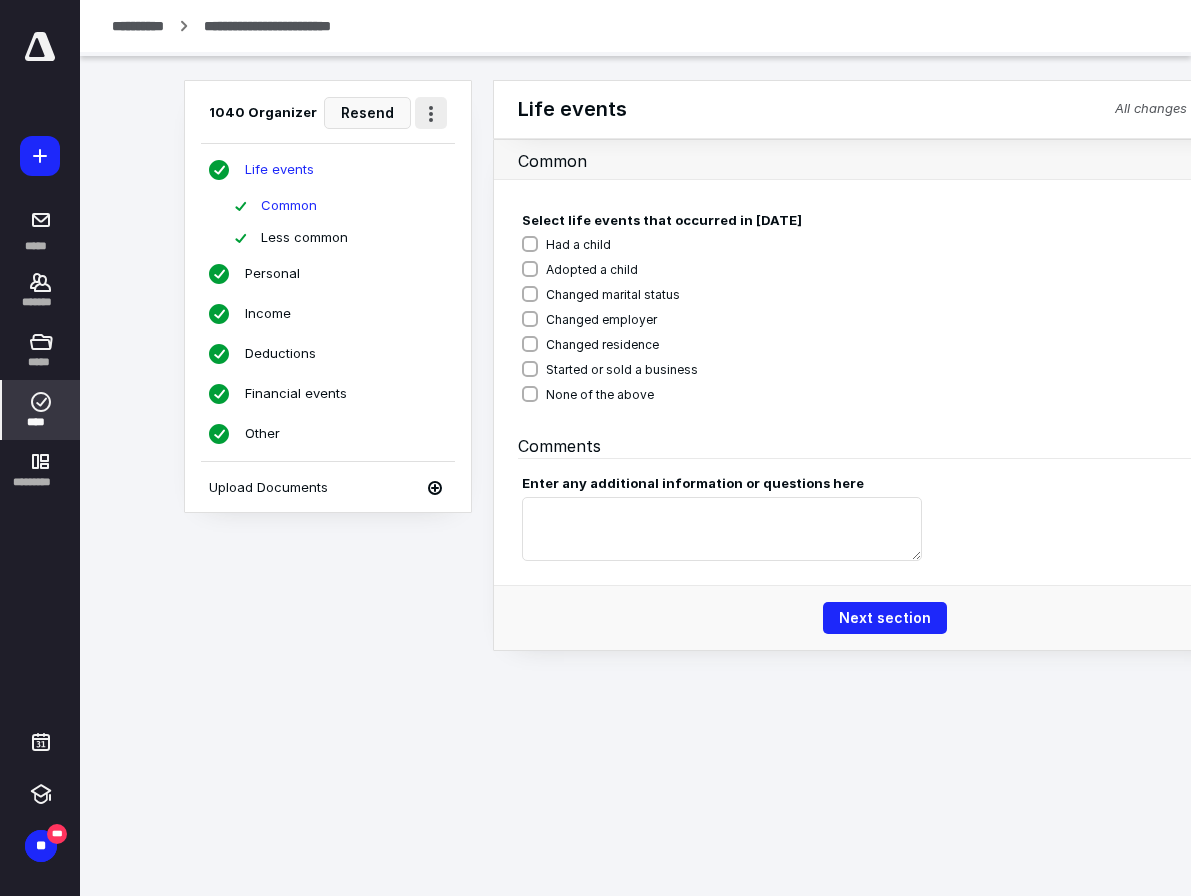 click at bounding box center (431, 113) 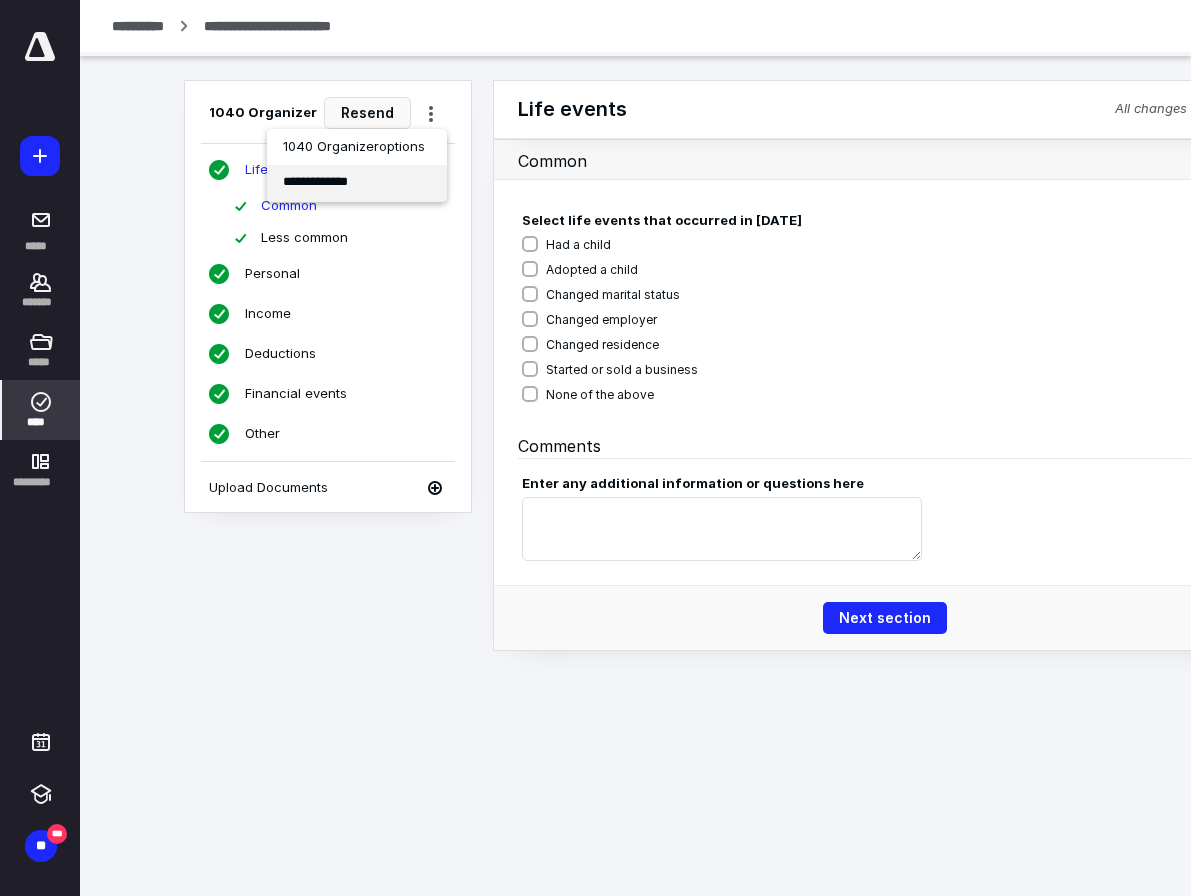 click on "**********" at bounding box center (357, 183) 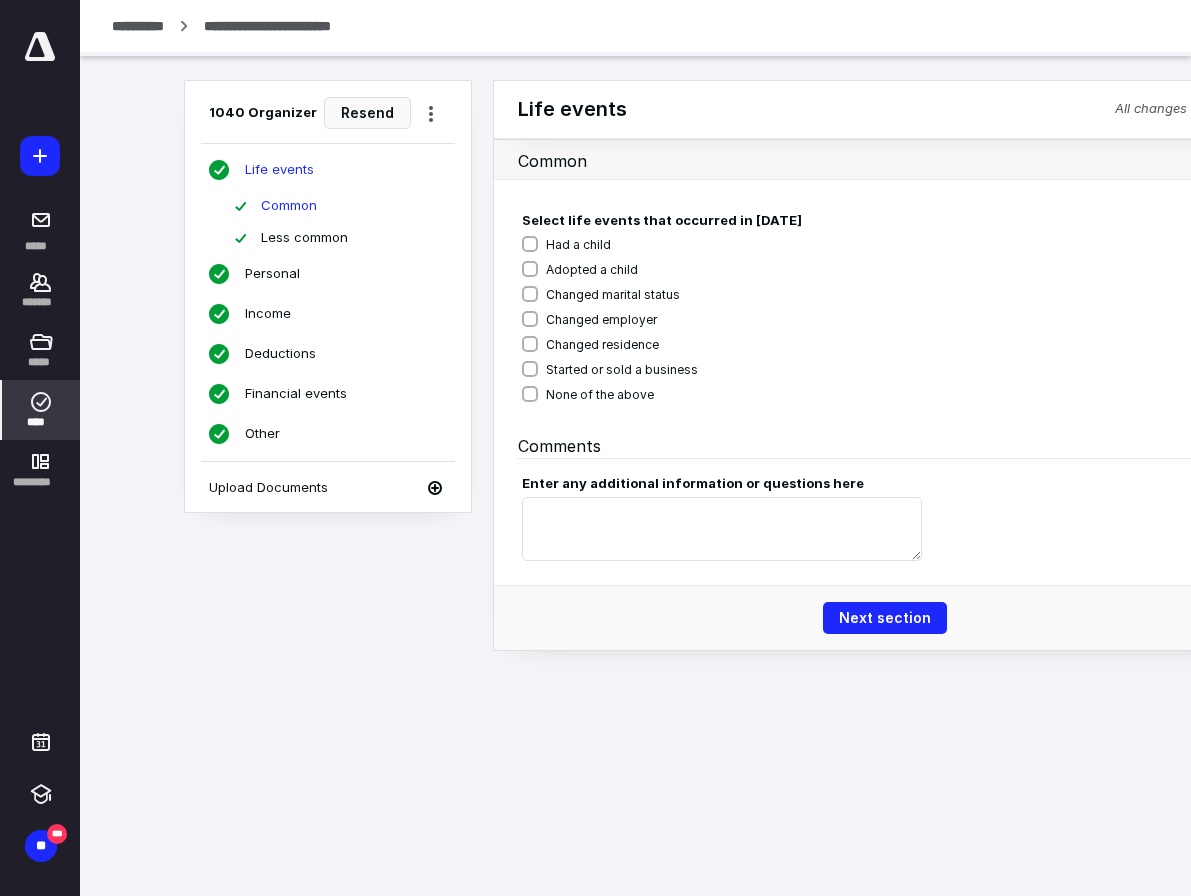 click on "Common" at bounding box center (873, 160) 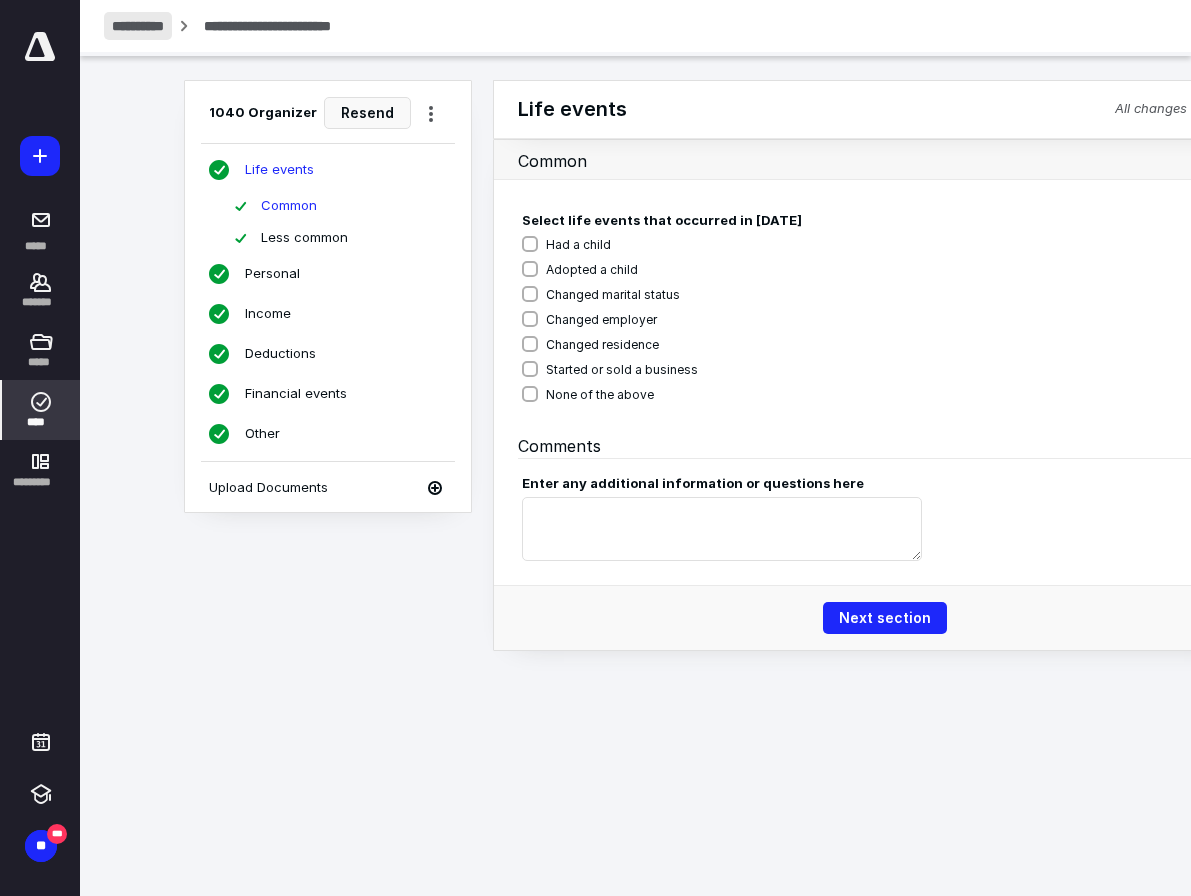click on "**********" at bounding box center (138, 26) 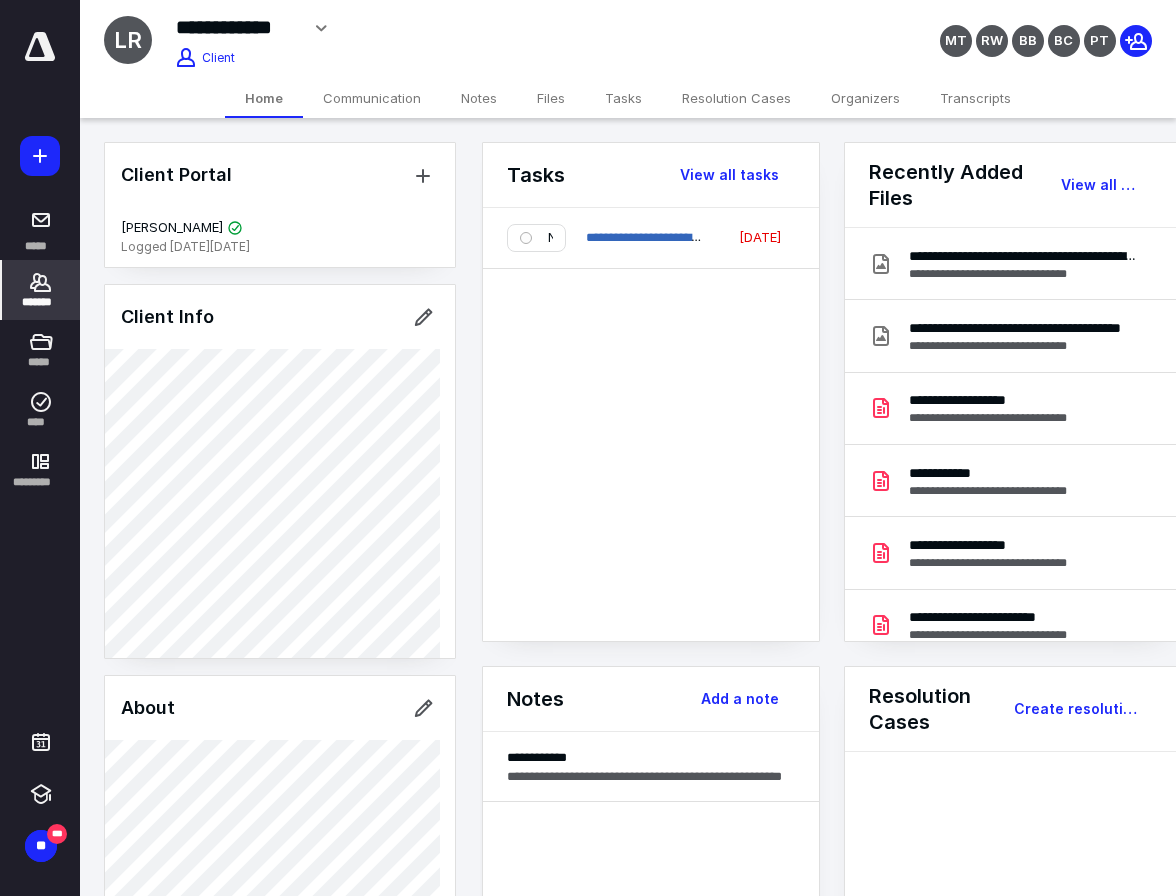 click on "**********" at bounding box center (828, 884) 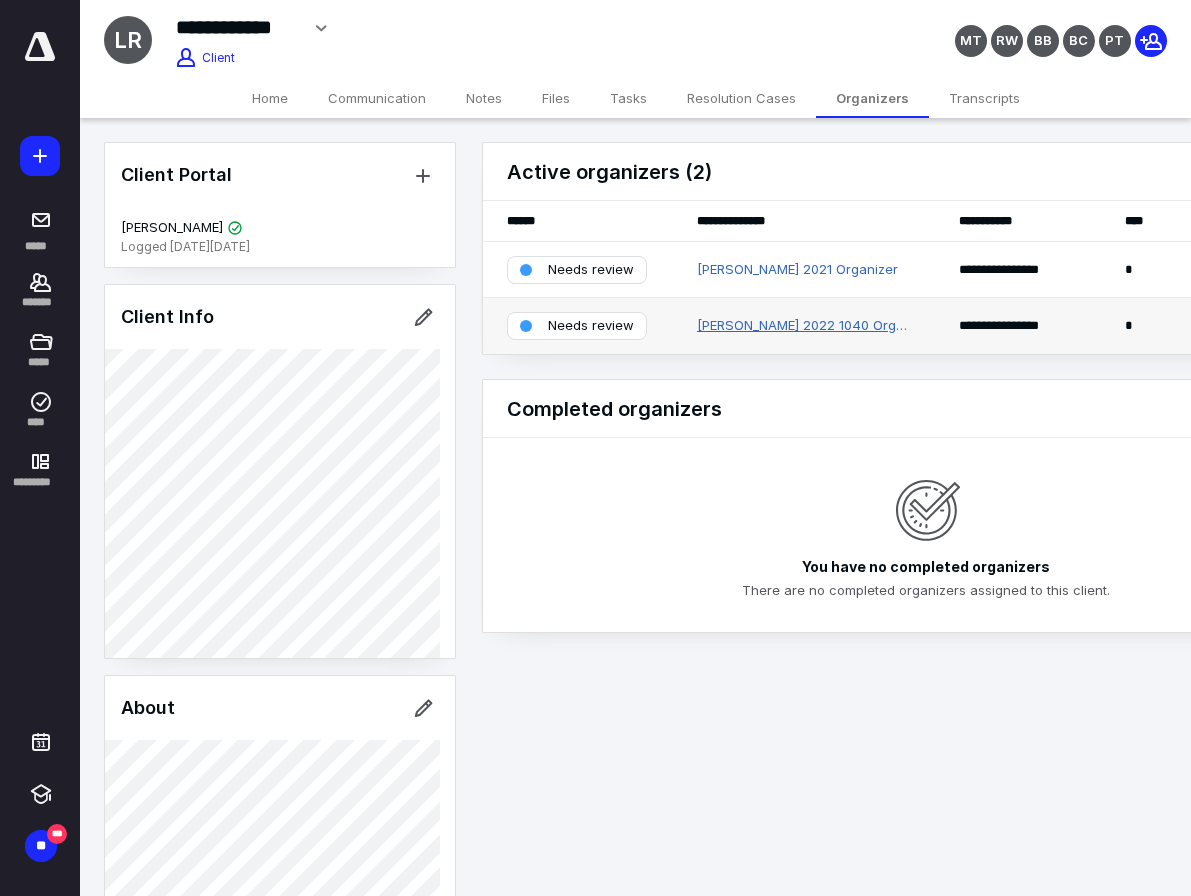 click on "[PERSON_NAME] 2022 1040 Organizer" at bounding box center [804, 326] 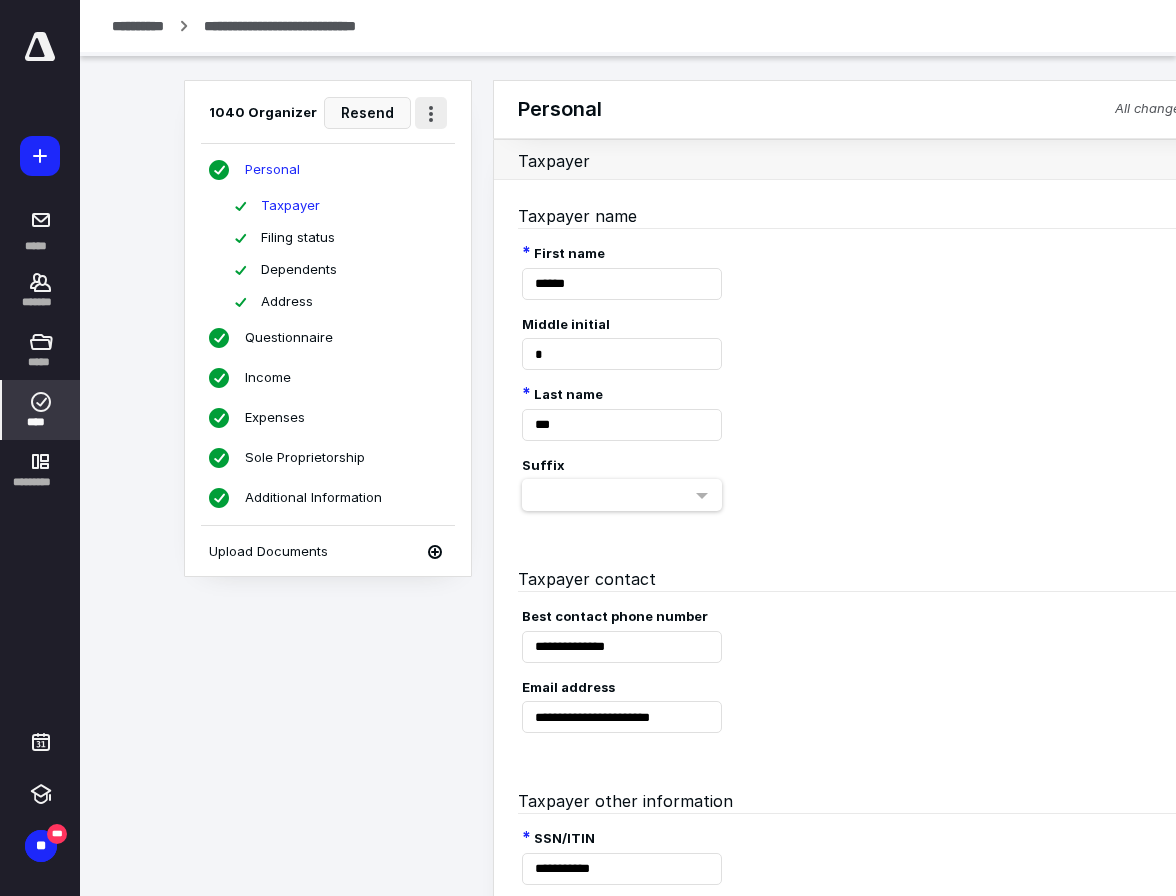 click at bounding box center (431, 113) 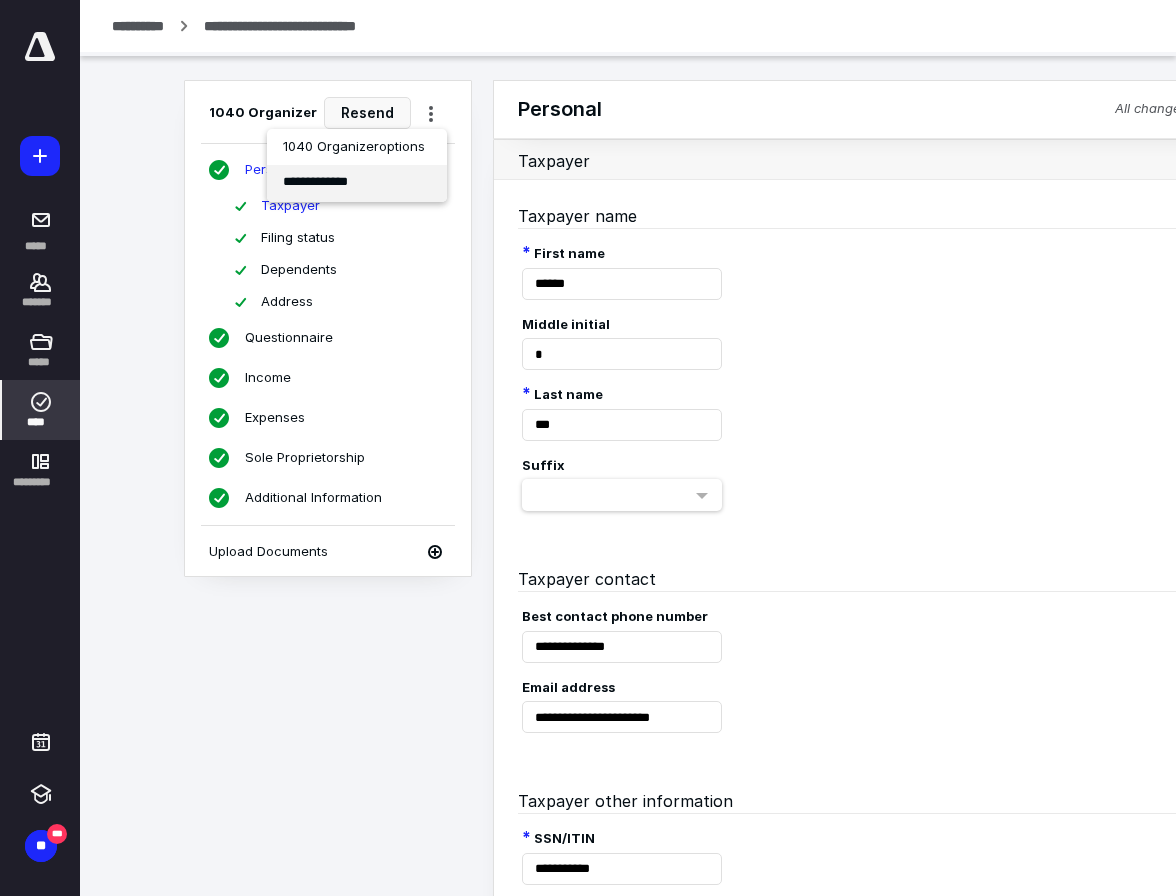 click on "**********" at bounding box center (357, 183) 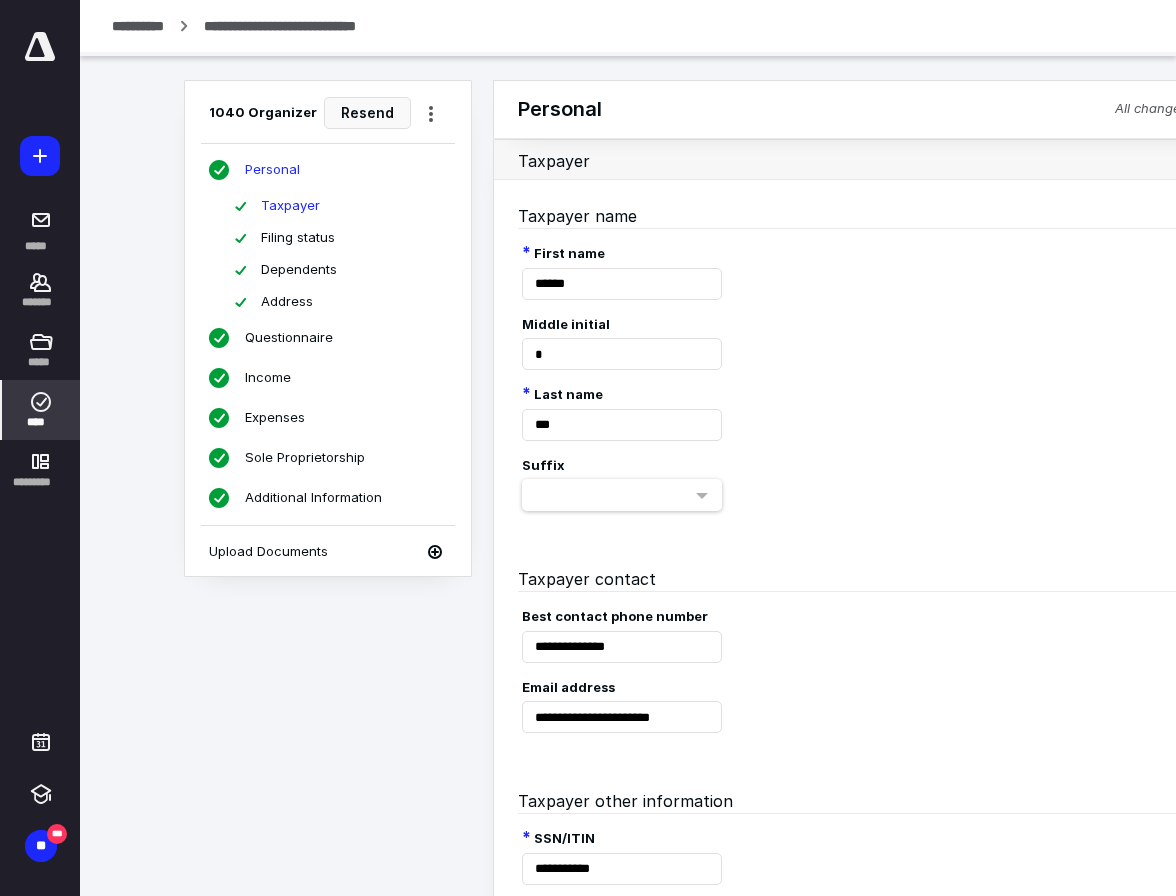 click on "Taxpayer" at bounding box center (873, 160) 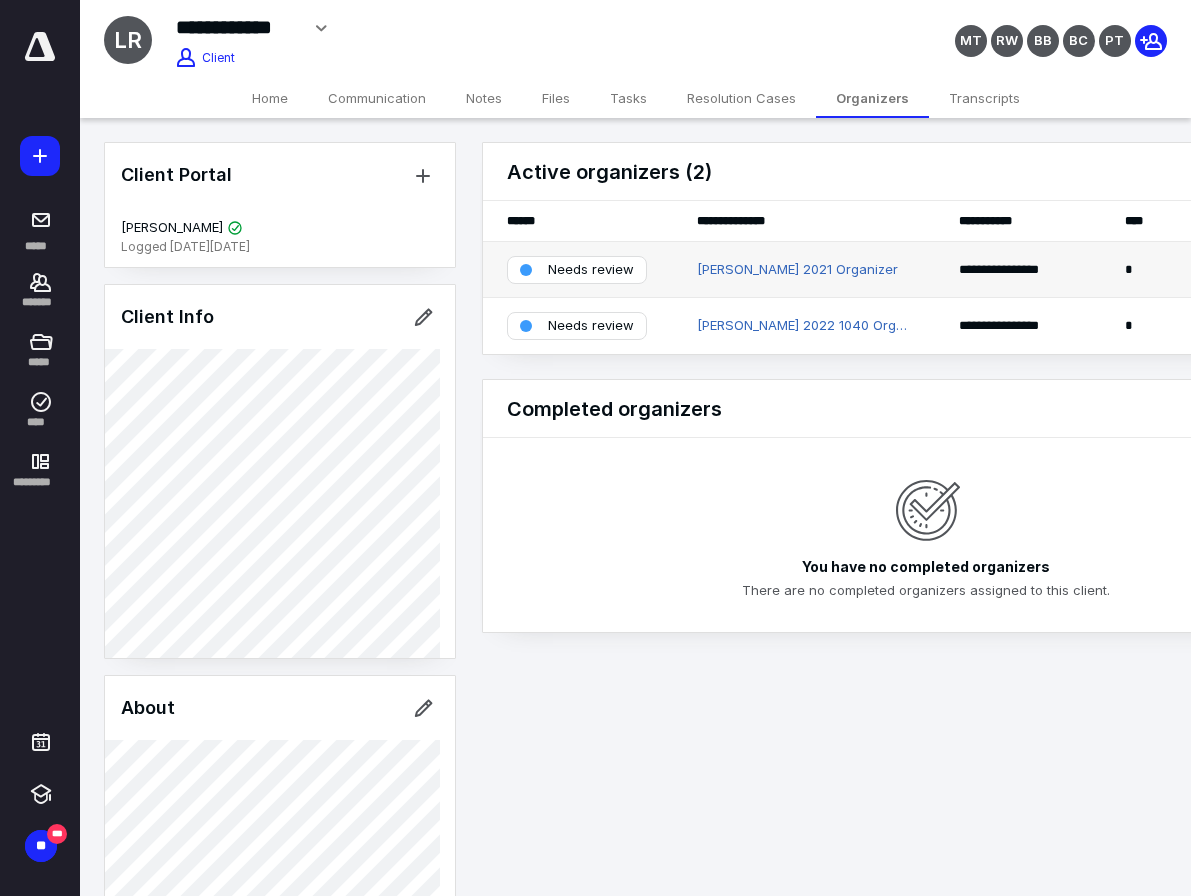 click on "Needs review" at bounding box center [591, 270] 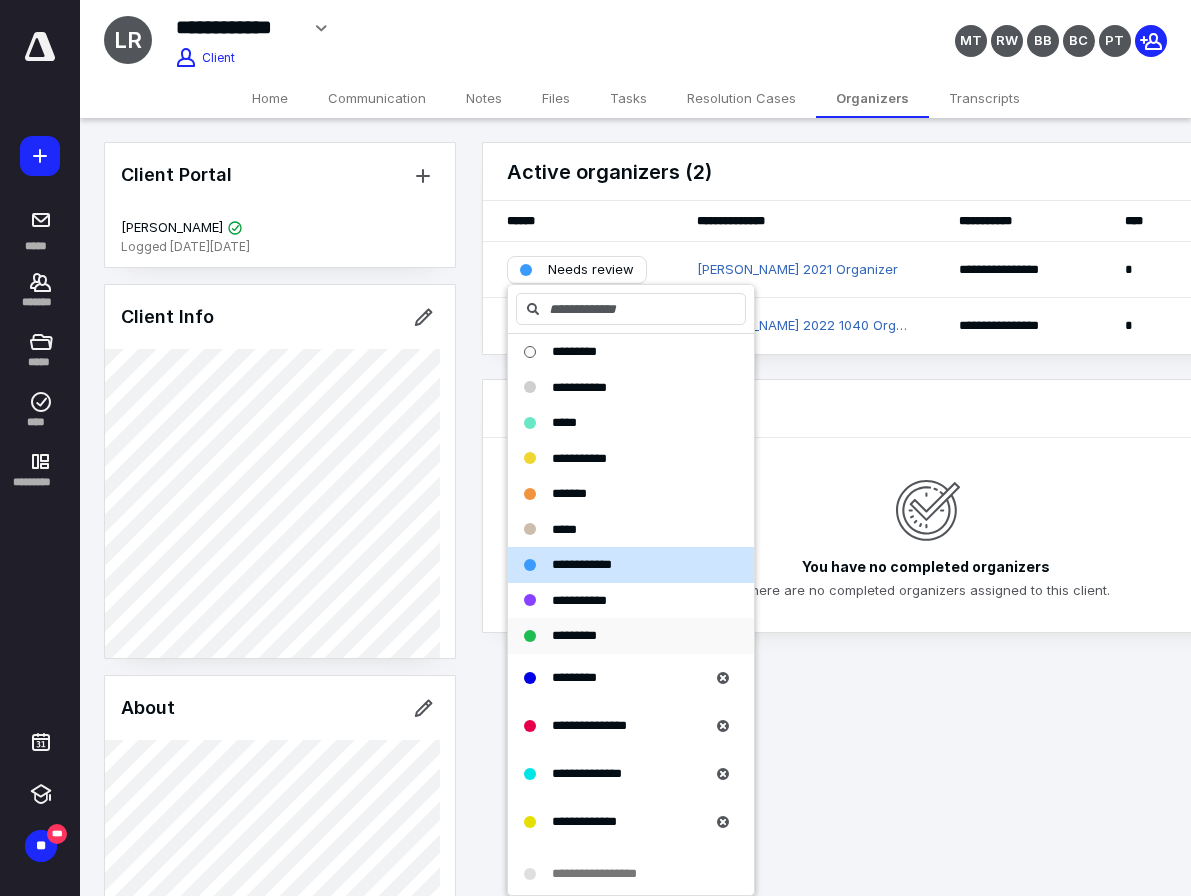 click on "*********" at bounding box center [574, 635] 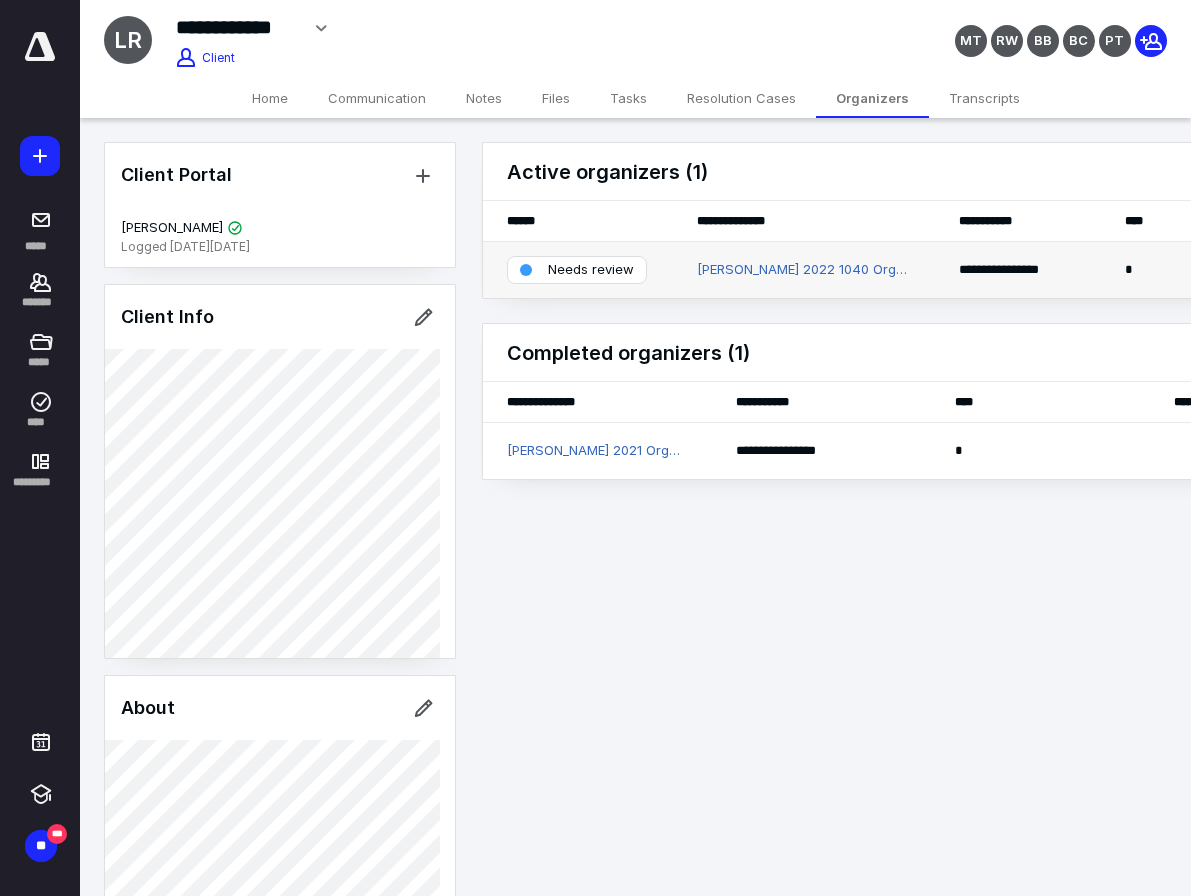 click on "Needs review" at bounding box center (591, 270) 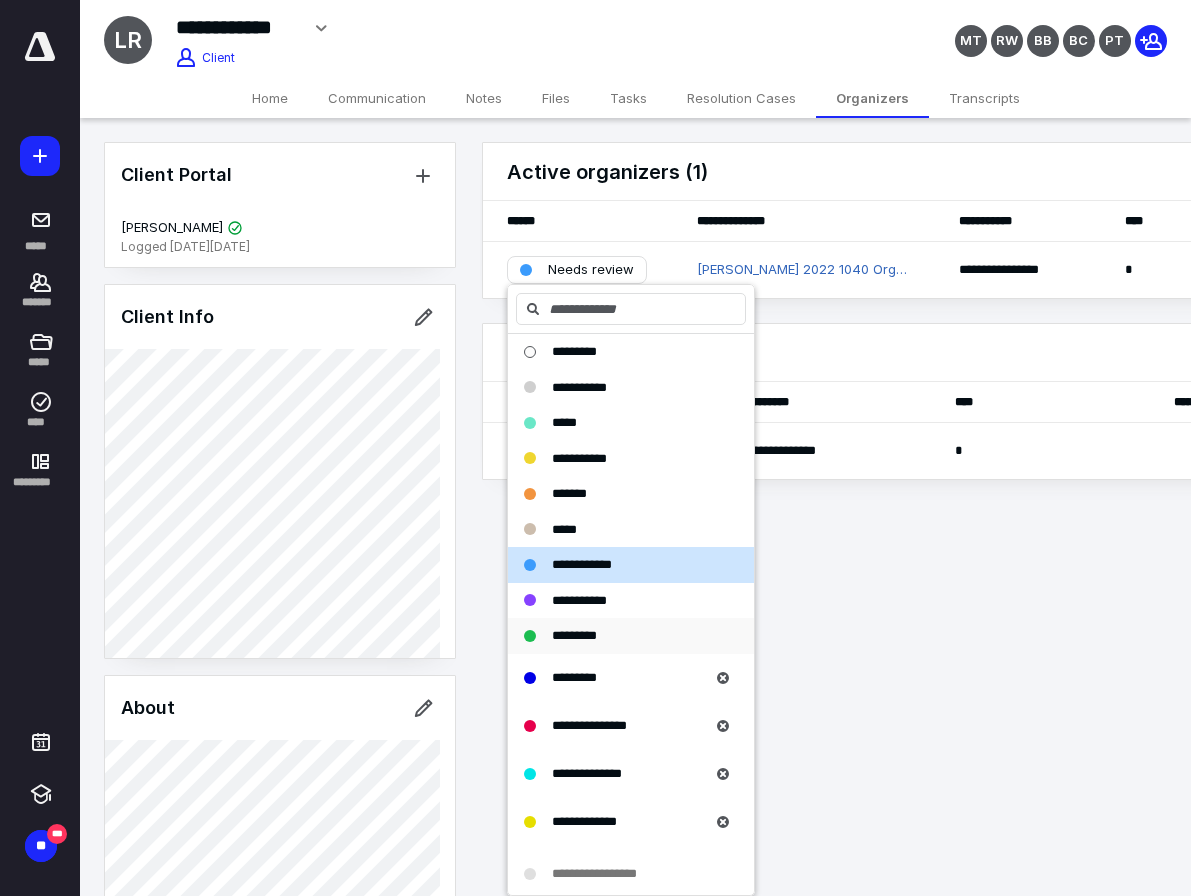 click on "*********" at bounding box center (631, 636) 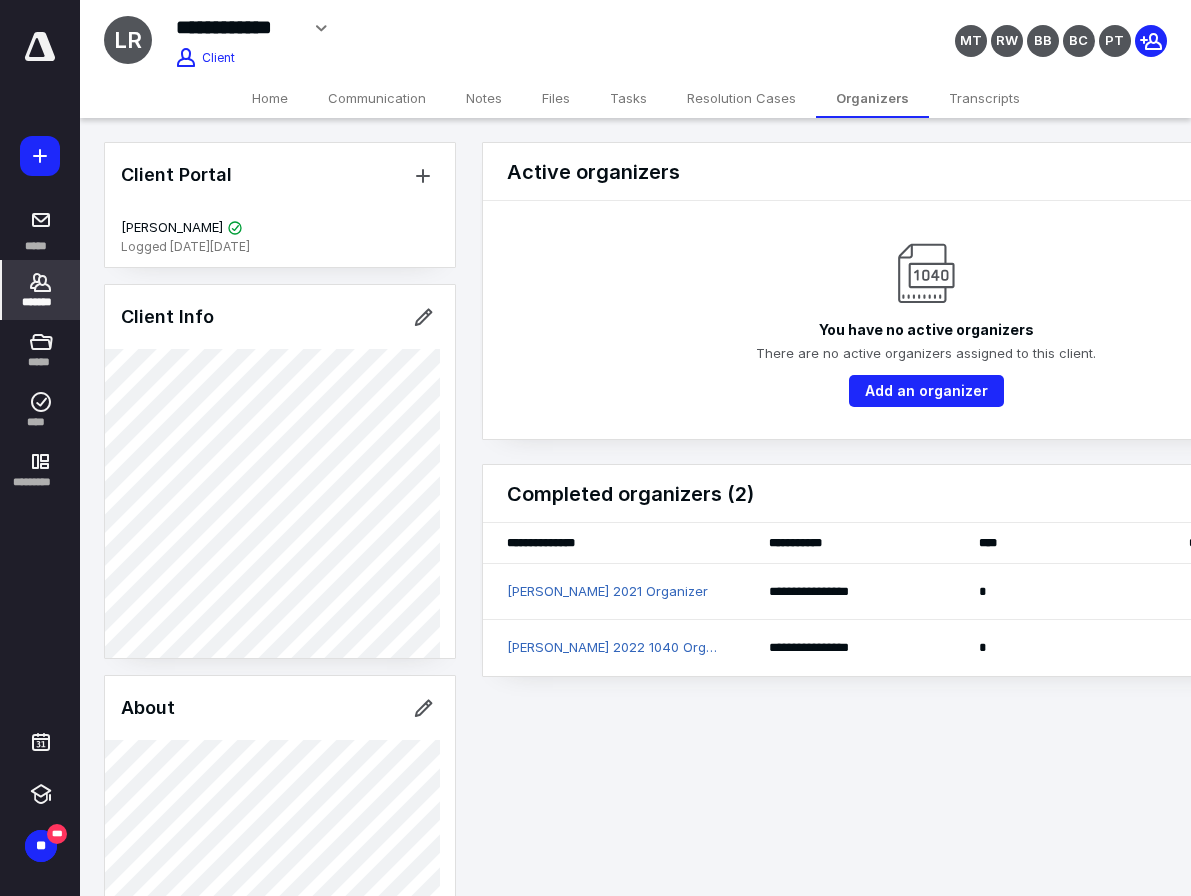 click on "*******" at bounding box center (41, 302) 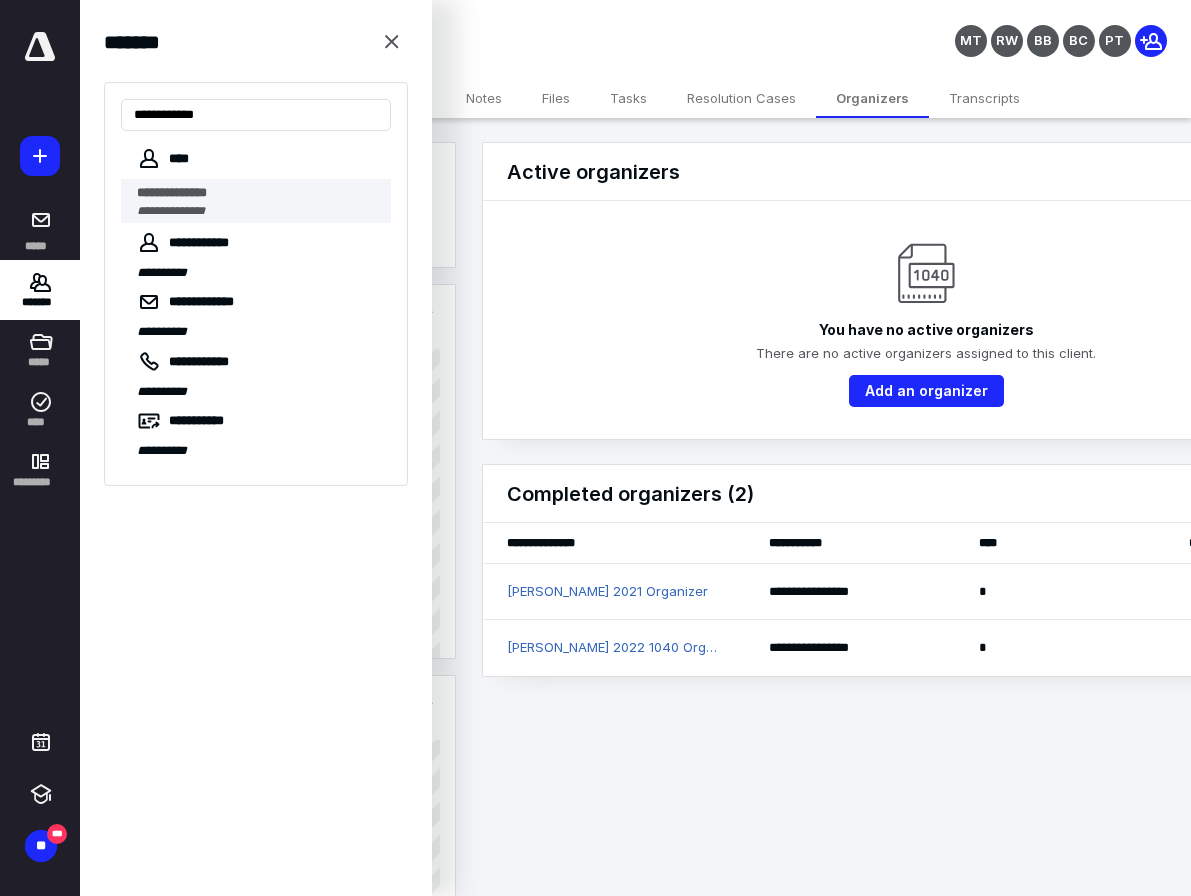 type on "**********" 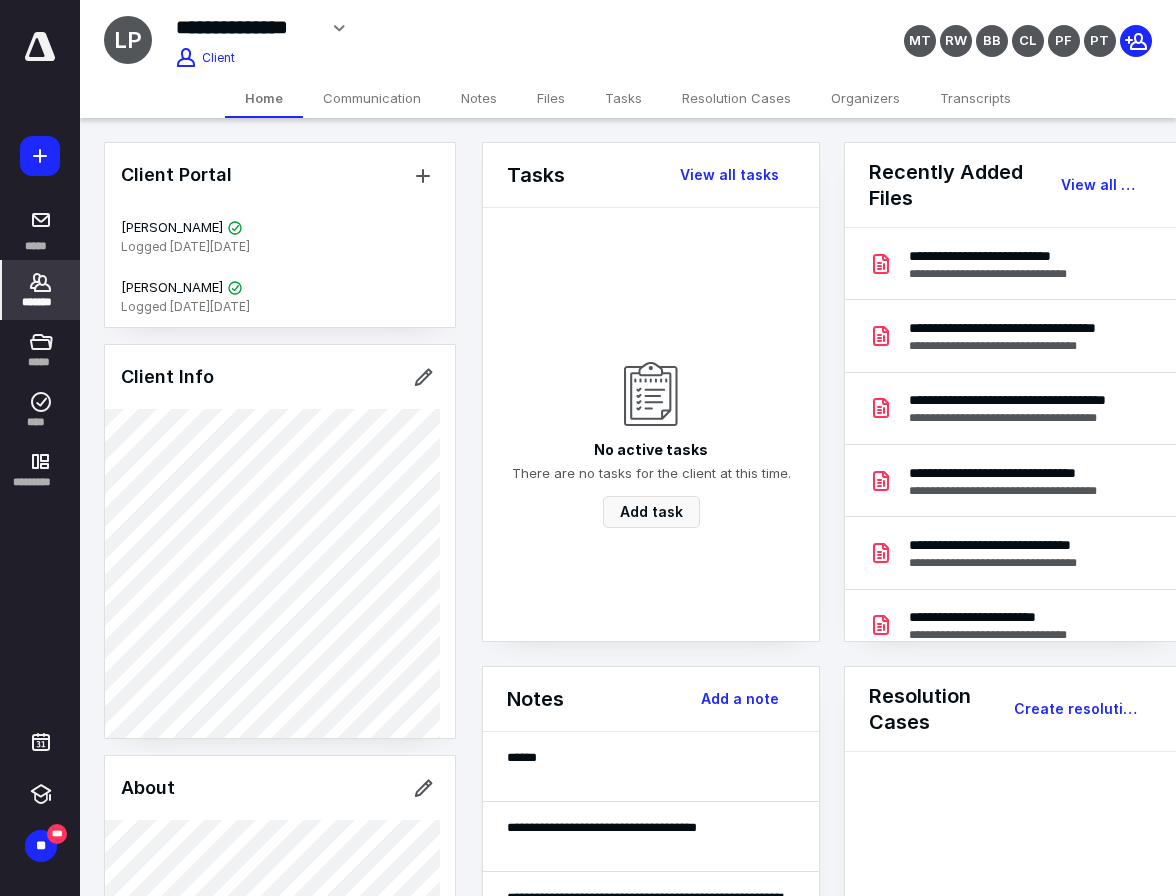 click on "Organizers" at bounding box center (865, 98) 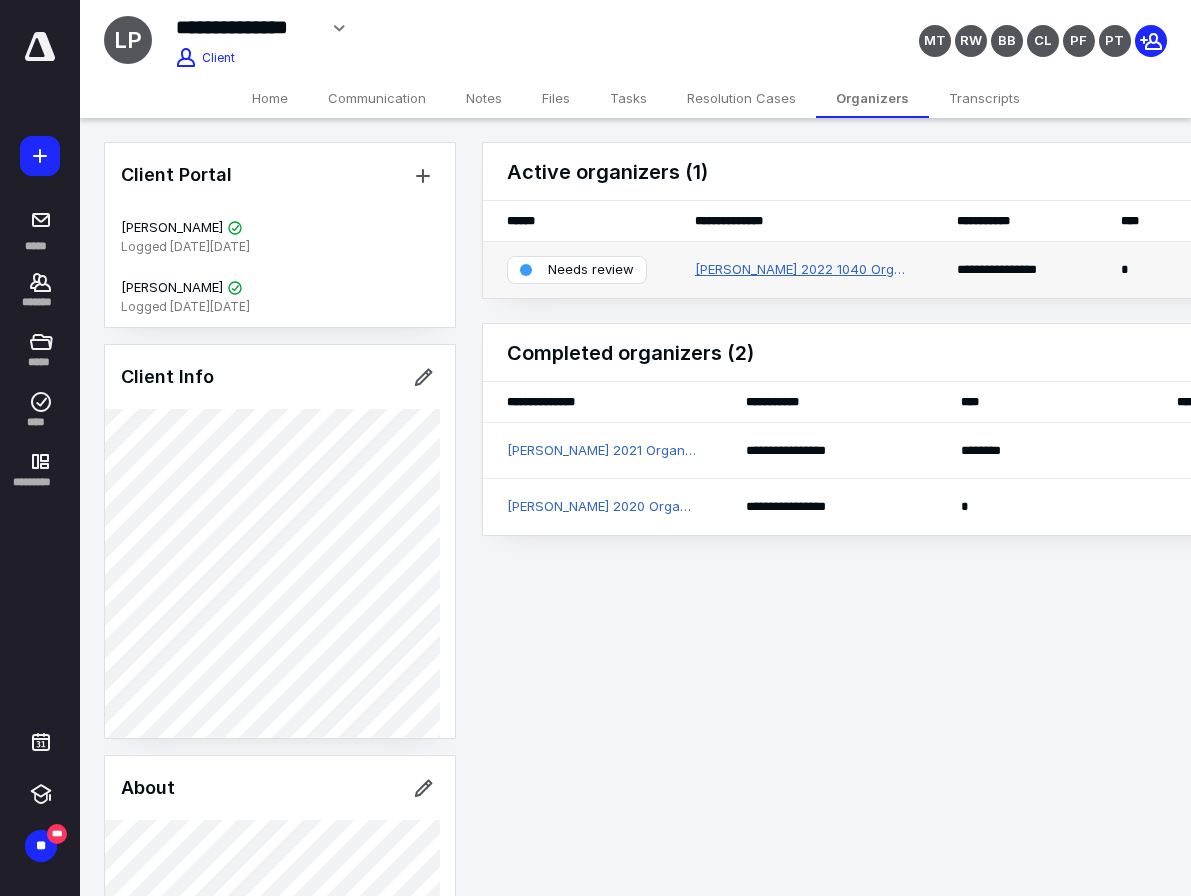click on "[PERSON_NAME] 2022 1040 Organizer" at bounding box center (802, 270) 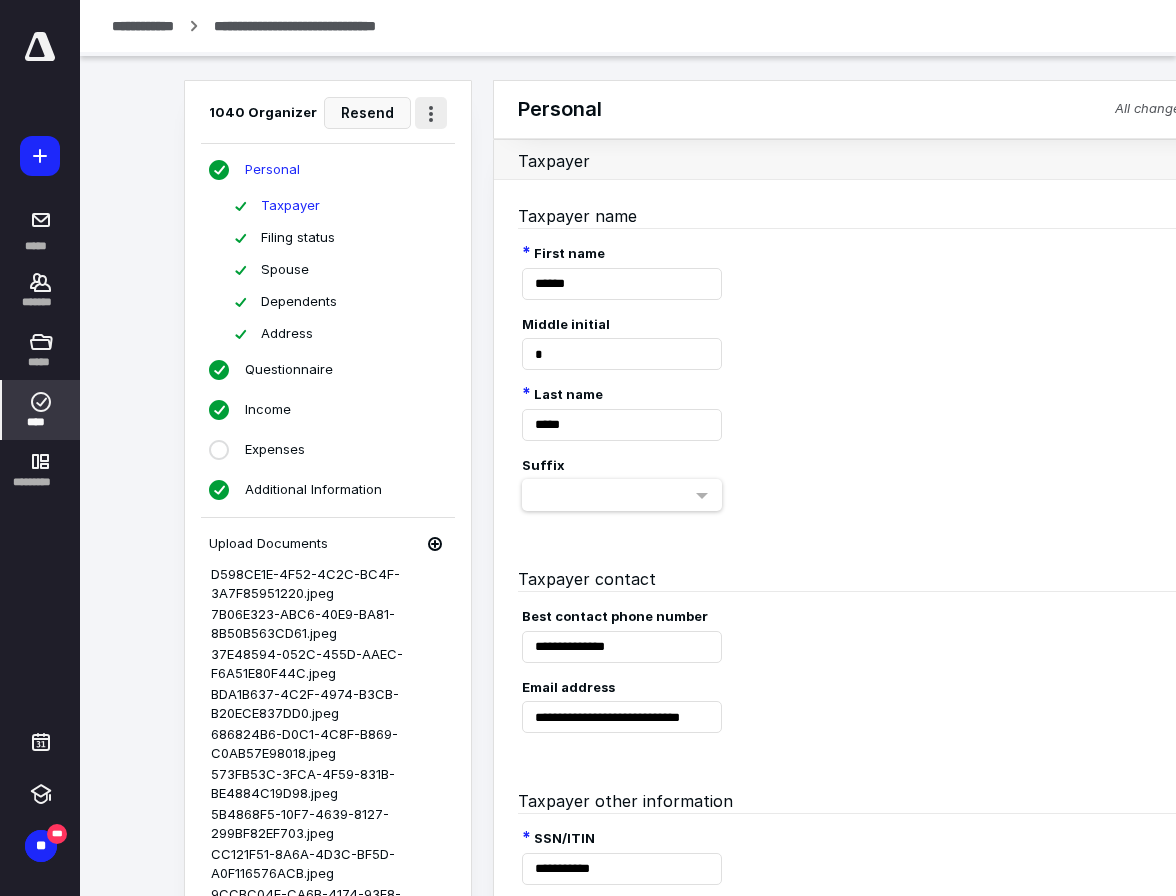 click at bounding box center [431, 113] 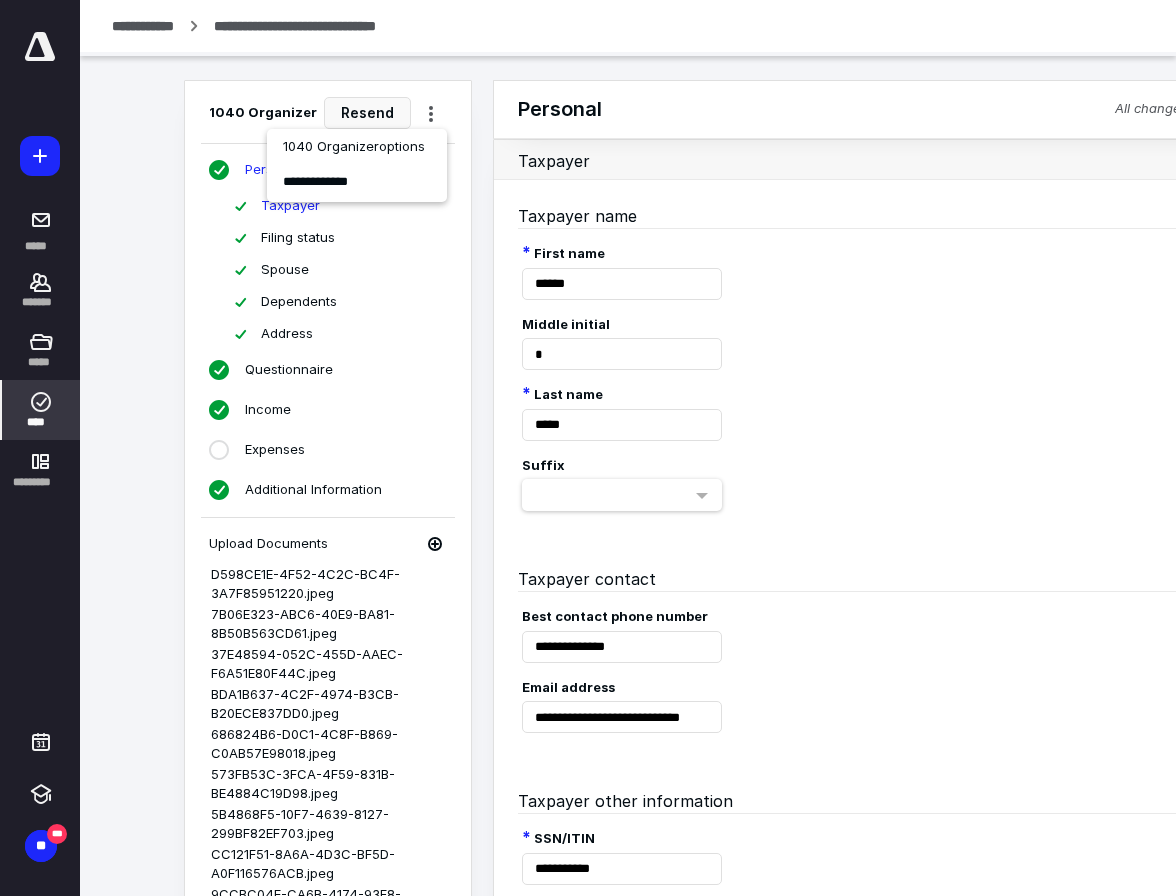 type 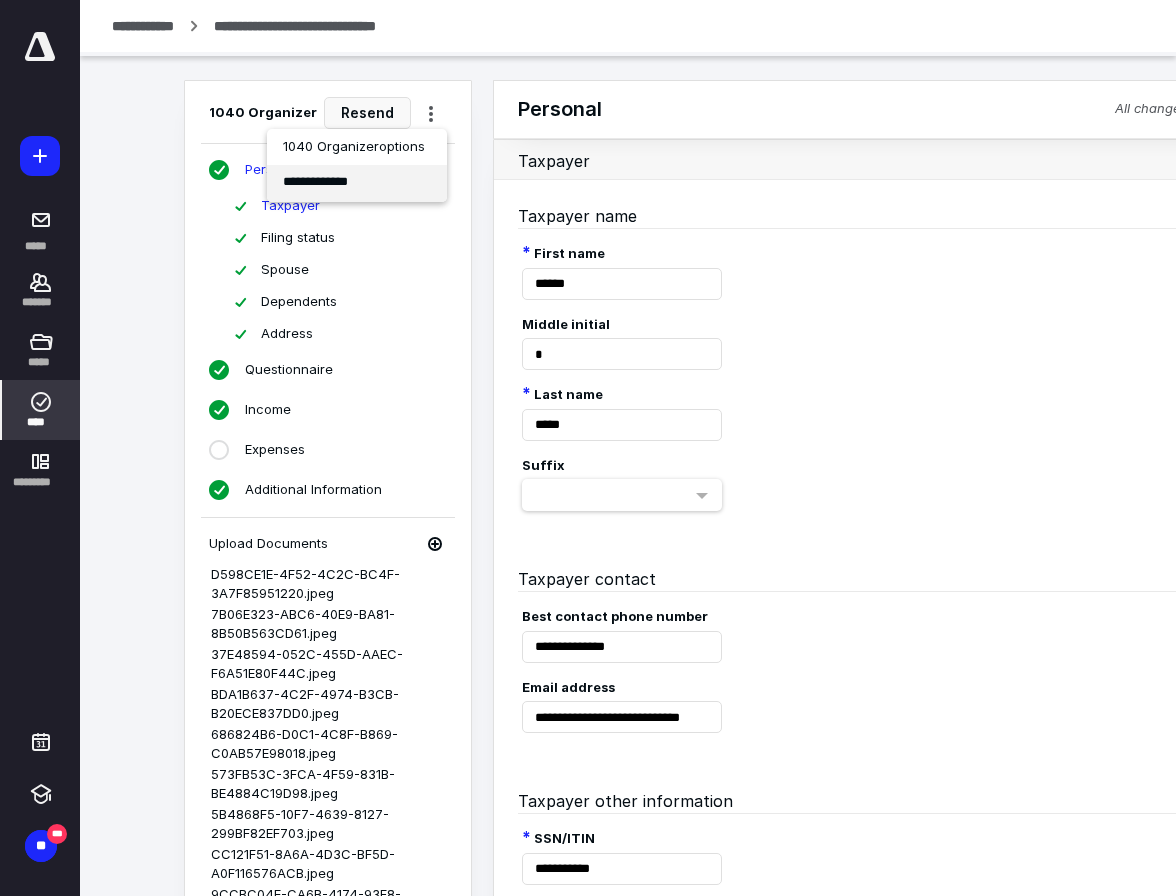 click on "**********" at bounding box center [357, 183] 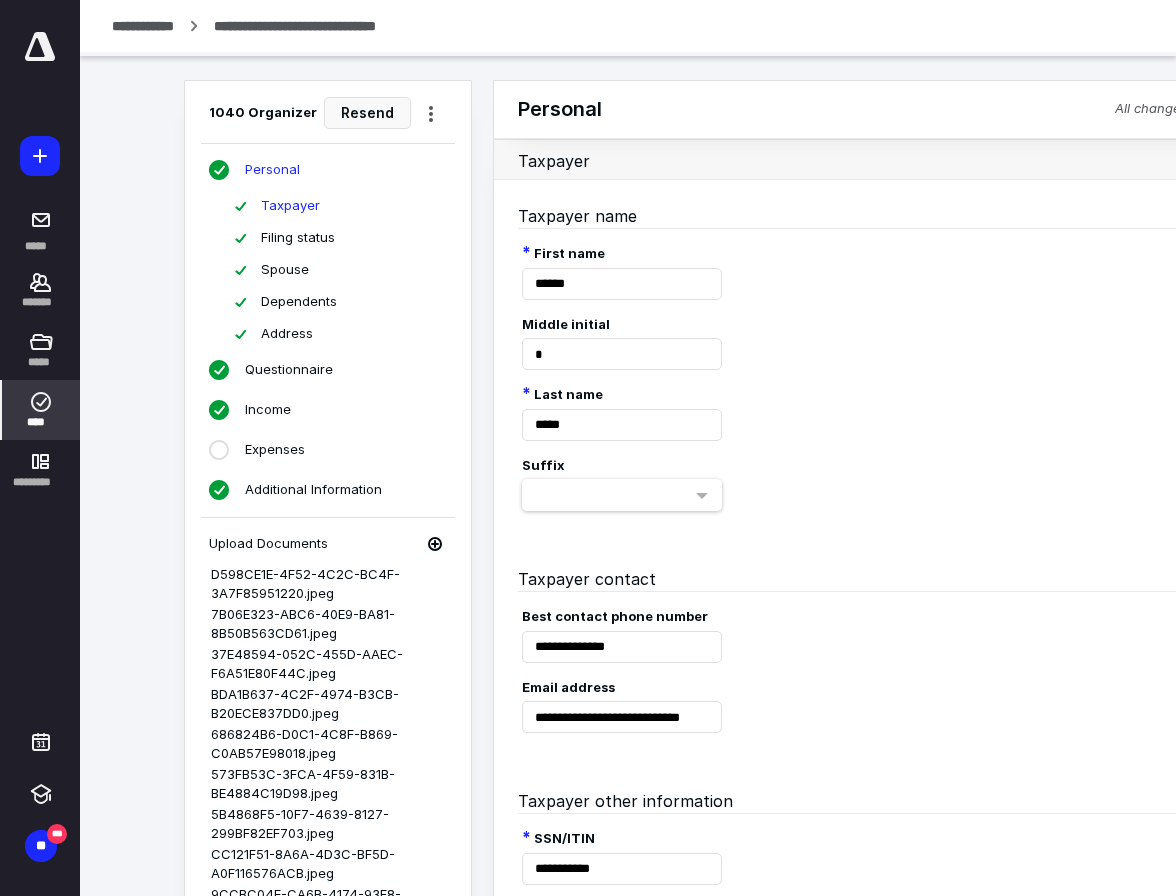 click on "Personal All changes saved" at bounding box center (873, 109) 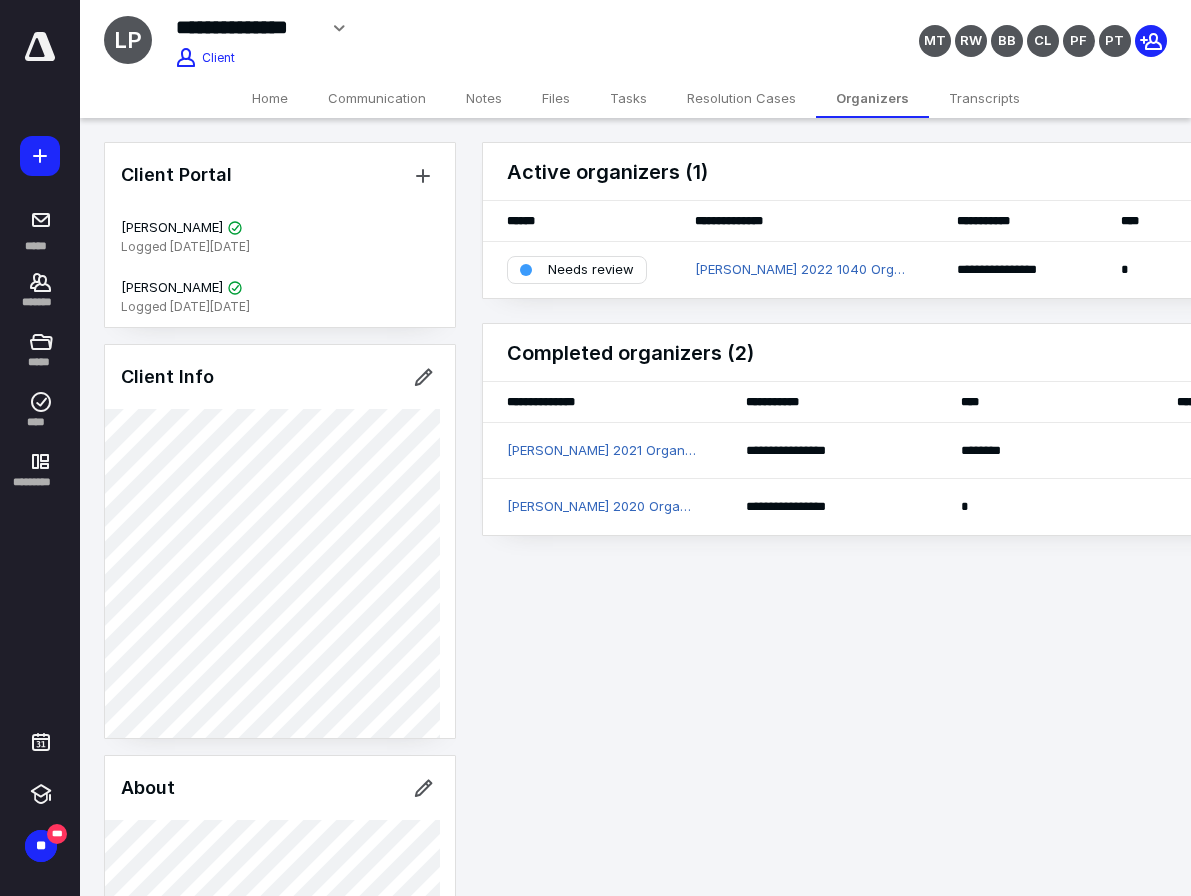 click on "Organizers" at bounding box center [872, 98] 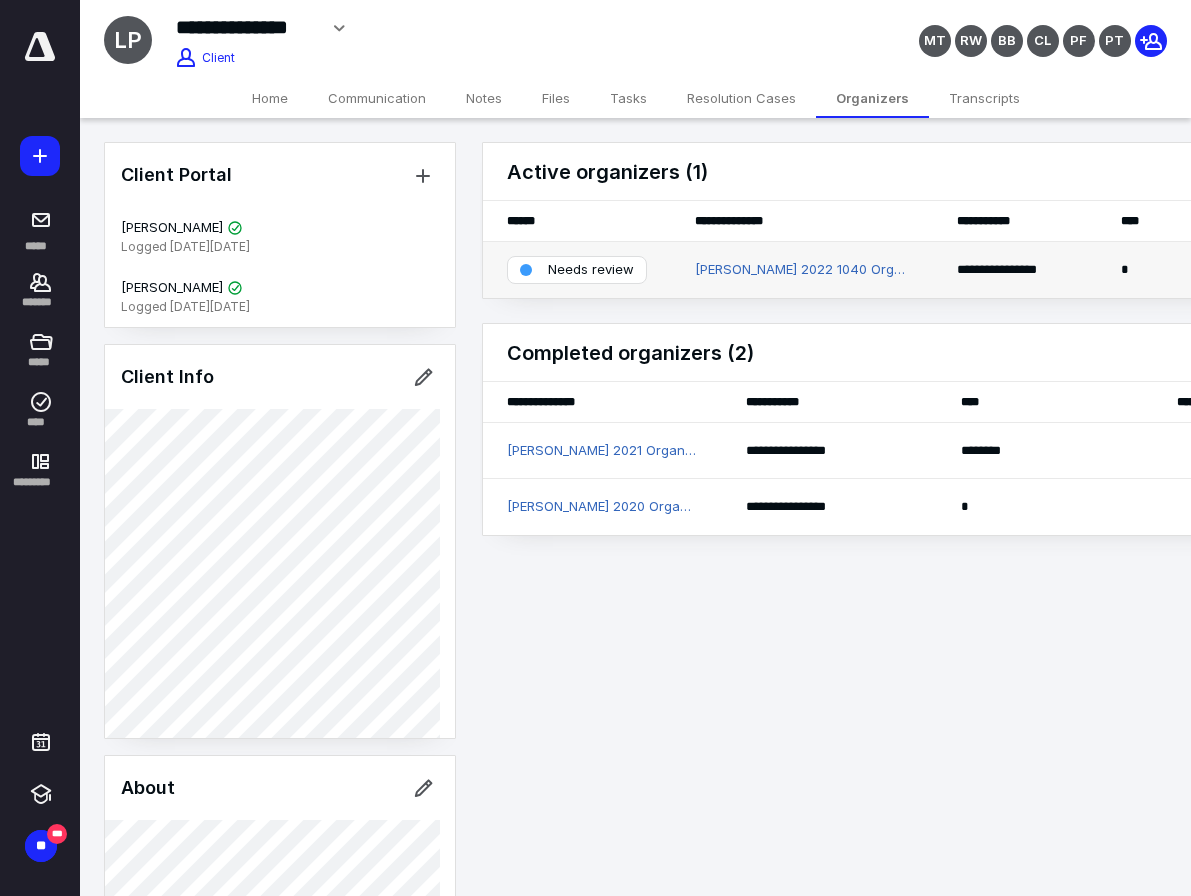 click on "Needs review" at bounding box center [591, 270] 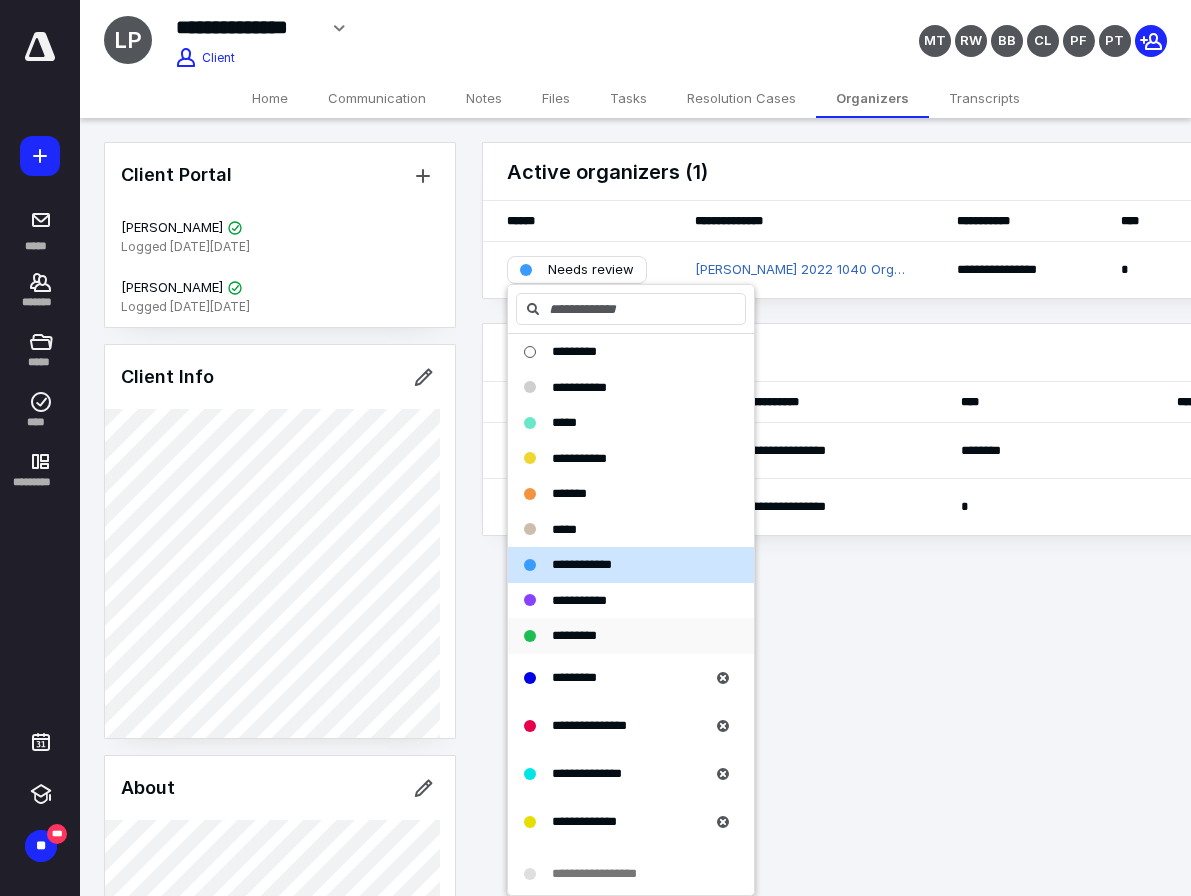 click on "*********" at bounding box center (574, 635) 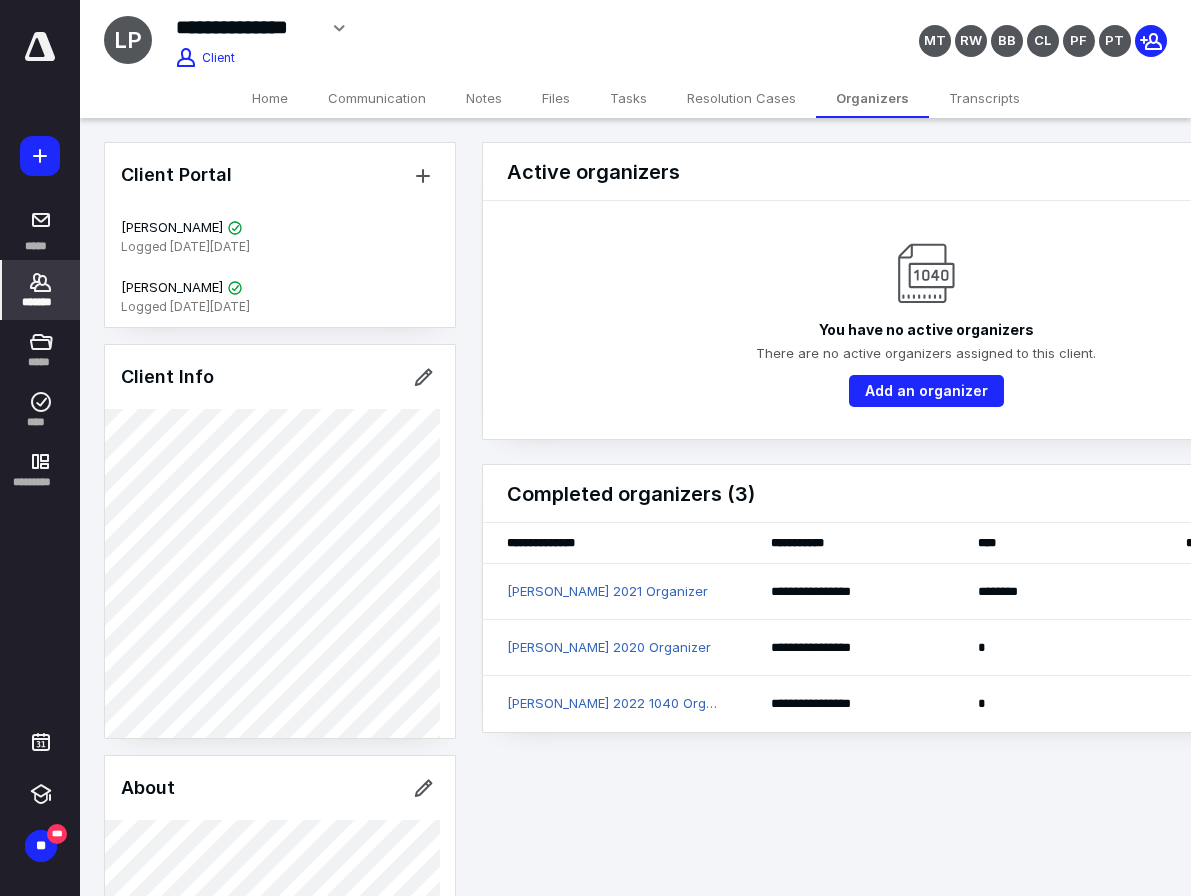 click 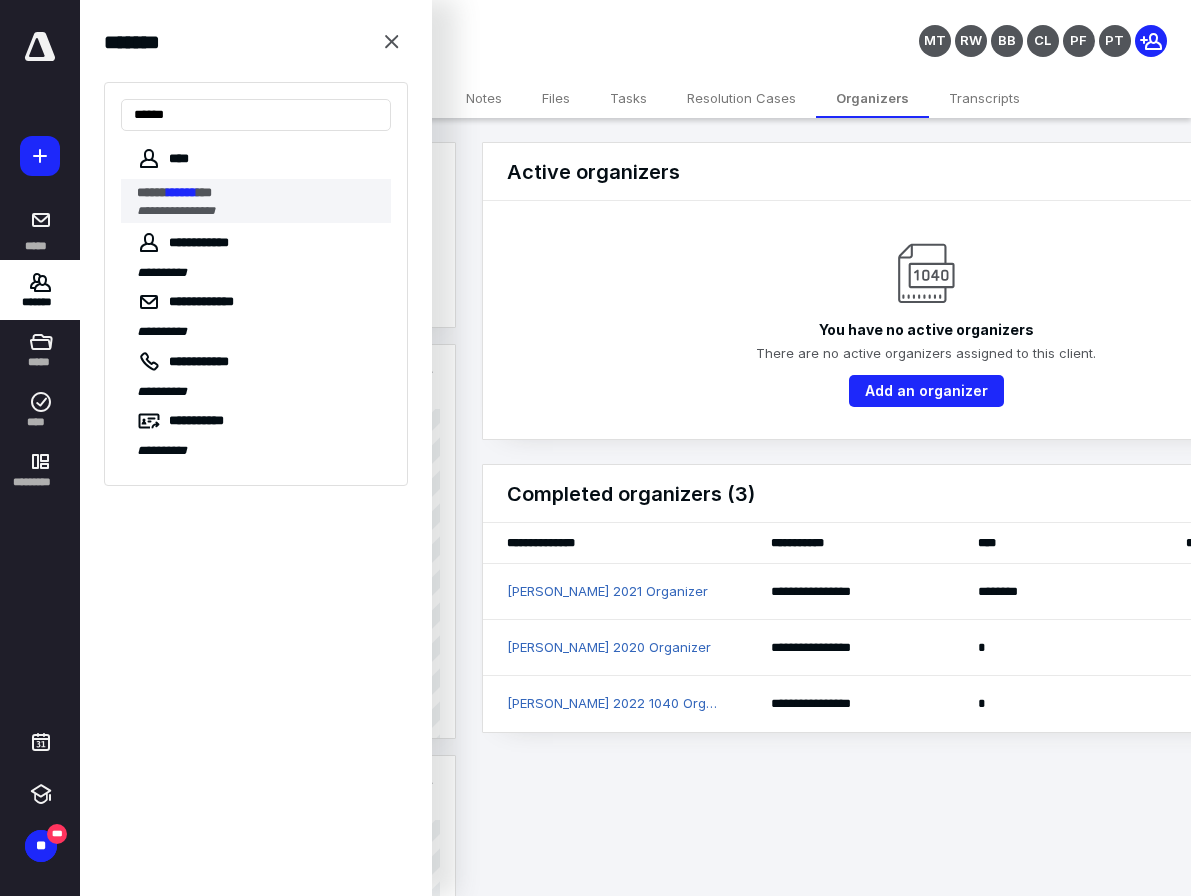 type on "******" 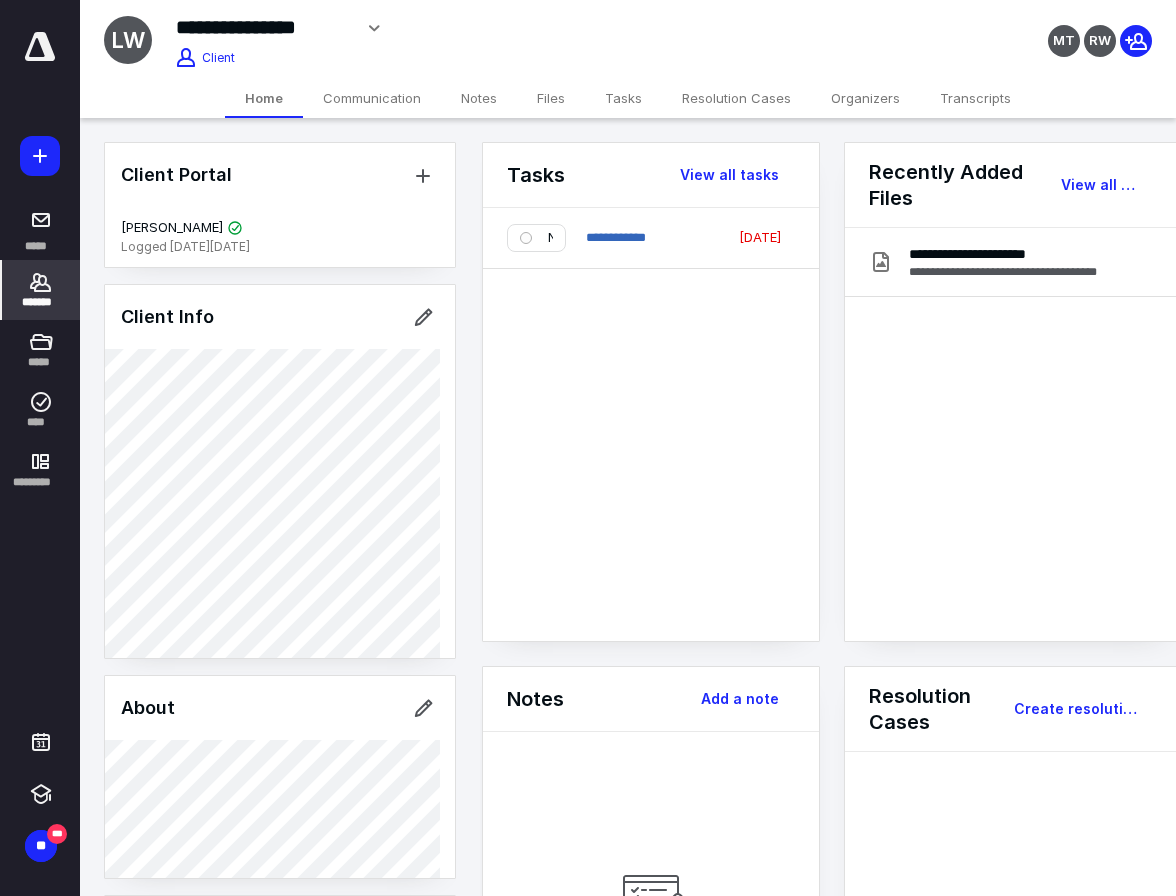 click on "Organizers" at bounding box center [865, 98] 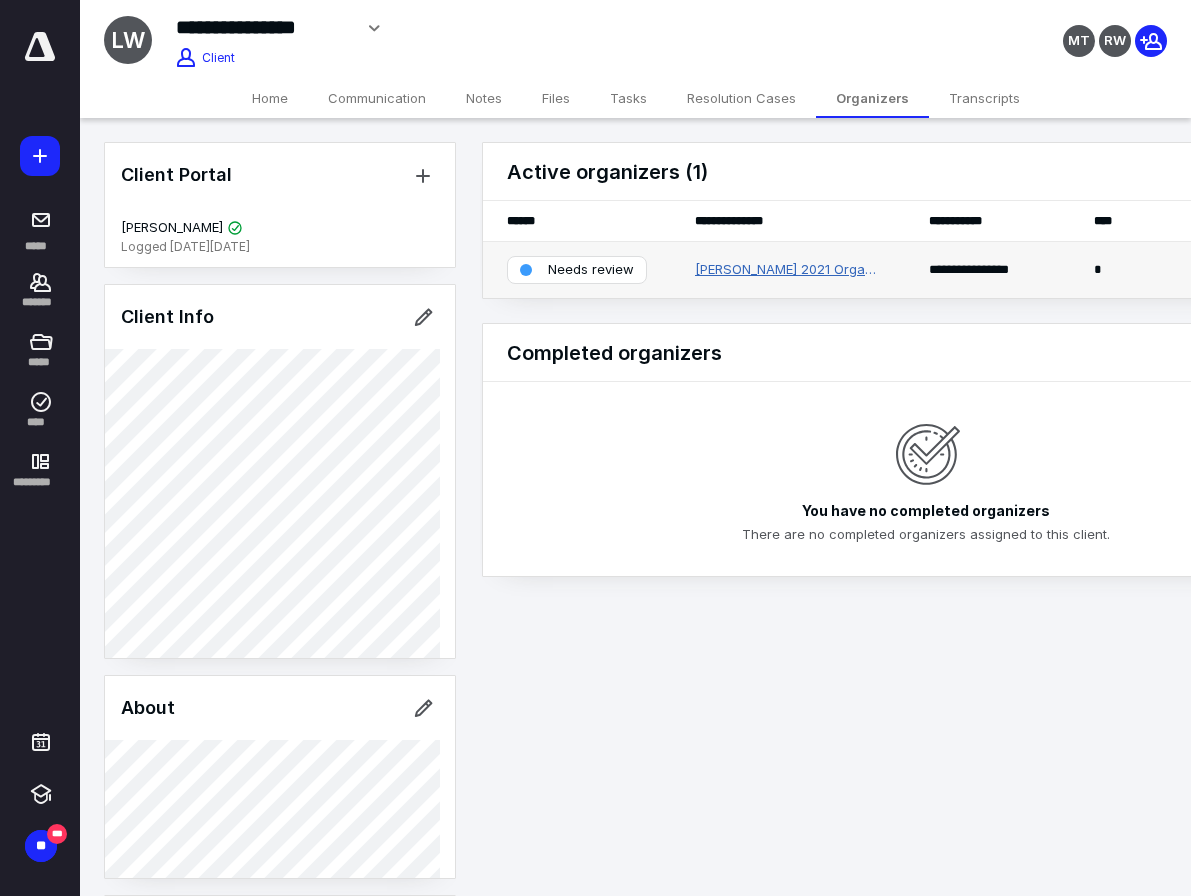 click on "[PERSON_NAME] 2021 Organizer" at bounding box center [788, 270] 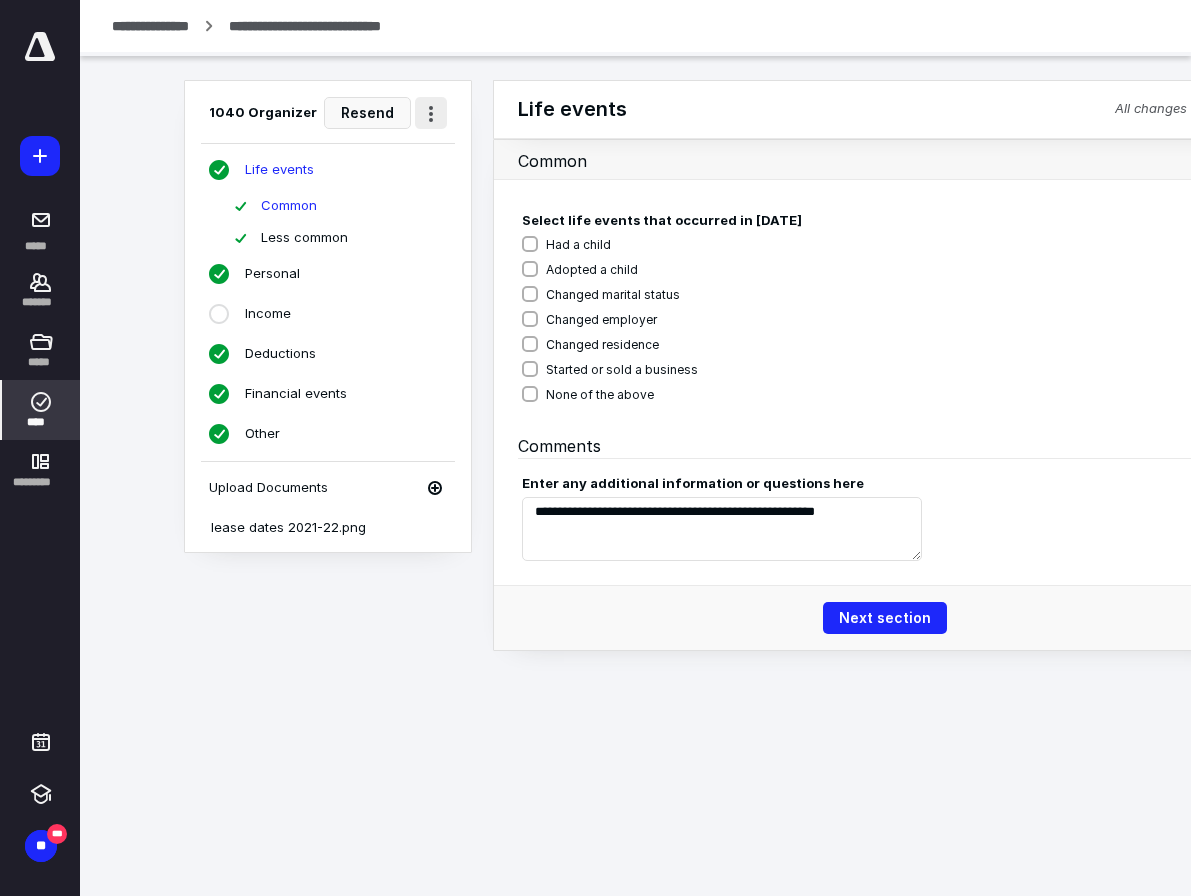 click at bounding box center (431, 113) 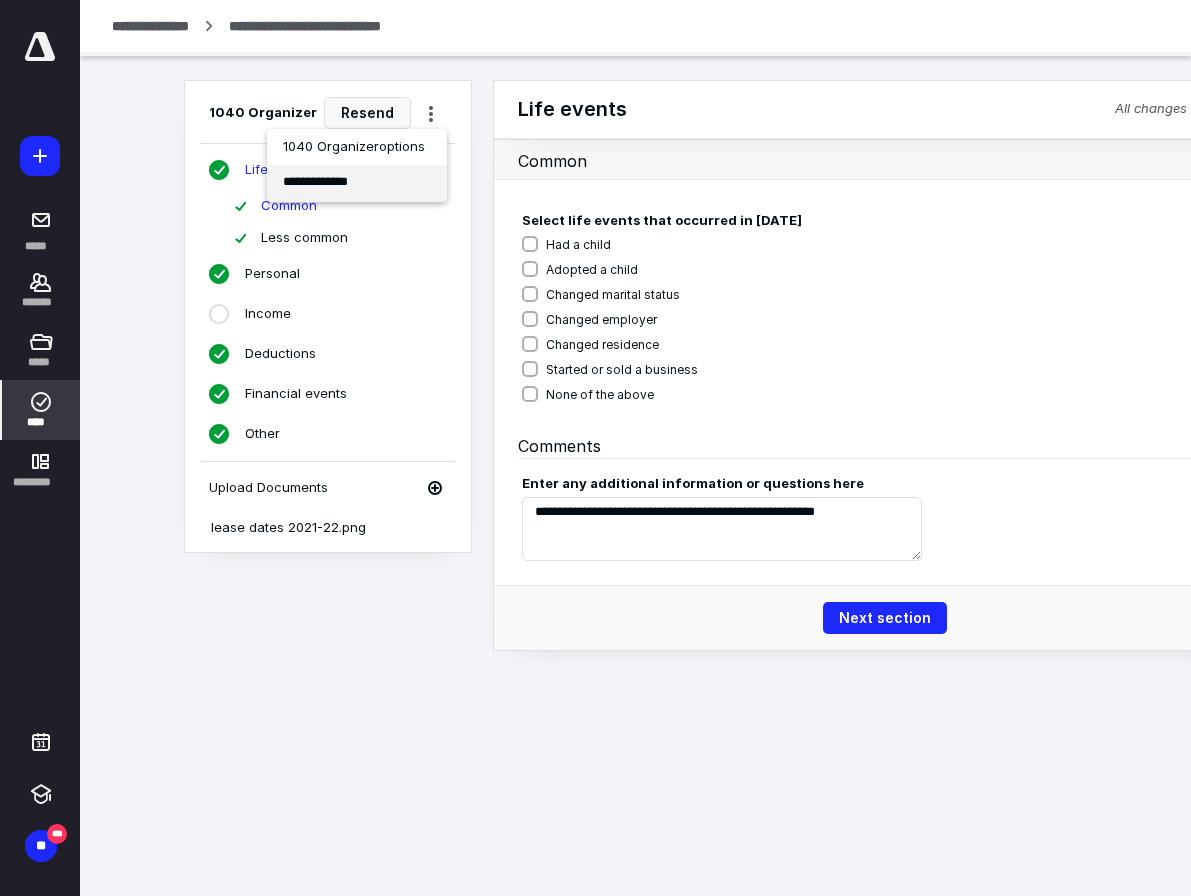 click on "**********" at bounding box center [357, 183] 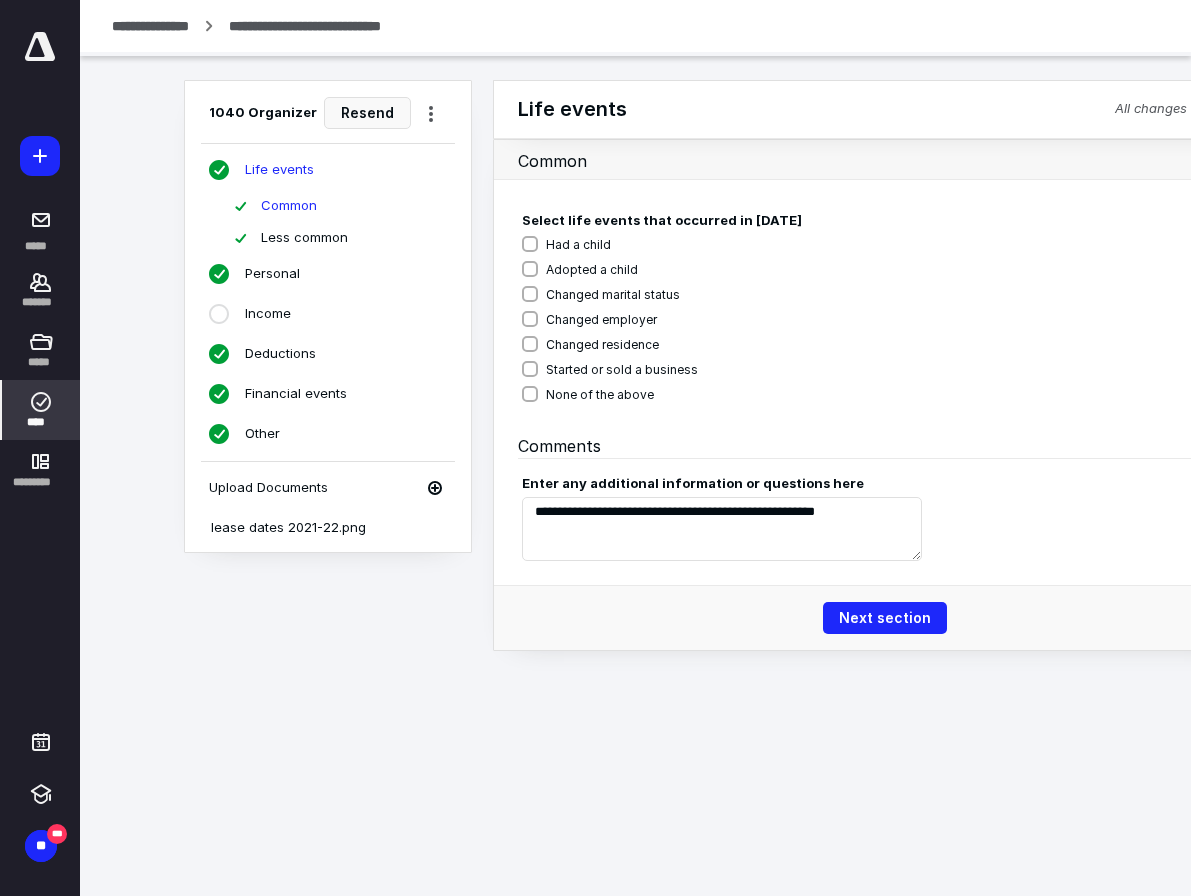 click at bounding box center (873, 28) 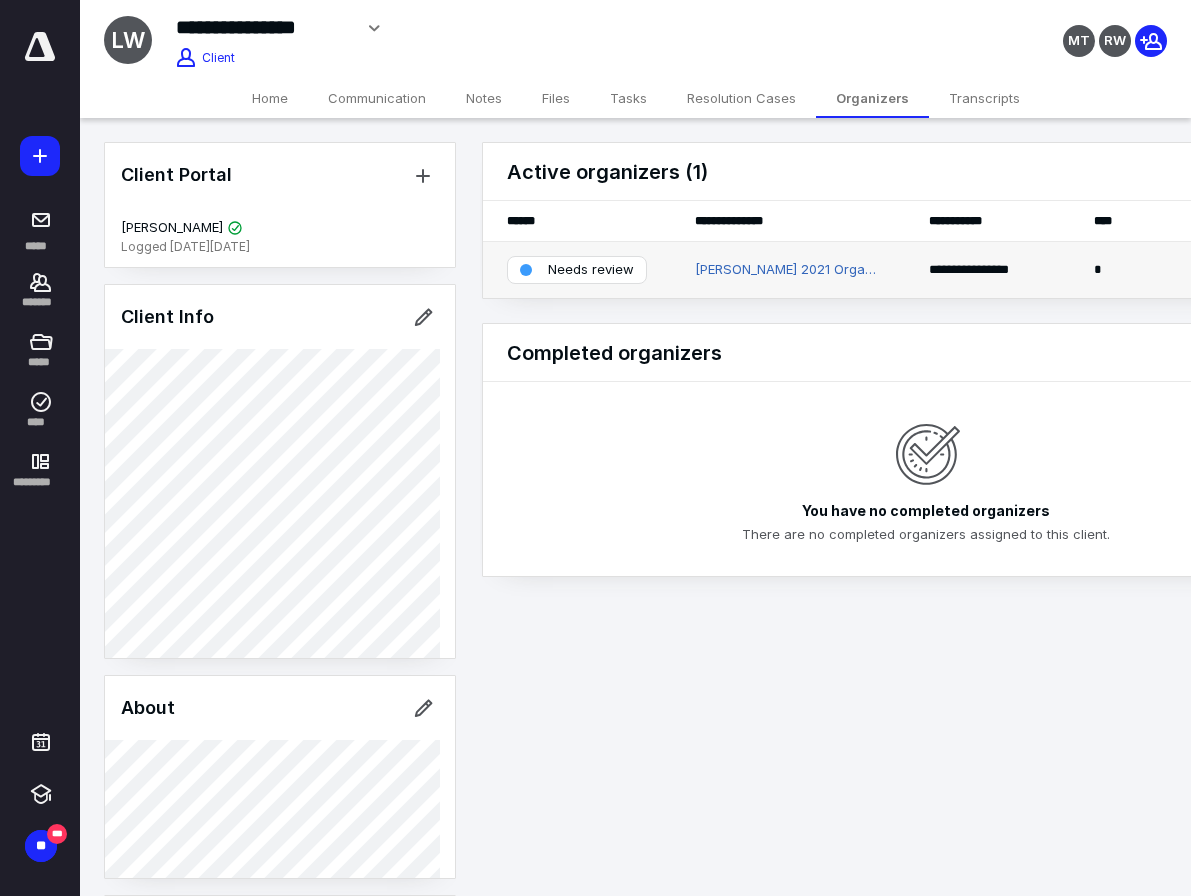 click on "Needs review" at bounding box center (591, 270) 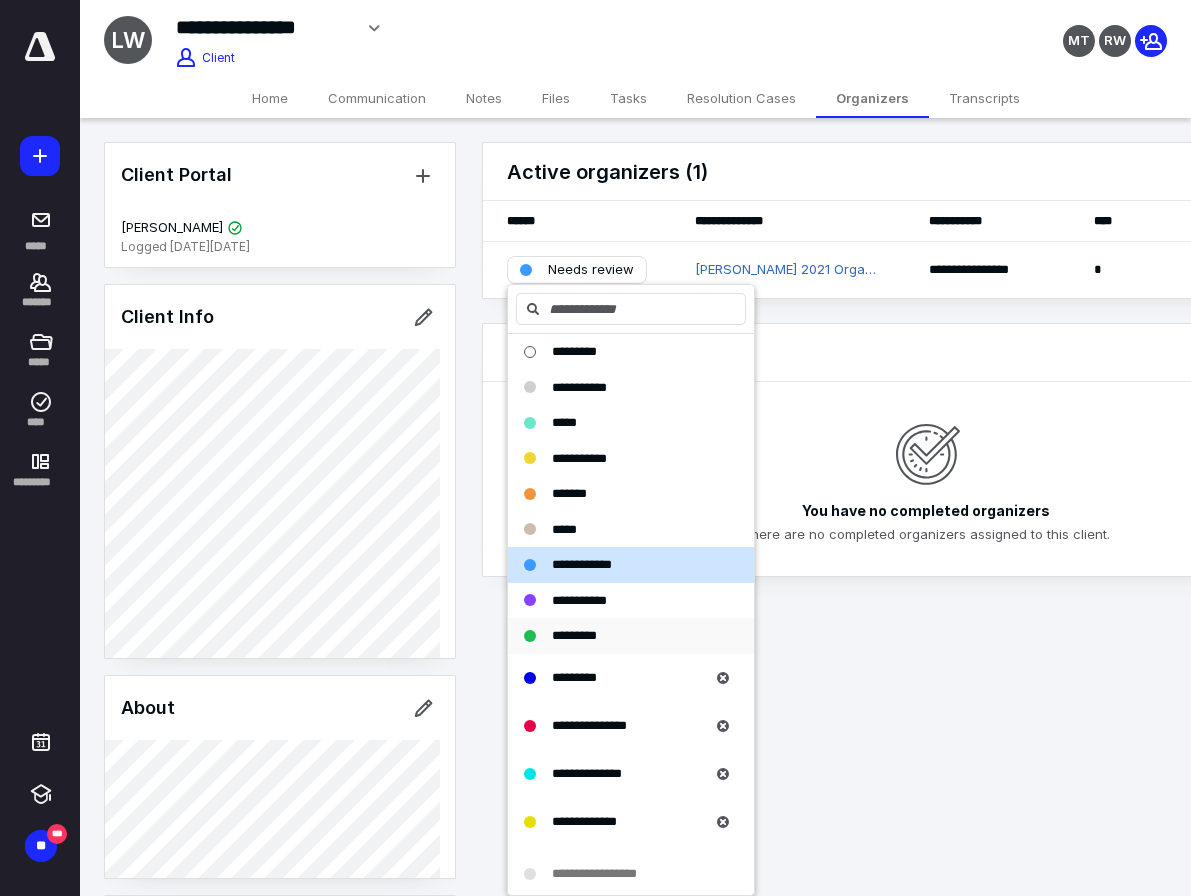 click on "*********" at bounding box center [631, 636] 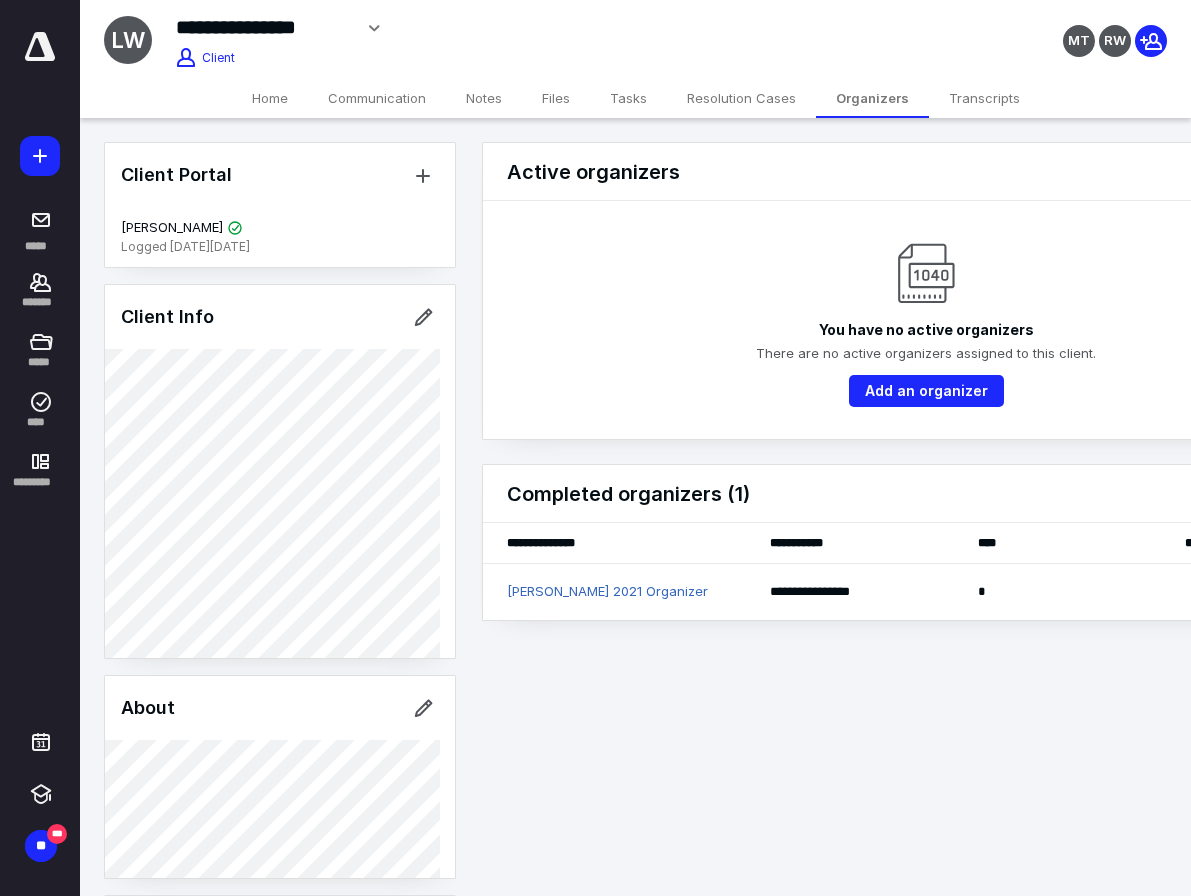 click on "You have no active organizers There are no active organizers assigned to this client. Add an organizer" at bounding box center [926, 320] 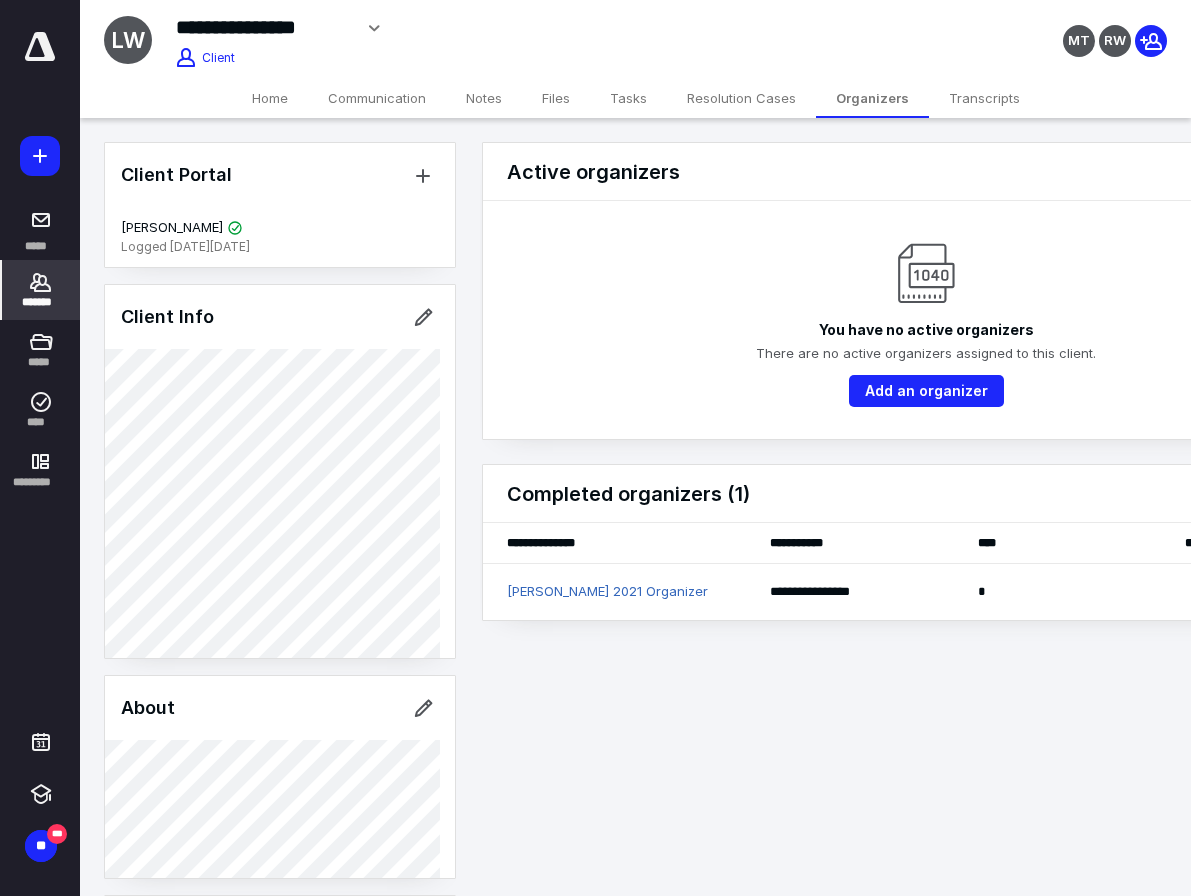 click on "*******" at bounding box center [41, 290] 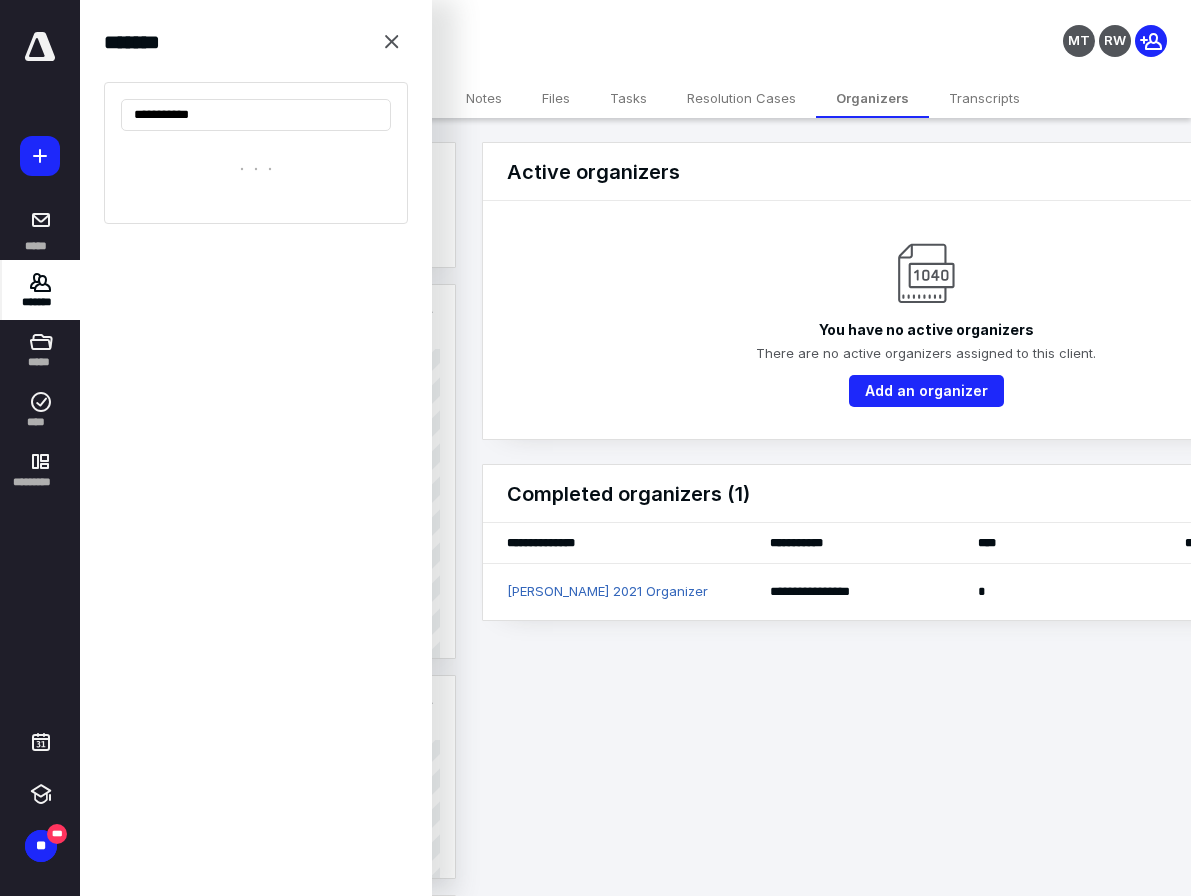 type on "**********" 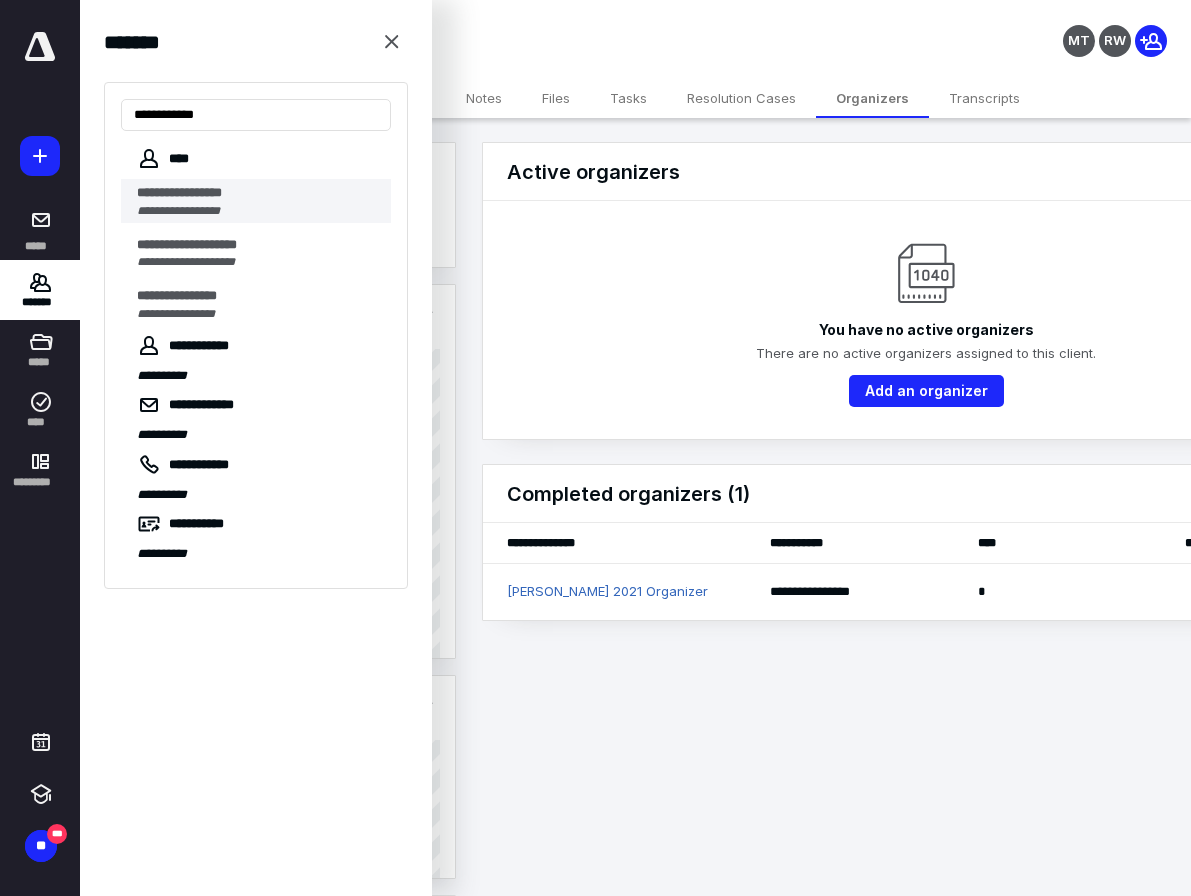 click on "**********" at bounding box center (258, 193) 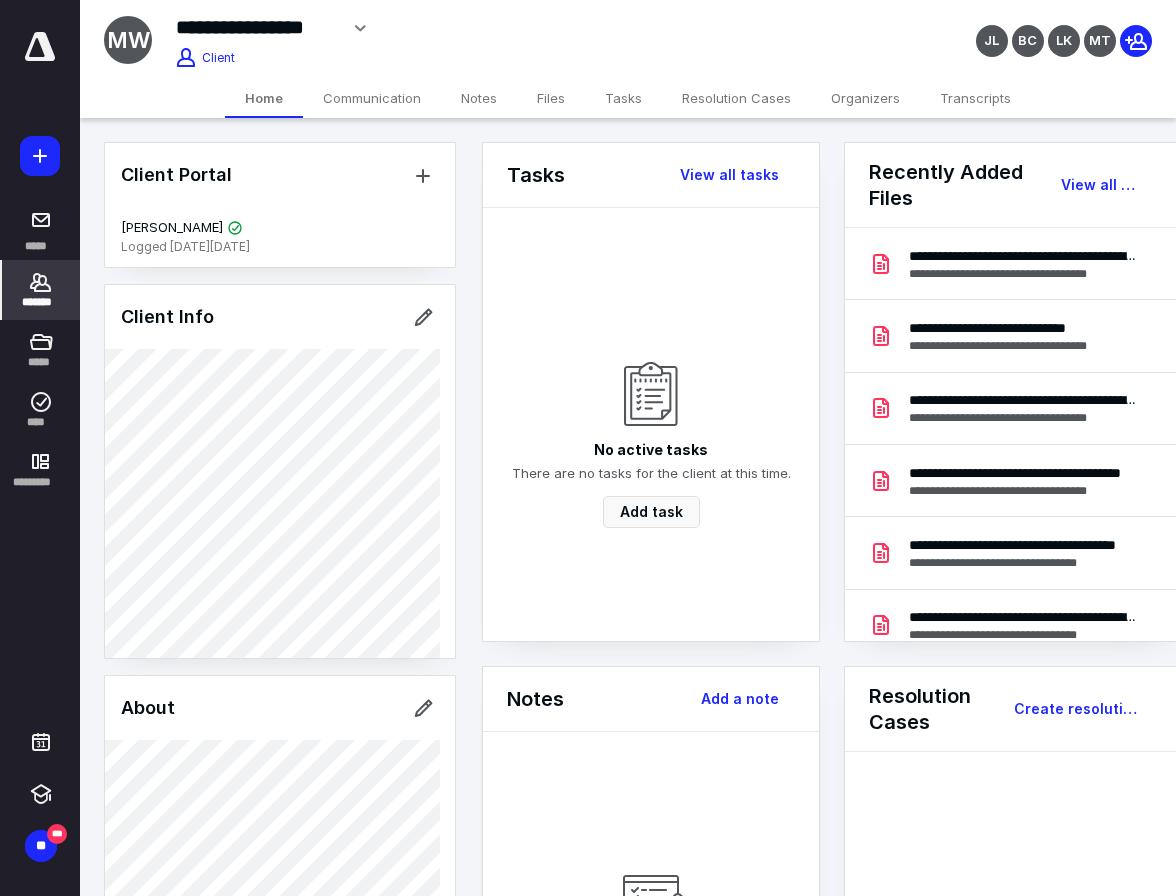 click on "Organizers" at bounding box center (865, 98) 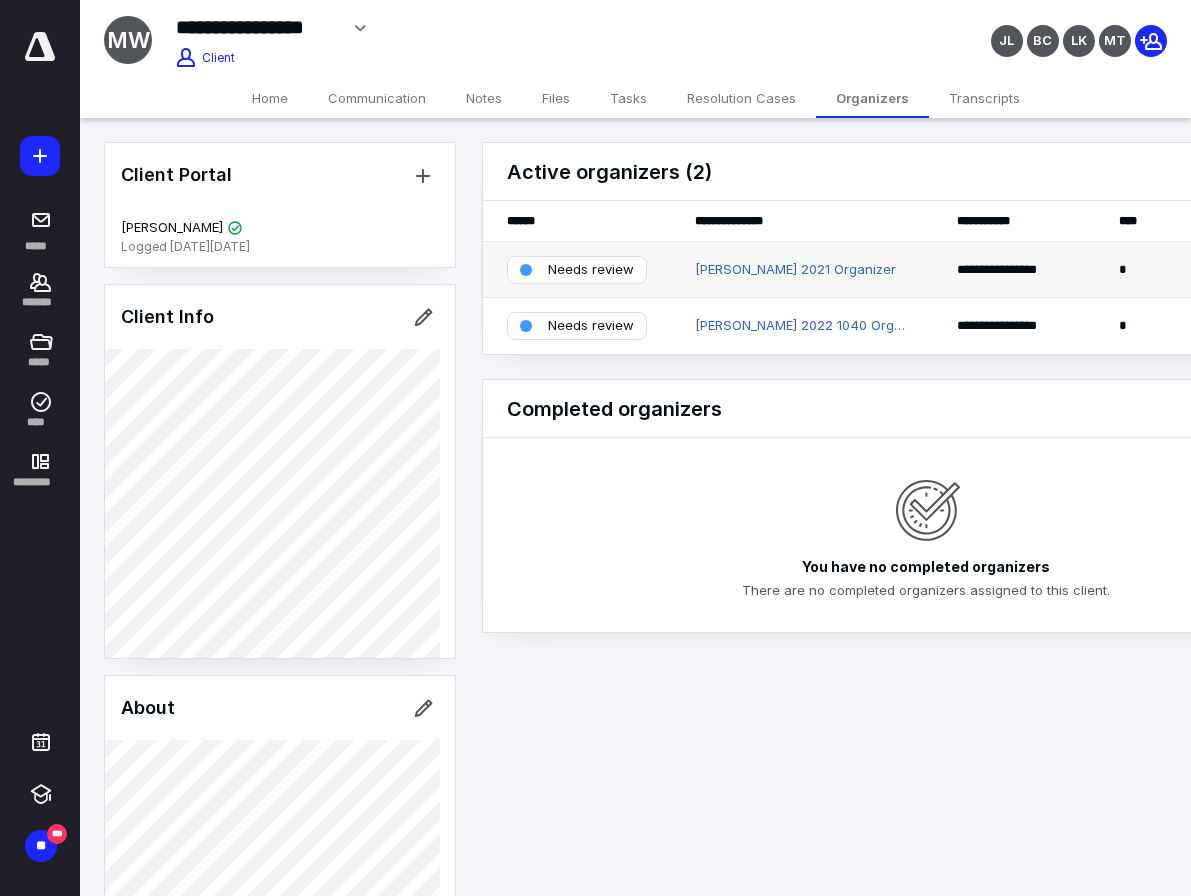 click on "Needs review" at bounding box center (591, 270) 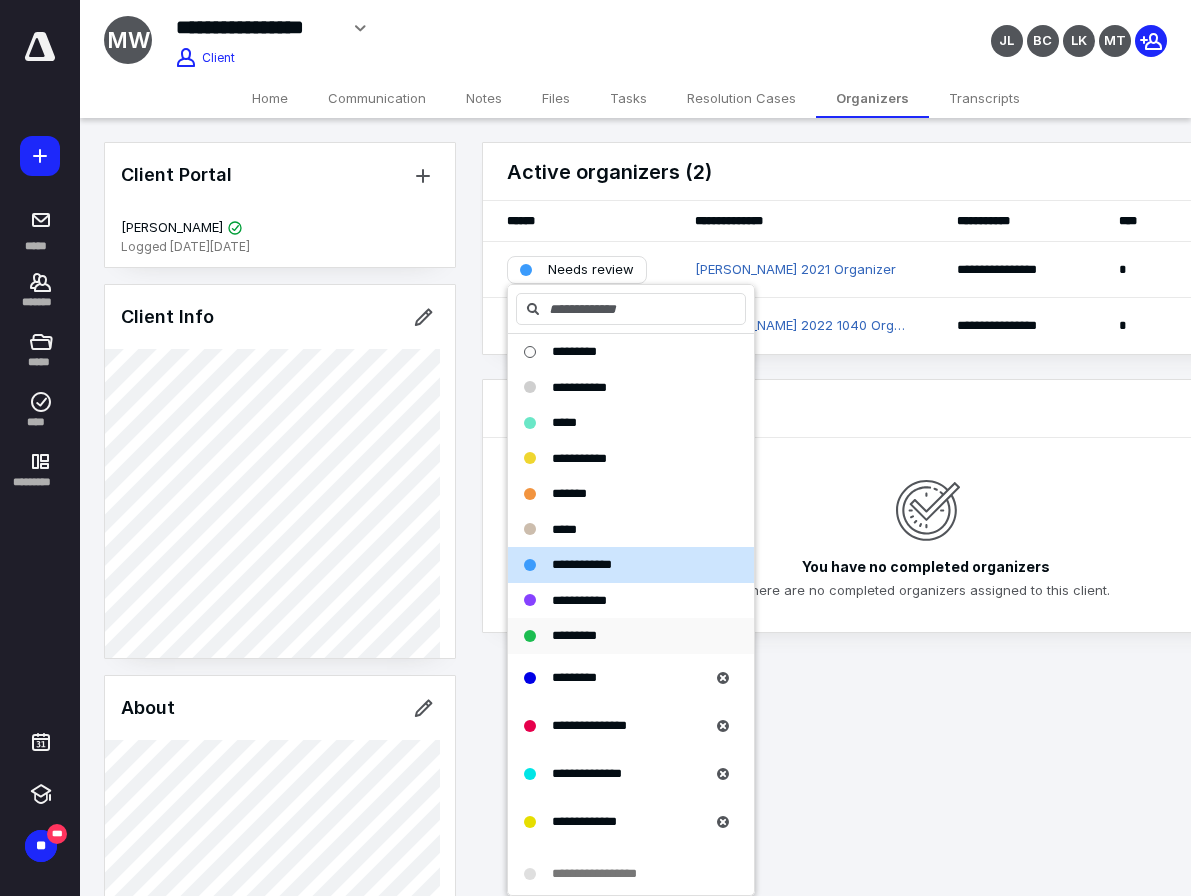 click on "*********" at bounding box center (574, 635) 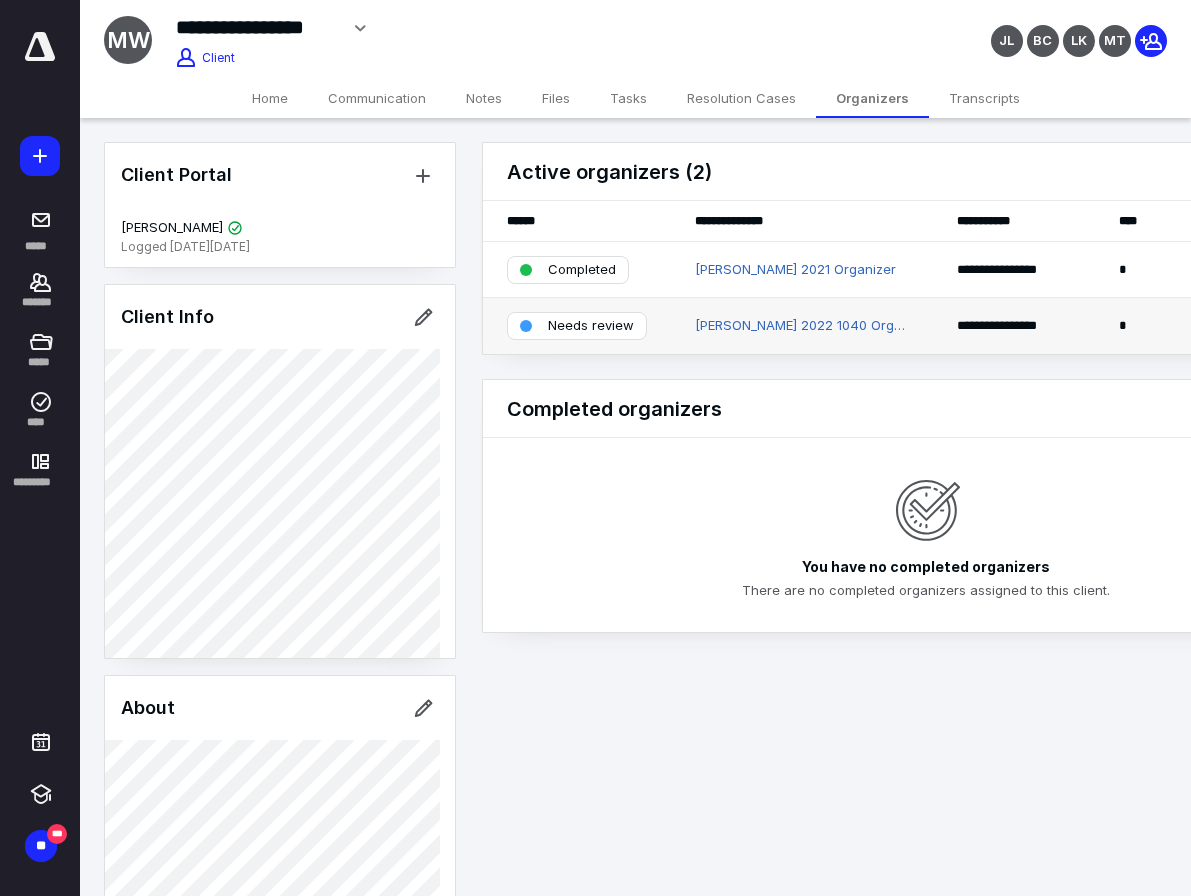 click on "Needs review" at bounding box center [591, 326] 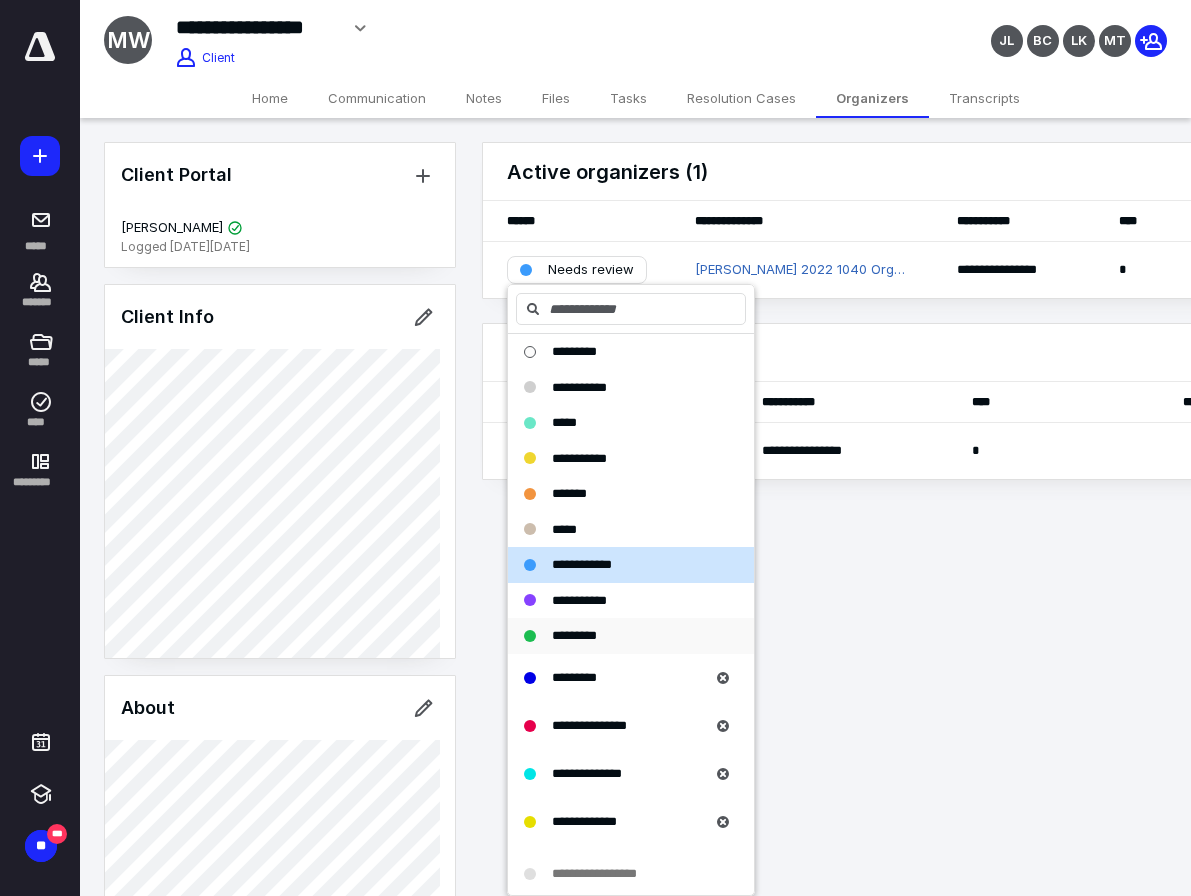 click on "*********" at bounding box center [574, 636] 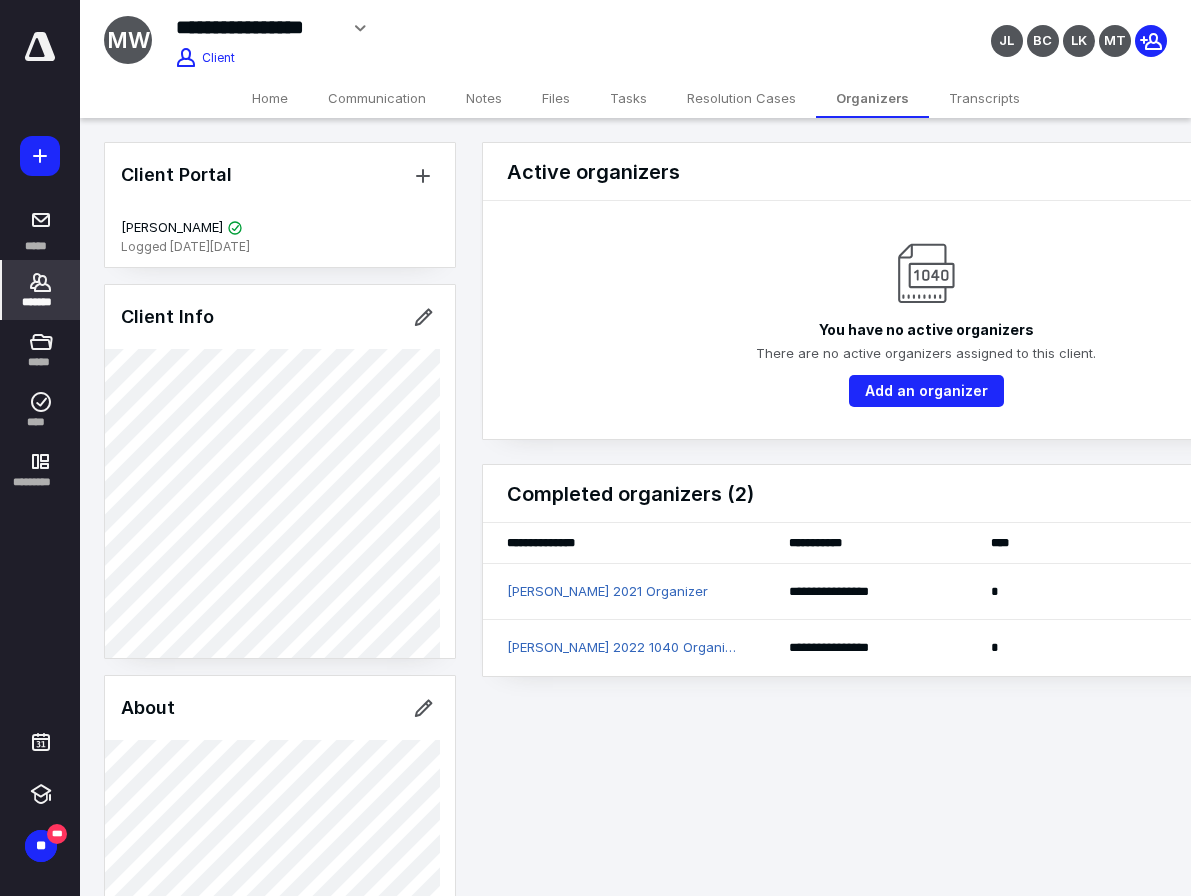 click 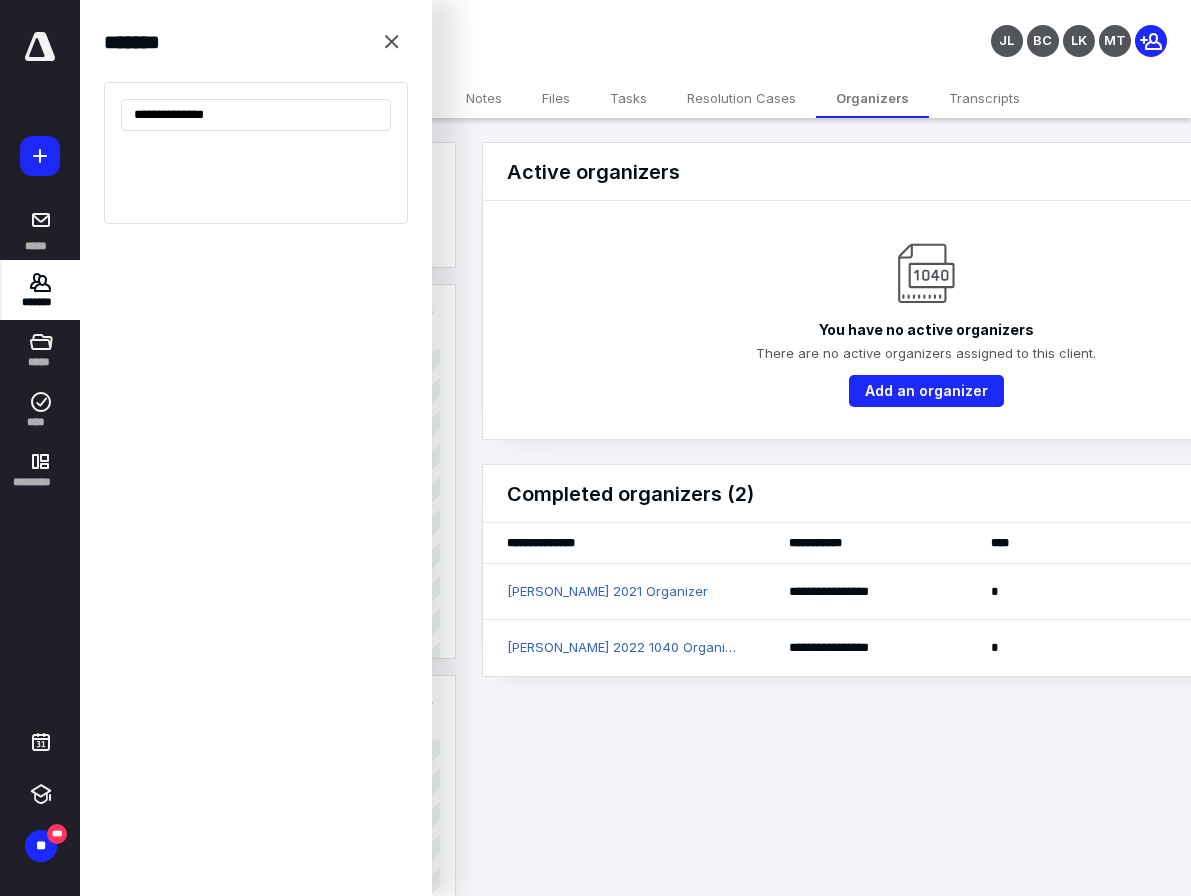 type on "**********" 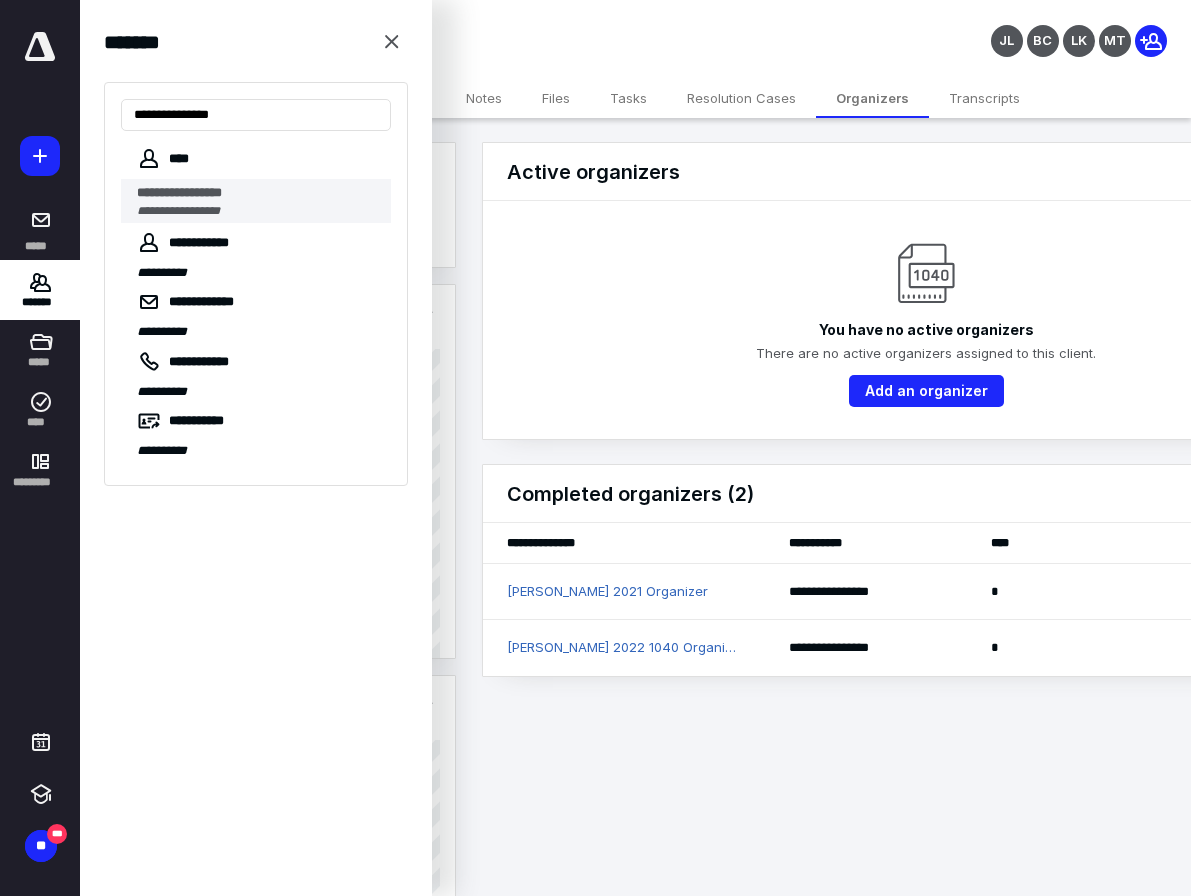 click on "**********" at bounding box center (264, 201) 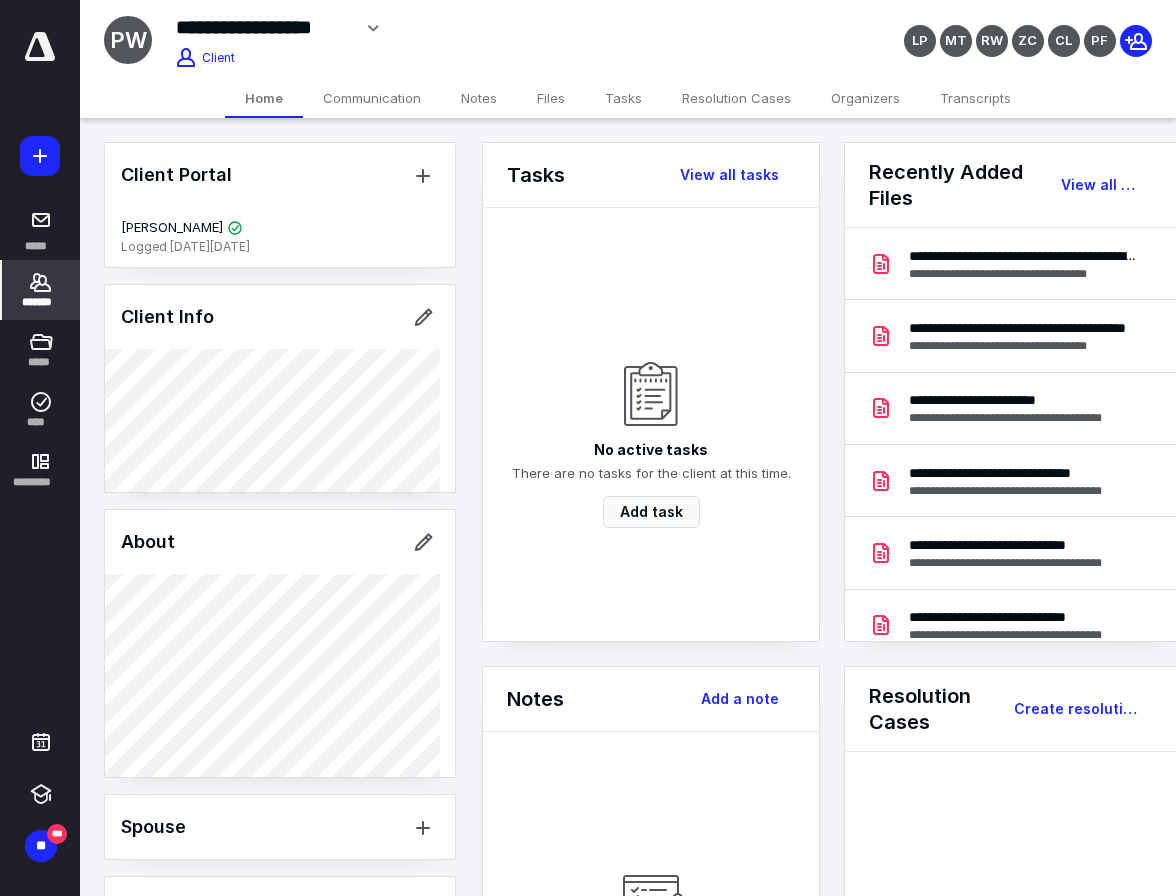 click on "Organizers" at bounding box center [865, 98] 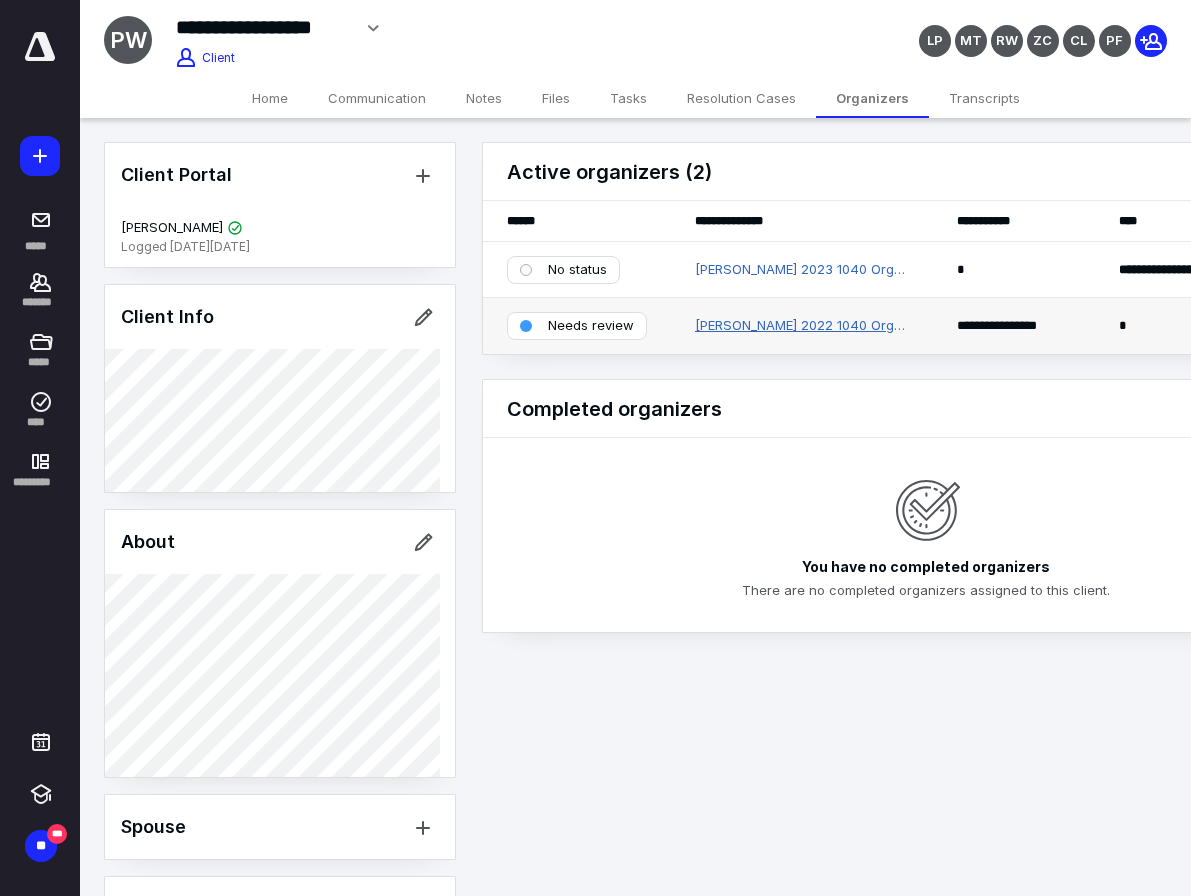 click on "[PERSON_NAME] 2022 1040 Organizer" at bounding box center [802, 326] 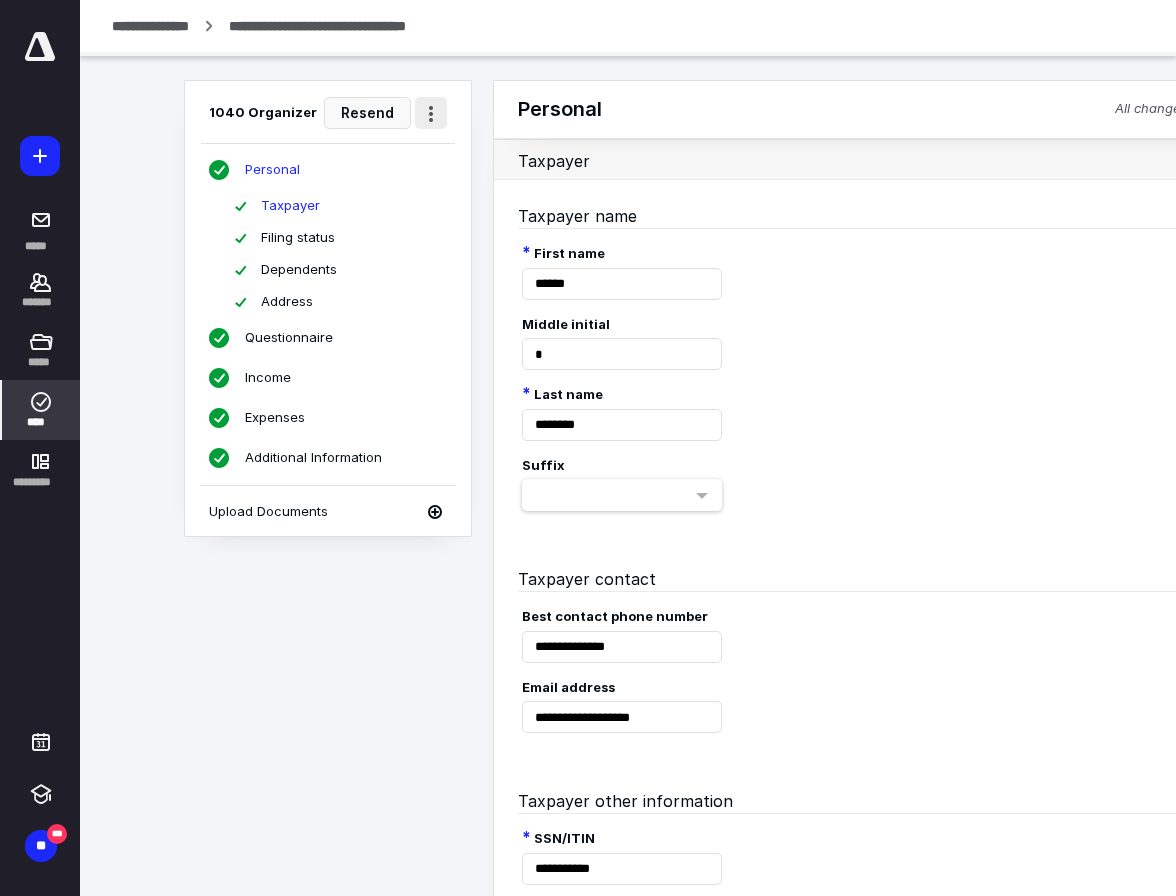 click at bounding box center [431, 113] 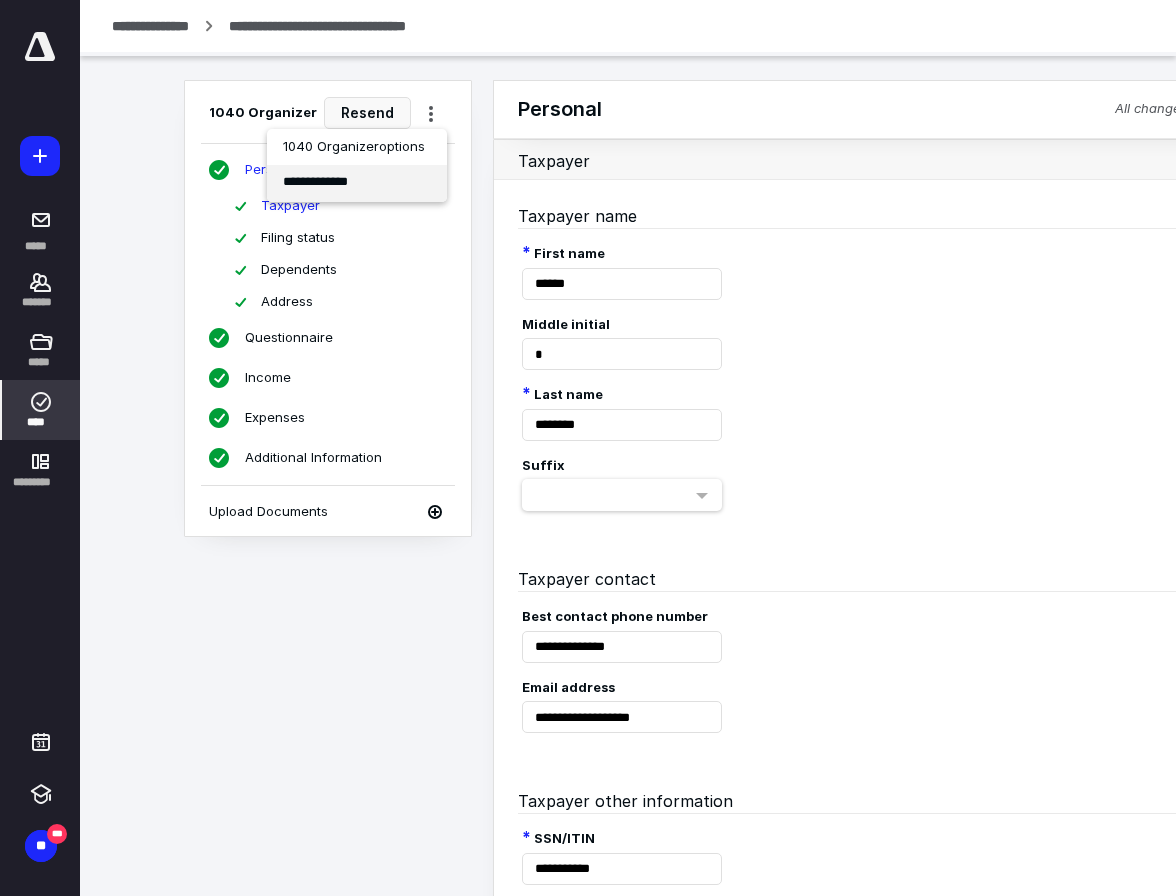 click on "**********" at bounding box center [357, 183] 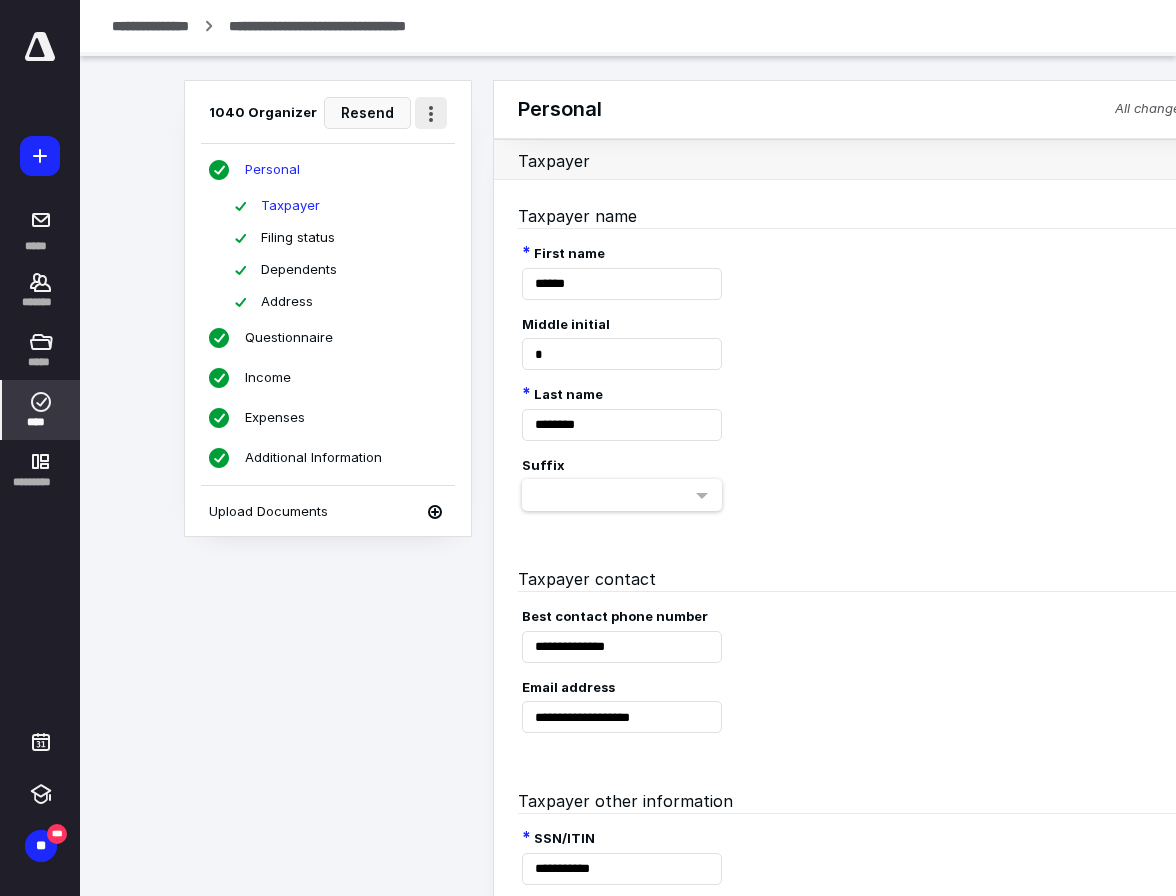 type 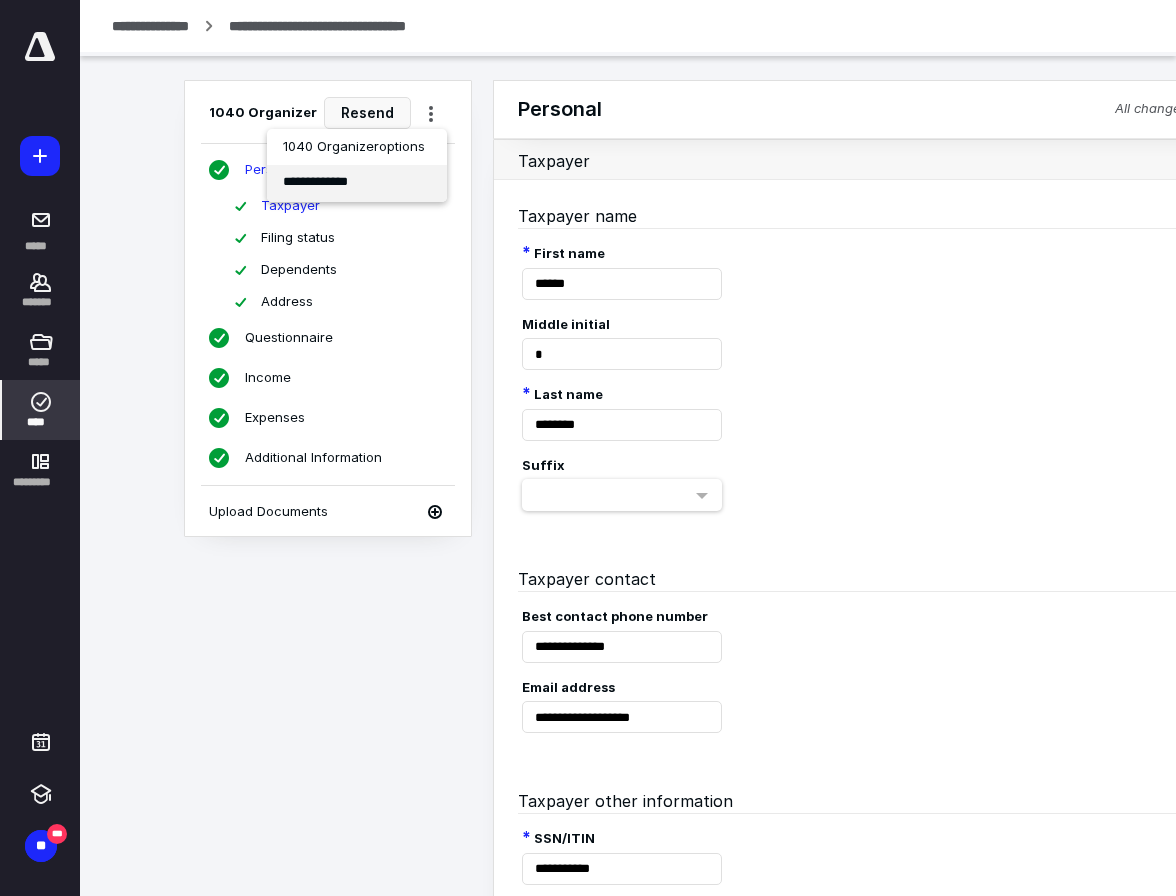 click on "**********" at bounding box center (357, 183) 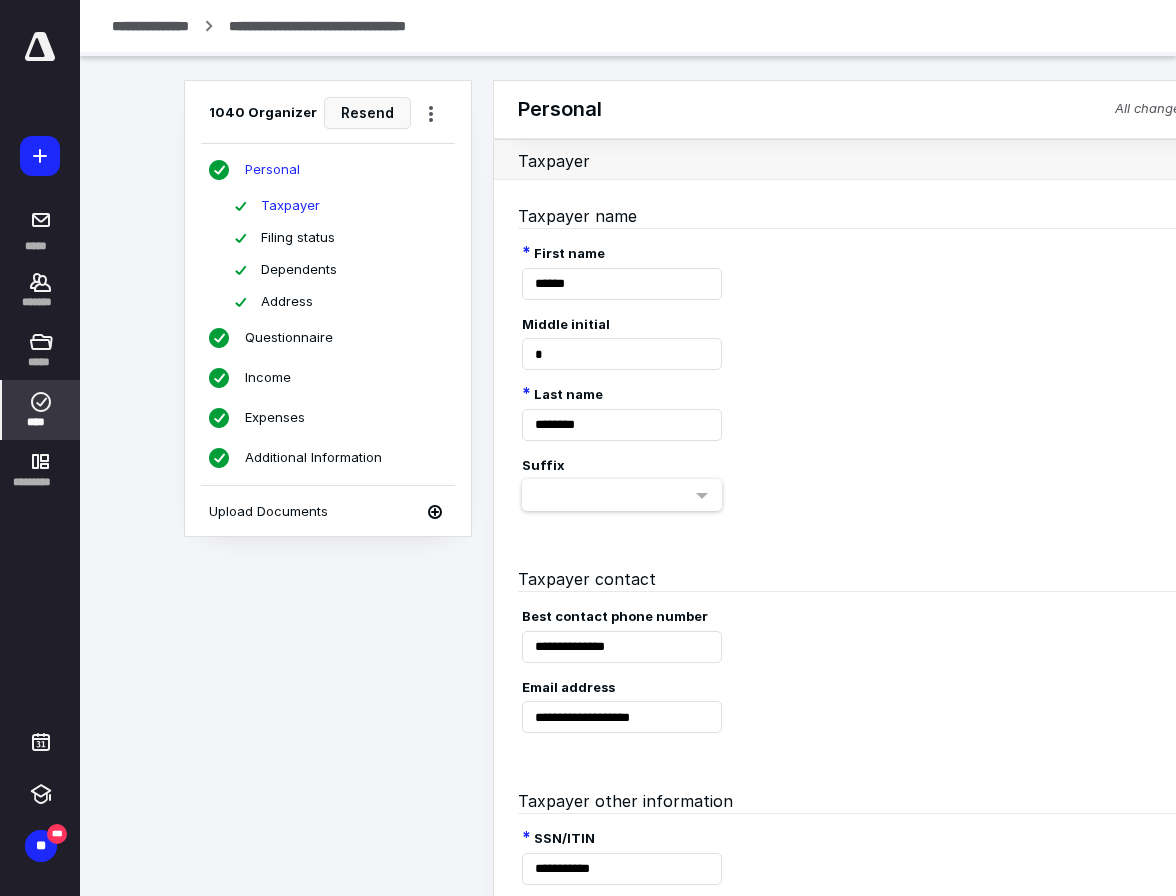click on "**********" at bounding box center [862, 948] 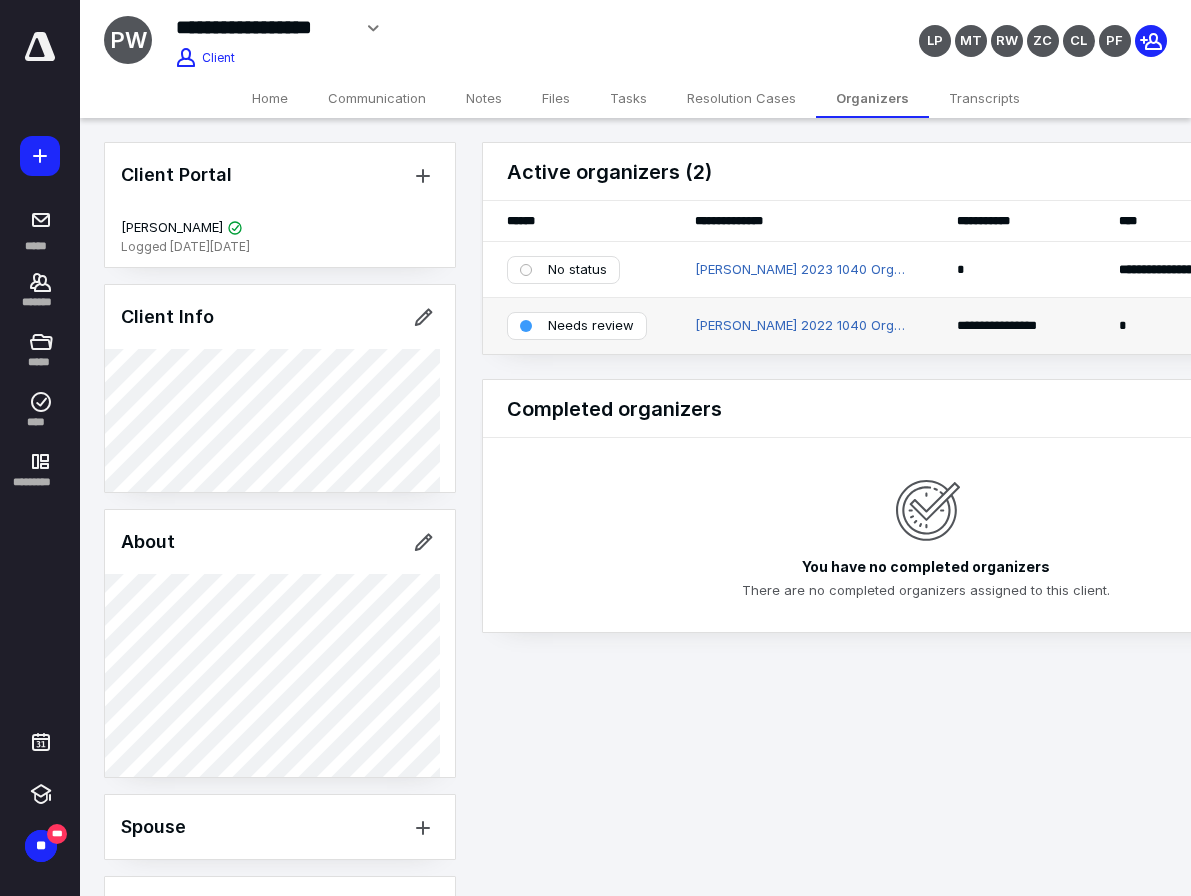 click on "Needs review" at bounding box center [591, 326] 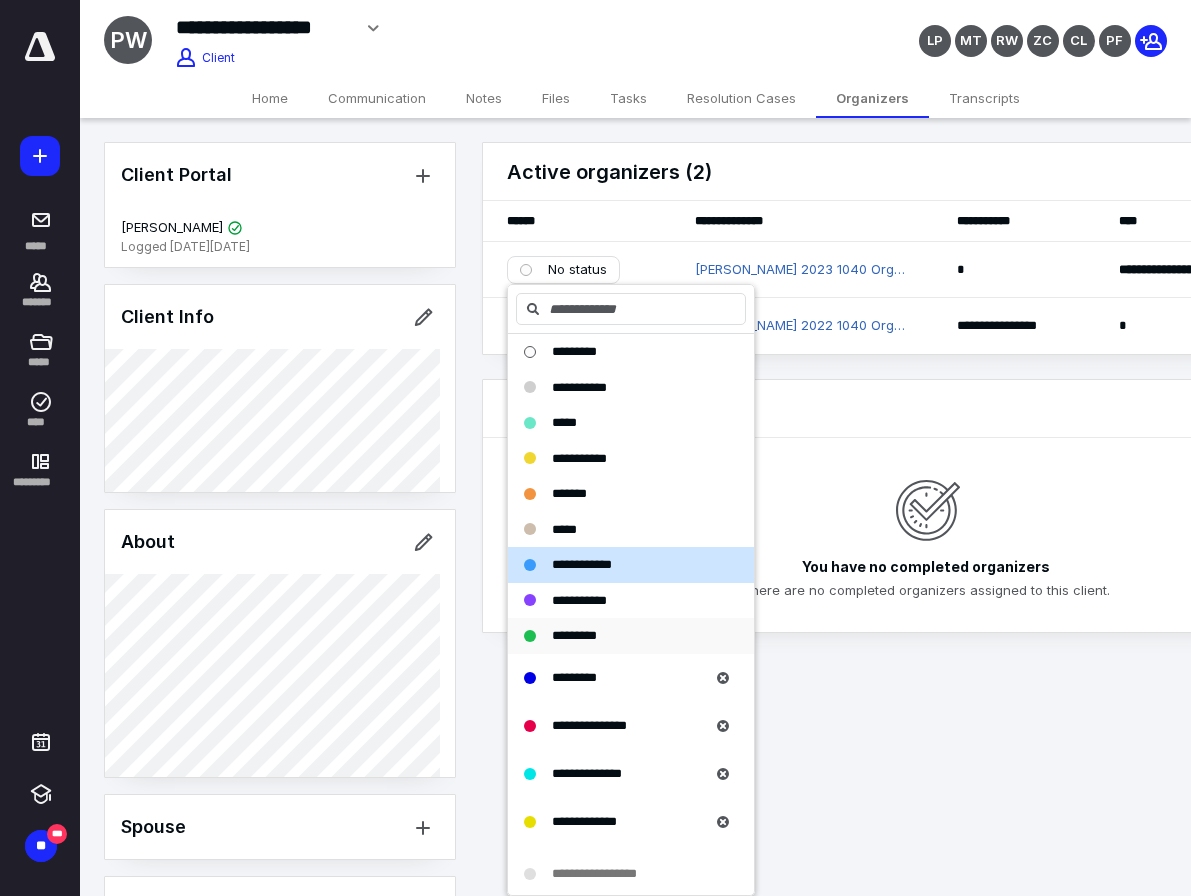 click on "*********" at bounding box center (574, 635) 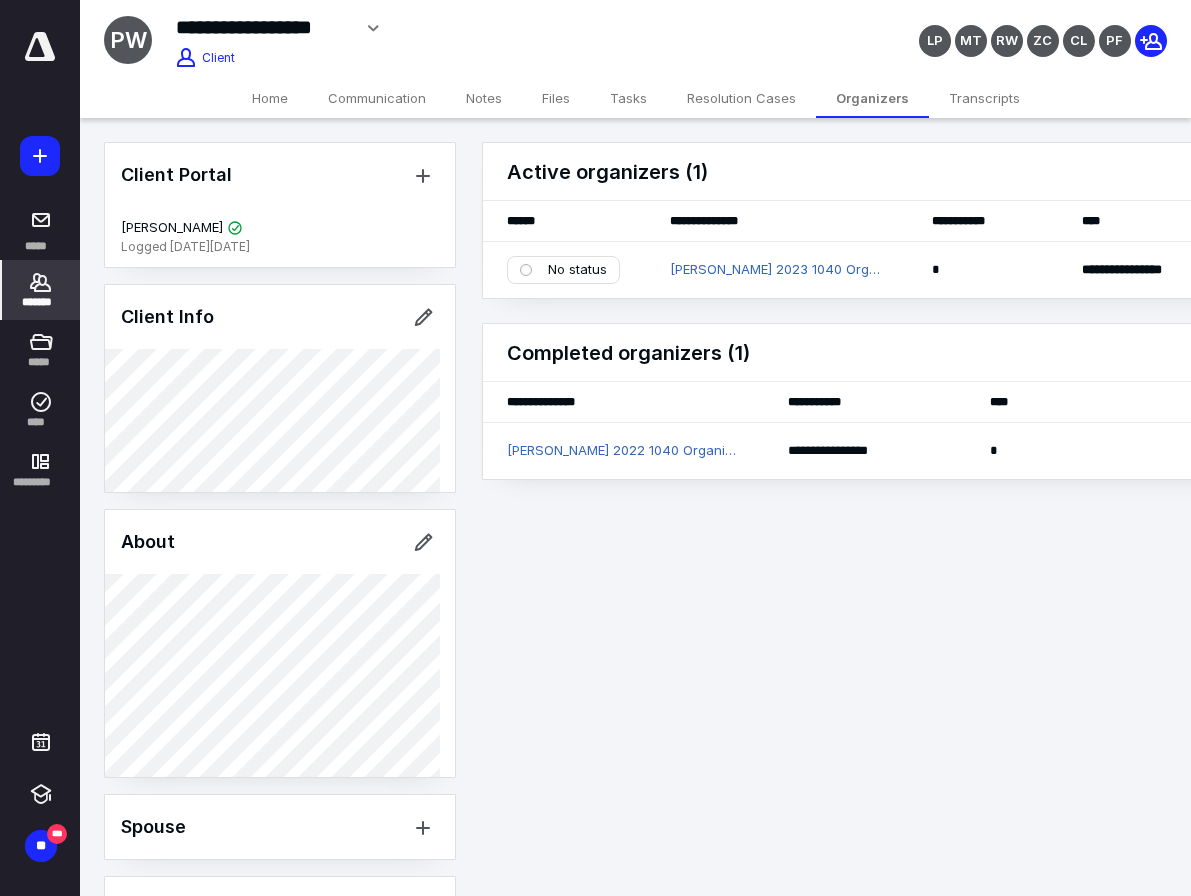 click 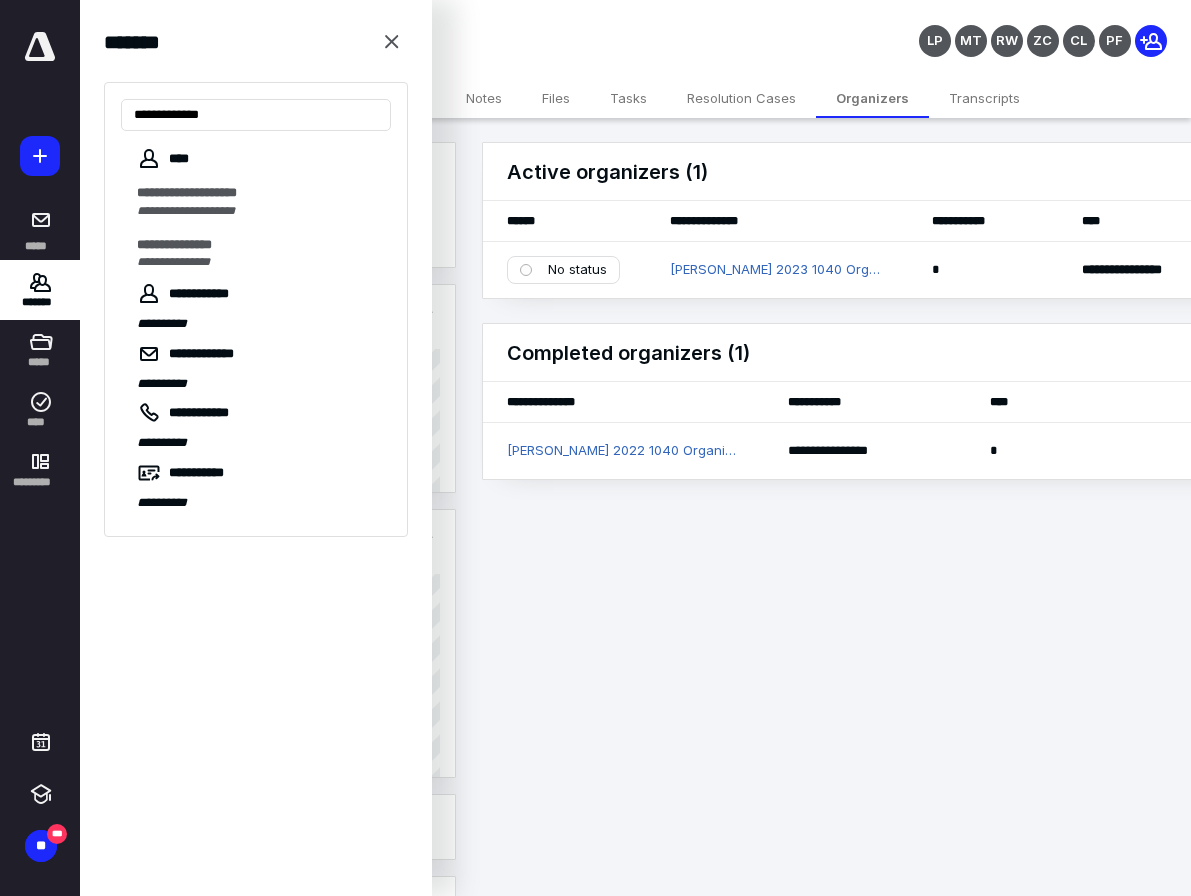 type on "**********" 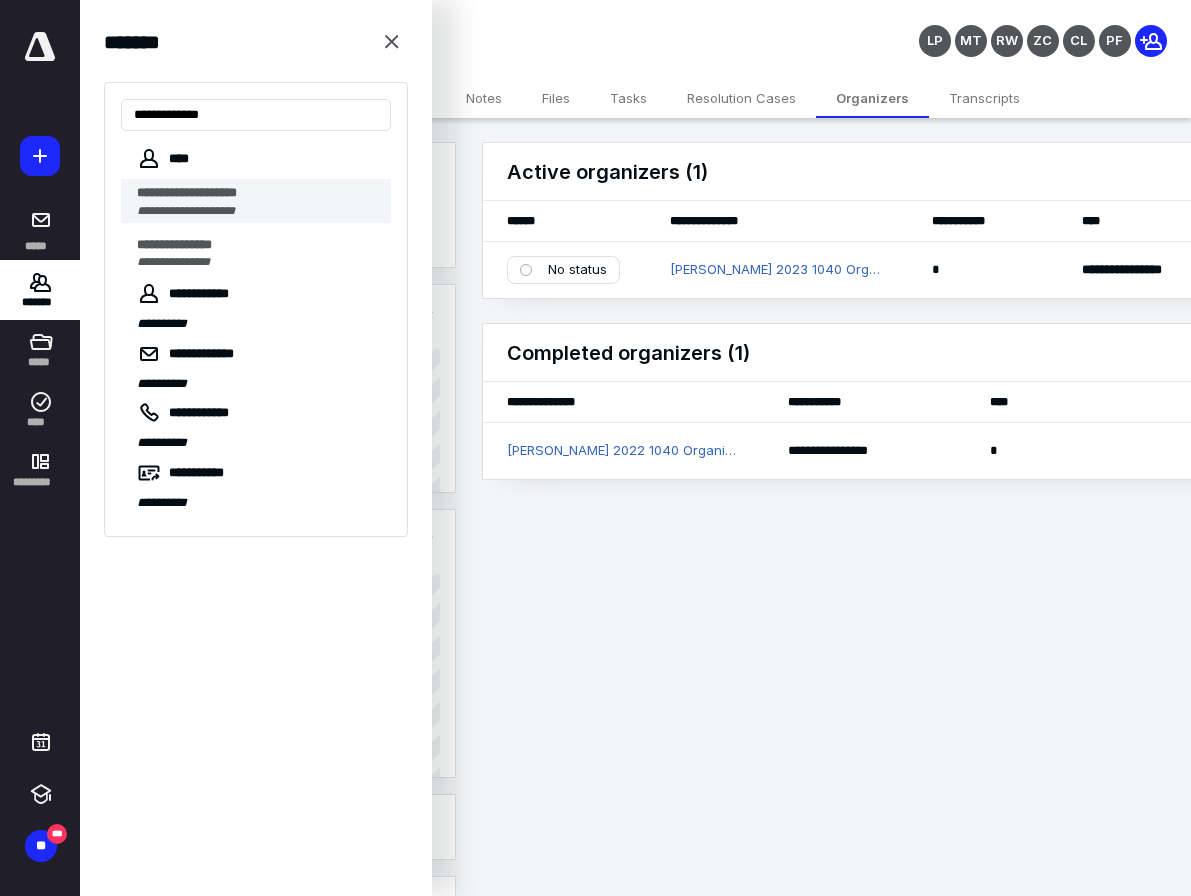 click on "**********" at bounding box center [186, 211] 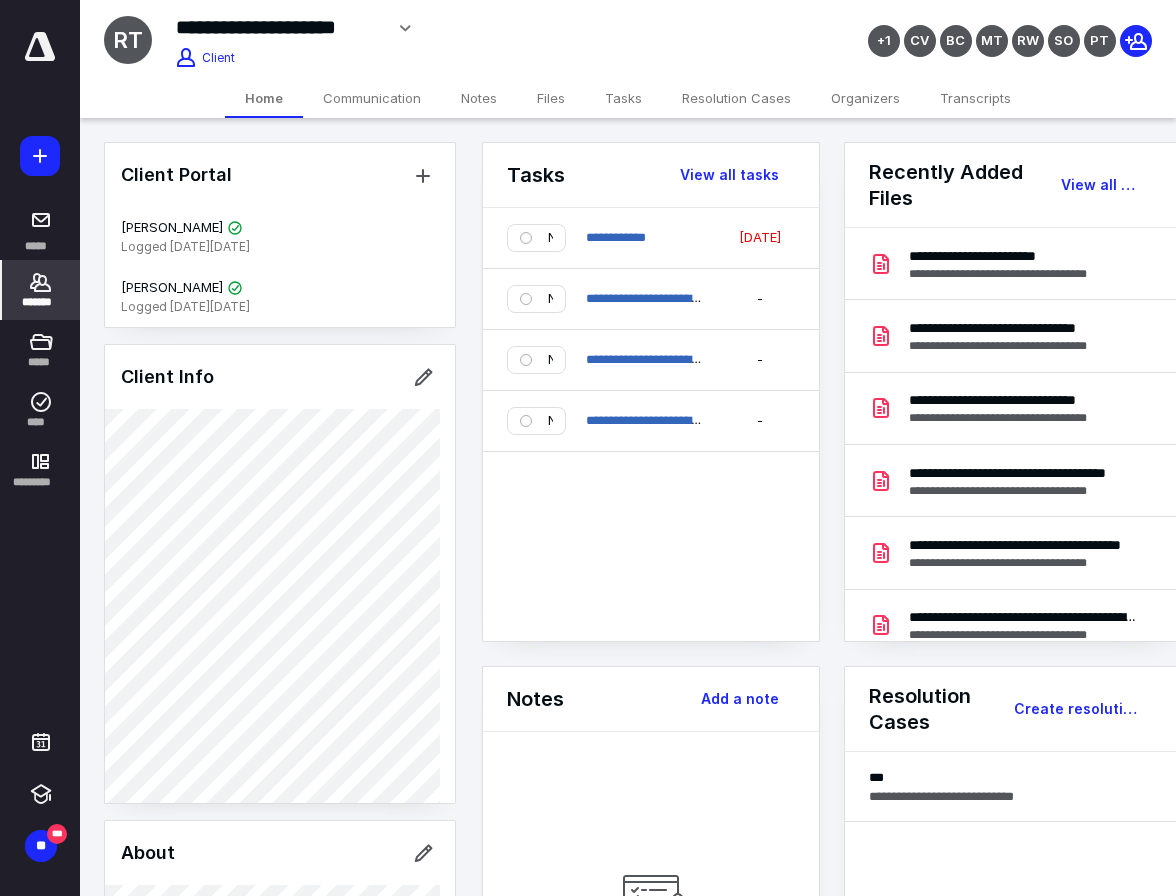 click on "Organizers" at bounding box center (865, 98) 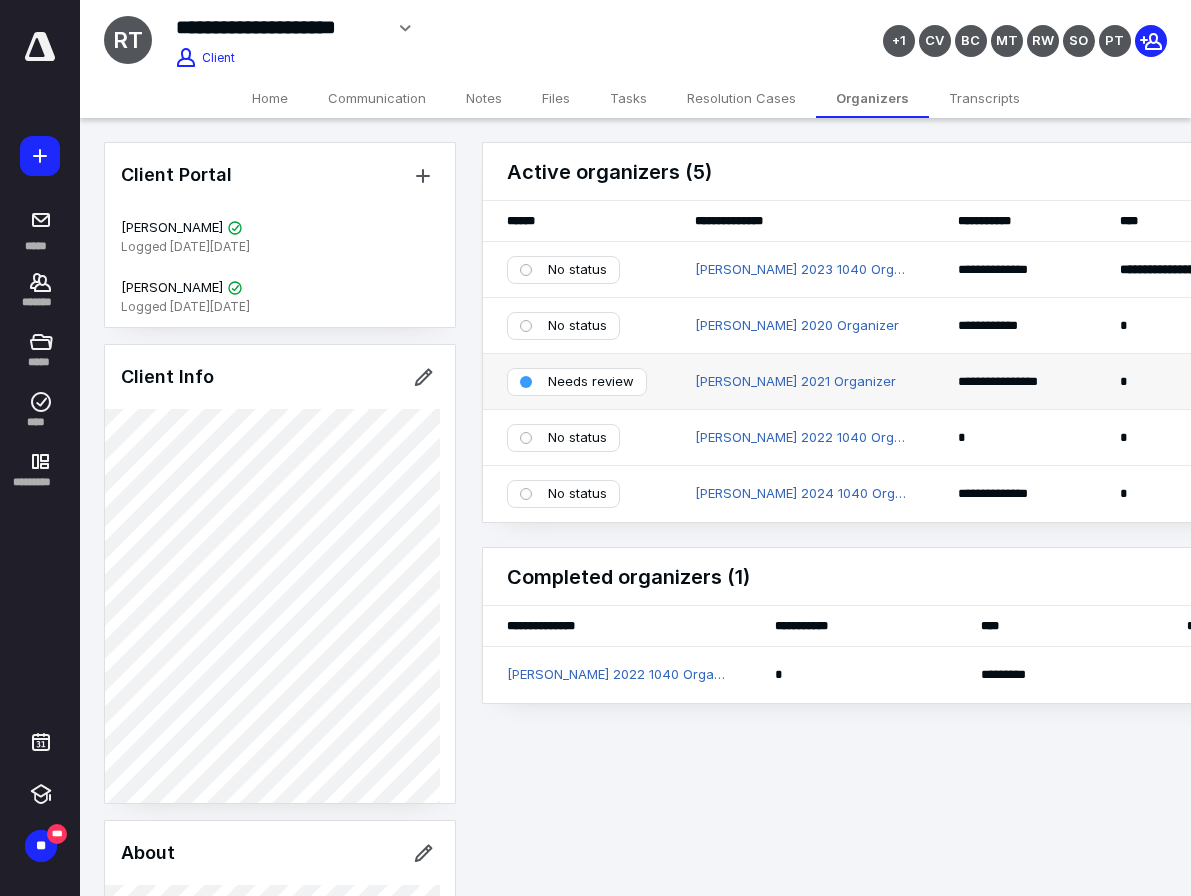 click on "Needs review" at bounding box center [577, 382] 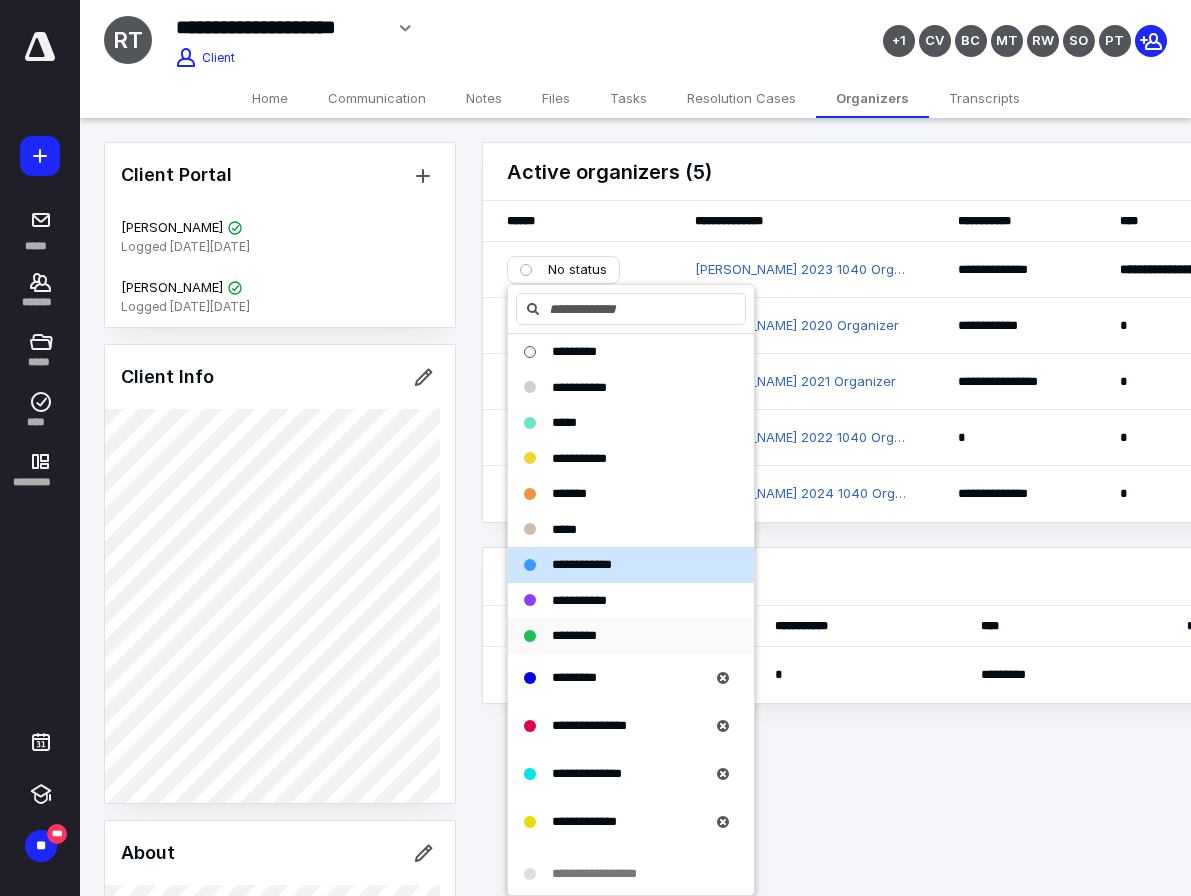 click on "*********" at bounding box center (574, 635) 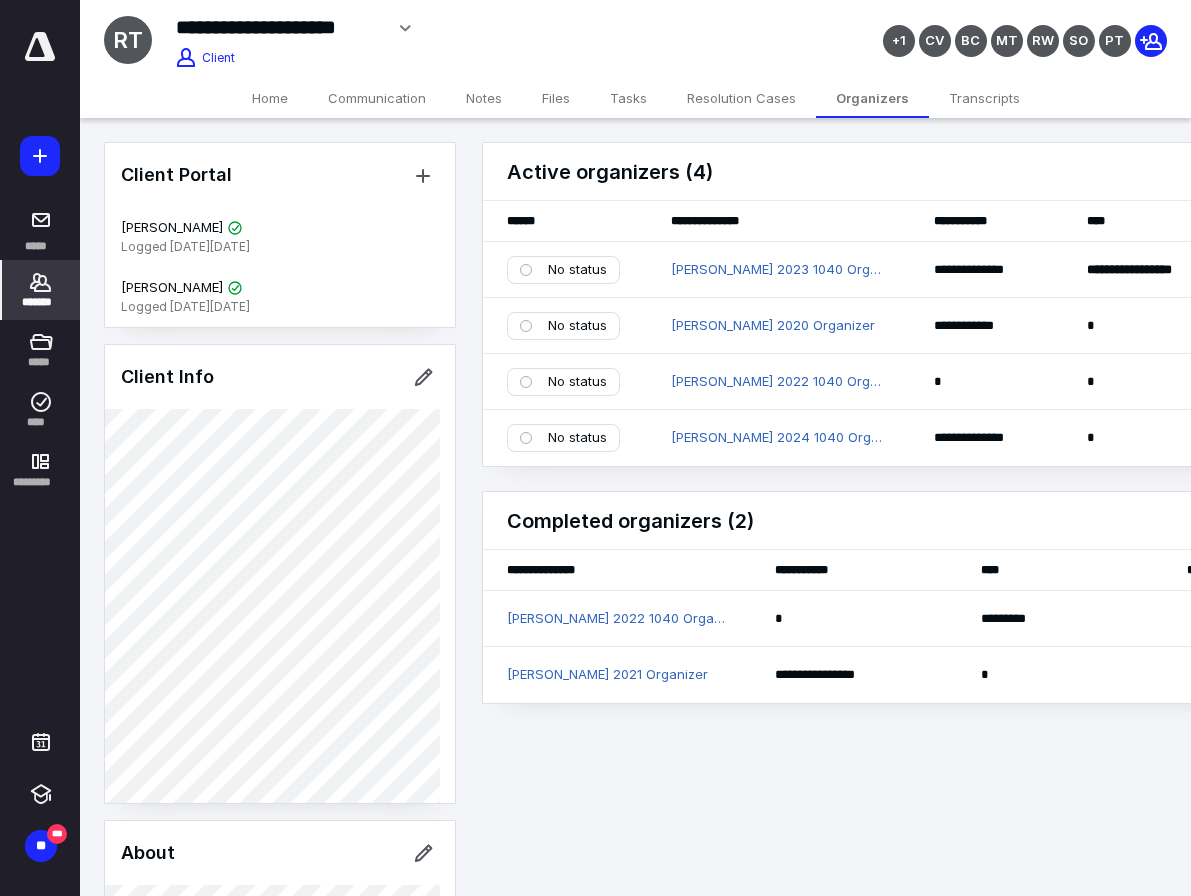 click 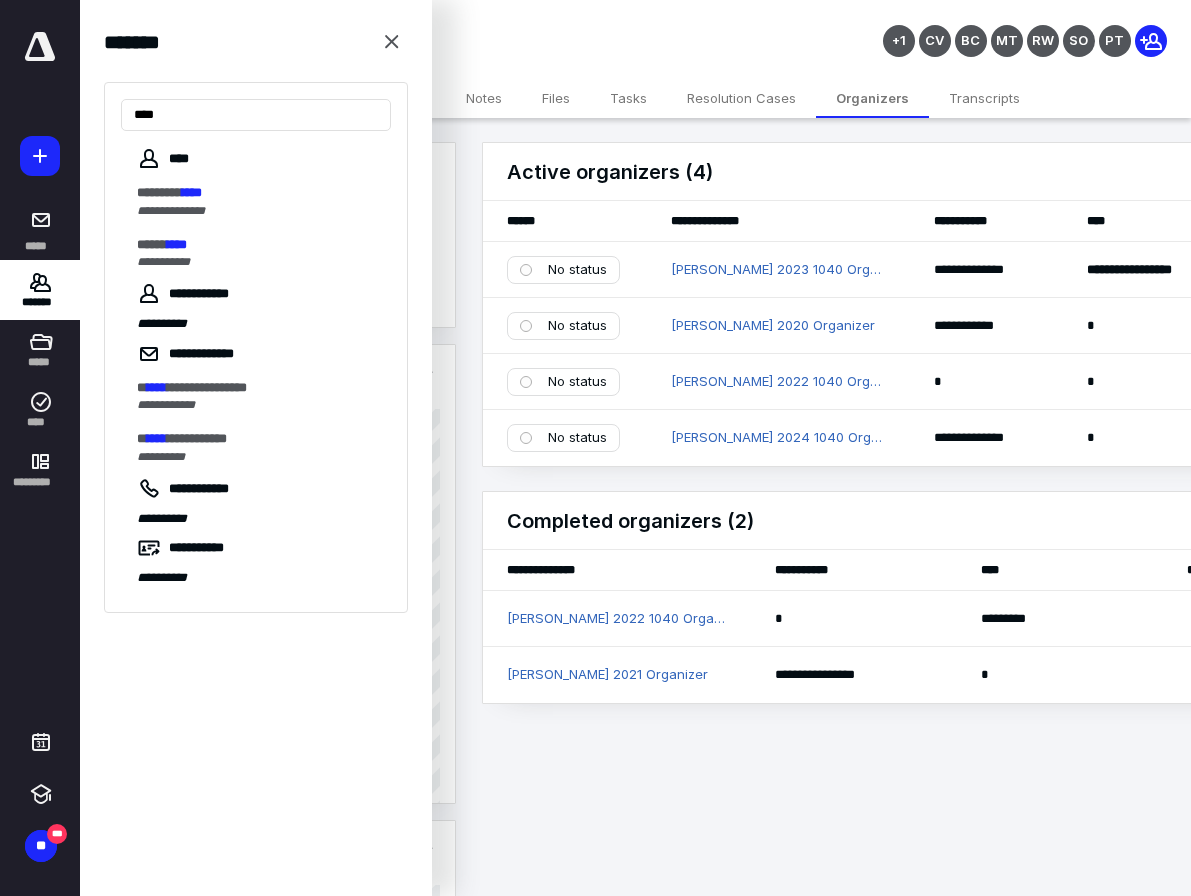 type on "****" 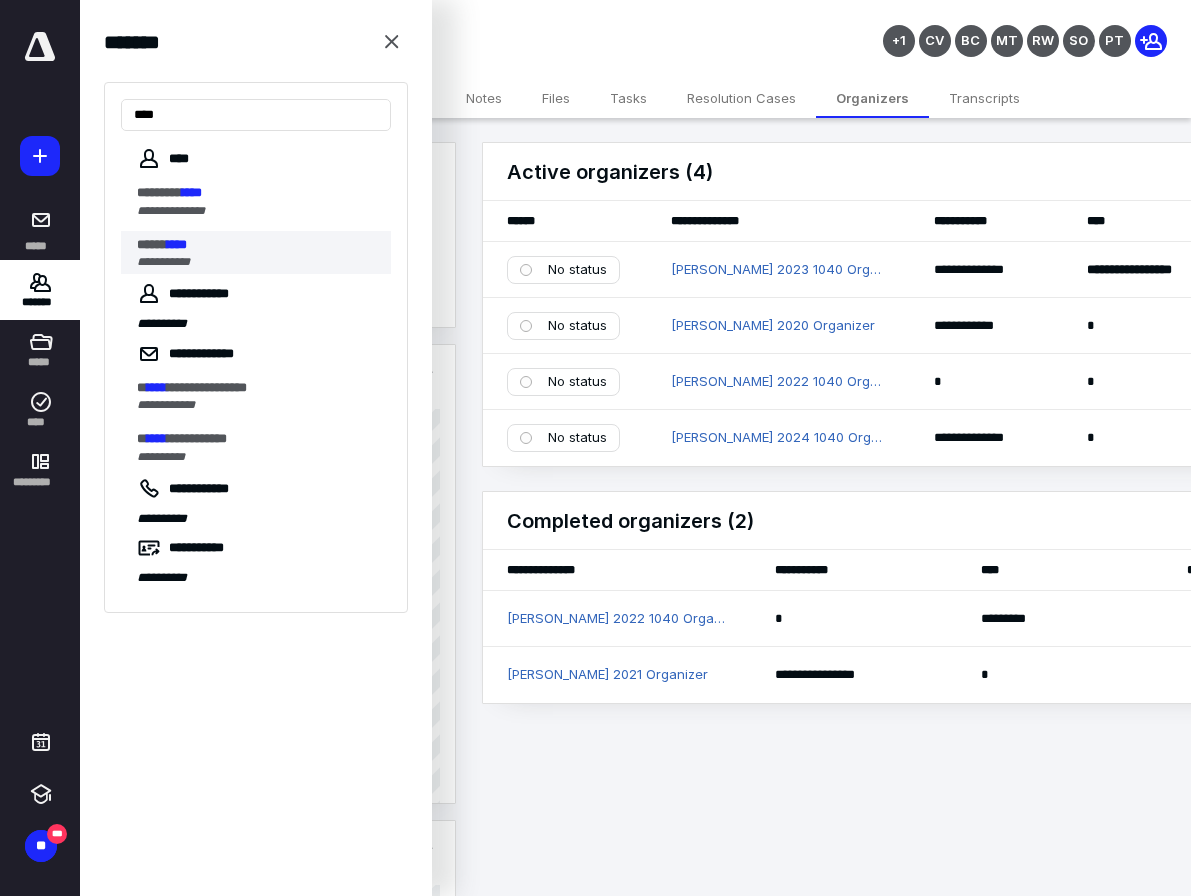 click on "**********" at bounding box center [163, 262] 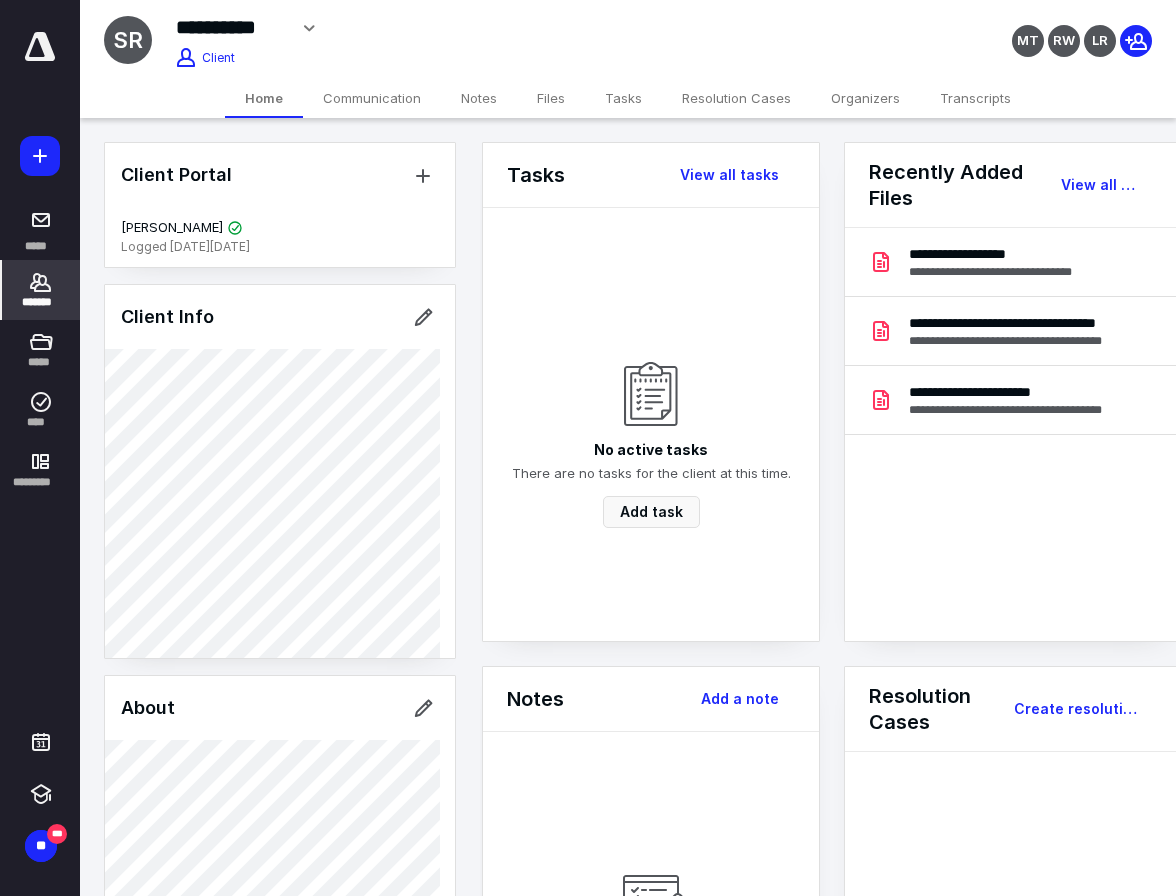 click on "Organizers" at bounding box center [865, 98] 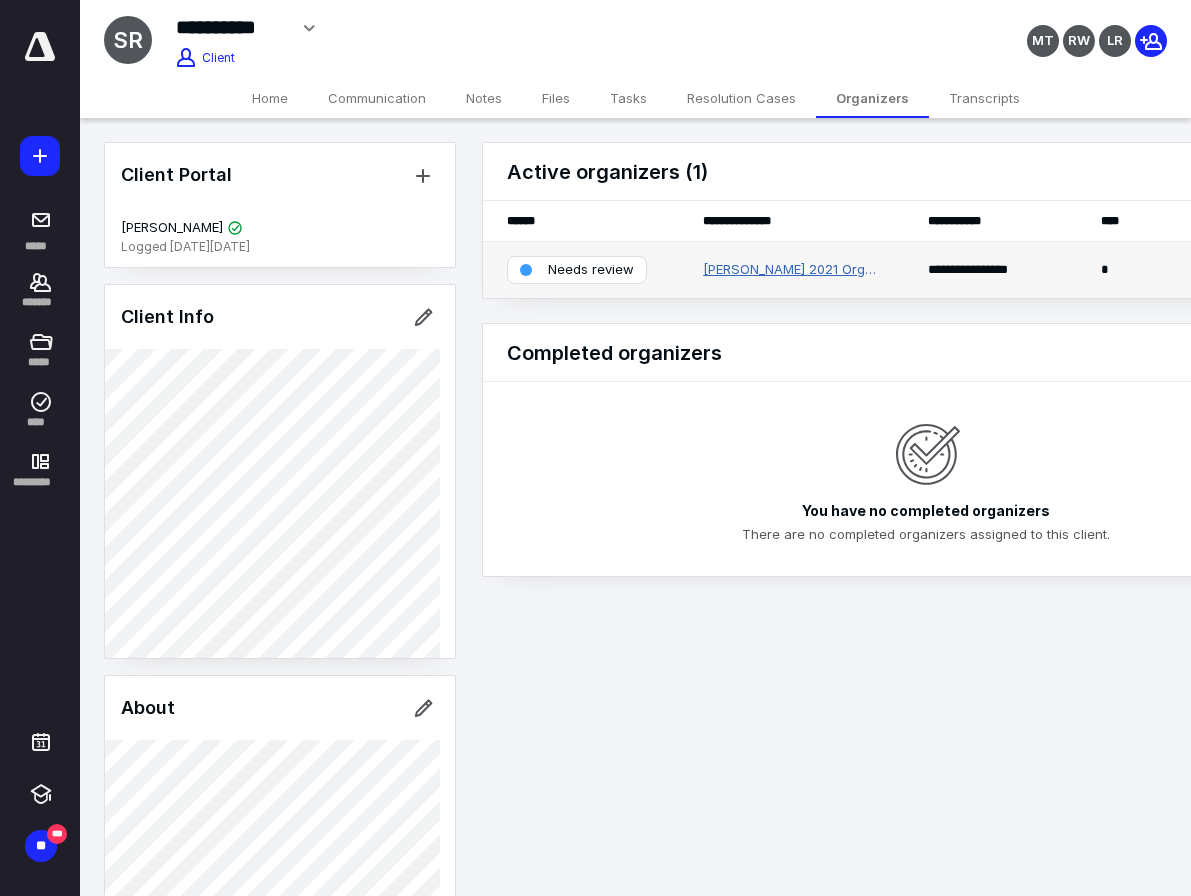 click on "[PERSON_NAME] 2021 Organizer" at bounding box center (791, 270) 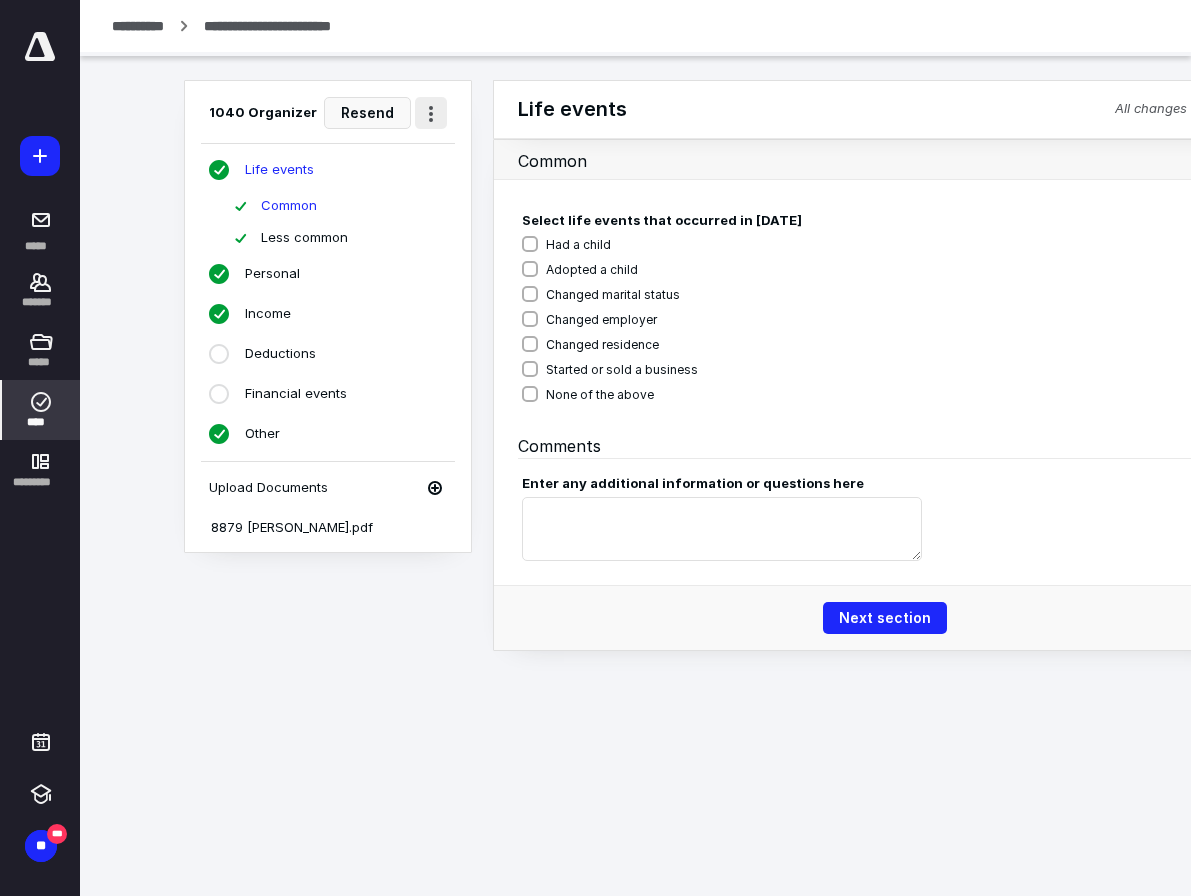click at bounding box center (431, 113) 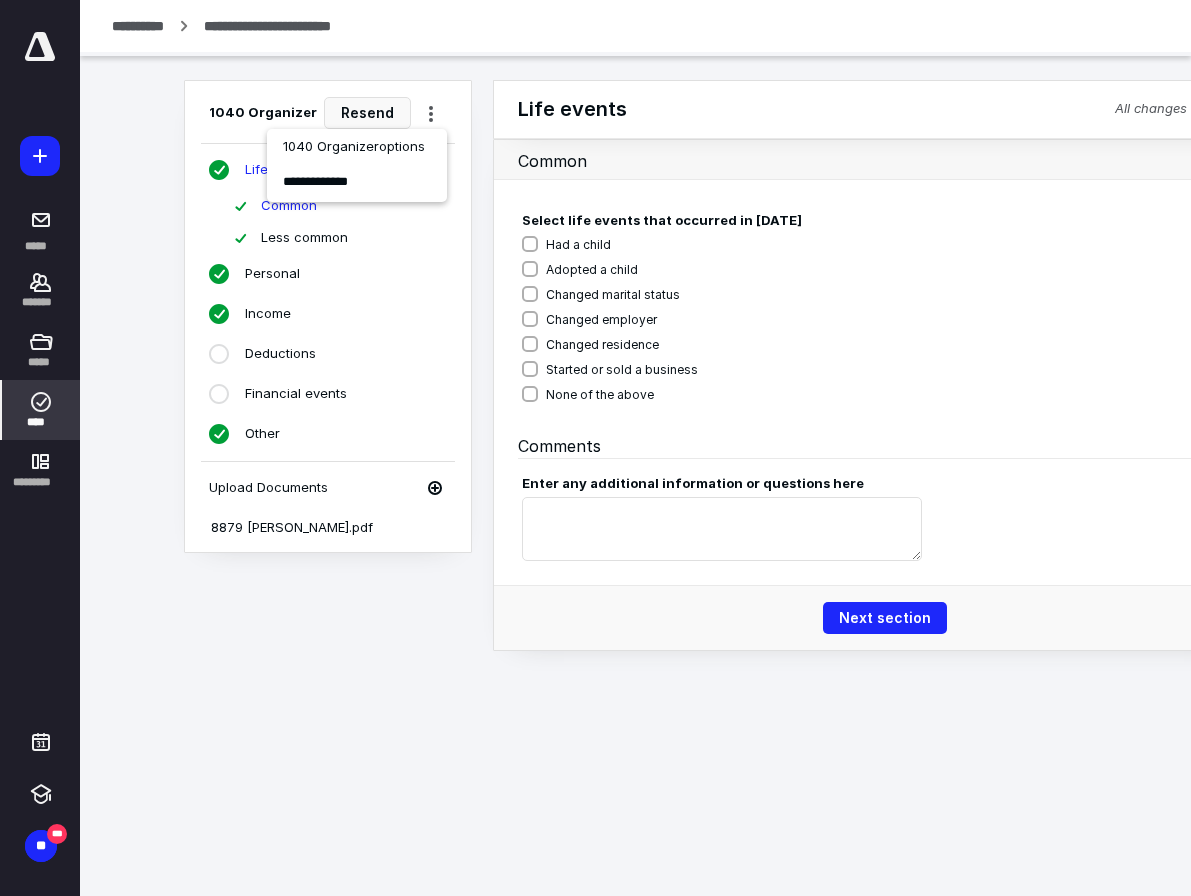 click on "**********" at bounding box center (357, 183) 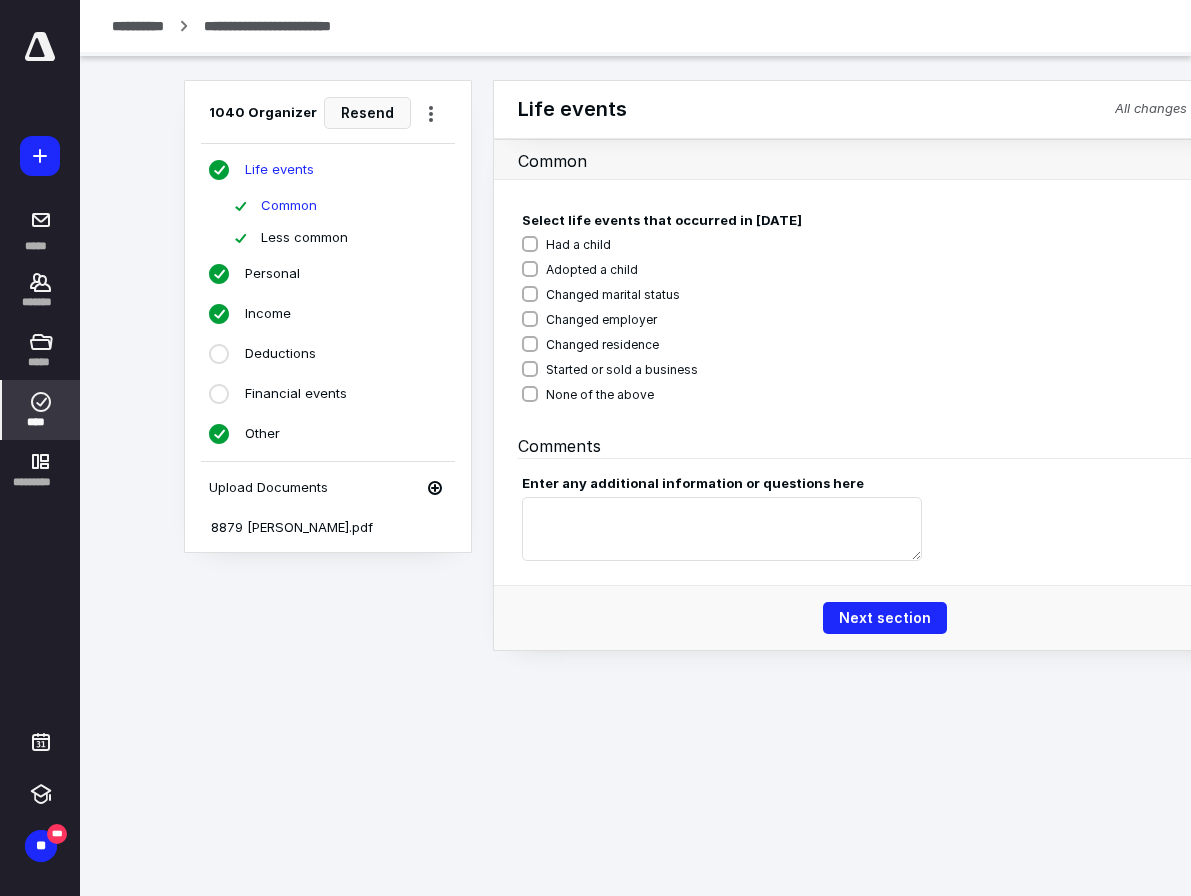 click on "Life events All changes saved Common Select life events that occurred in [DATE] Had a child Adopted a child Changed marital status Changed employer Changed residence Started or sold a business None of the above Comments Enter any additional information or questions here Next section" at bounding box center [862, 365] 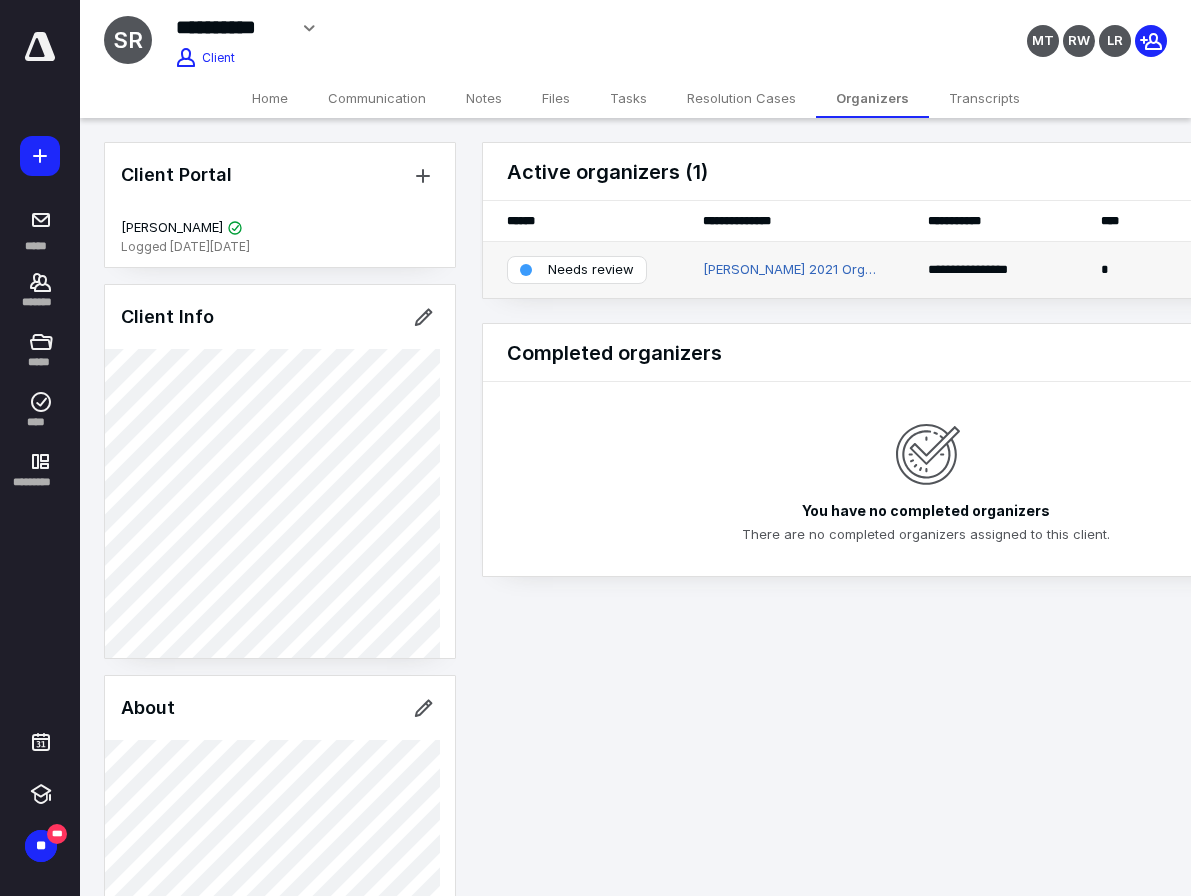 click on "Needs review" at bounding box center [577, 270] 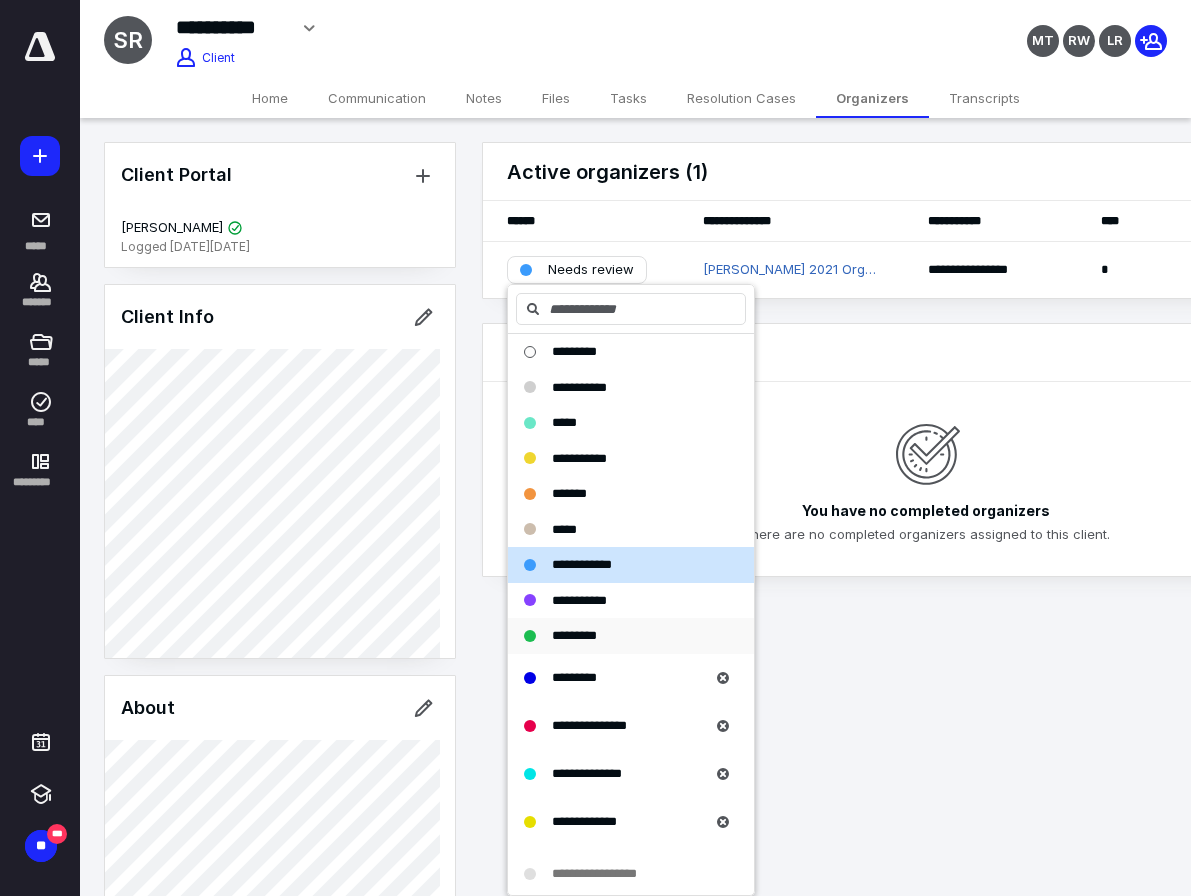 click on "*********" at bounding box center [574, 635] 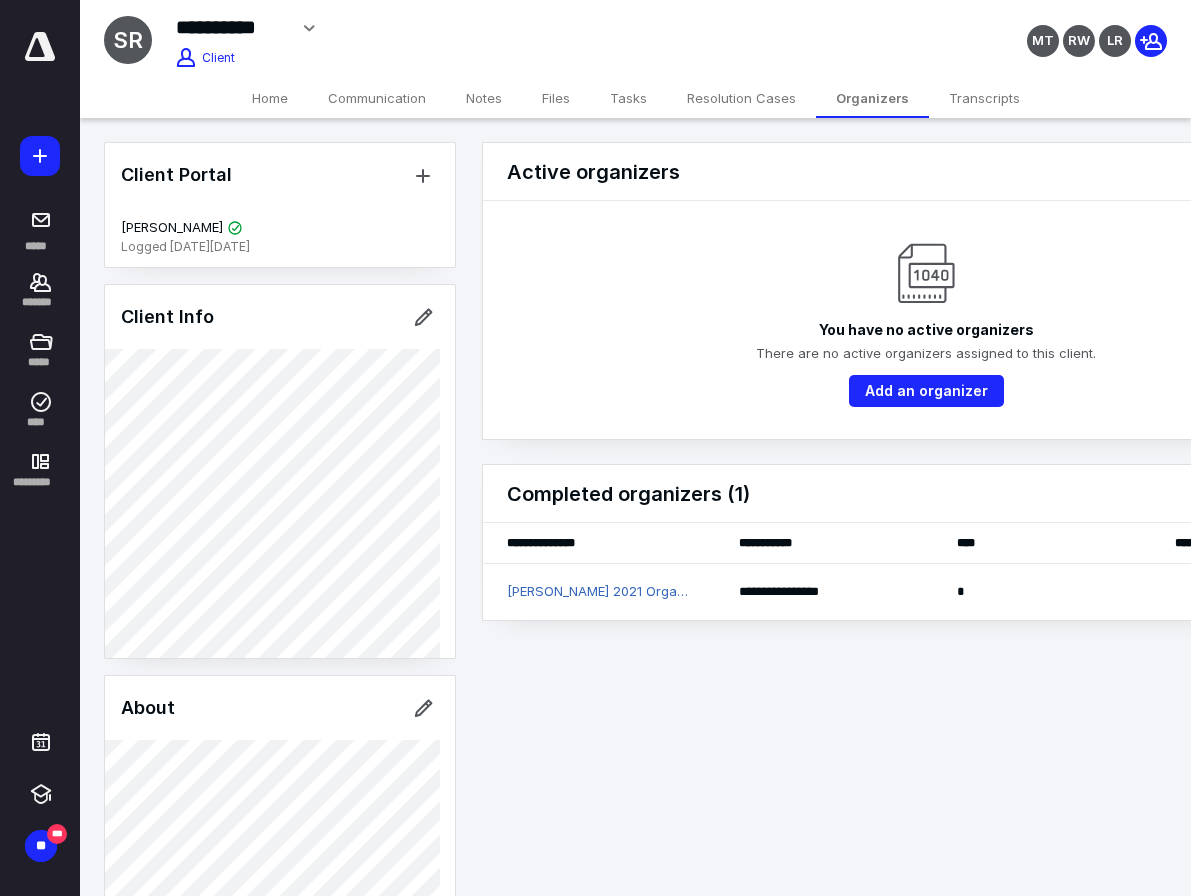 click on "**********" at bounding box center (595, 448) 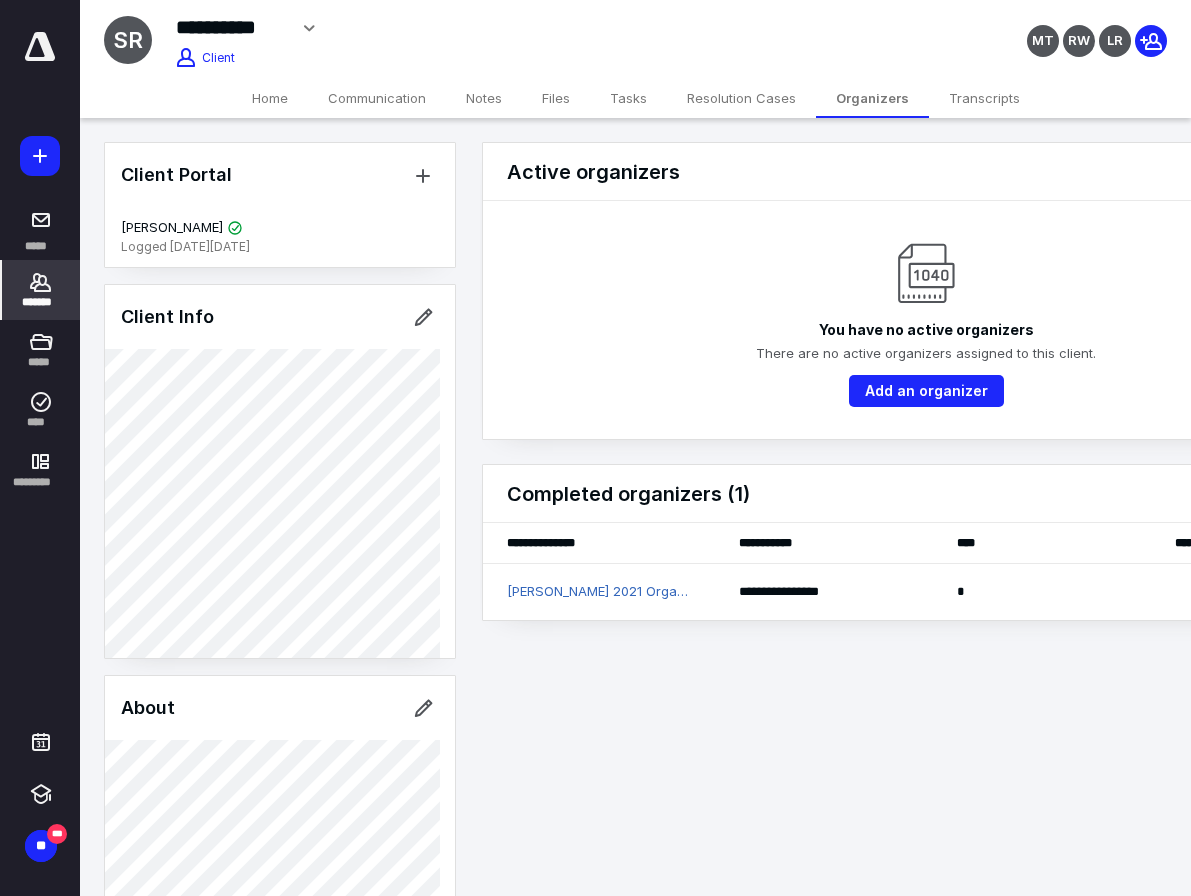 click 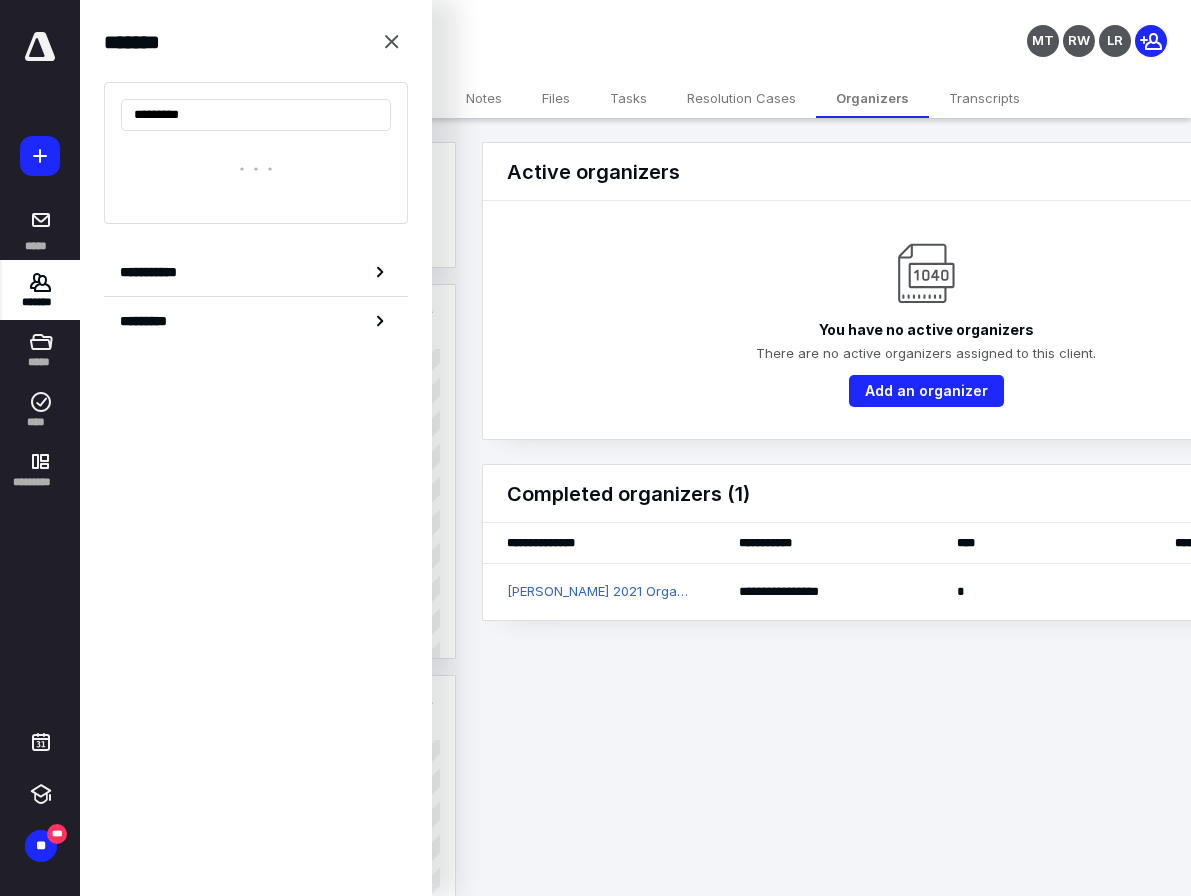 type on "**********" 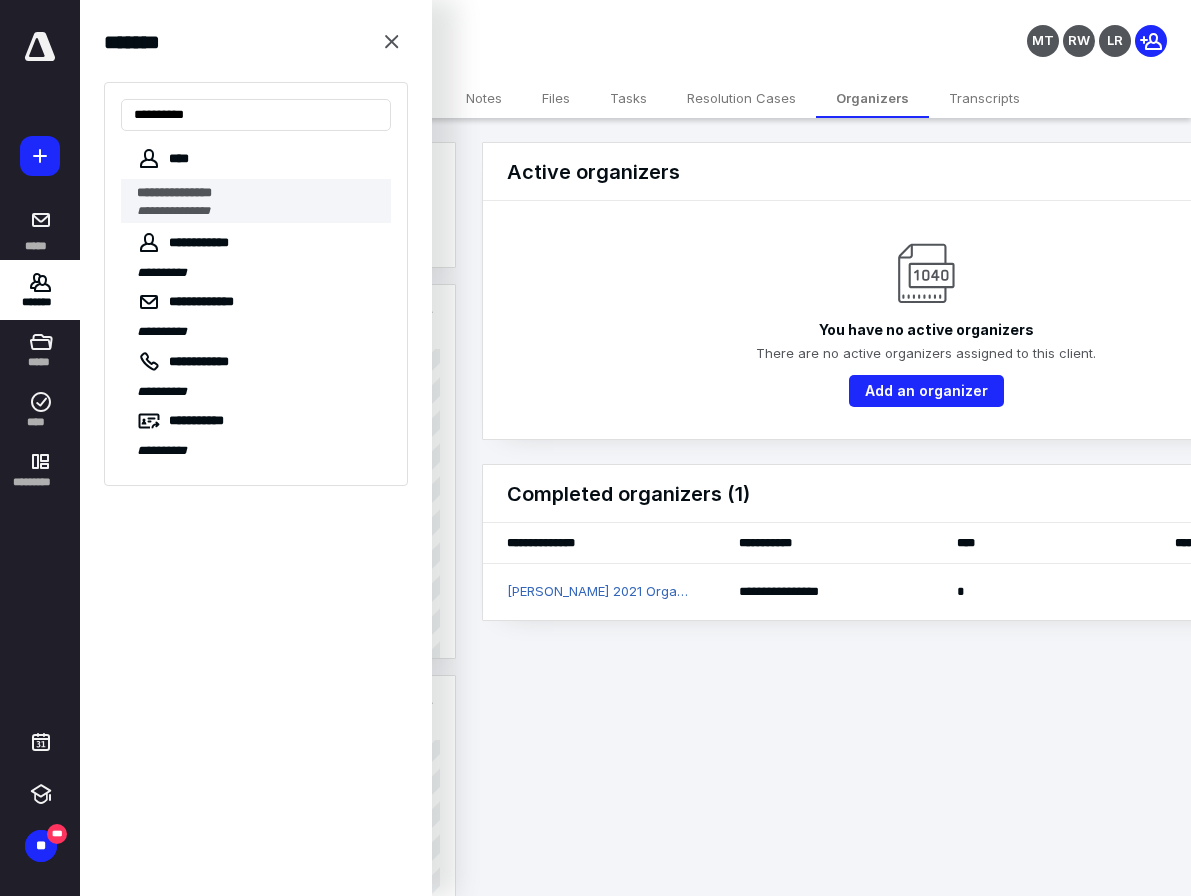 click on "**********" at bounding box center (173, 211) 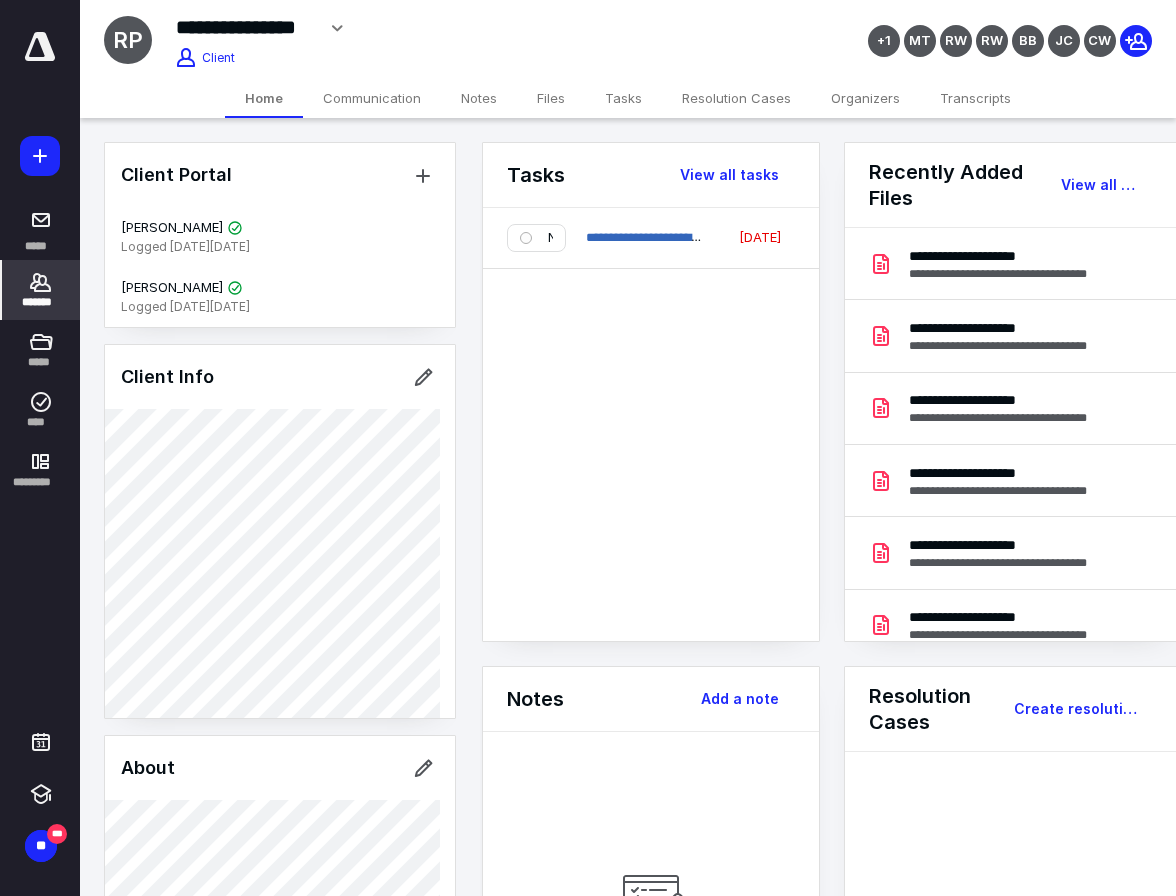 click on "Organizers" at bounding box center [865, 98] 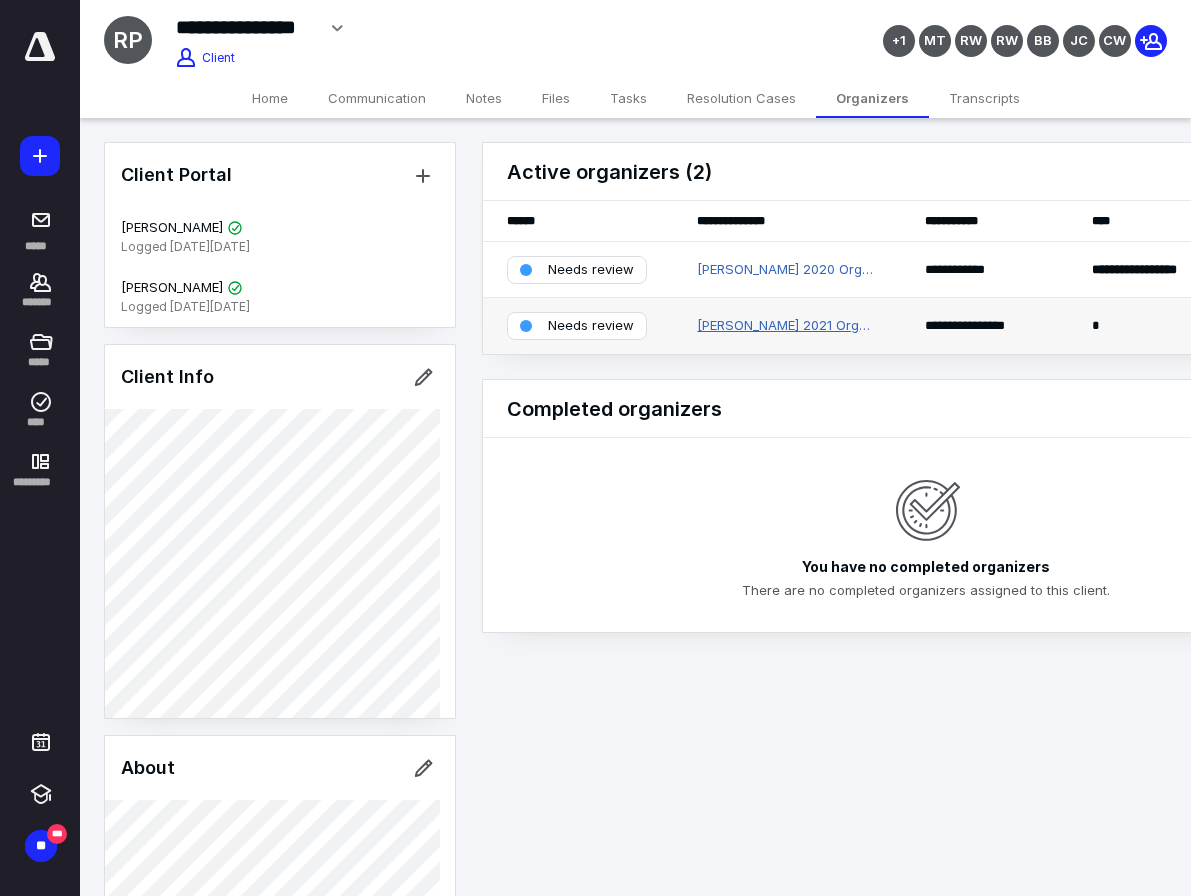 click on "[PERSON_NAME] 2021 Organizer" at bounding box center [787, 326] 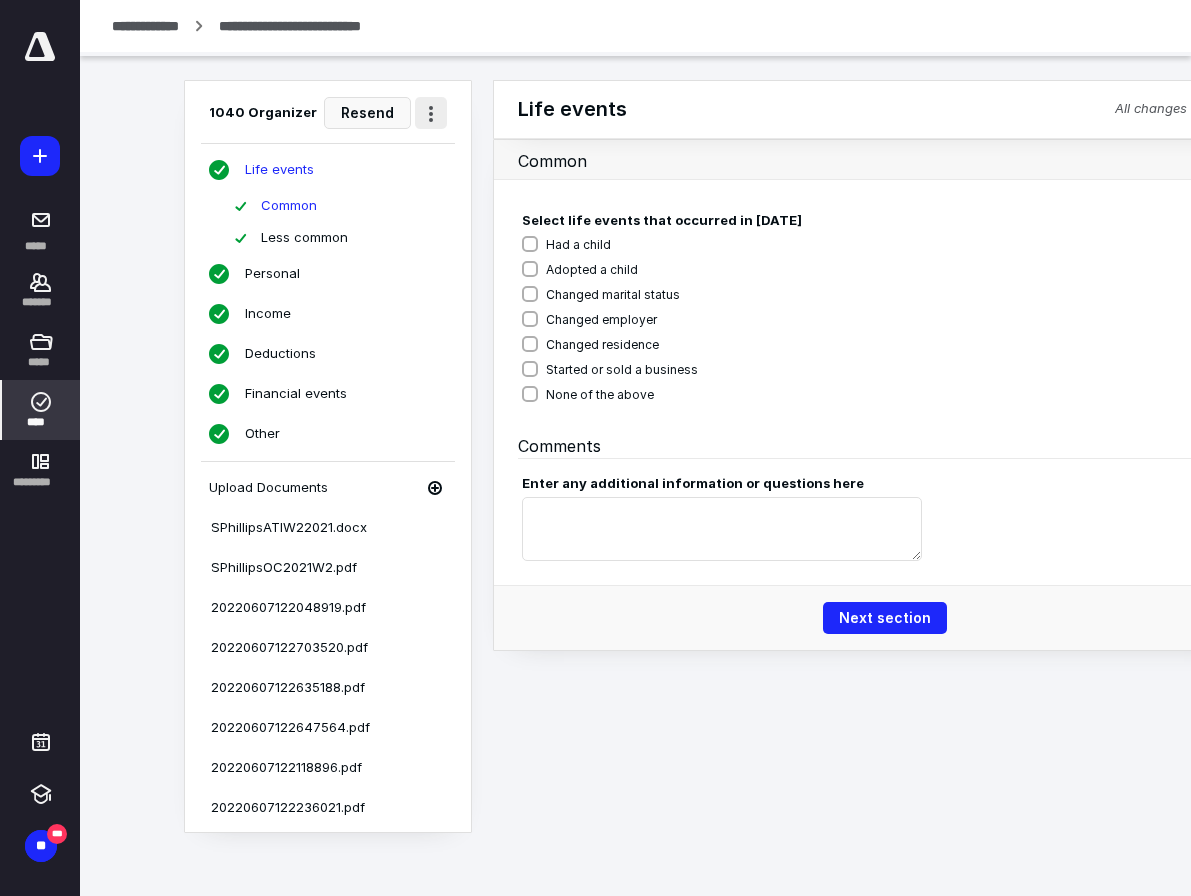click at bounding box center [431, 113] 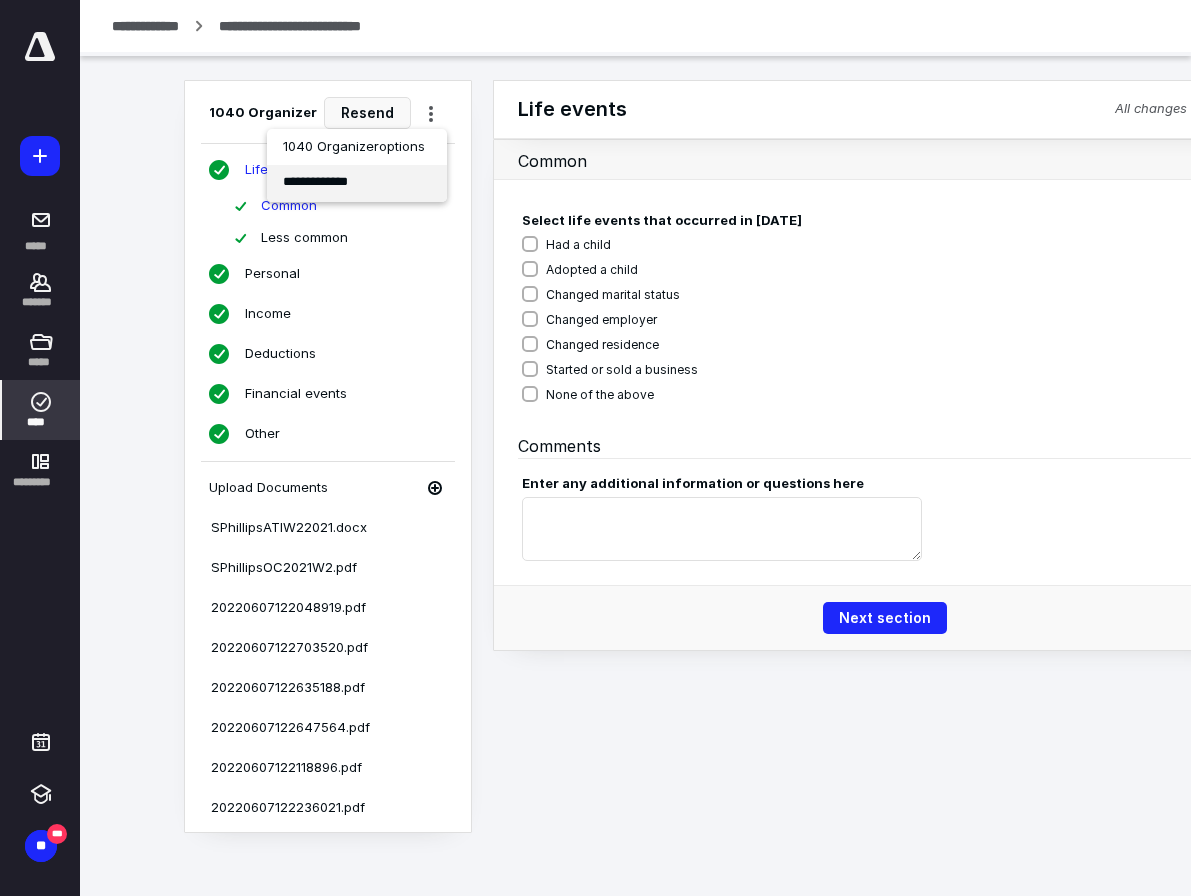 click on "**********" at bounding box center [357, 183] 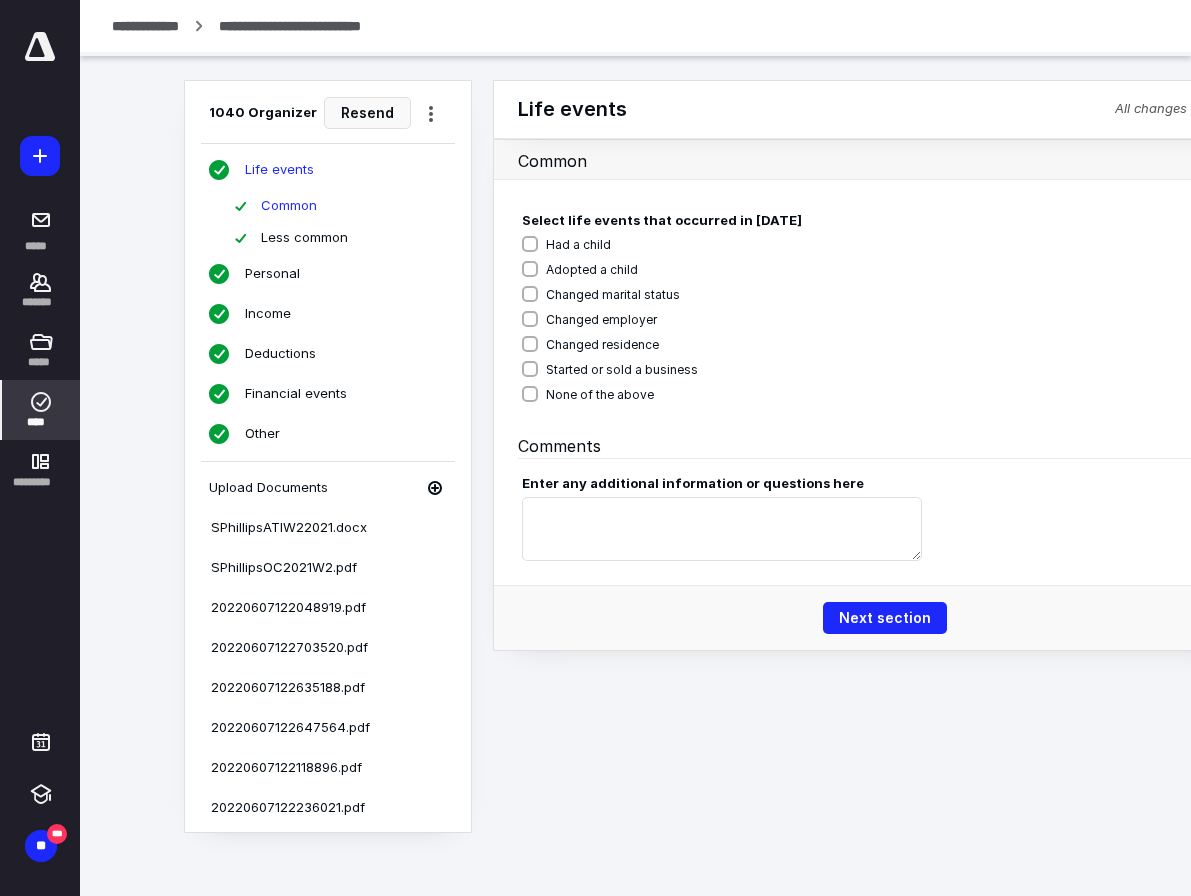 click at bounding box center [873, 28] 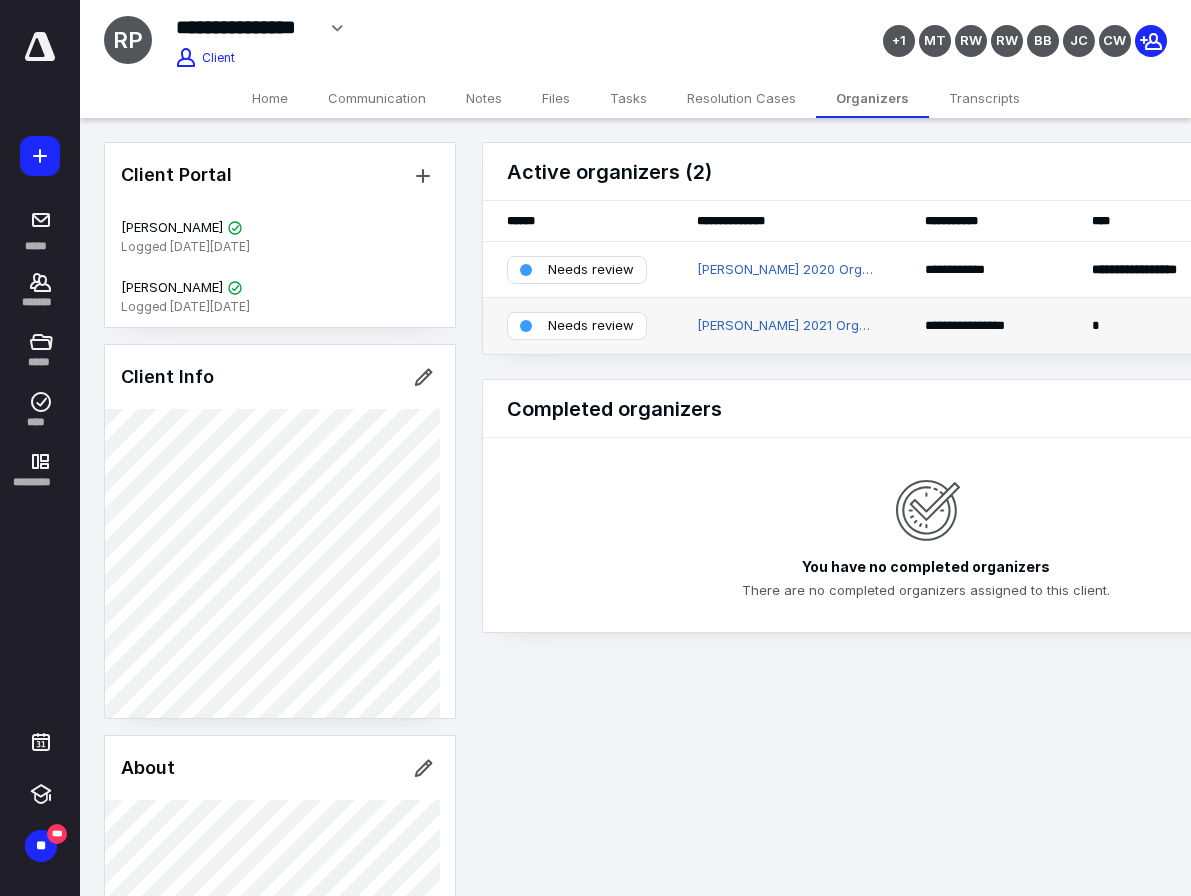 click on "Needs review" at bounding box center (591, 326) 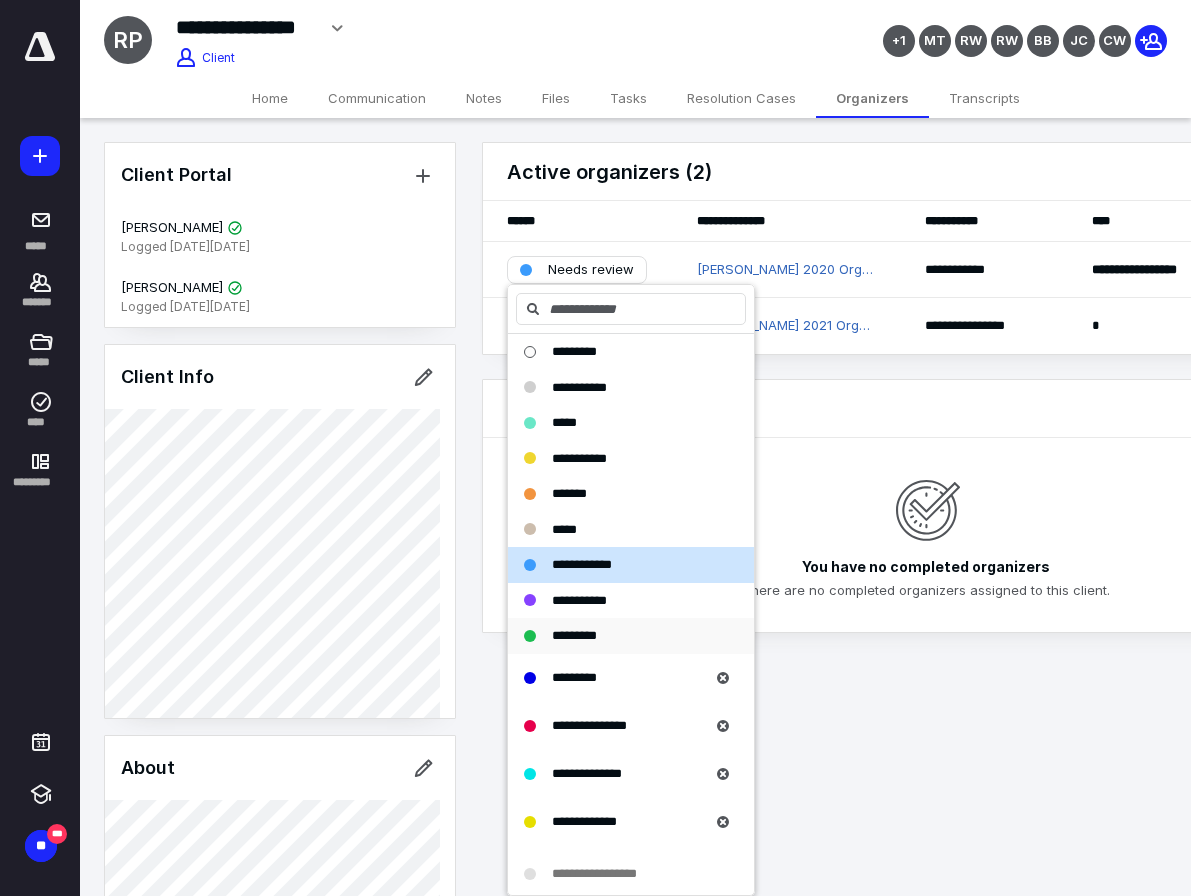 click on "*********" at bounding box center [619, 636] 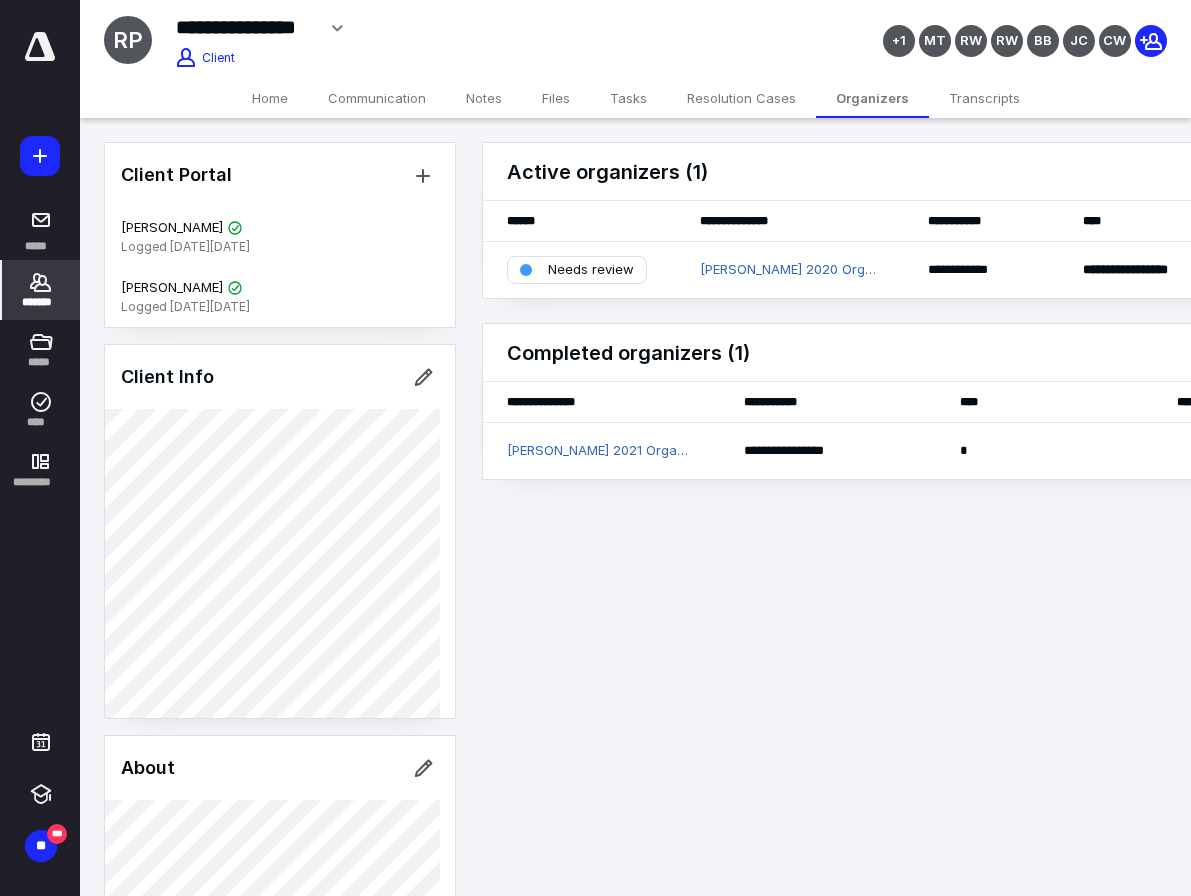 click on "*******" at bounding box center (41, 302) 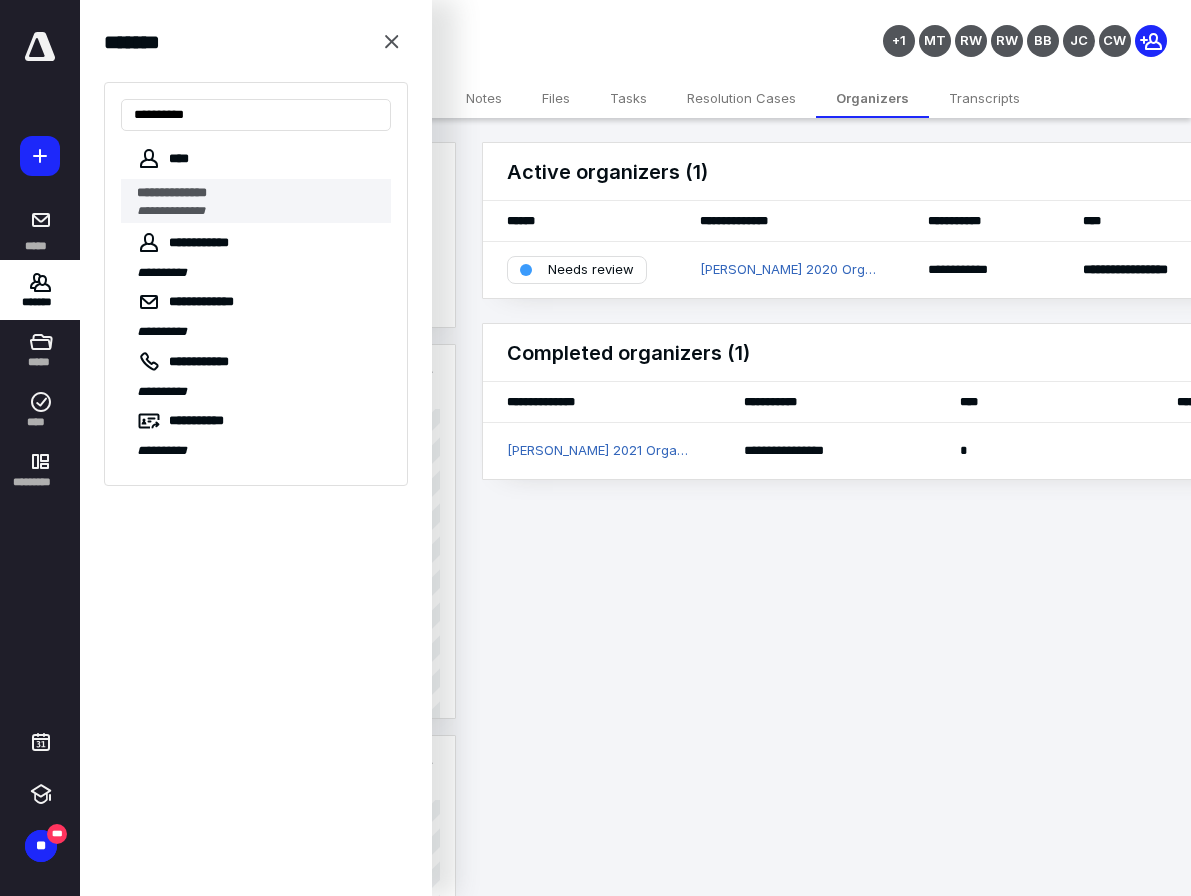 type on "**********" 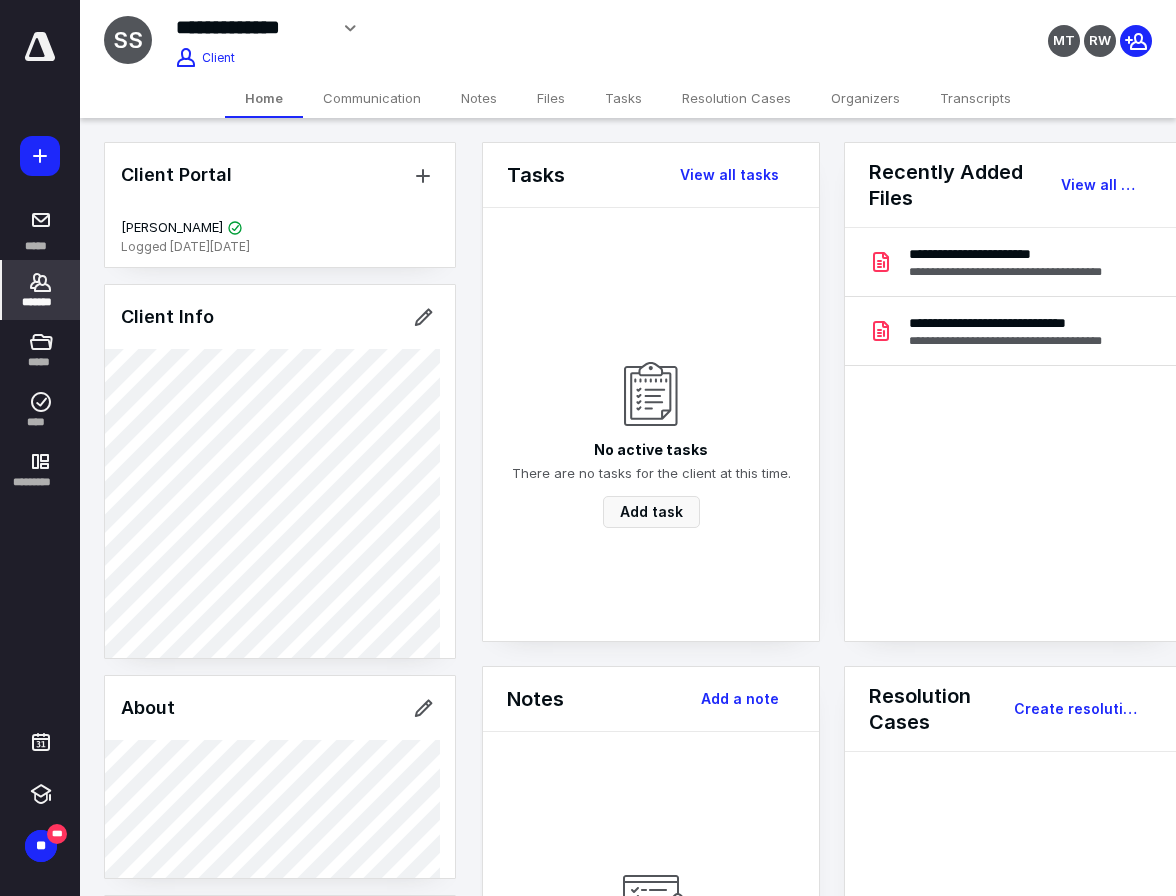 click on "Organizers" at bounding box center [865, 98] 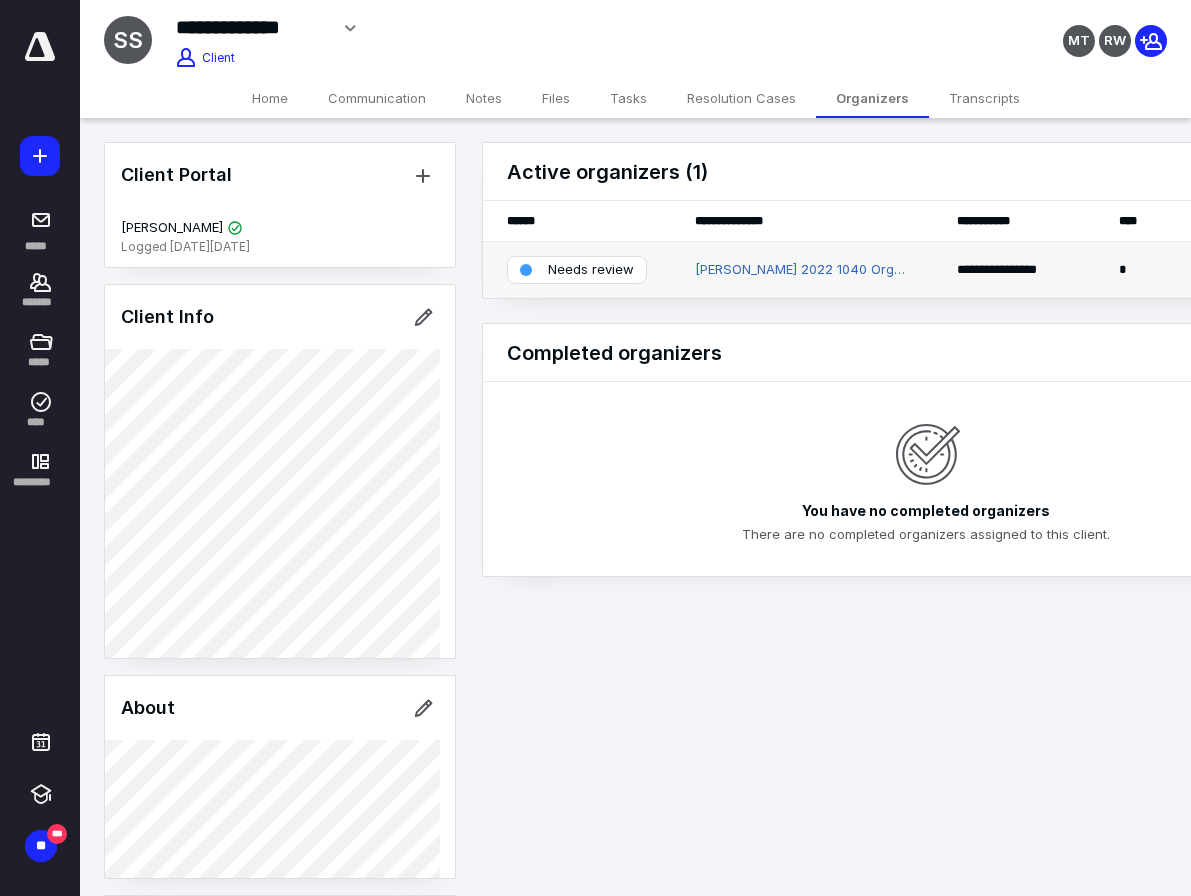 click on "Needs review" at bounding box center [577, 270] 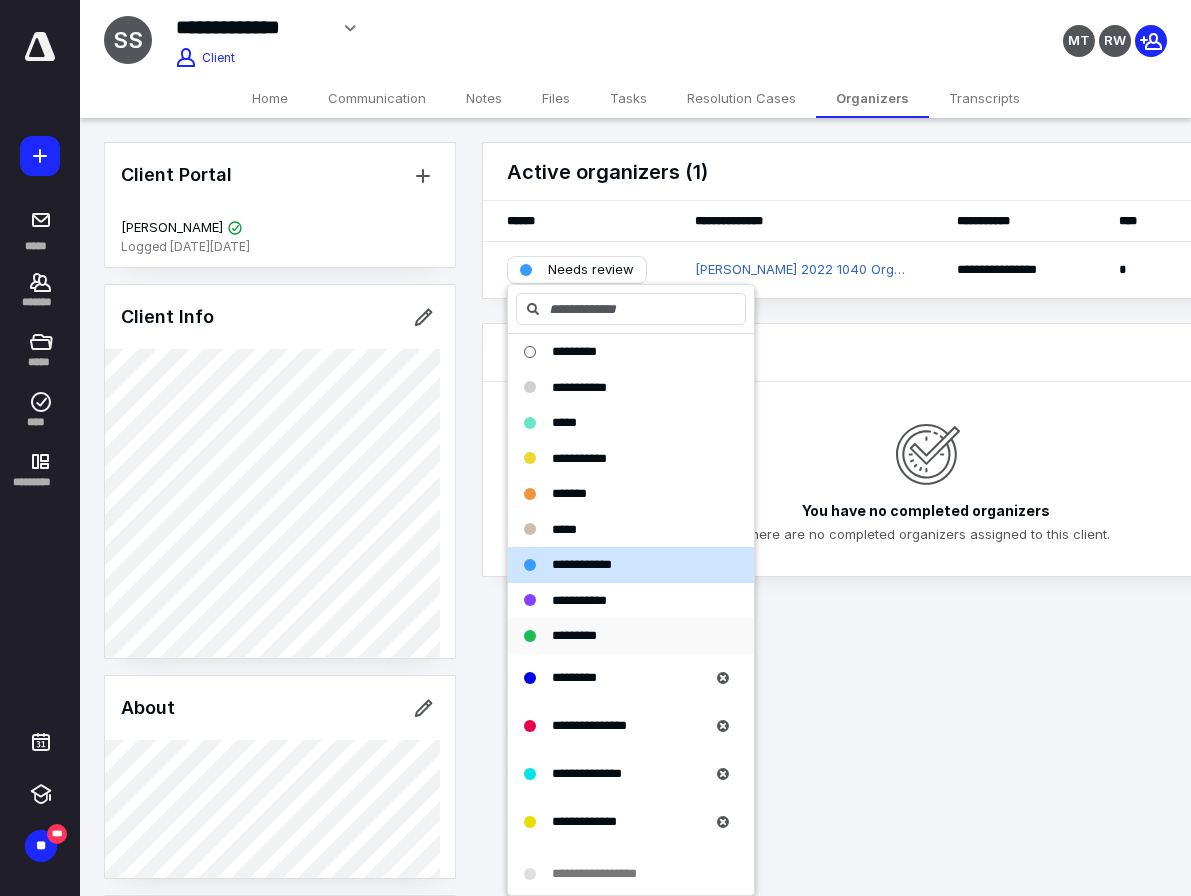 click on "*********" at bounding box center (574, 635) 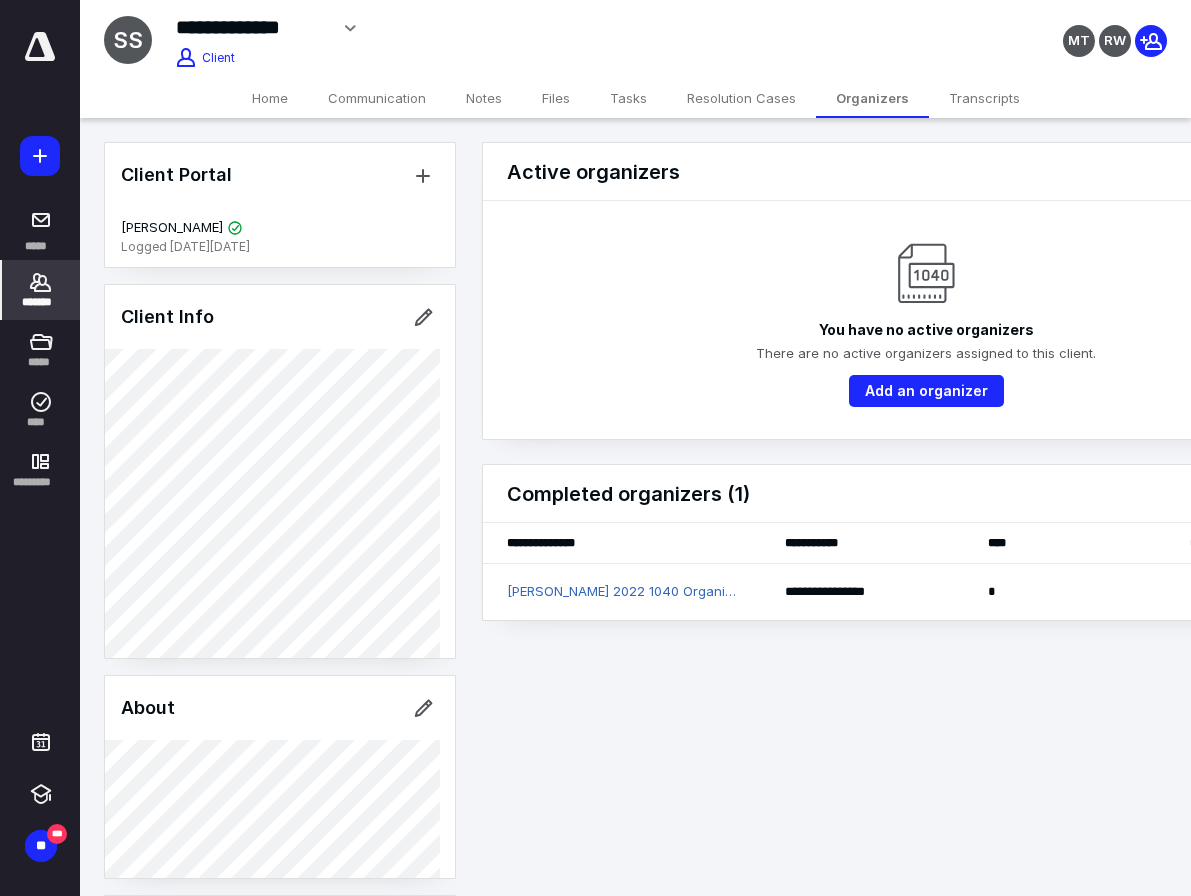 click 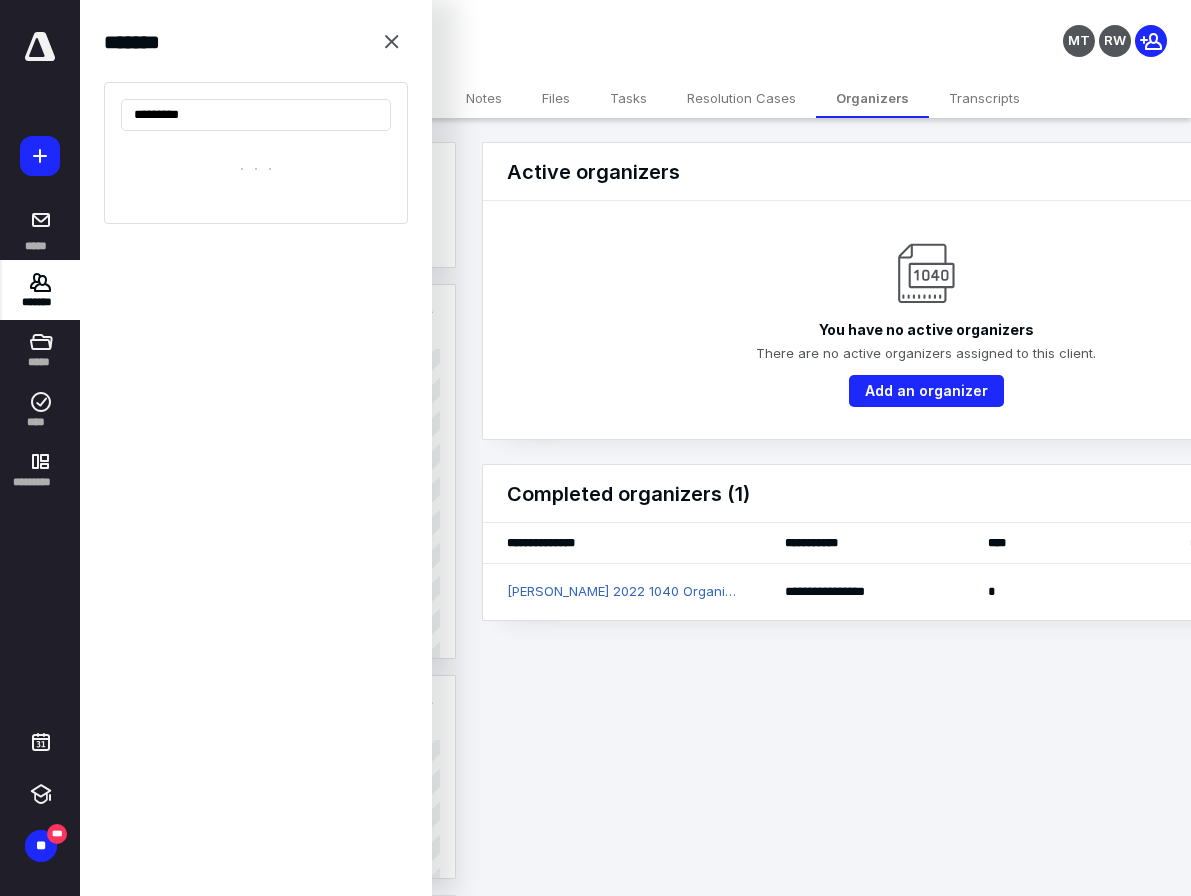 type on "**********" 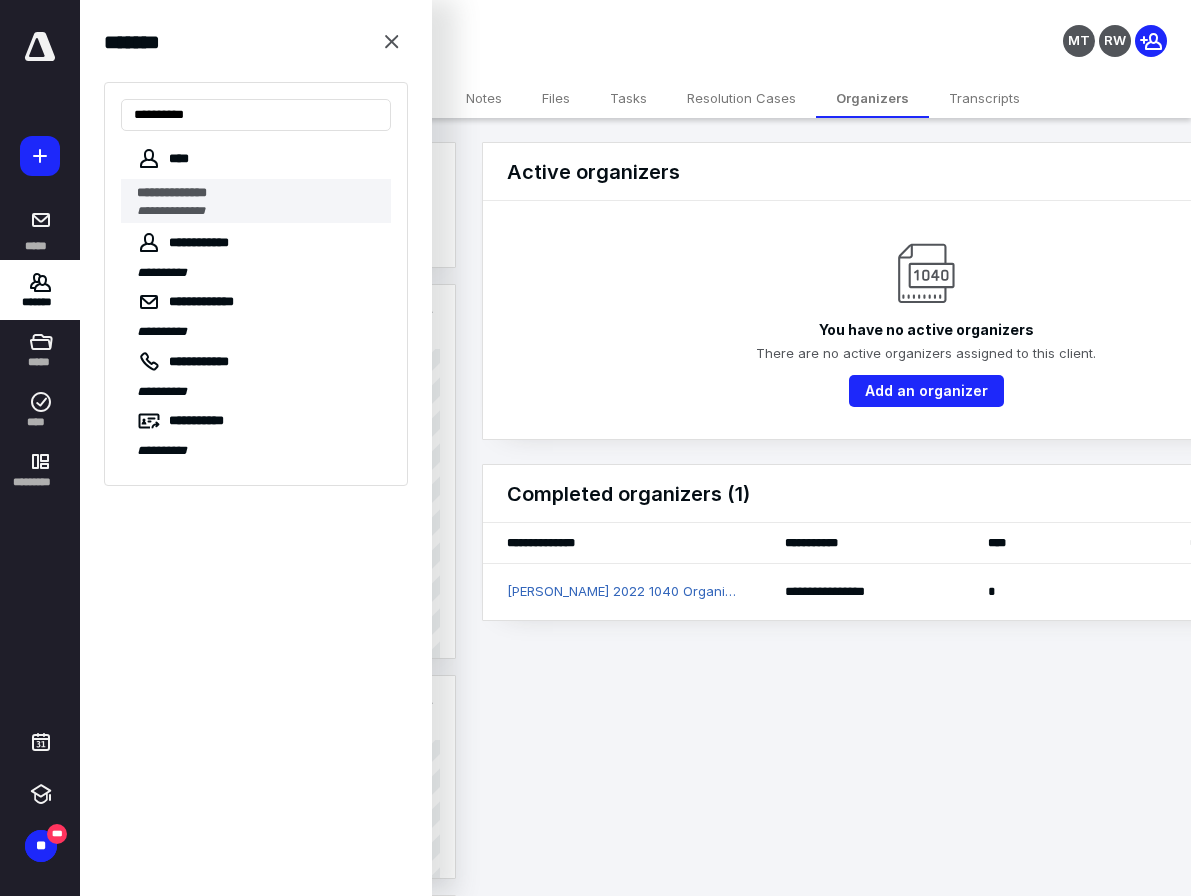 click on "**********" at bounding box center [258, 193] 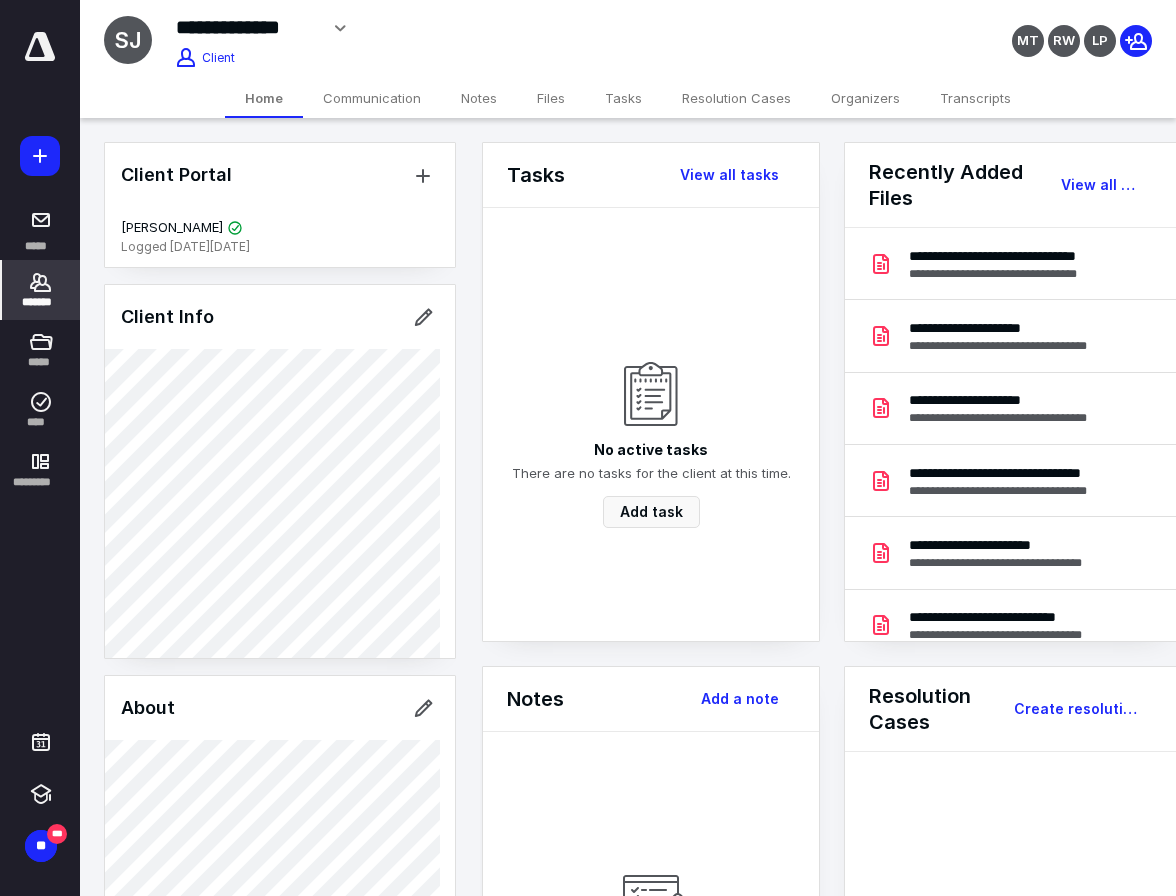 click on "Organizers" at bounding box center (865, 98) 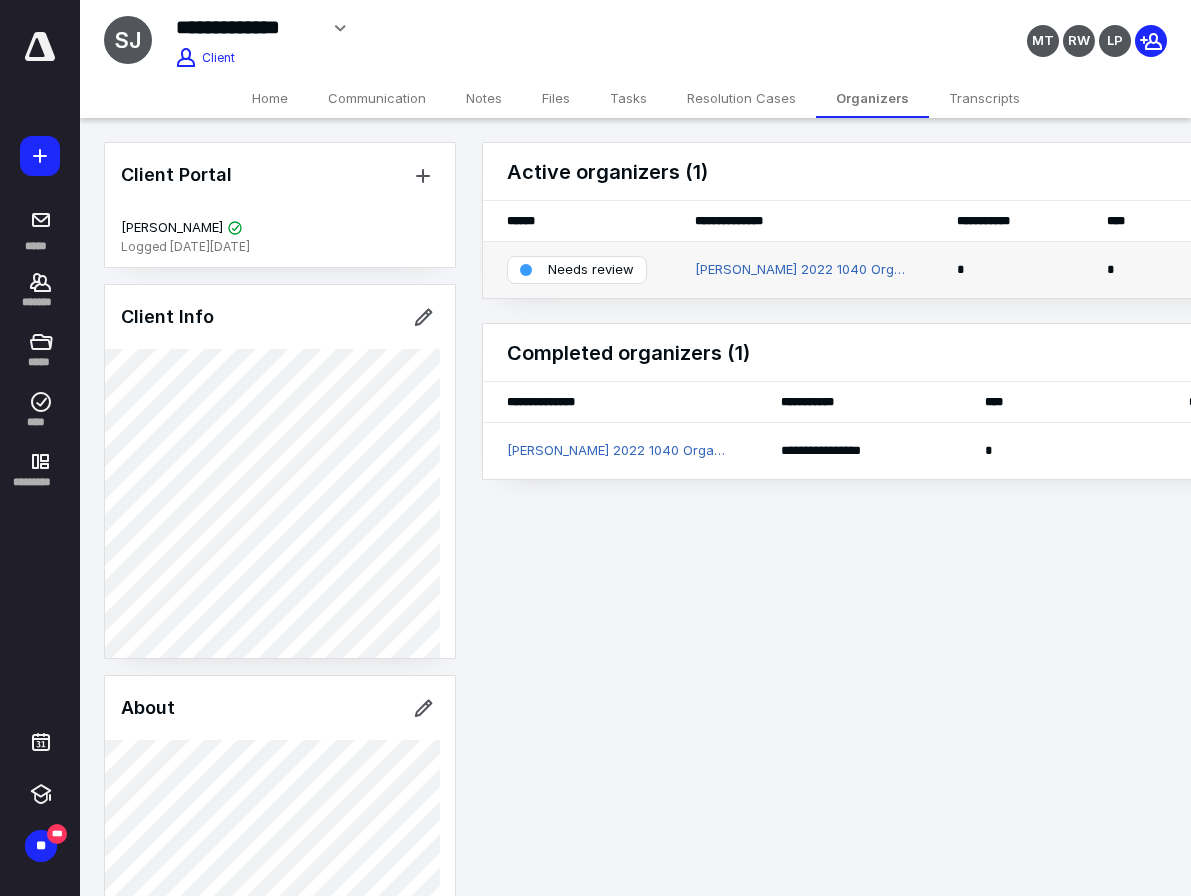 click on "Needs review" at bounding box center [591, 270] 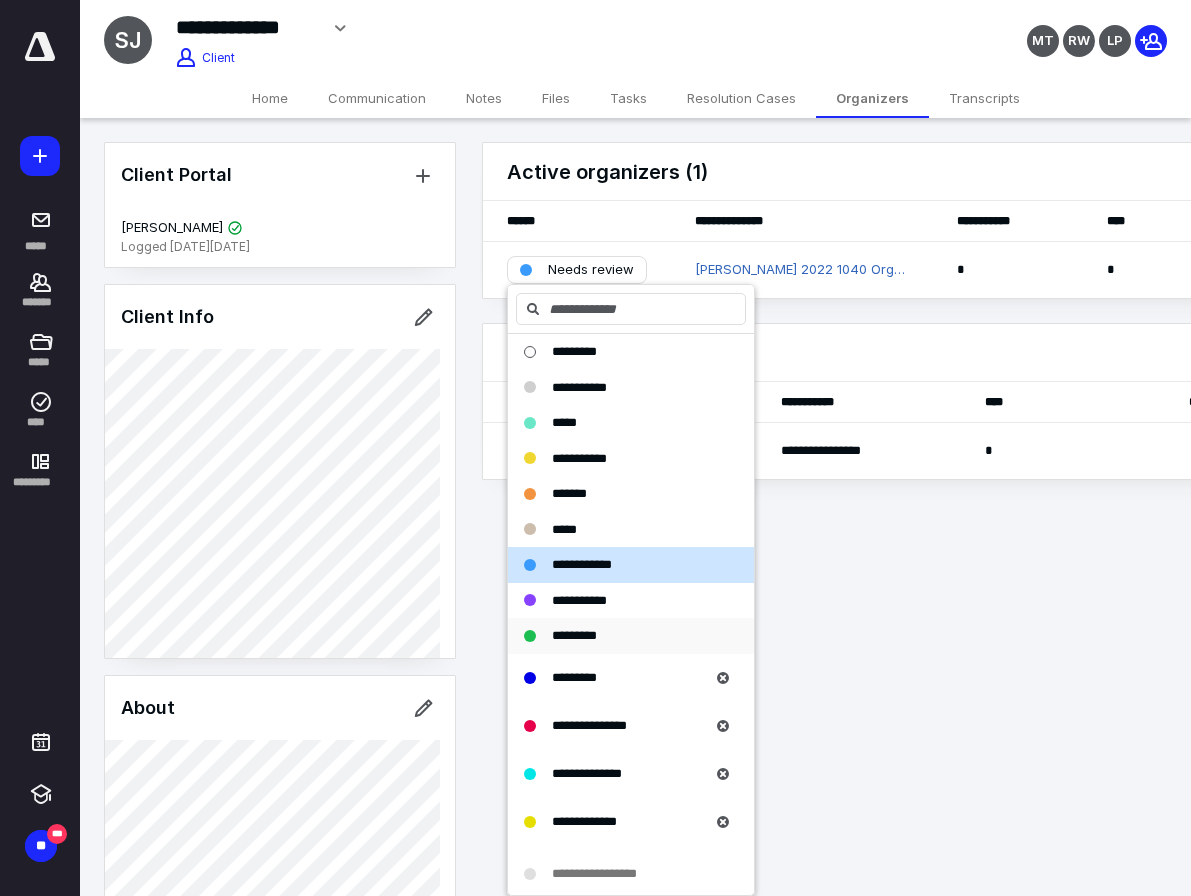 click on "*********" at bounding box center (574, 635) 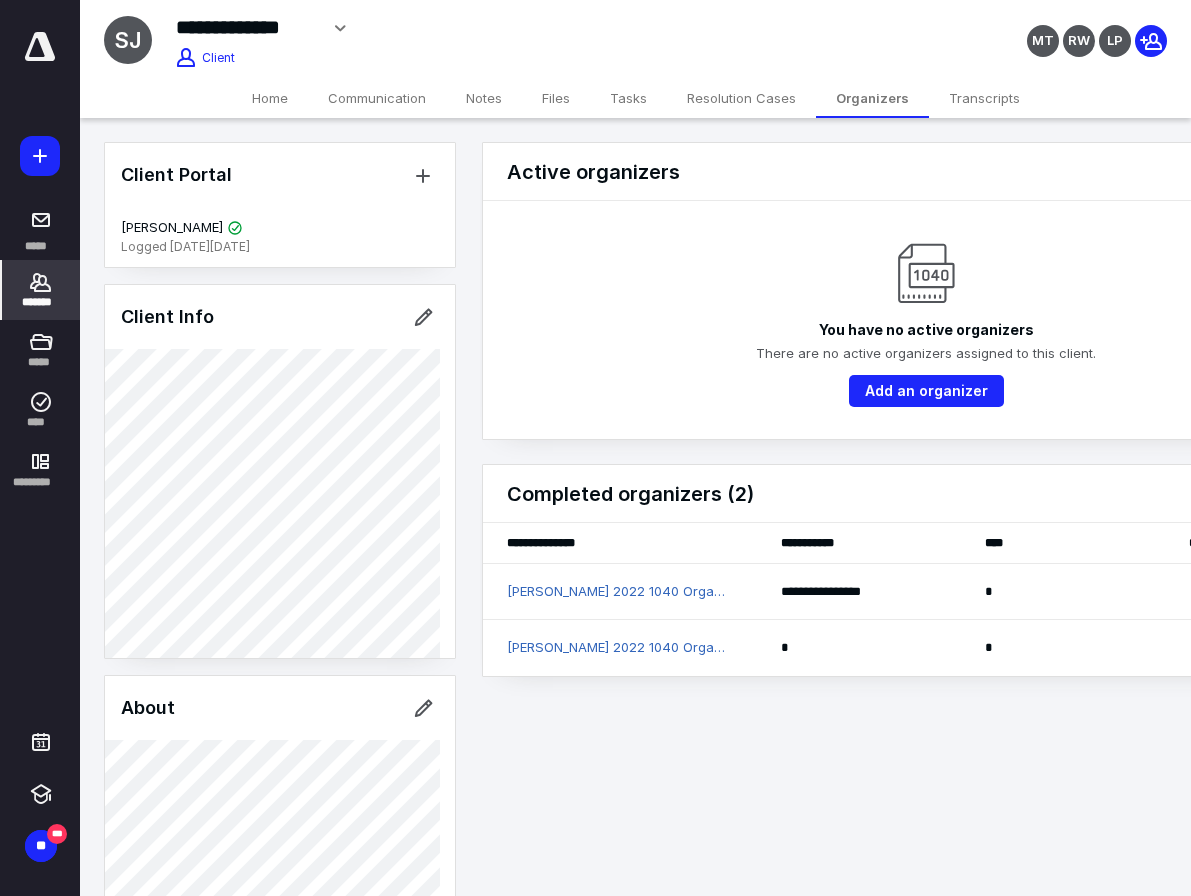 click 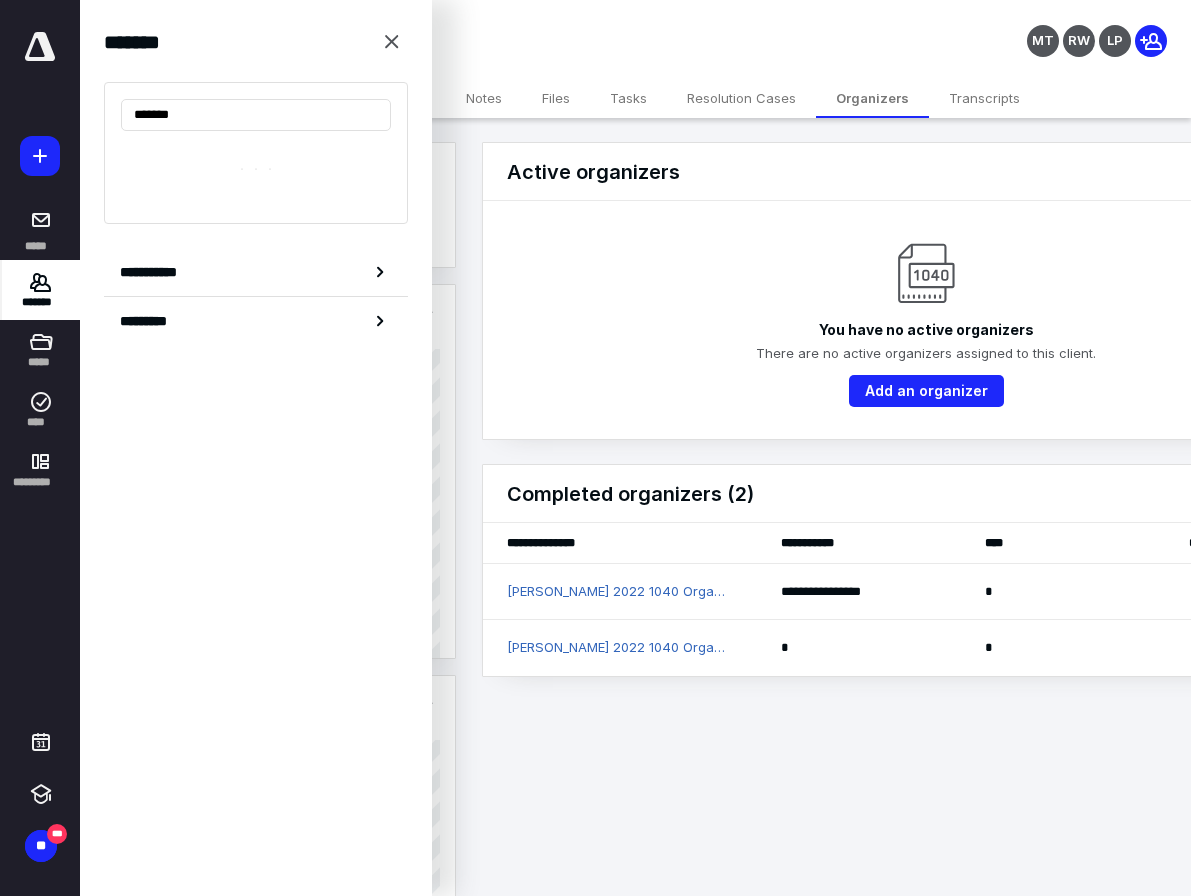 type on "********" 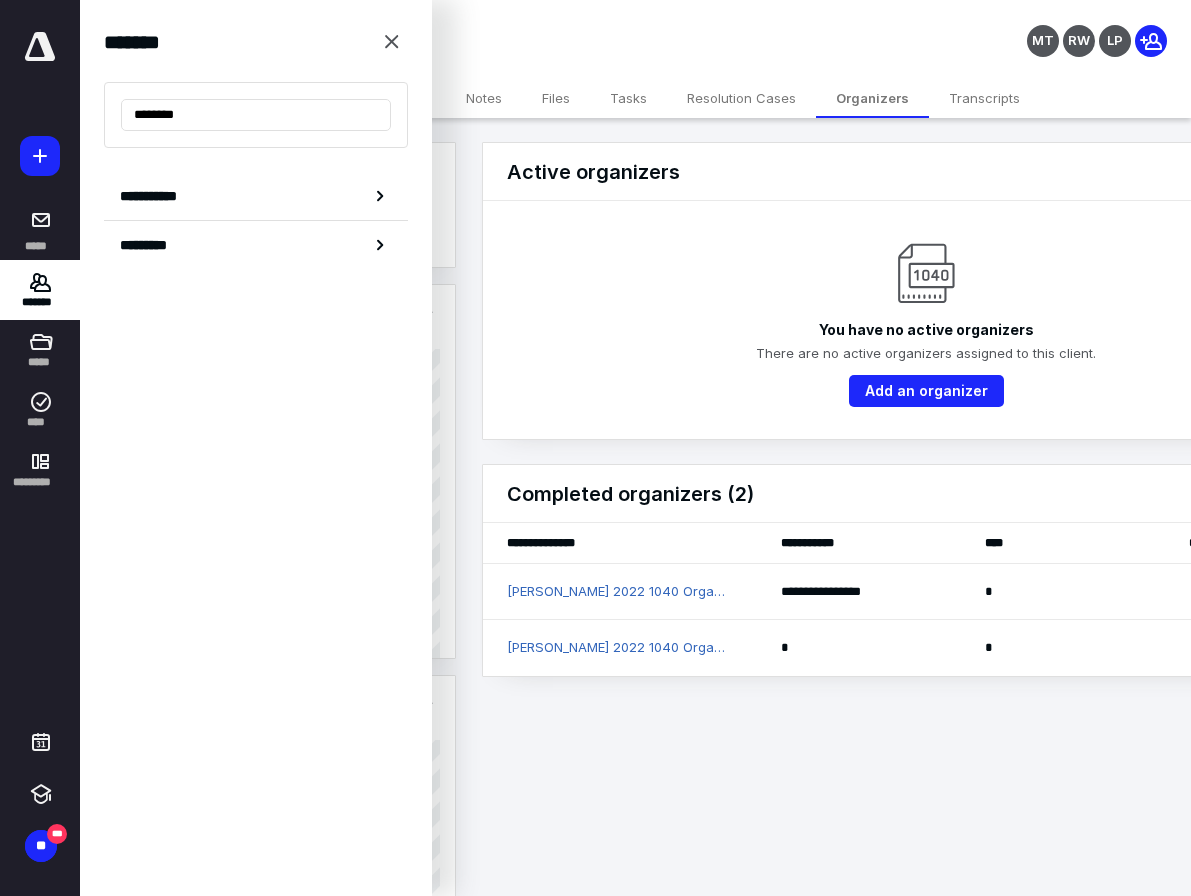 drag, startPoint x: 220, startPoint y: 113, endPoint x: 19, endPoint y: 122, distance: 201.20139 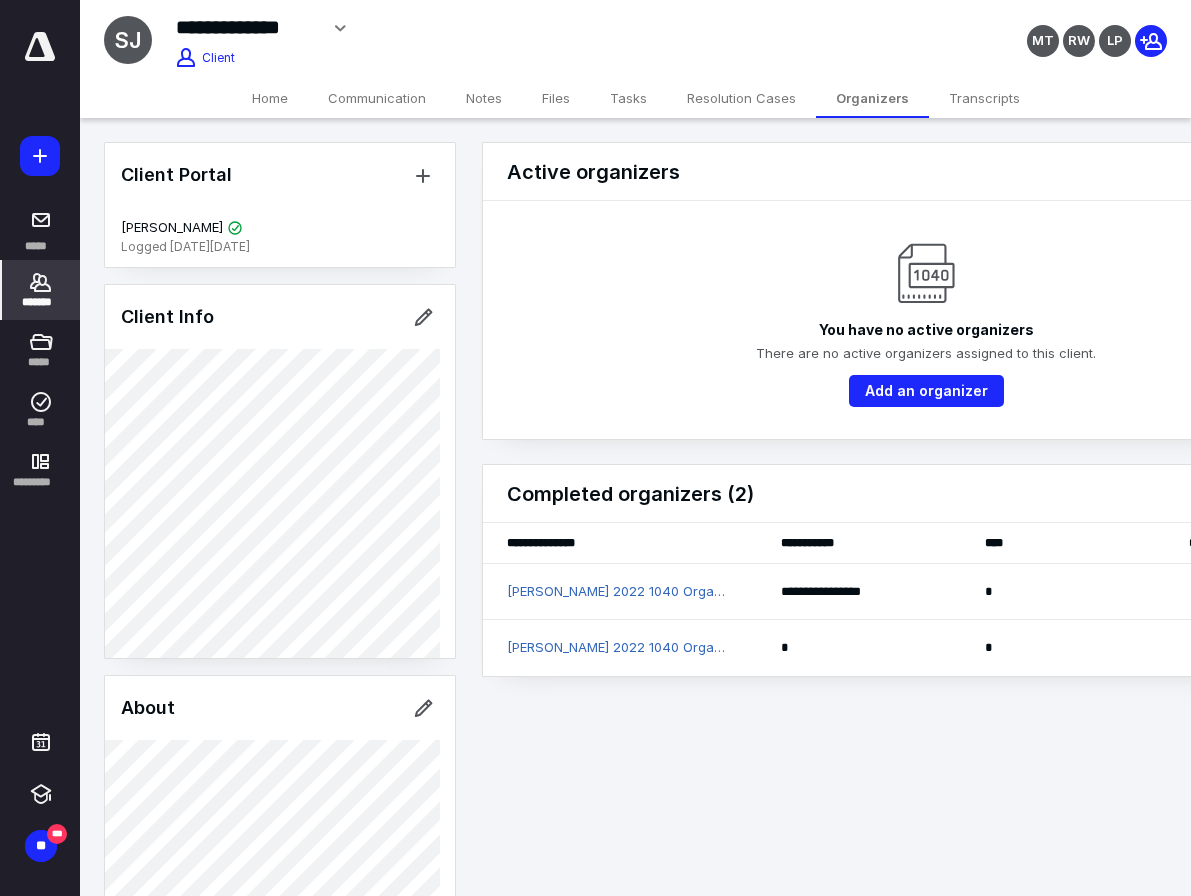 click on "*******" at bounding box center [41, 302] 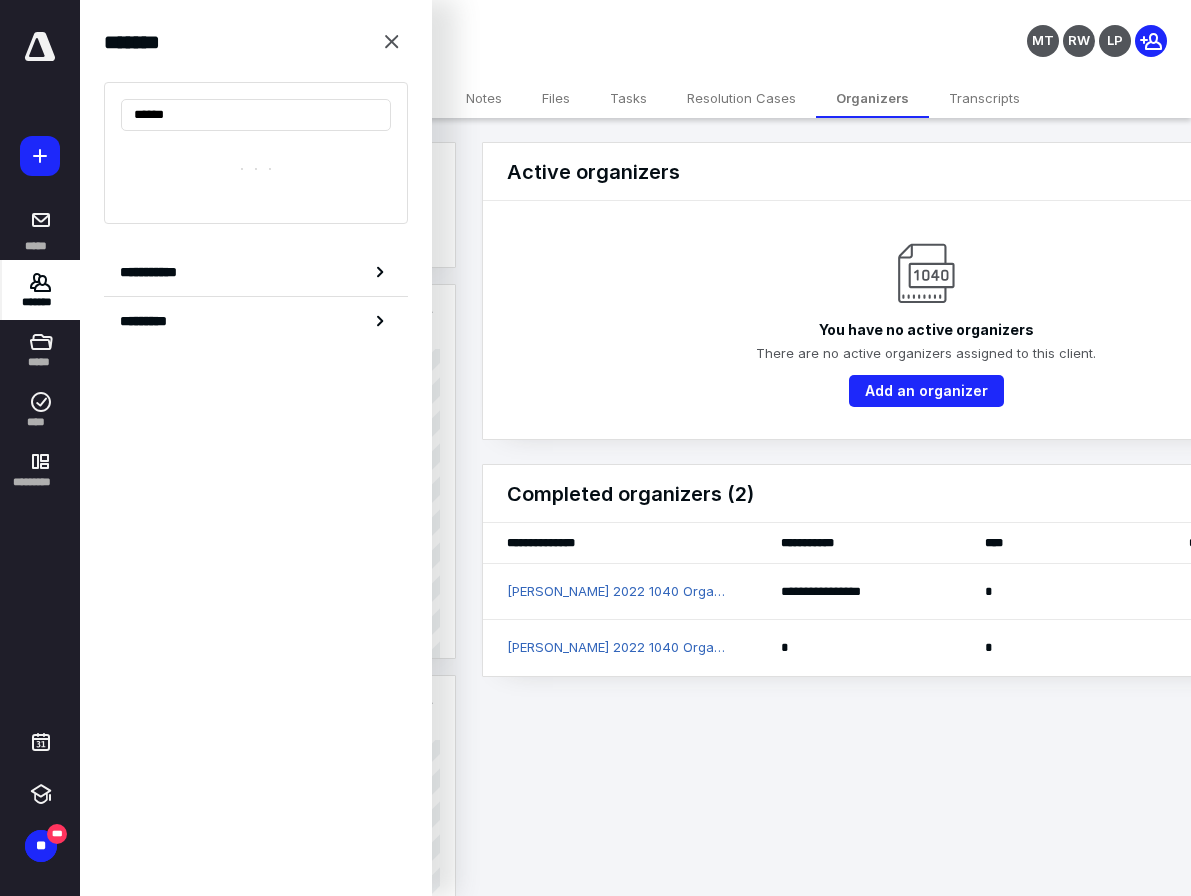 type on "*******" 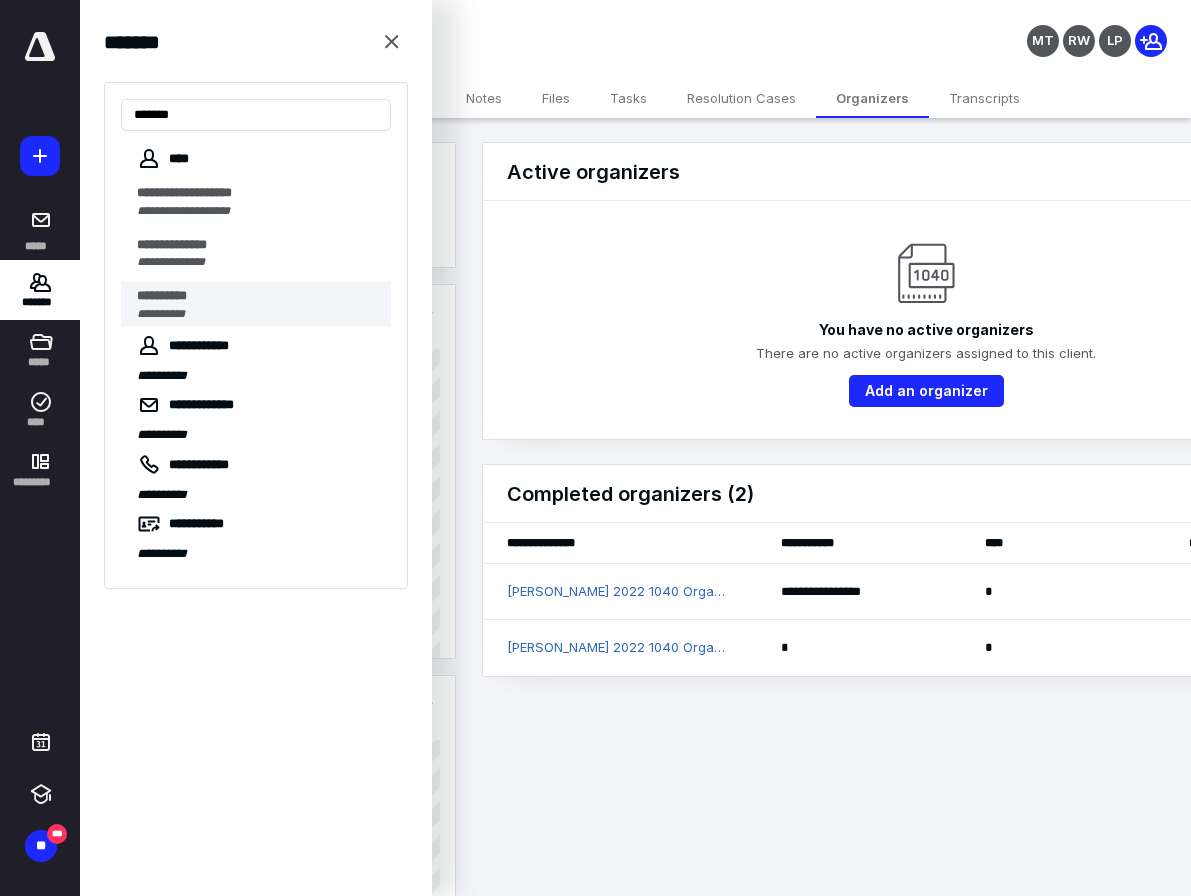 click on "**********" at bounding box center [258, 314] 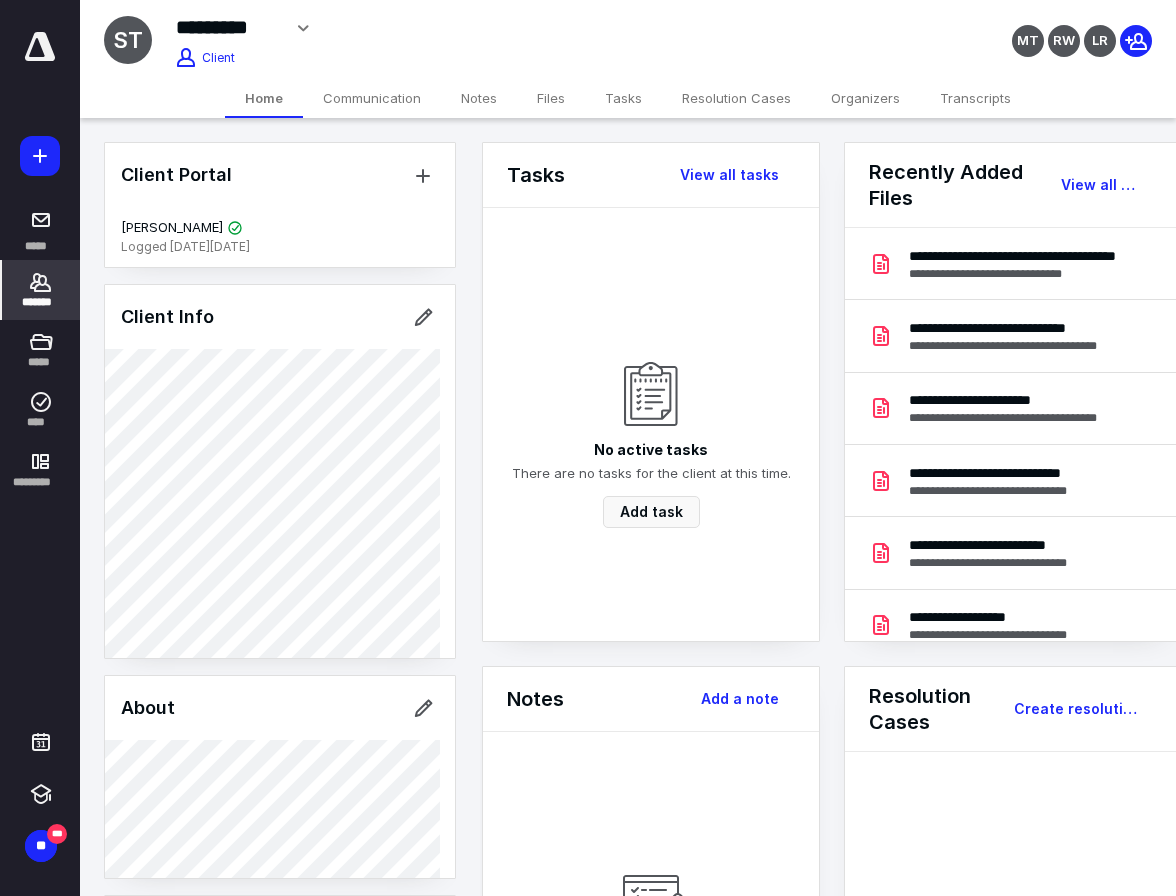 click on "Organizers" at bounding box center [865, 98] 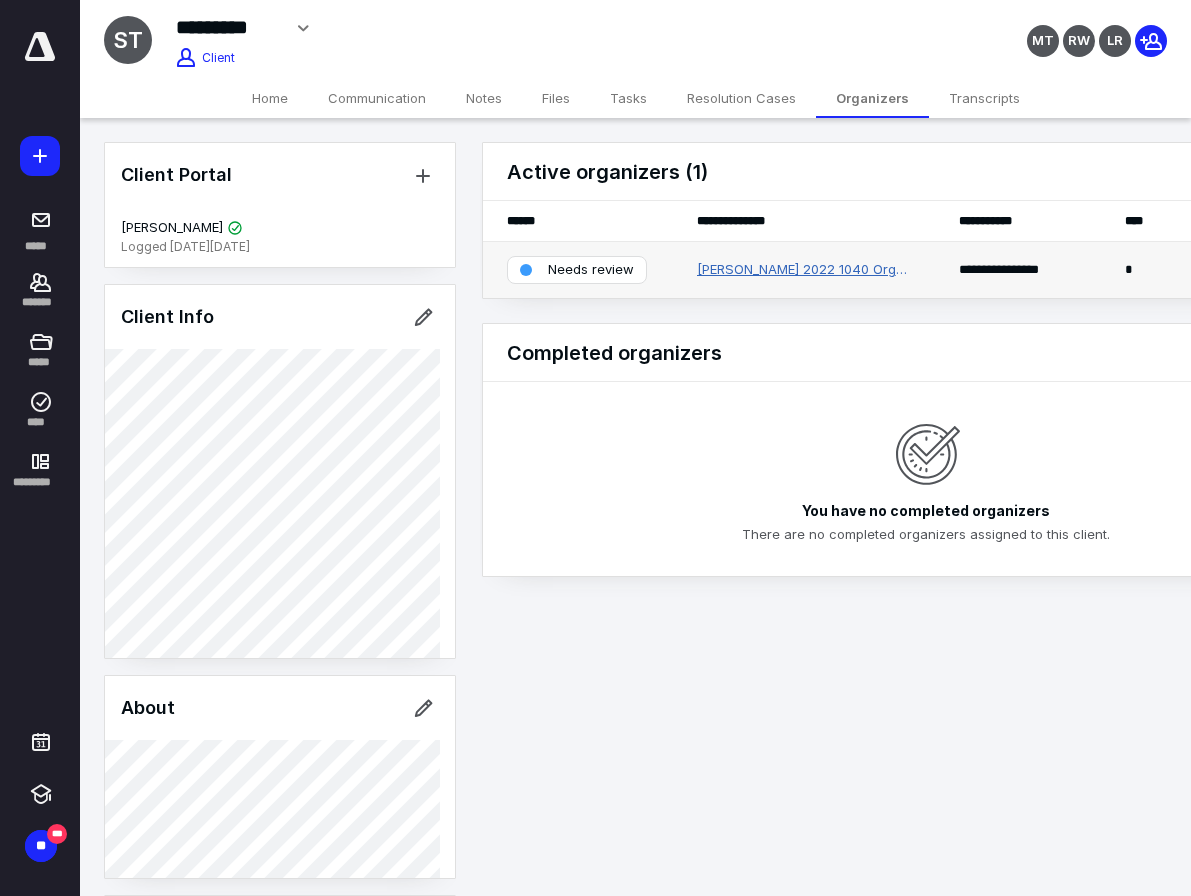 click on "[PERSON_NAME] 2022 1040 Organizer" at bounding box center (804, 270) 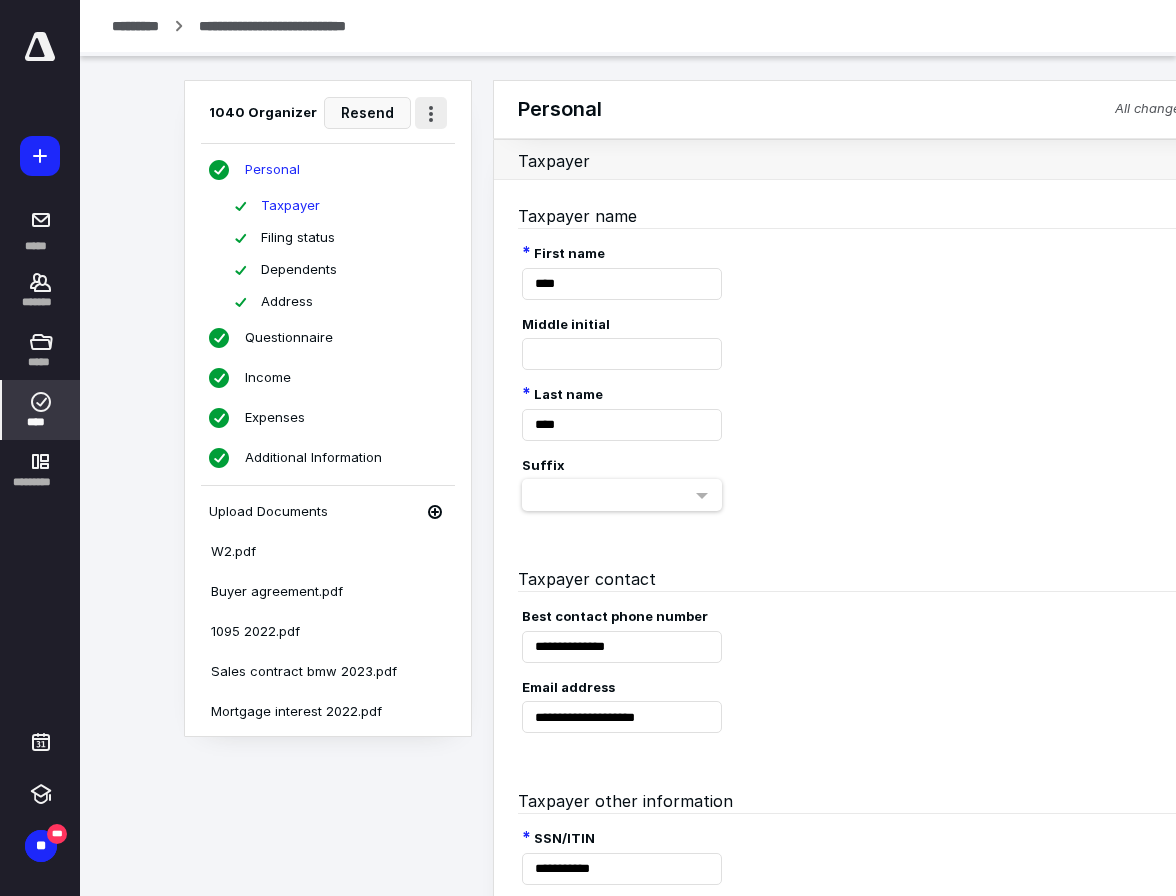 click at bounding box center [431, 113] 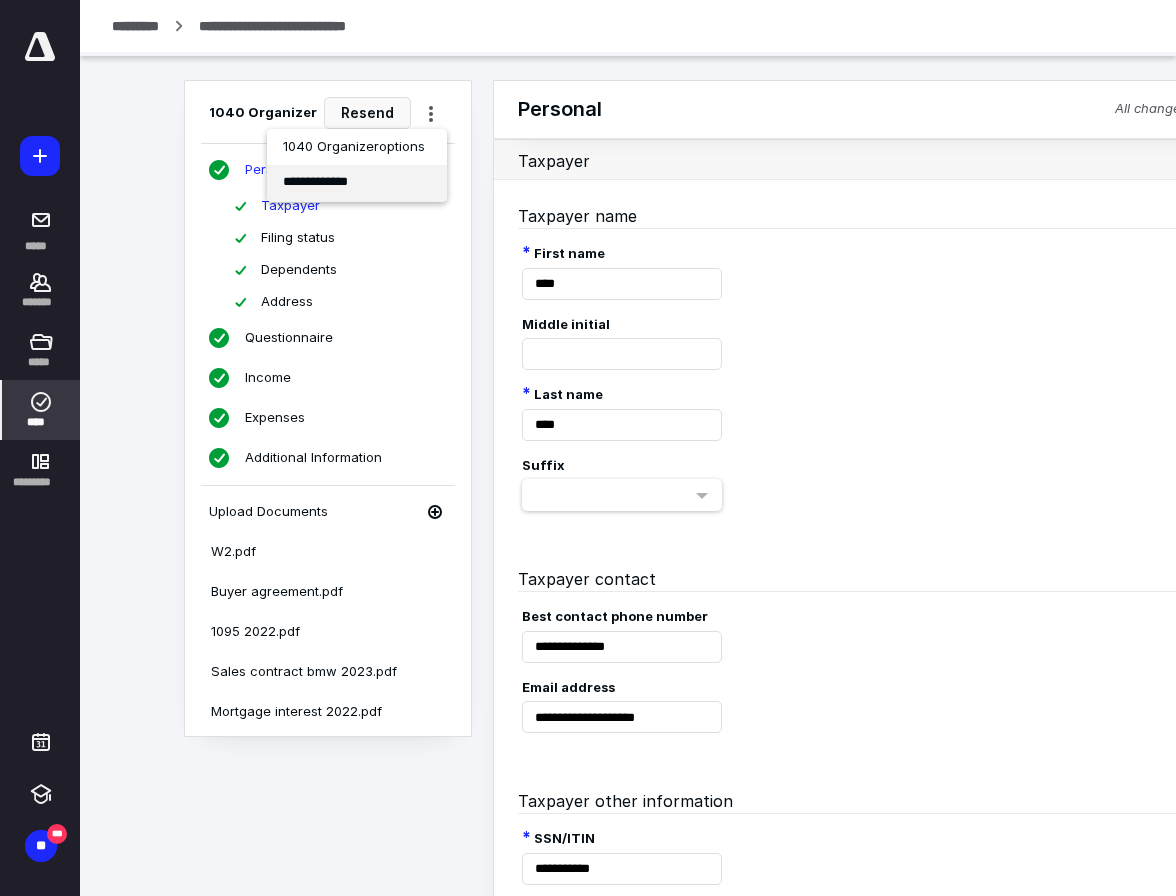 click on "**********" at bounding box center [357, 183] 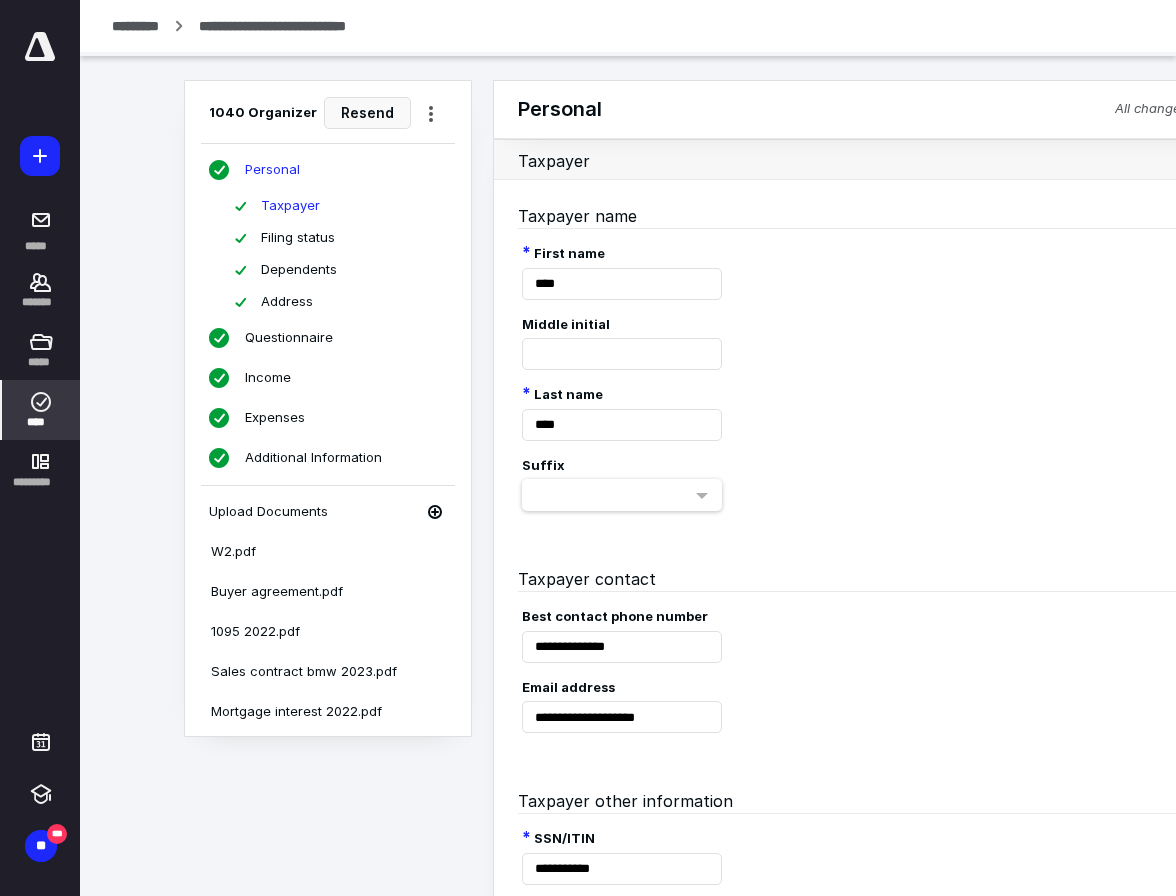 click on "Taxpayer" at bounding box center [873, 160] 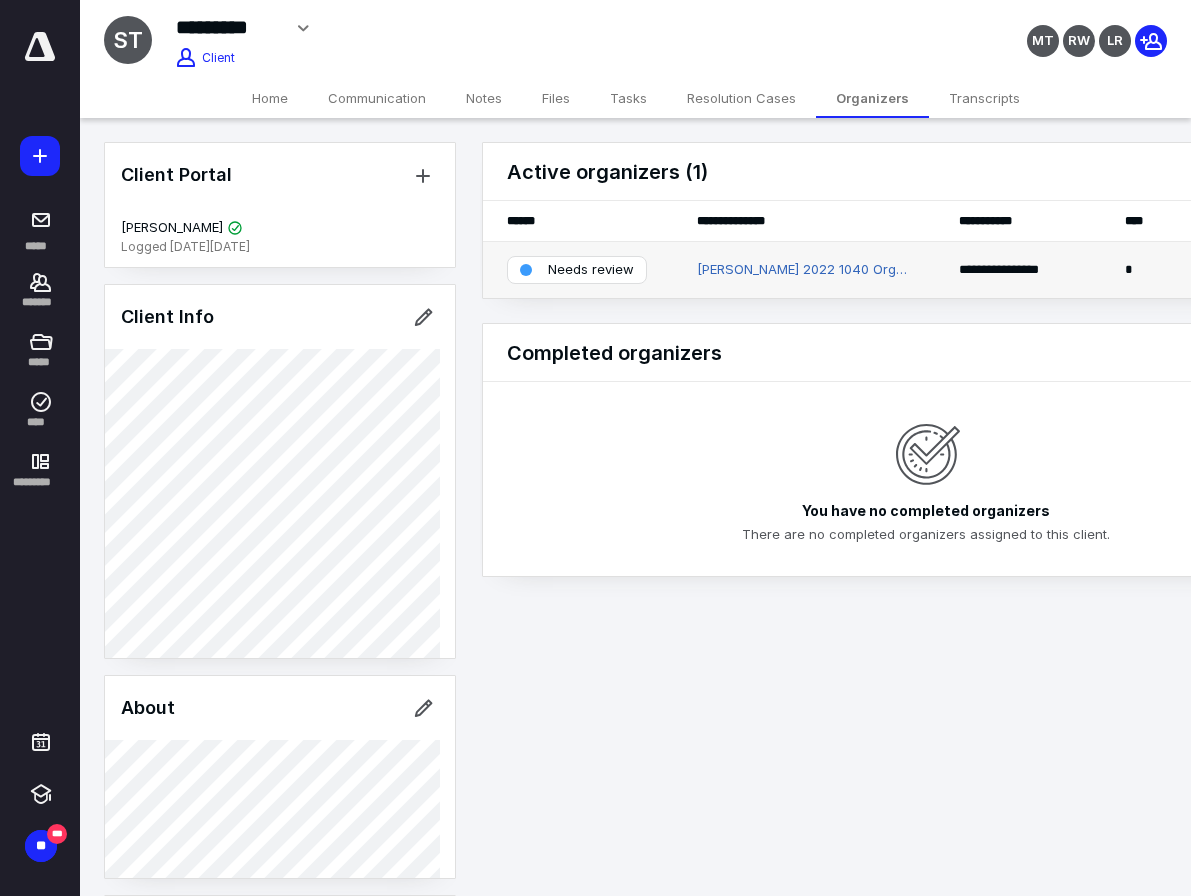 click on "Needs review" at bounding box center (577, 270) 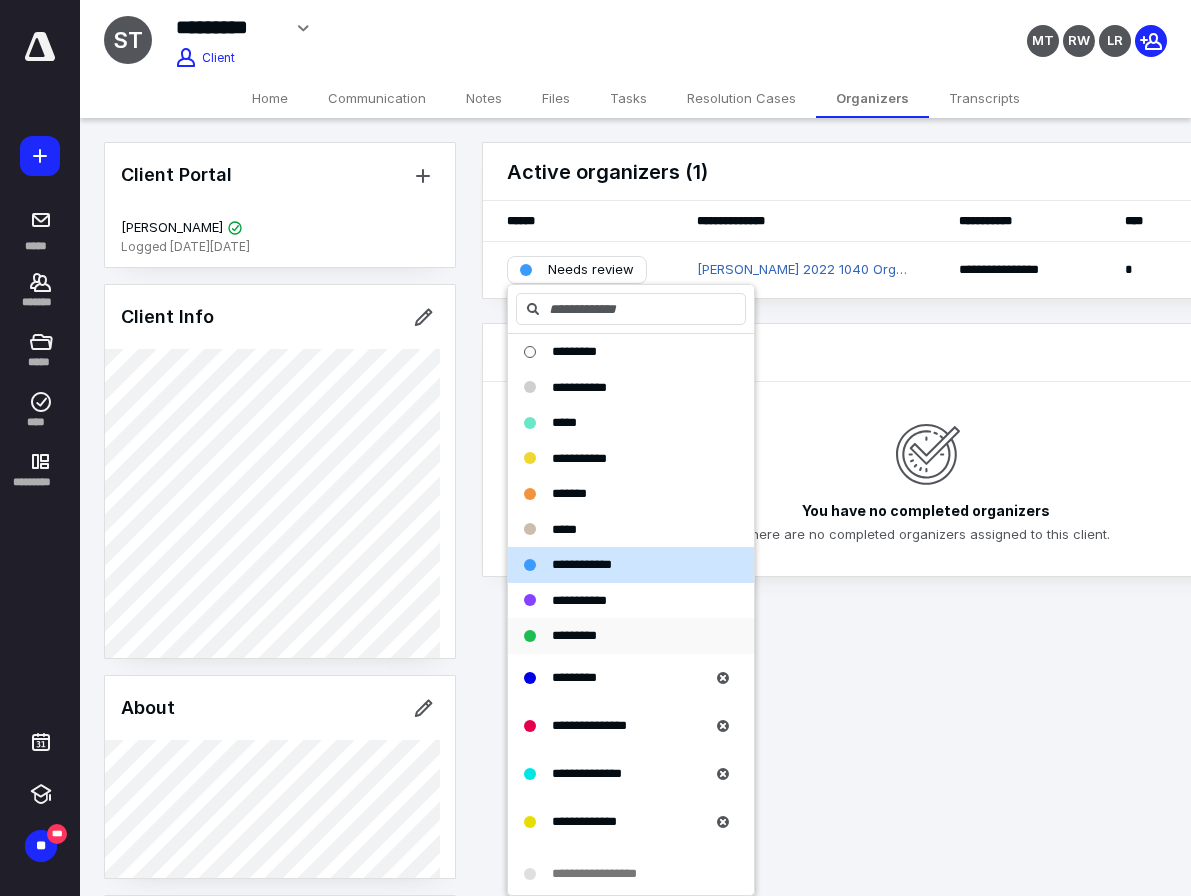 click on "*********" at bounding box center (574, 635) 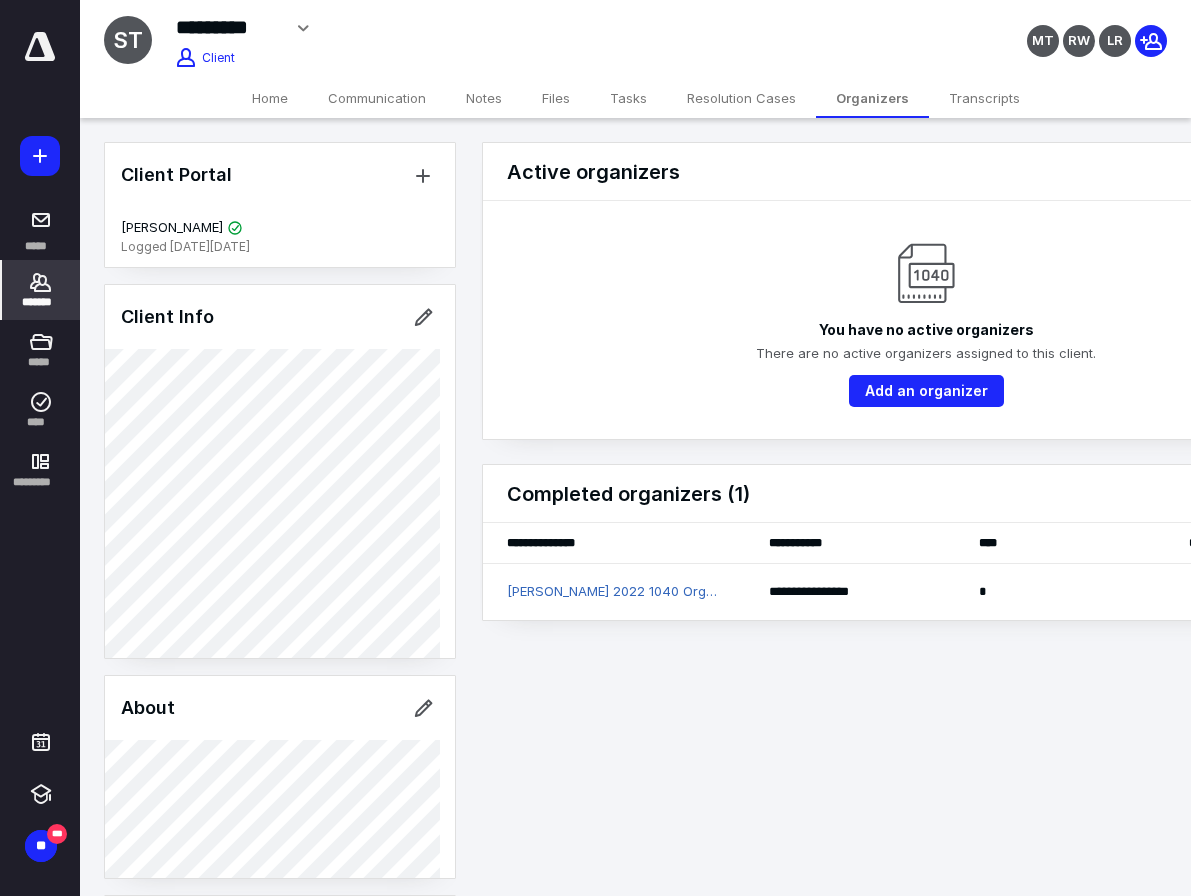 click on "*******" at bounding box center [41, 302] 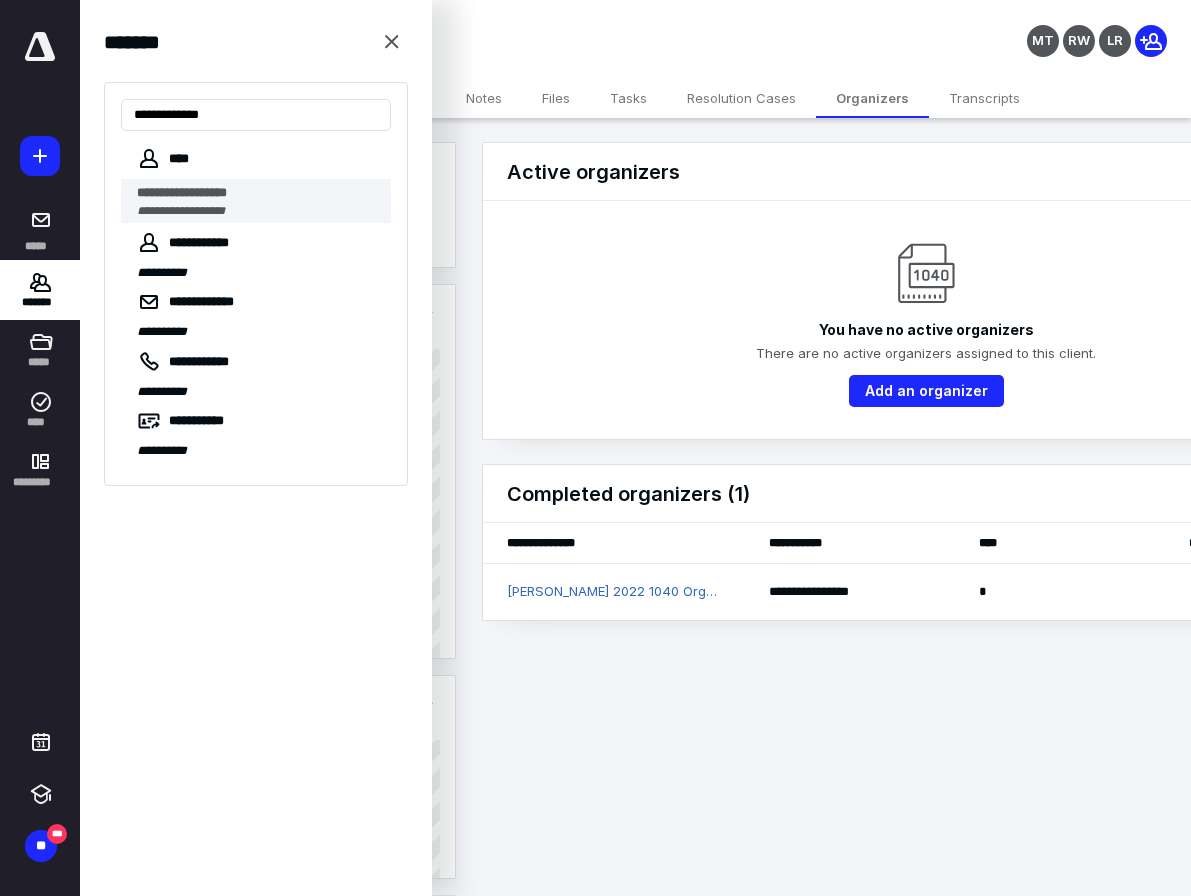 type on "**********" 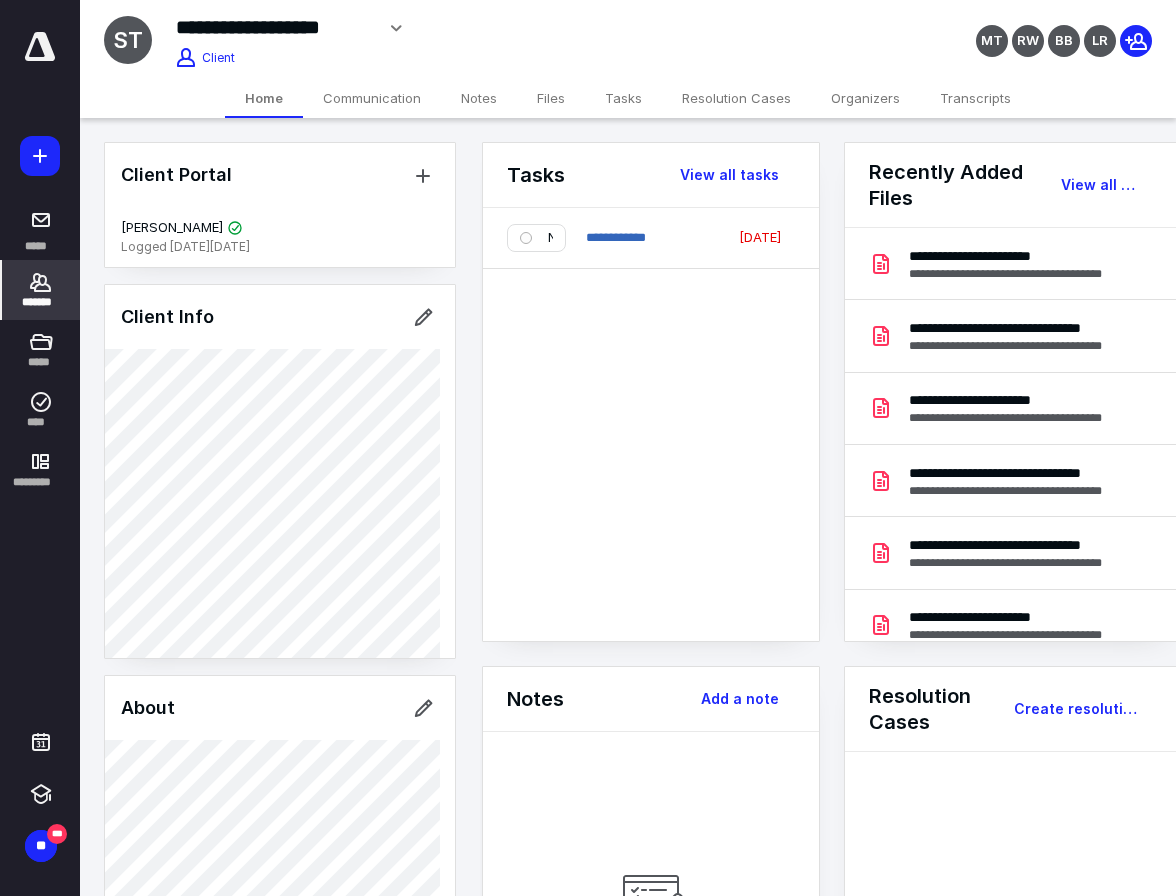 click on "Organizers" at bounding box center (865, 98) 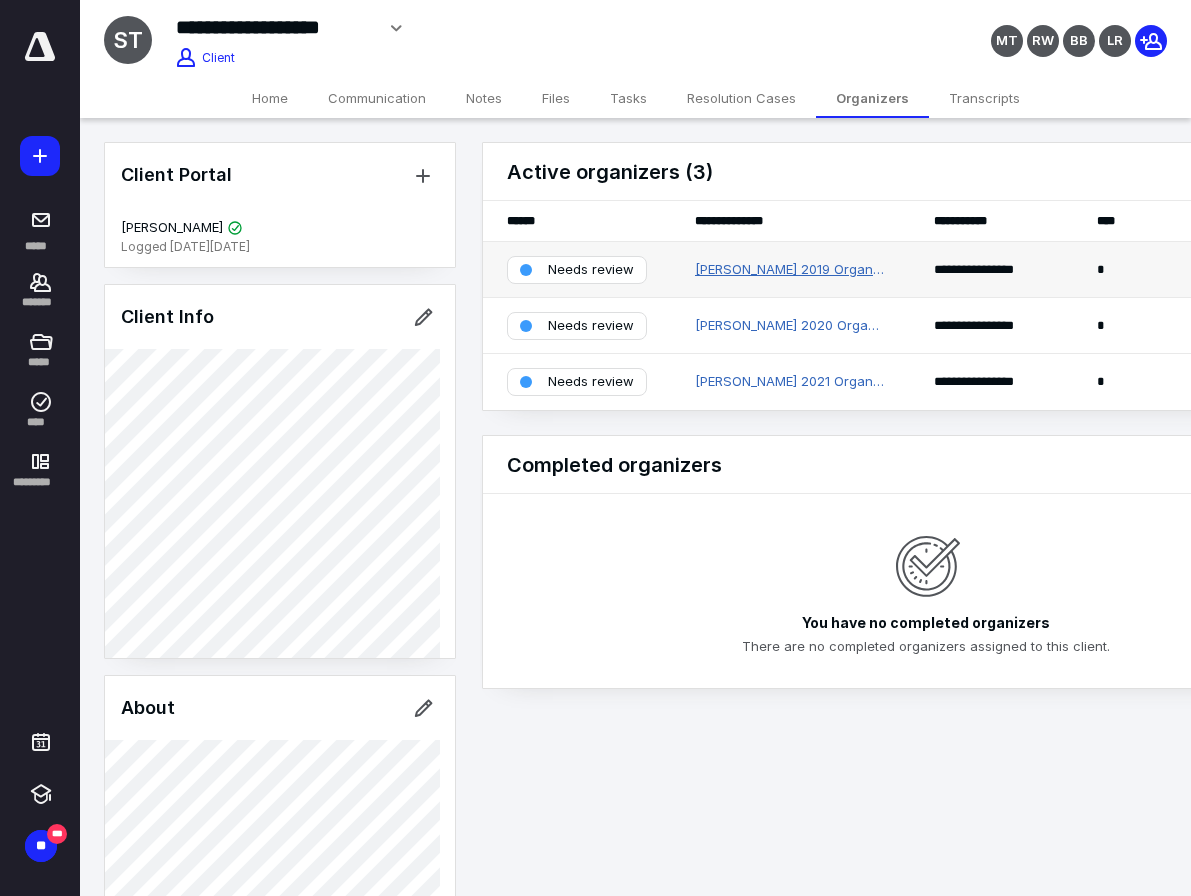click on "[PERSON_NAME] 2019 Organizer" at bounding box center (790, 270) 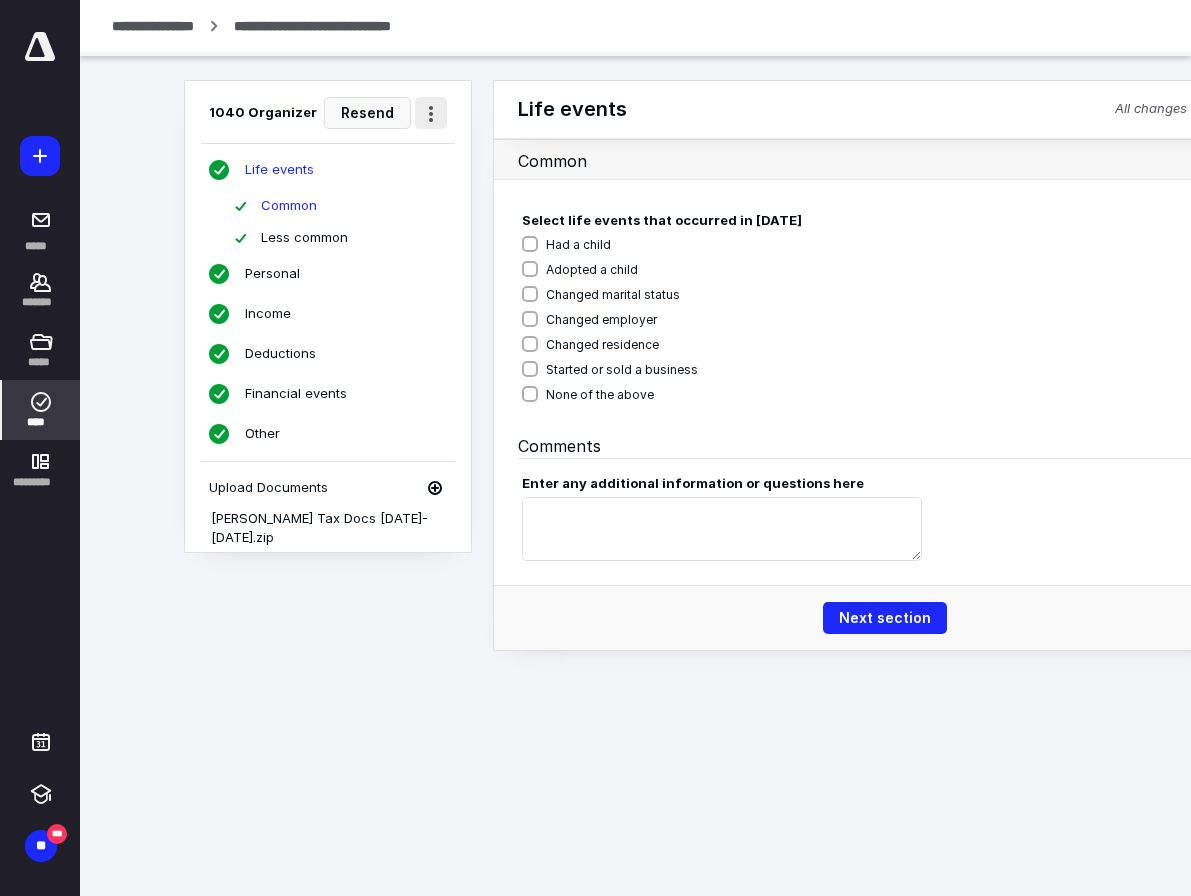 click at bounding box center [431, 113] 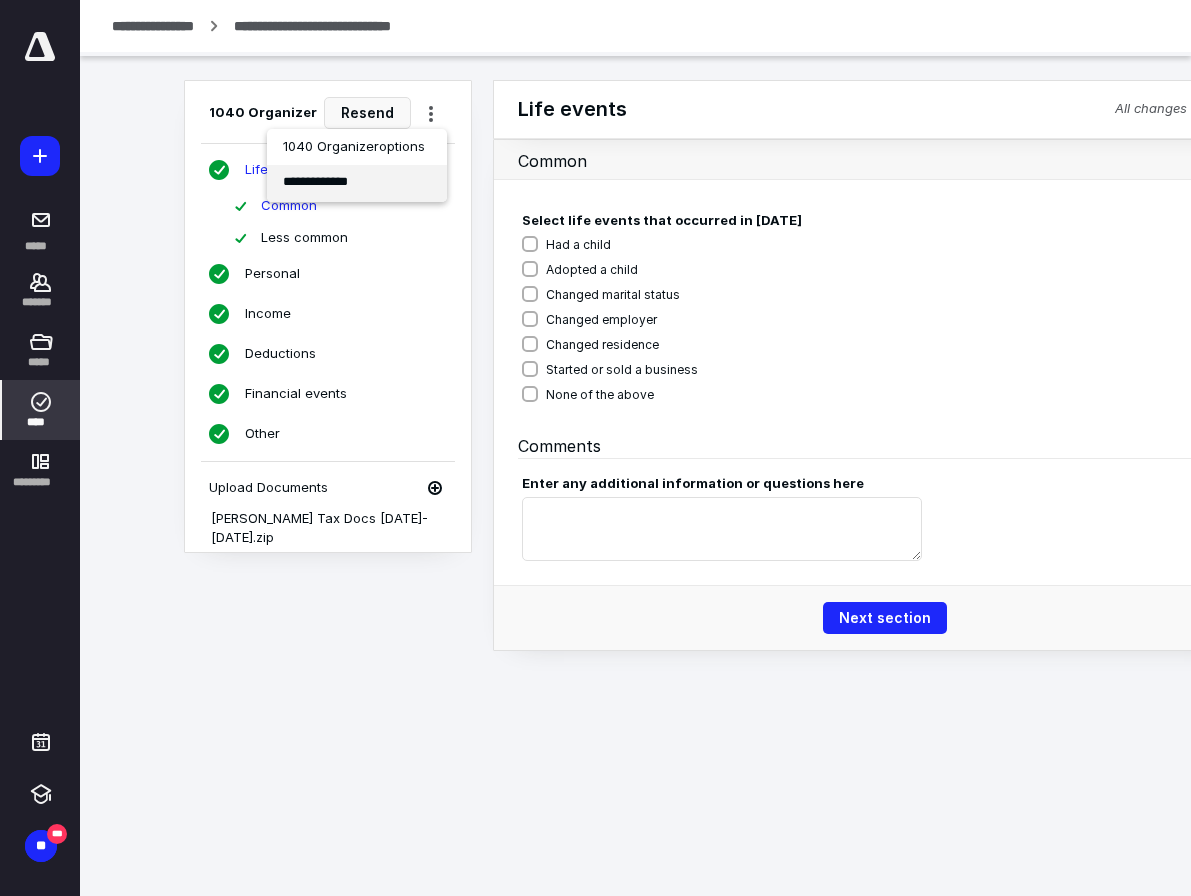 click on "**********" at bounding box center (357, 183) 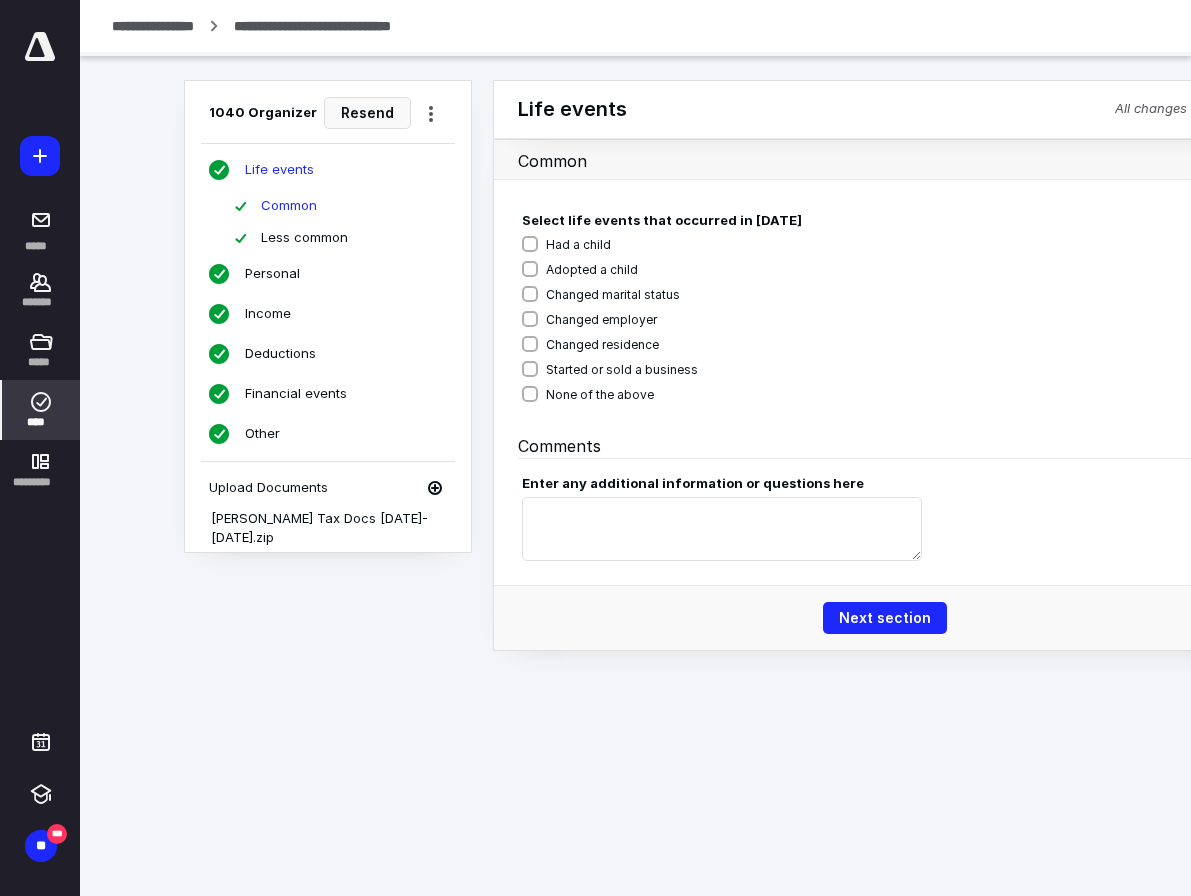 click on "Common" at bounding box center [873, 160] 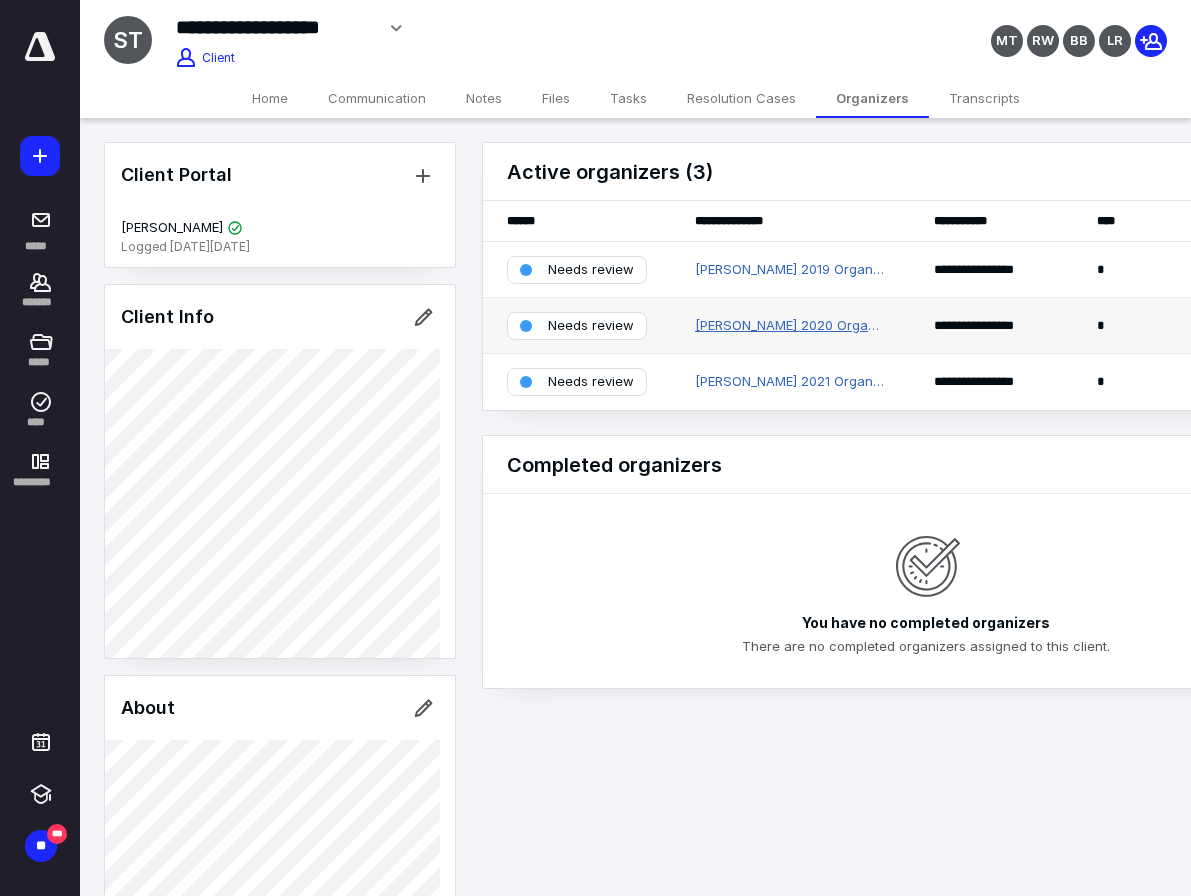 click on "[PERSON_NAME] 2020 Organizer" at bounding box center (790, 326) 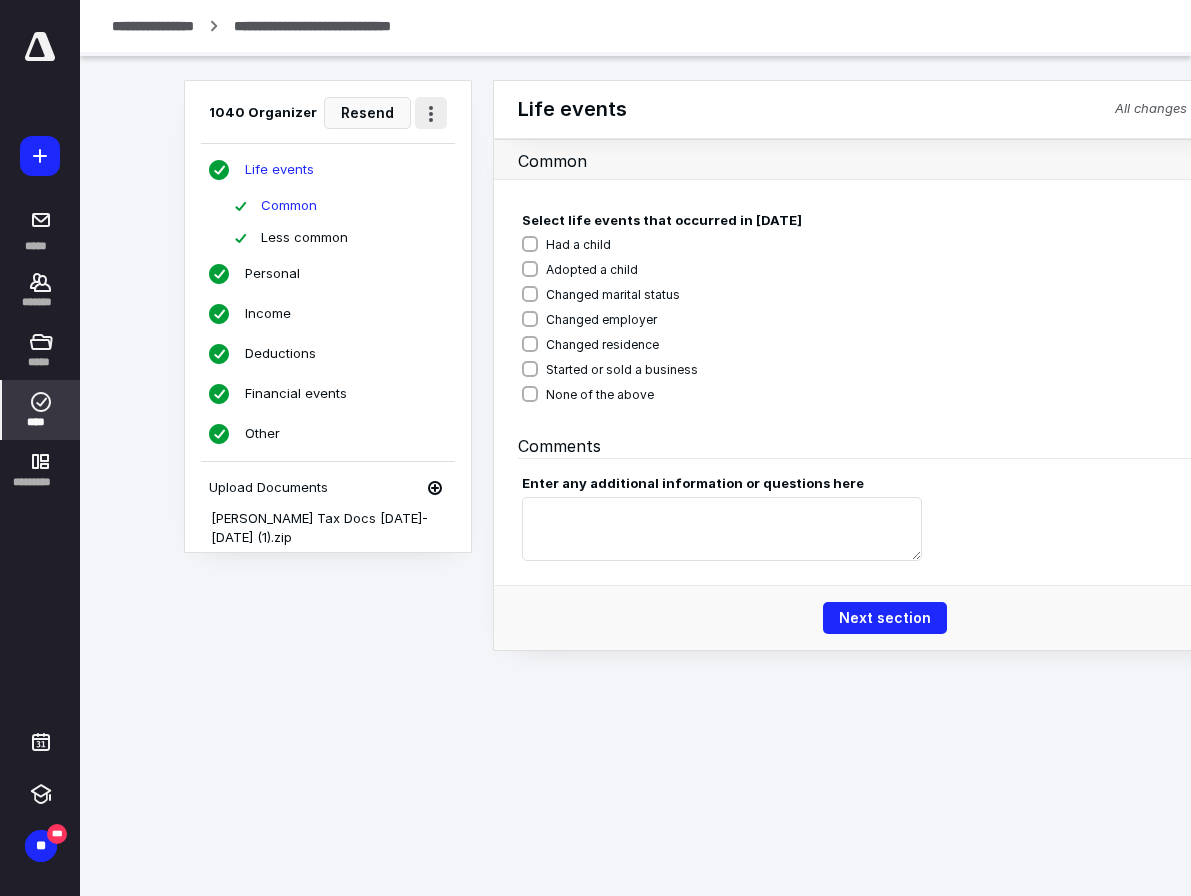 click at bounding box center (431, 113) 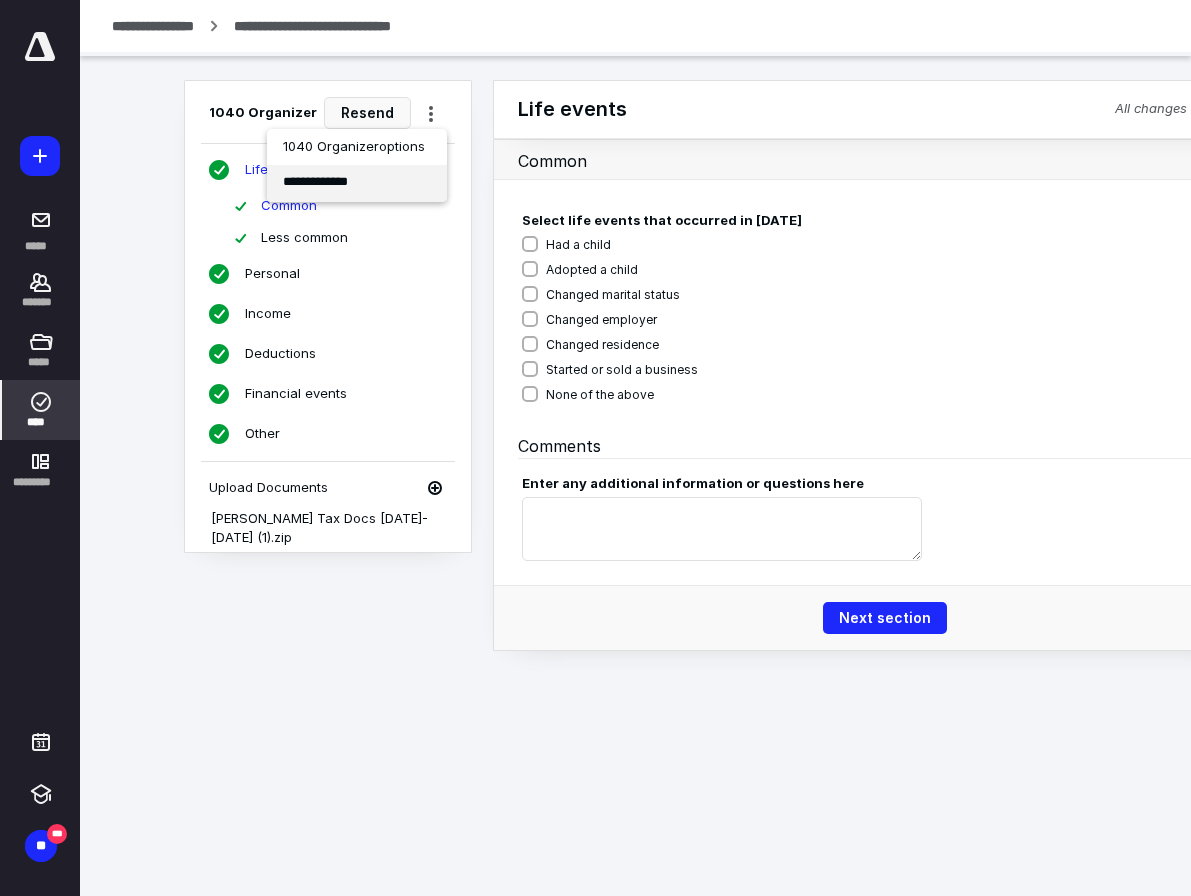 click on "**********" at bounding box center (357, 183) 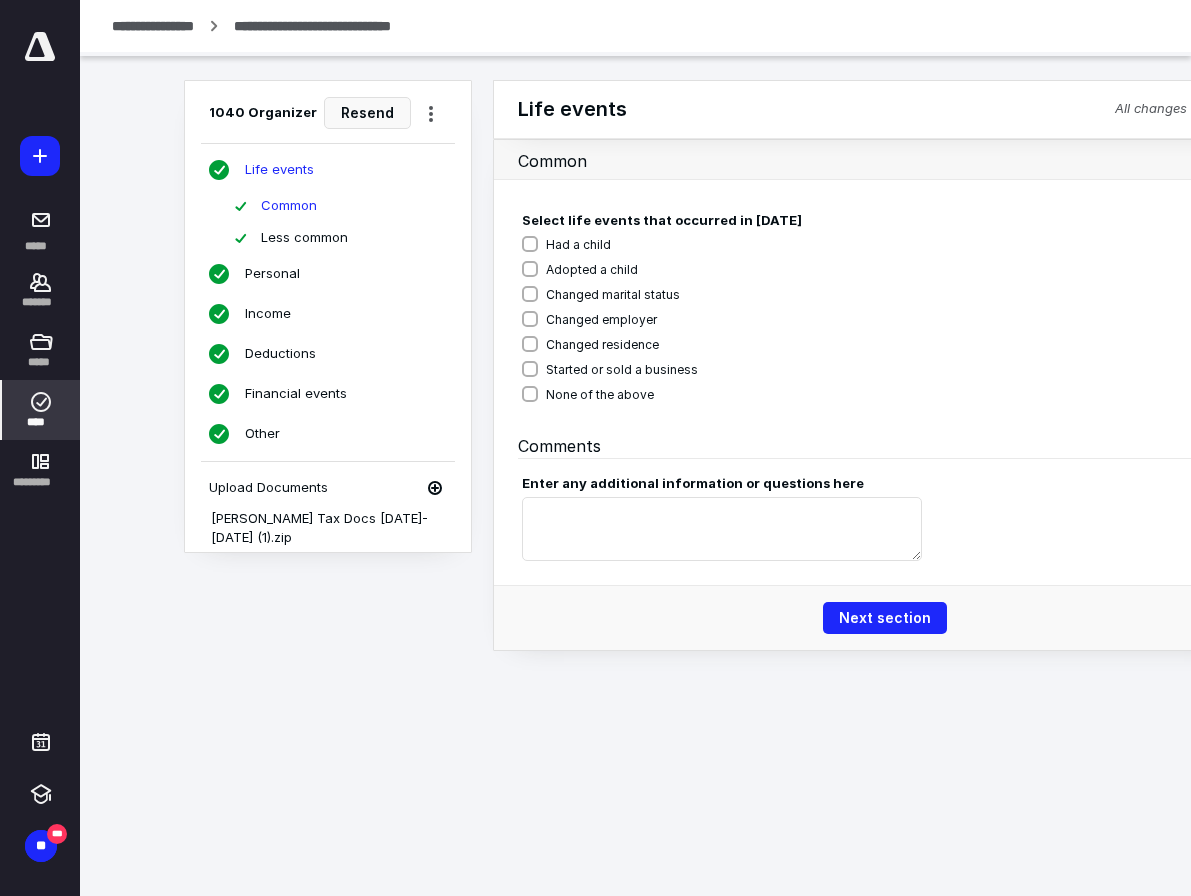 click on "Life events All changes saved Common Select life events that occurred in [DATE] Had a child Adopted a child Changed marital status Changed employer Changed residence Started or sold a business None of the above Comments Enter any additional information or questions here Next section" at bounding box center (862, 365) 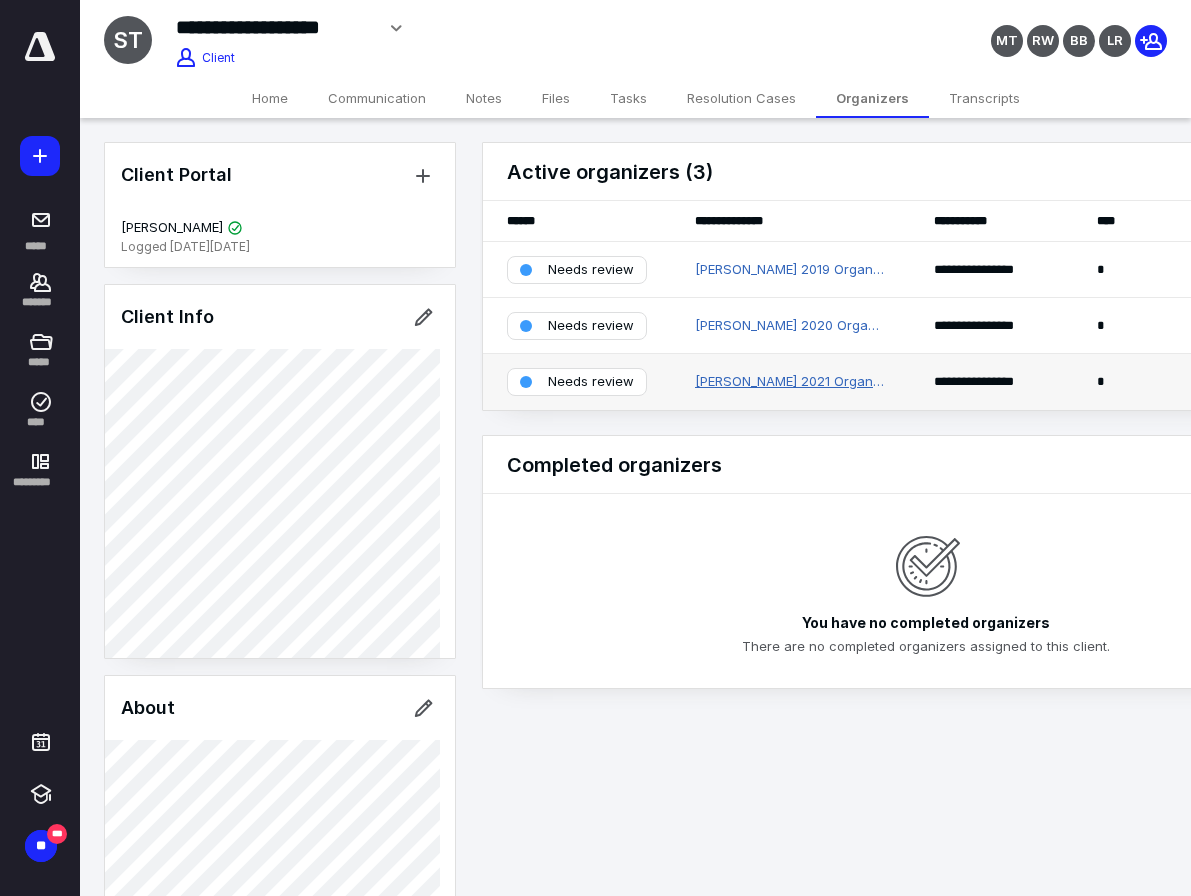 click on "[PERSON_NAME] 2021 Organizer" at bounding box center (790, 382) 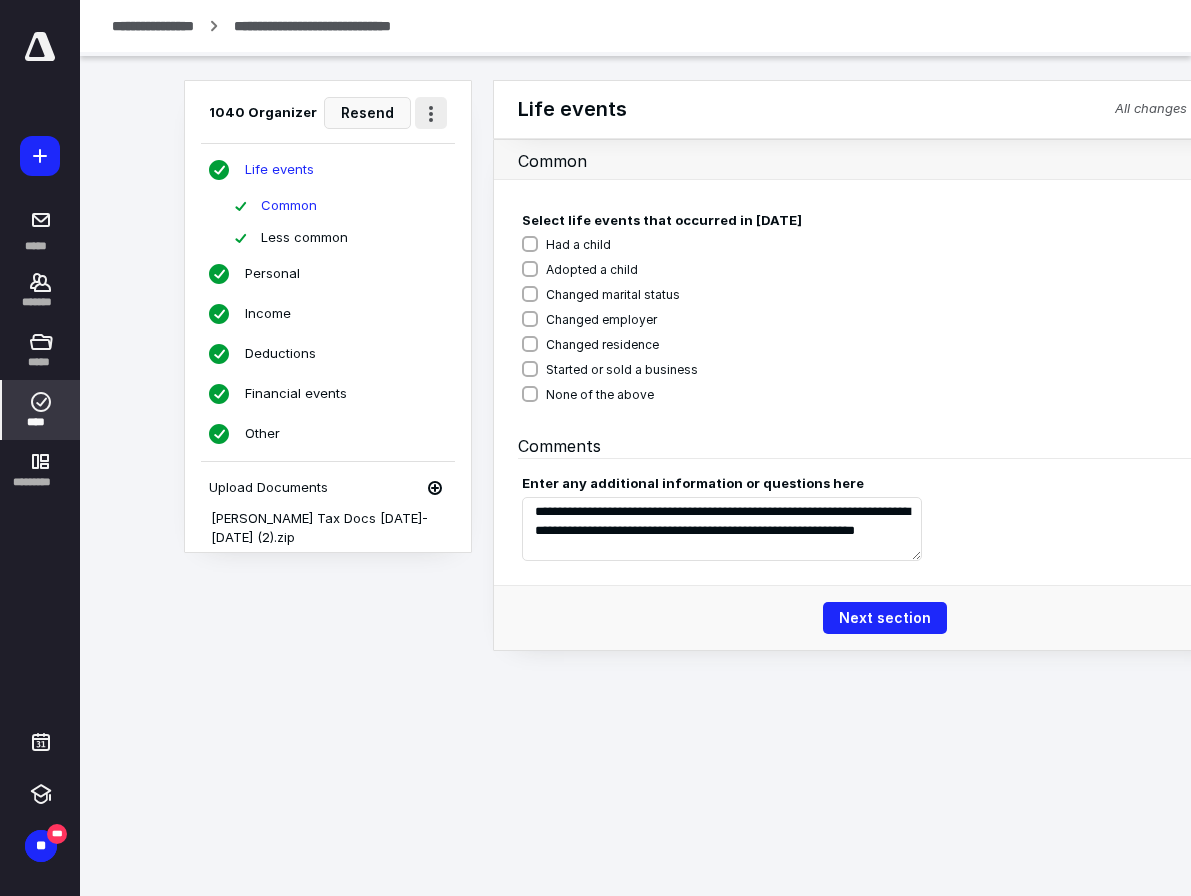 click at bounding box center [431, 113] 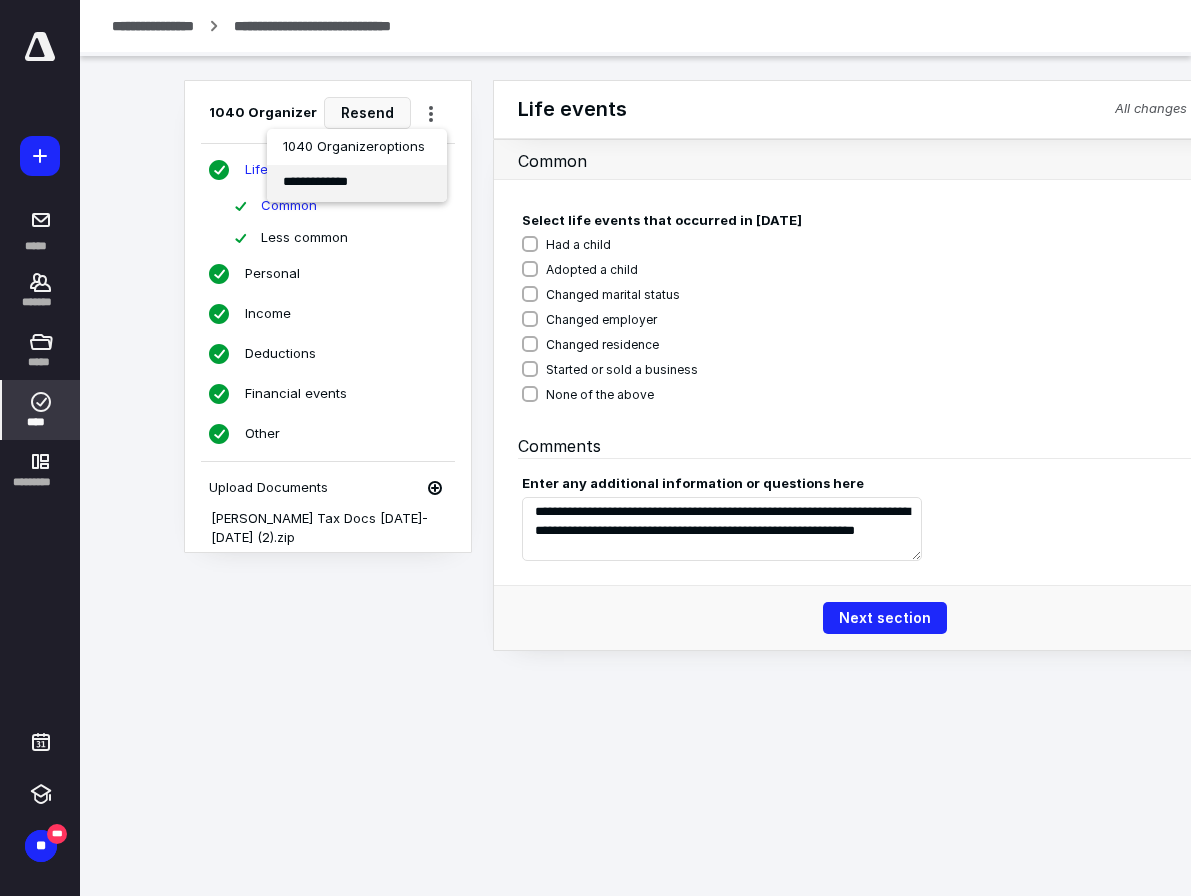 click on "**********" at bounding box center (357, 183) 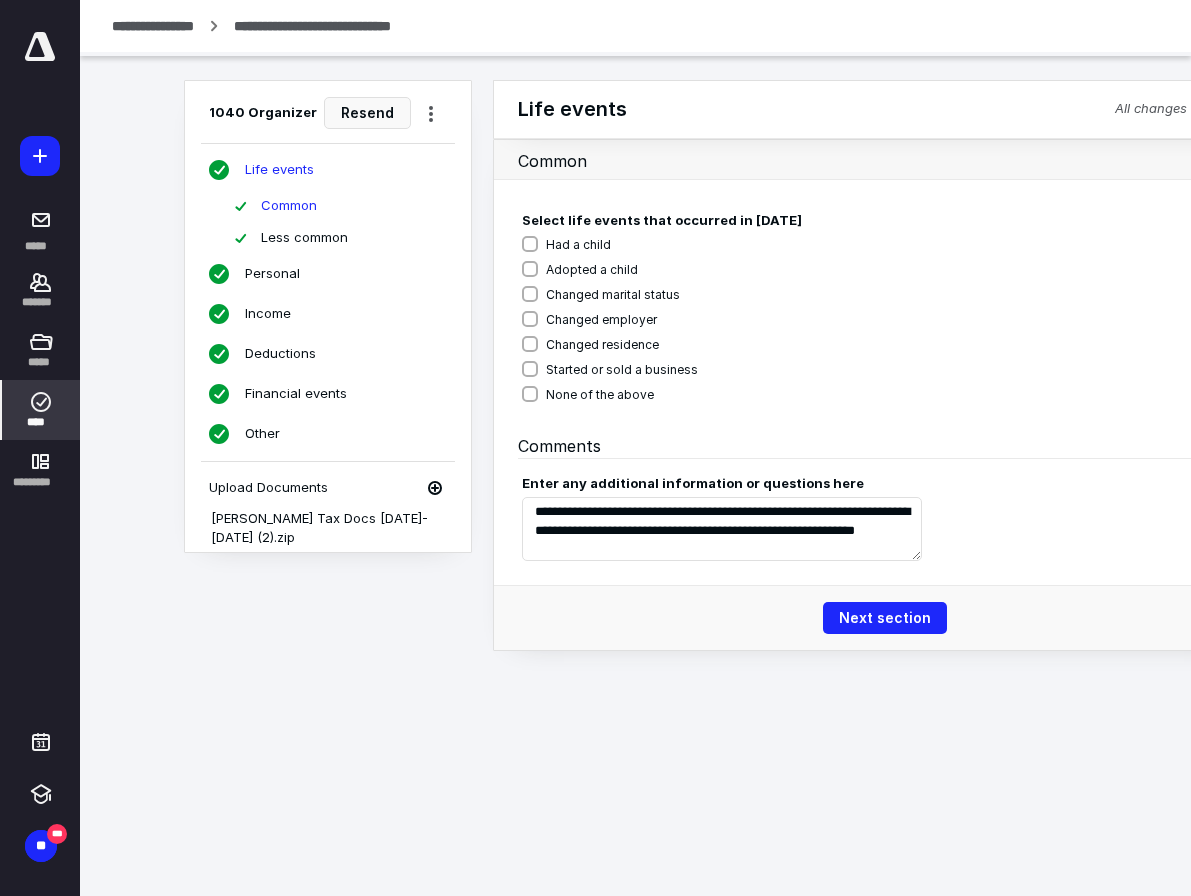 click on "**********" at bounding box center (595, 448) 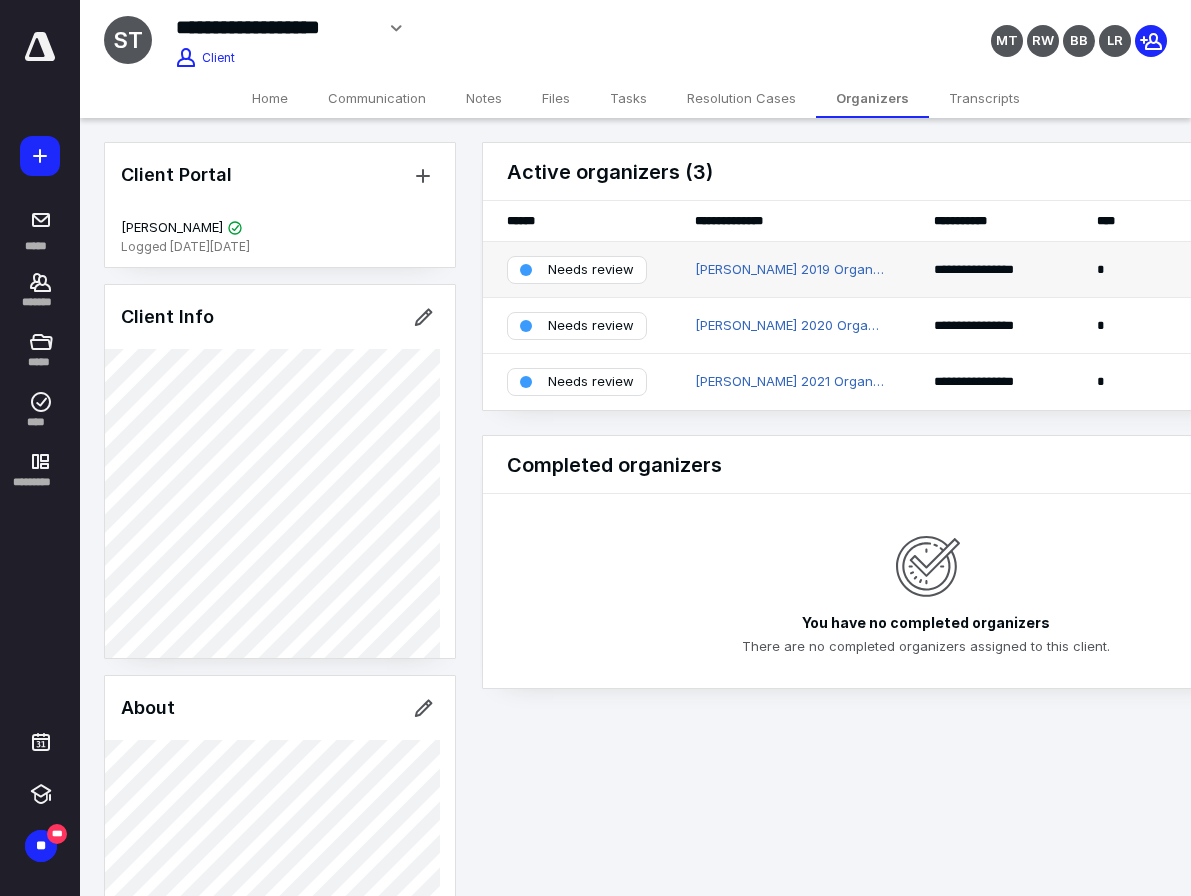 click on "Needs review" at bounding box center [591, 270] 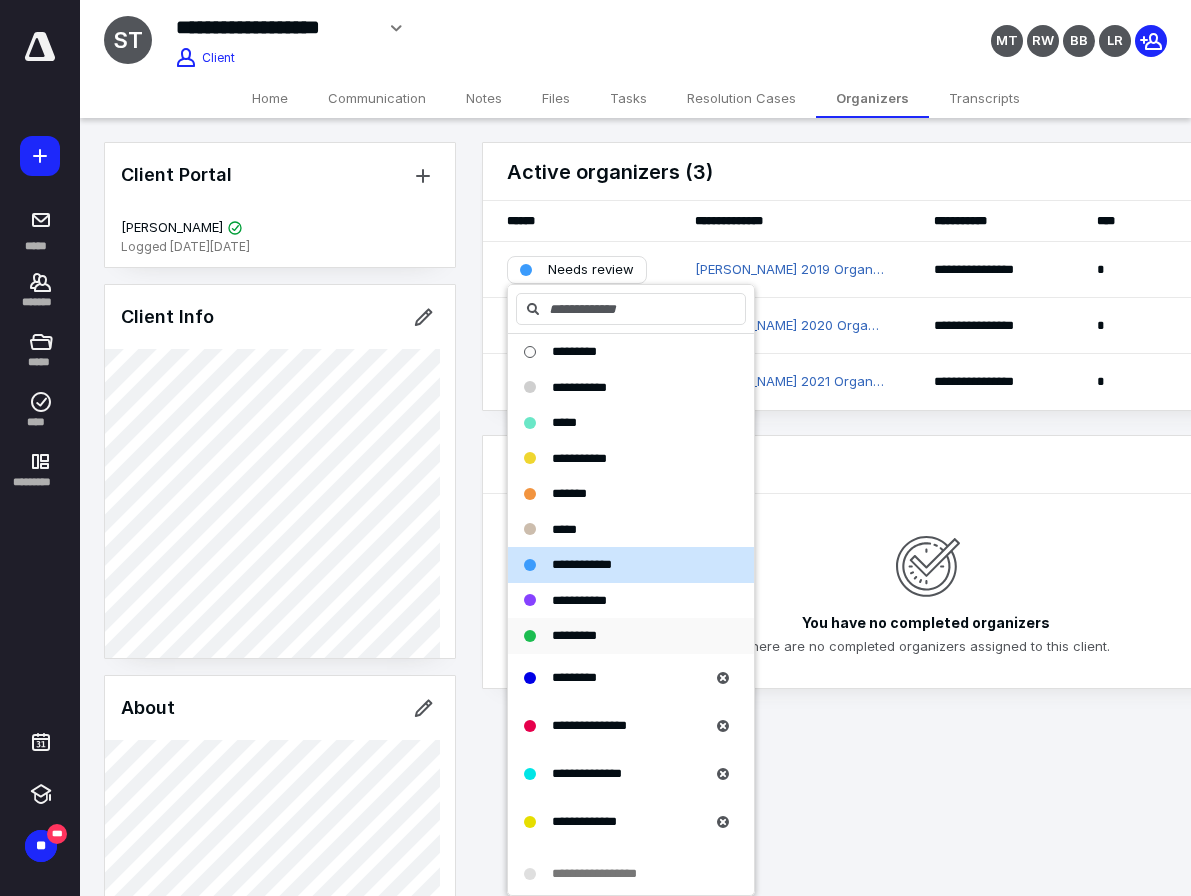 click on "*********" at bounding box center [574, 635] 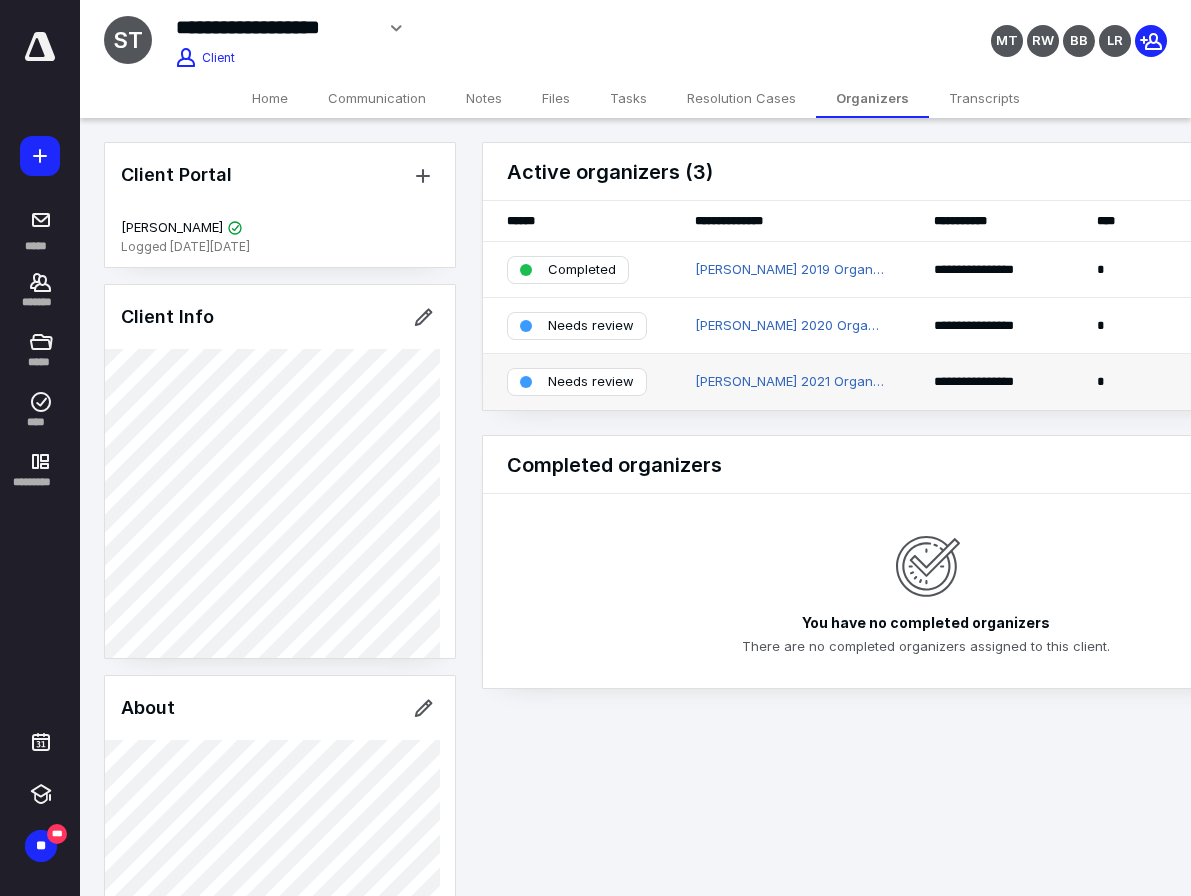 click on "Needs review" at bounding box center [591, 382] 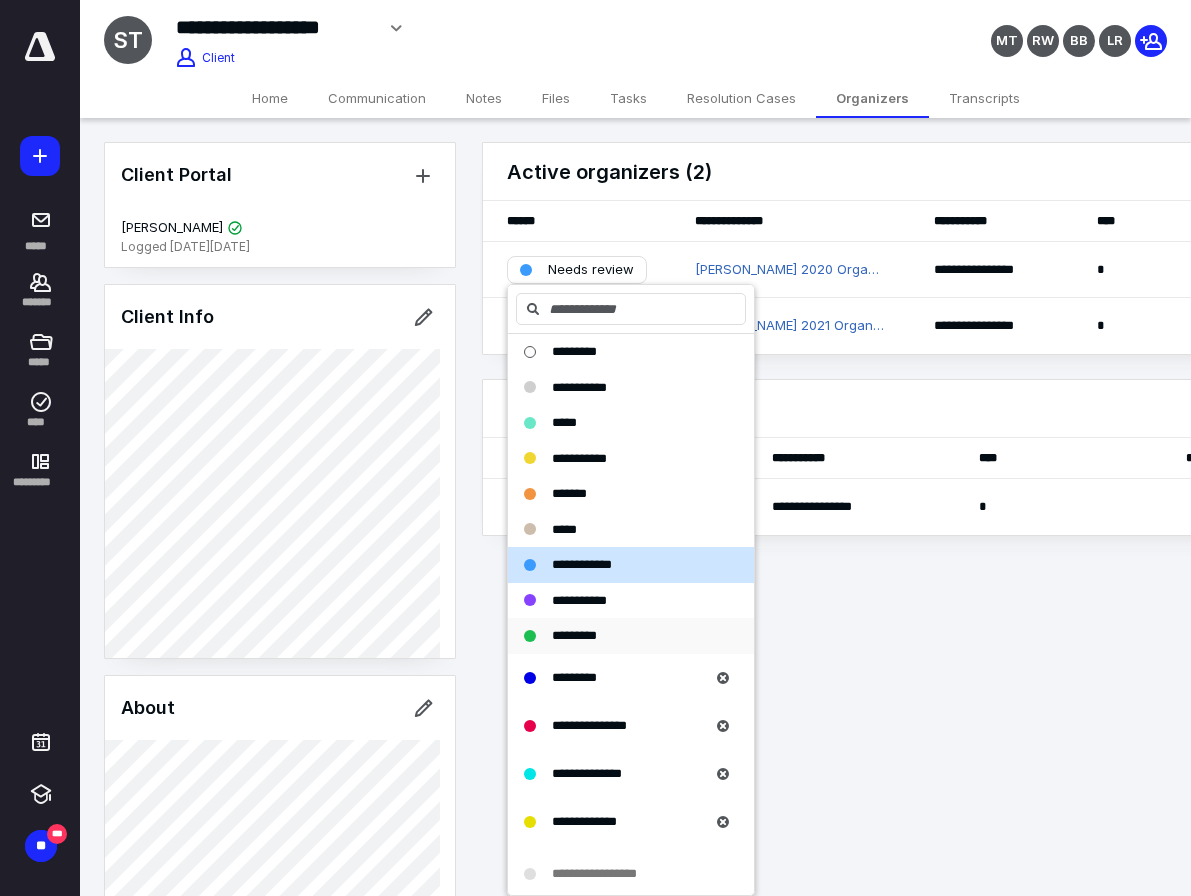 click on "*********" at bounding box center [574, 636] 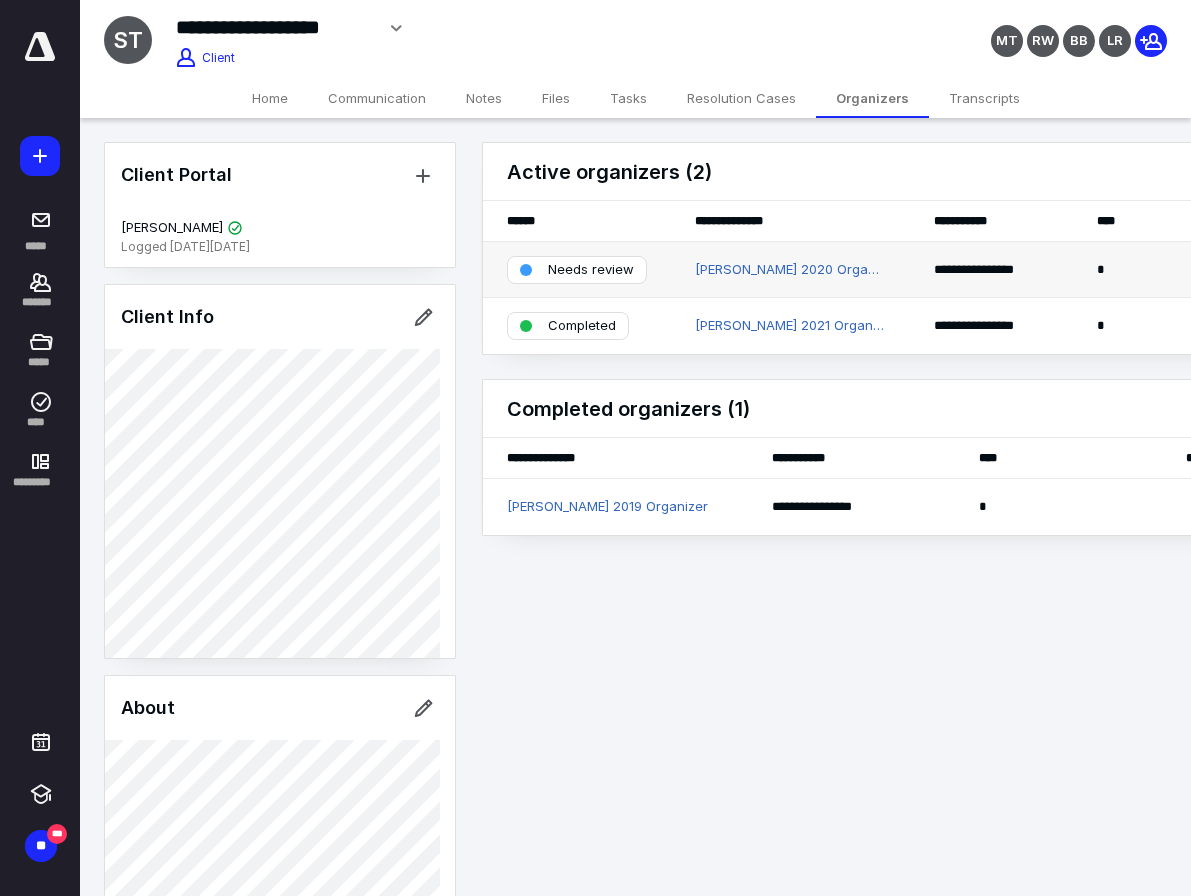 click on "Needs review" at bounding box center [591, 270] 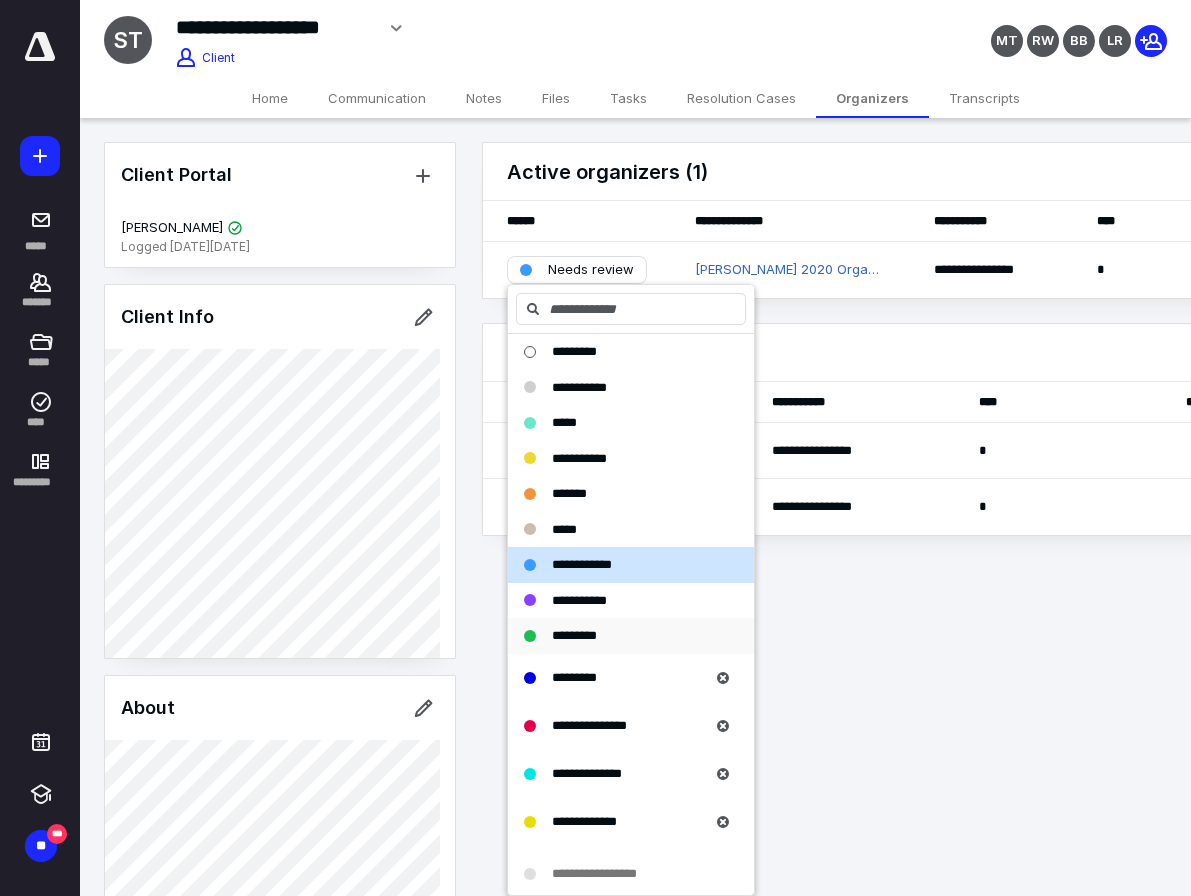 click on "*********" at bounding box center (574, 635) 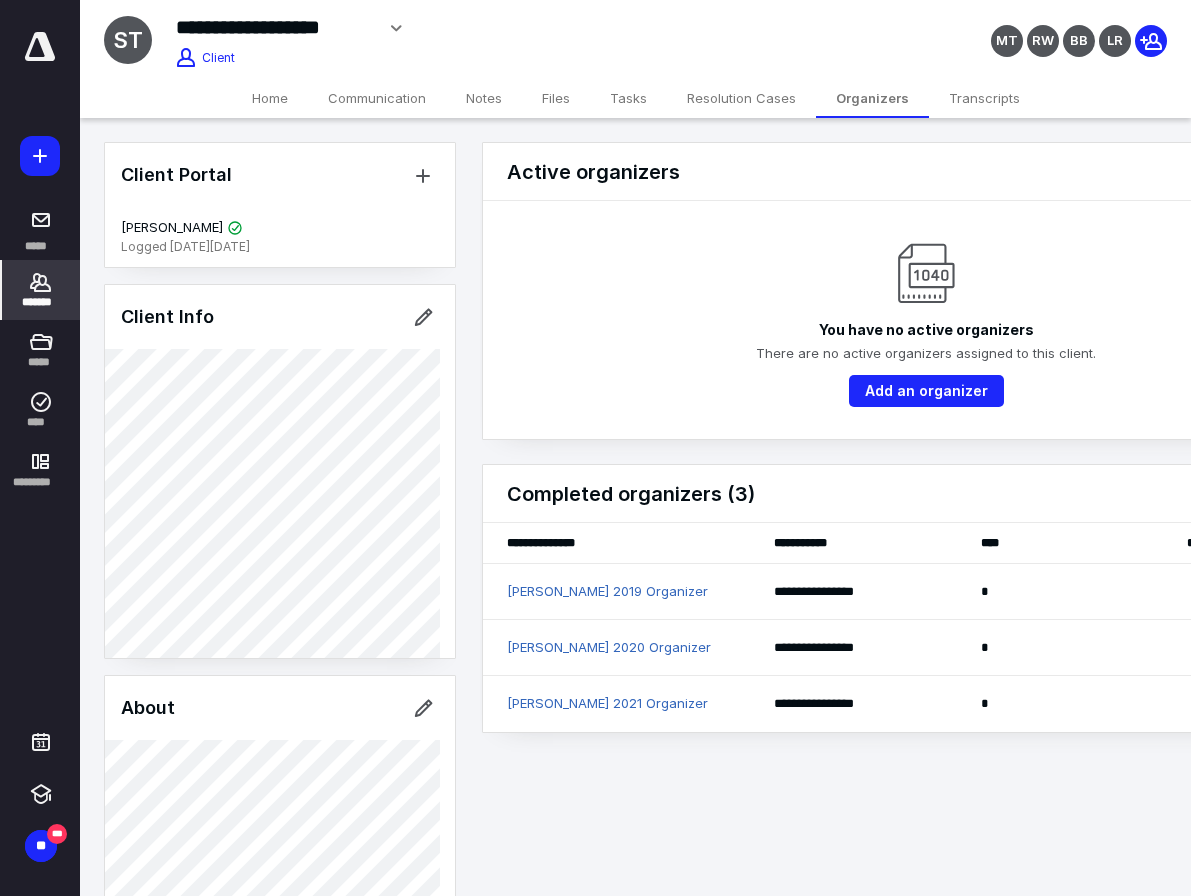 click on "*******" at bounding box center (41, 302) 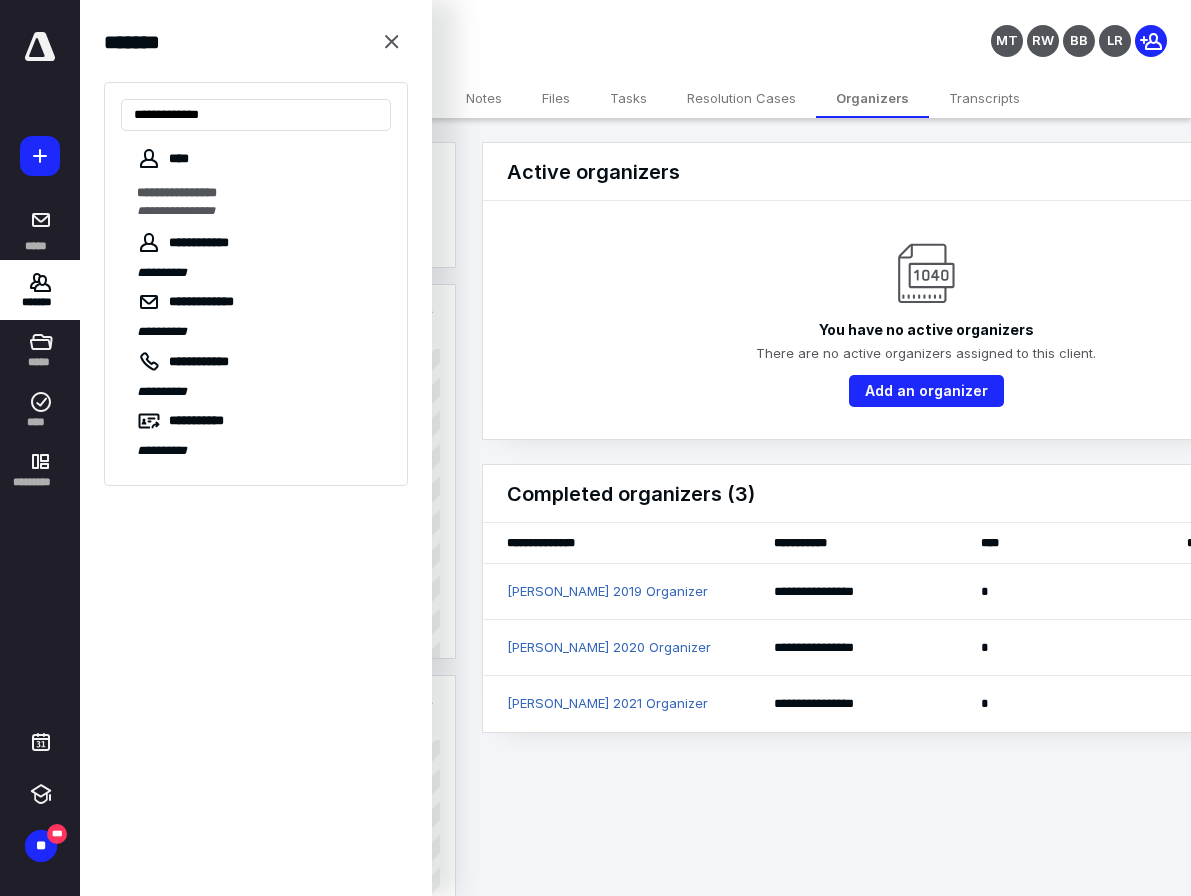 type on "**********" 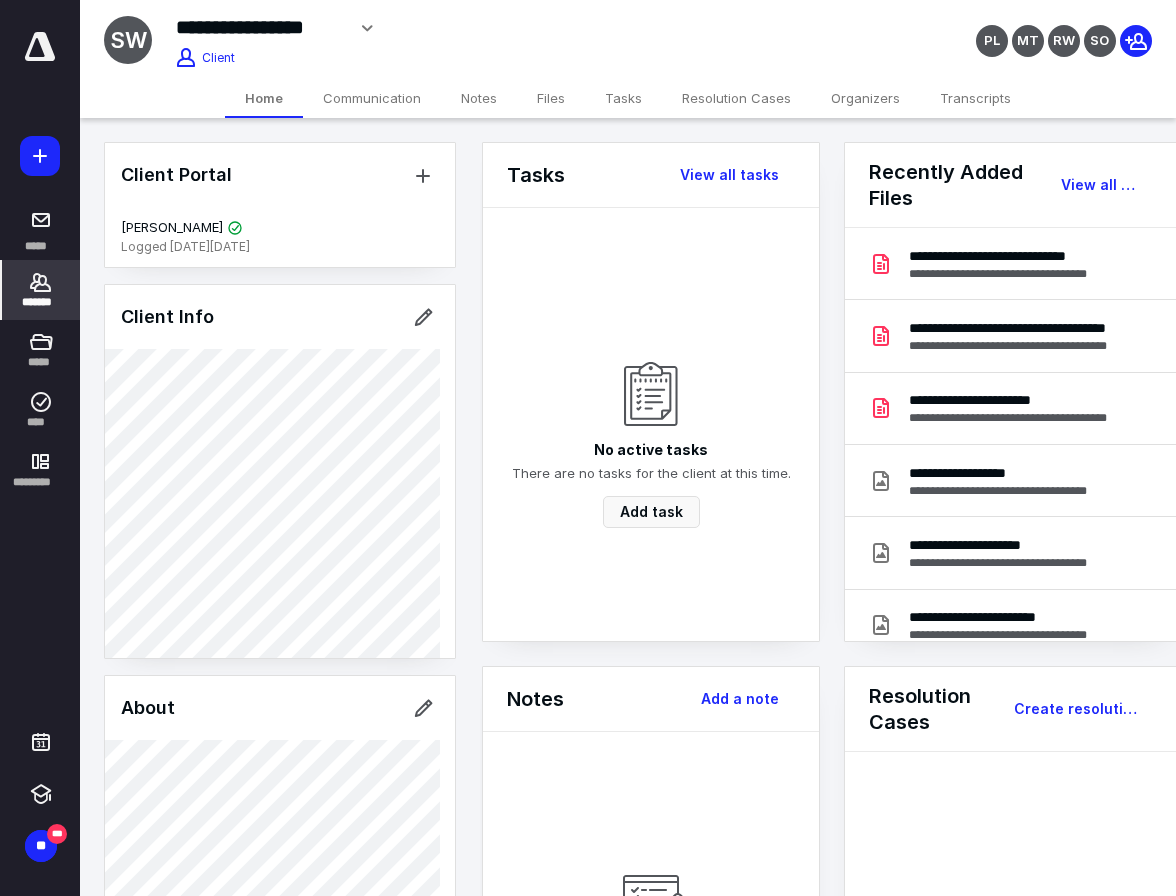 click on "Organizers" at bounding box center (865, 98) 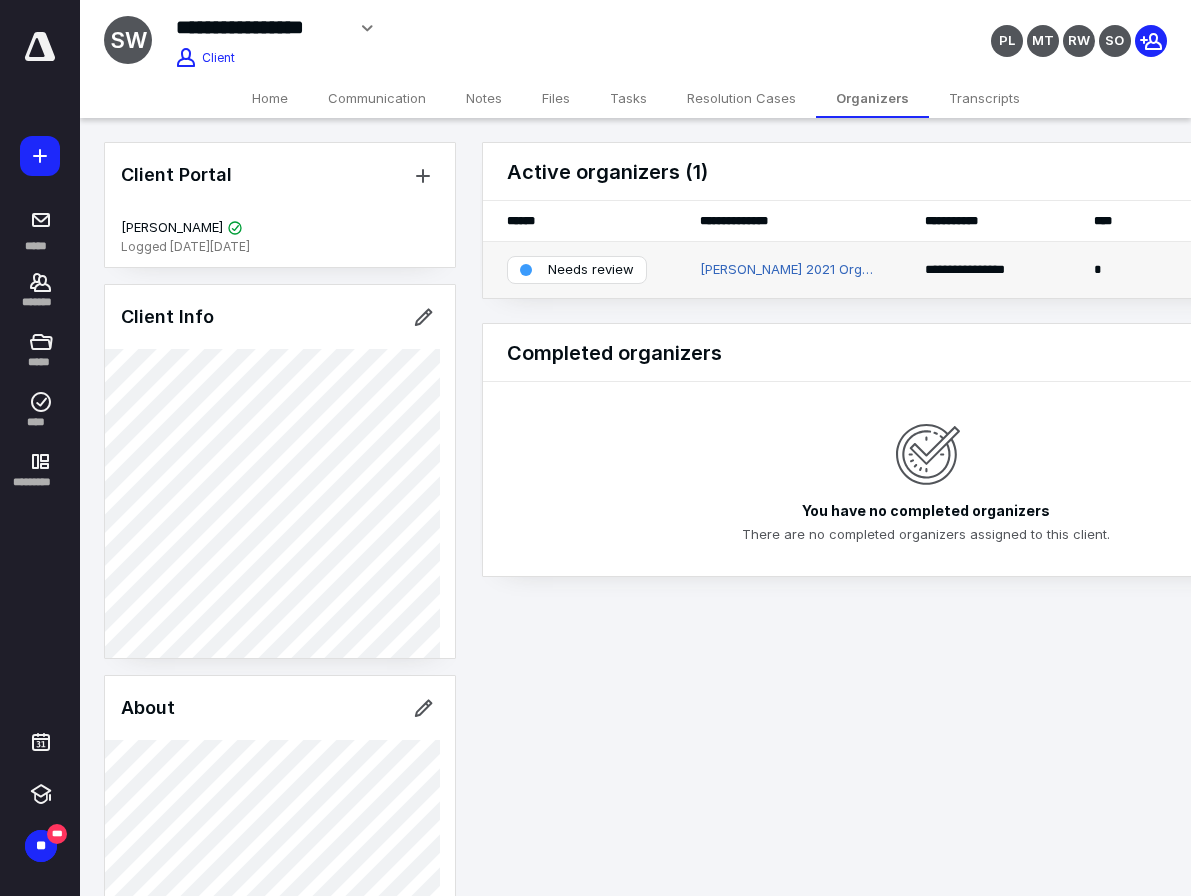 click on "Needs review" at bounding box center (591, 270) 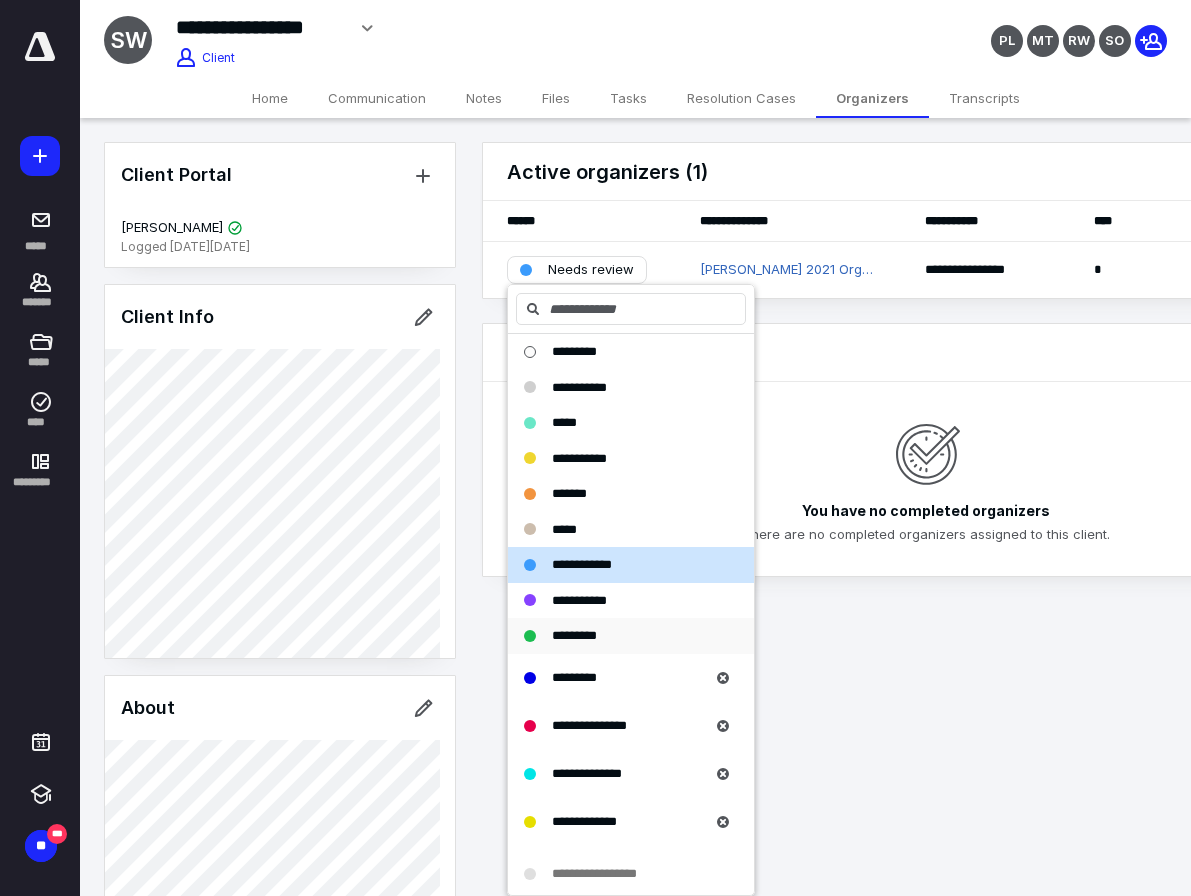 click on "*********" at bounding box center (574, 635) 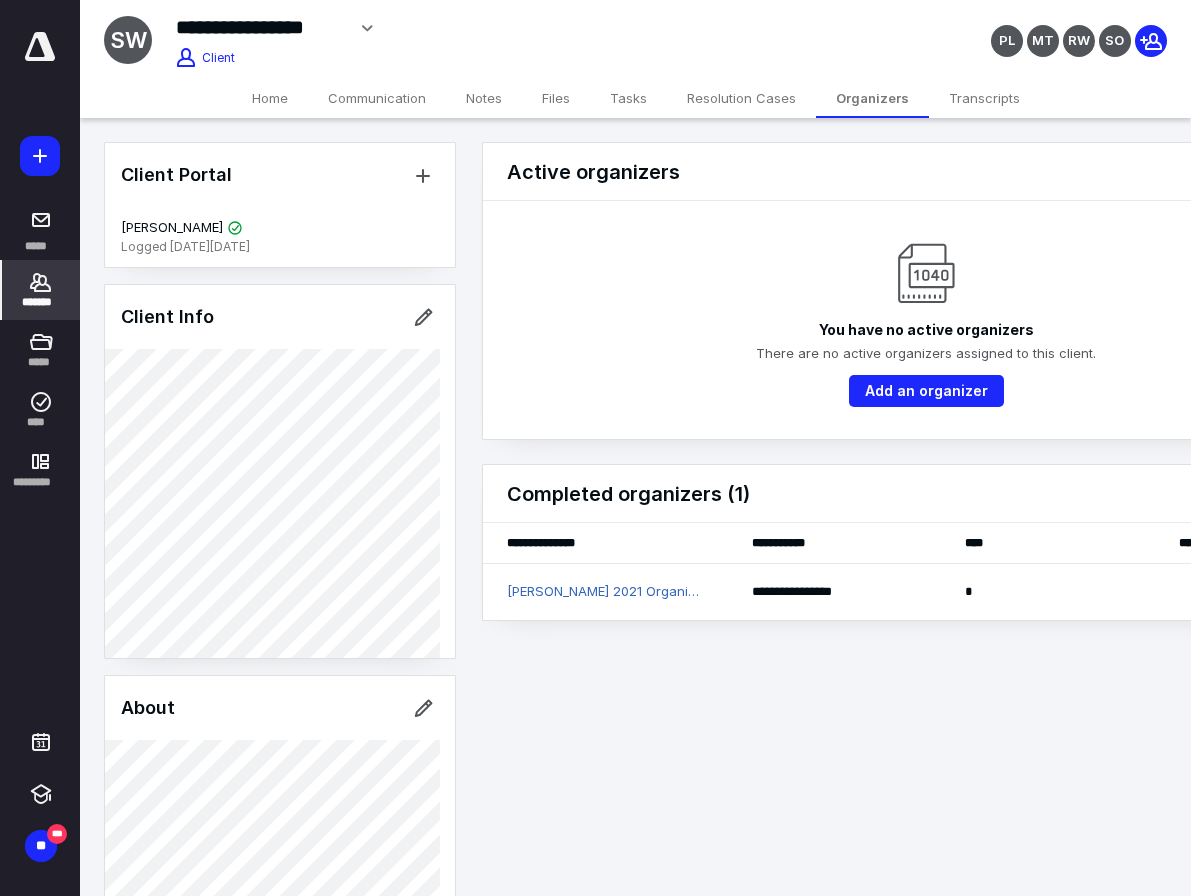 click on "*******" at bounding box center [41, 302] 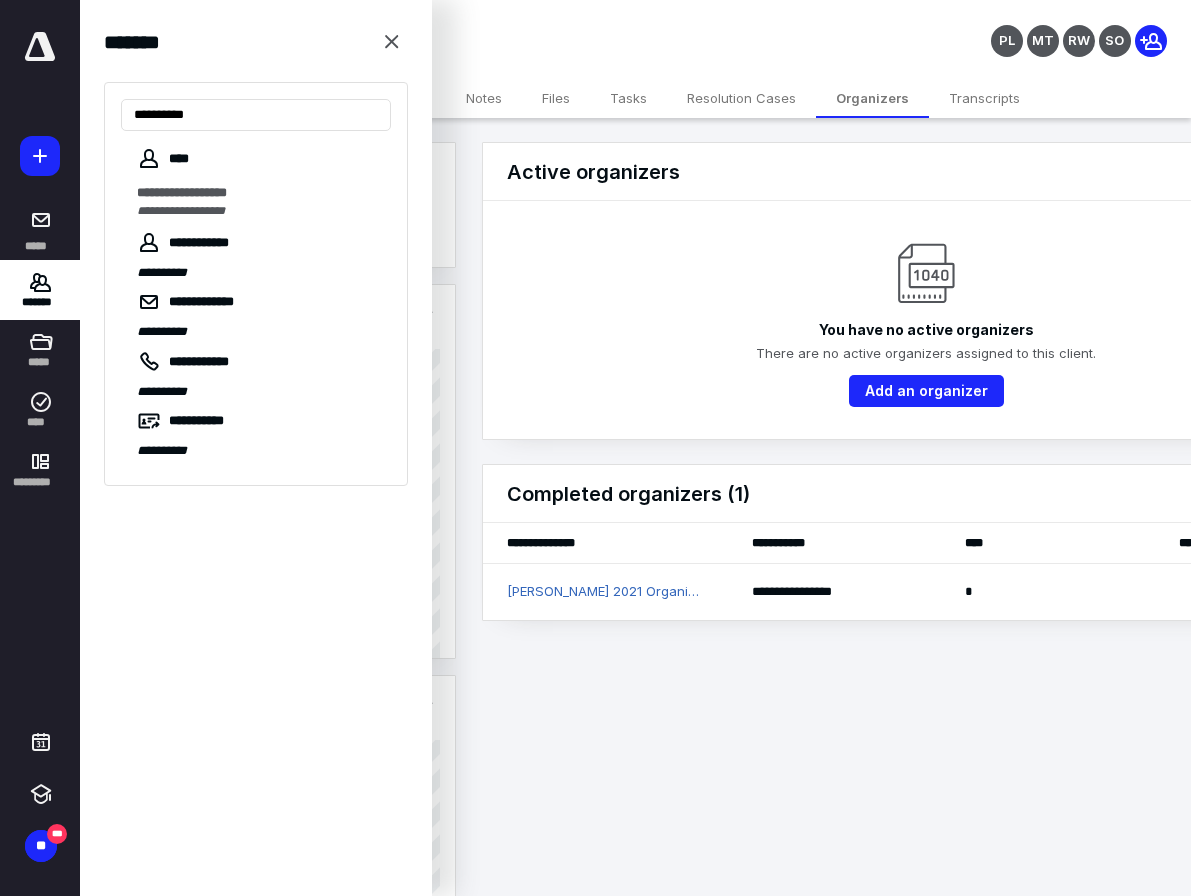 type on "**********" 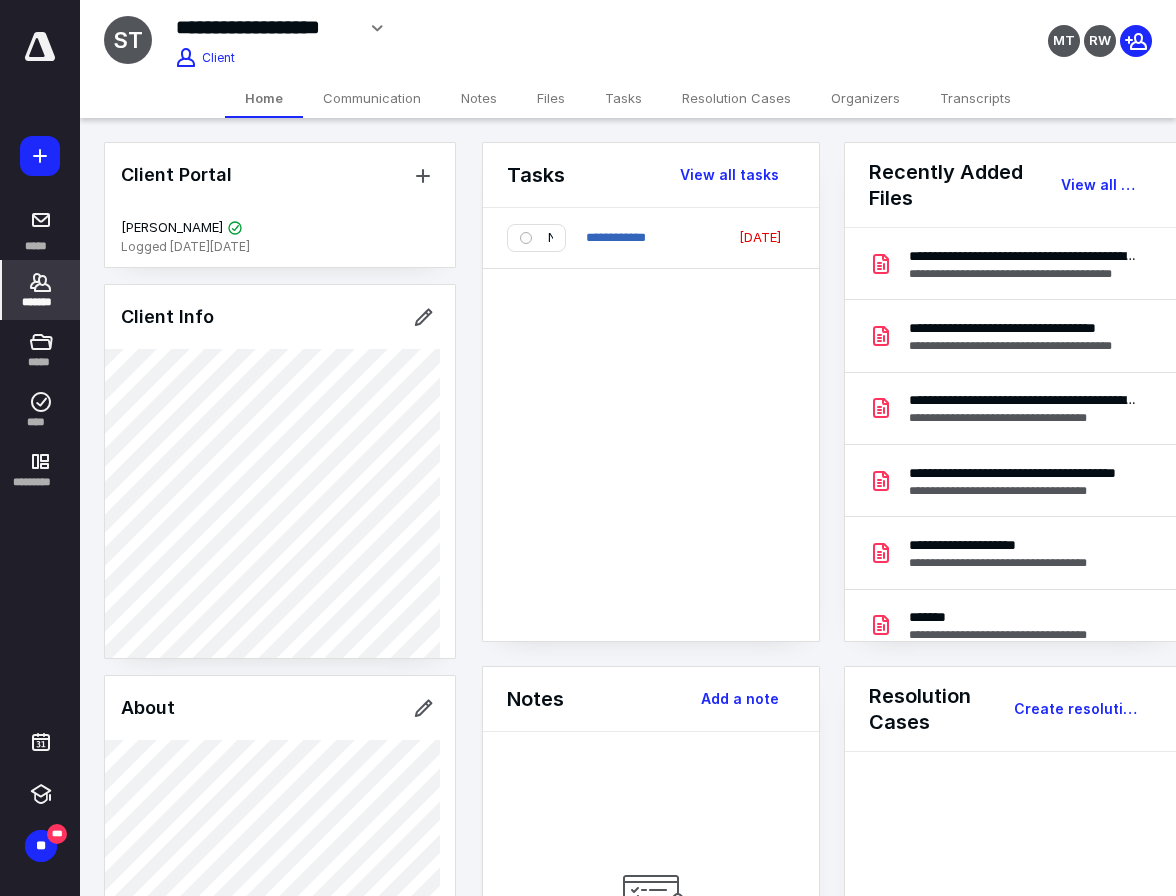 click on "Organizers" at bounding box center [865, 98] 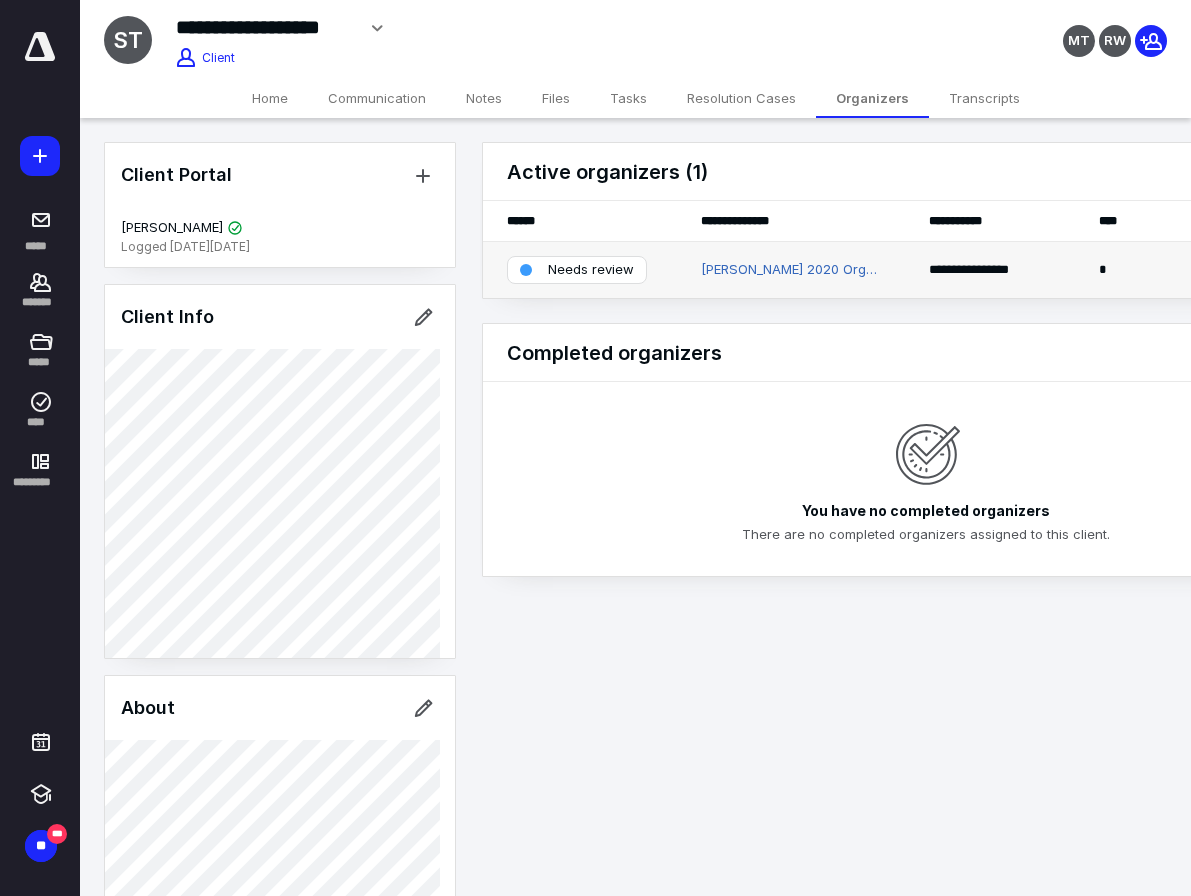 click on "Needs review" at bounding box center [591, 270] 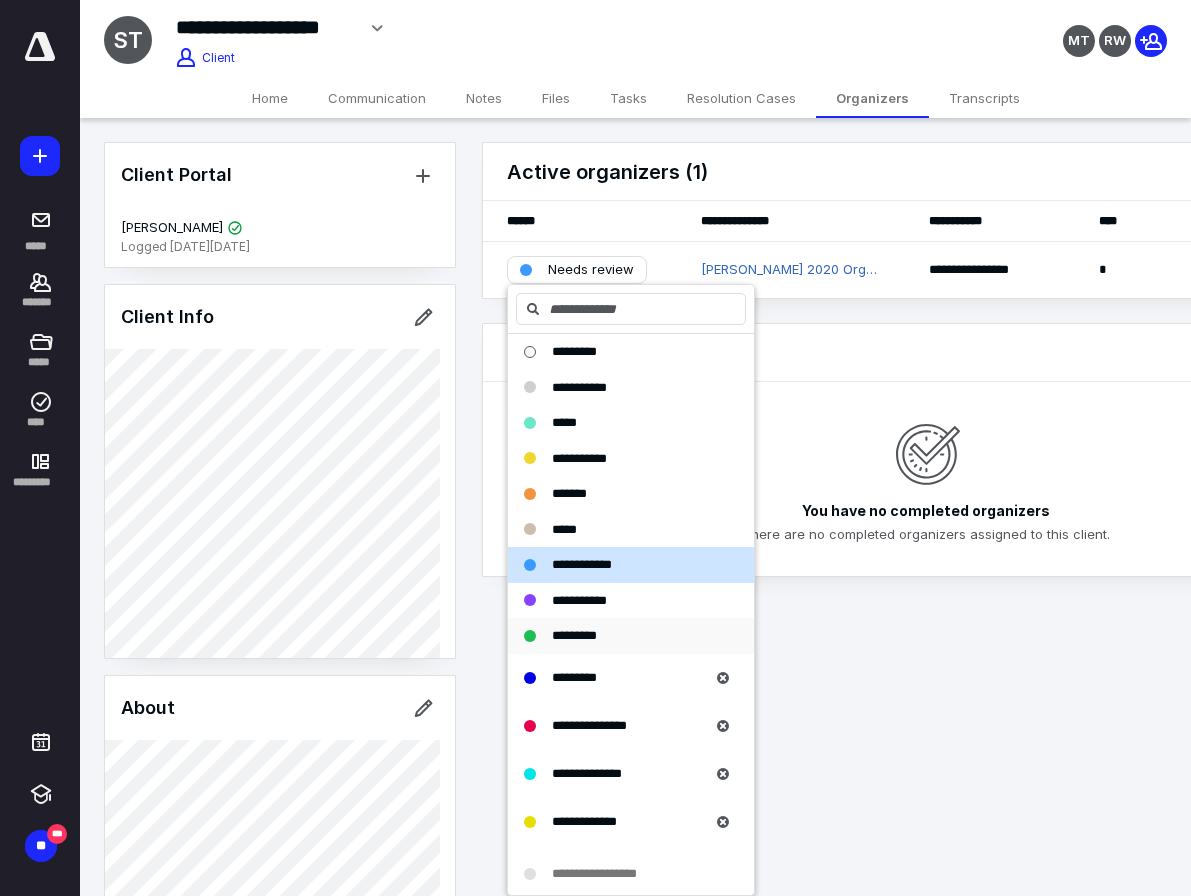 click on "*********" at bounding box center [574, 635] 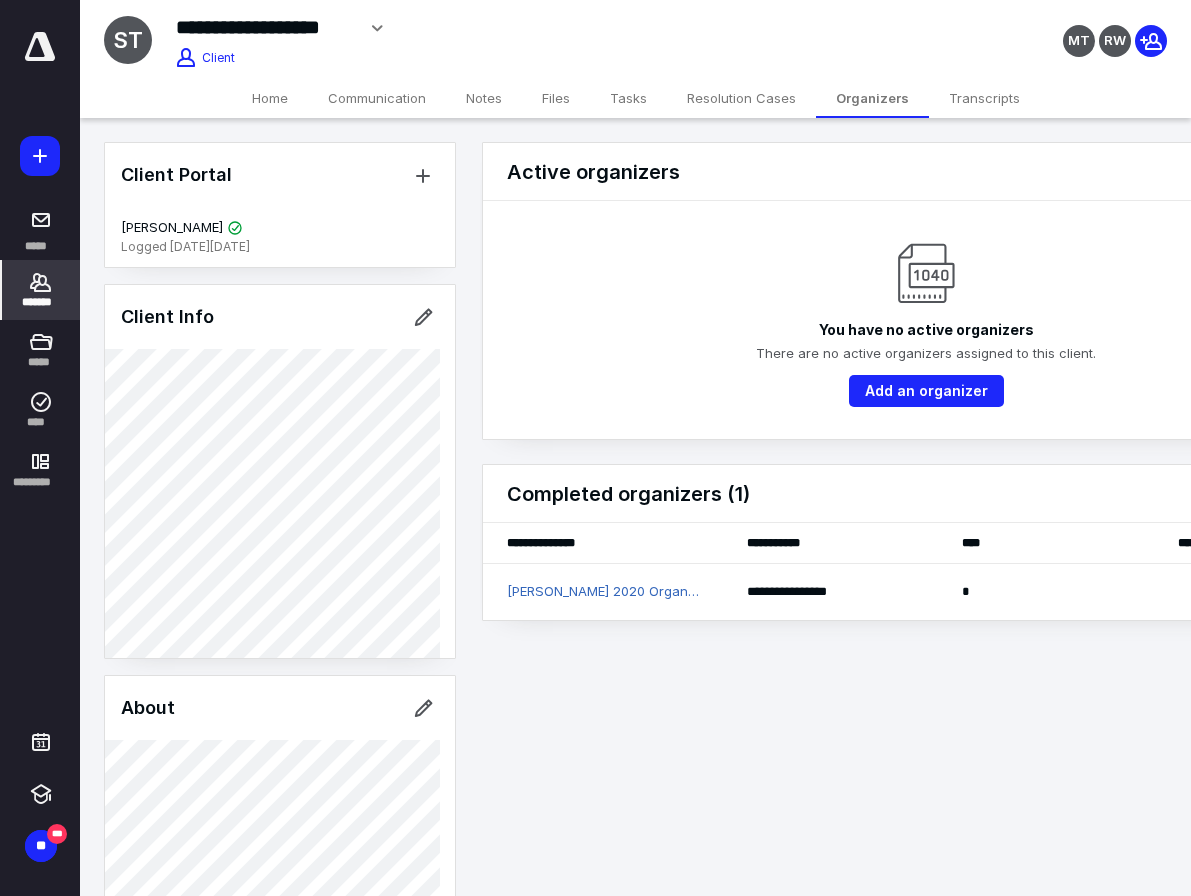 click on "*******" at bounding box center (41, 290) 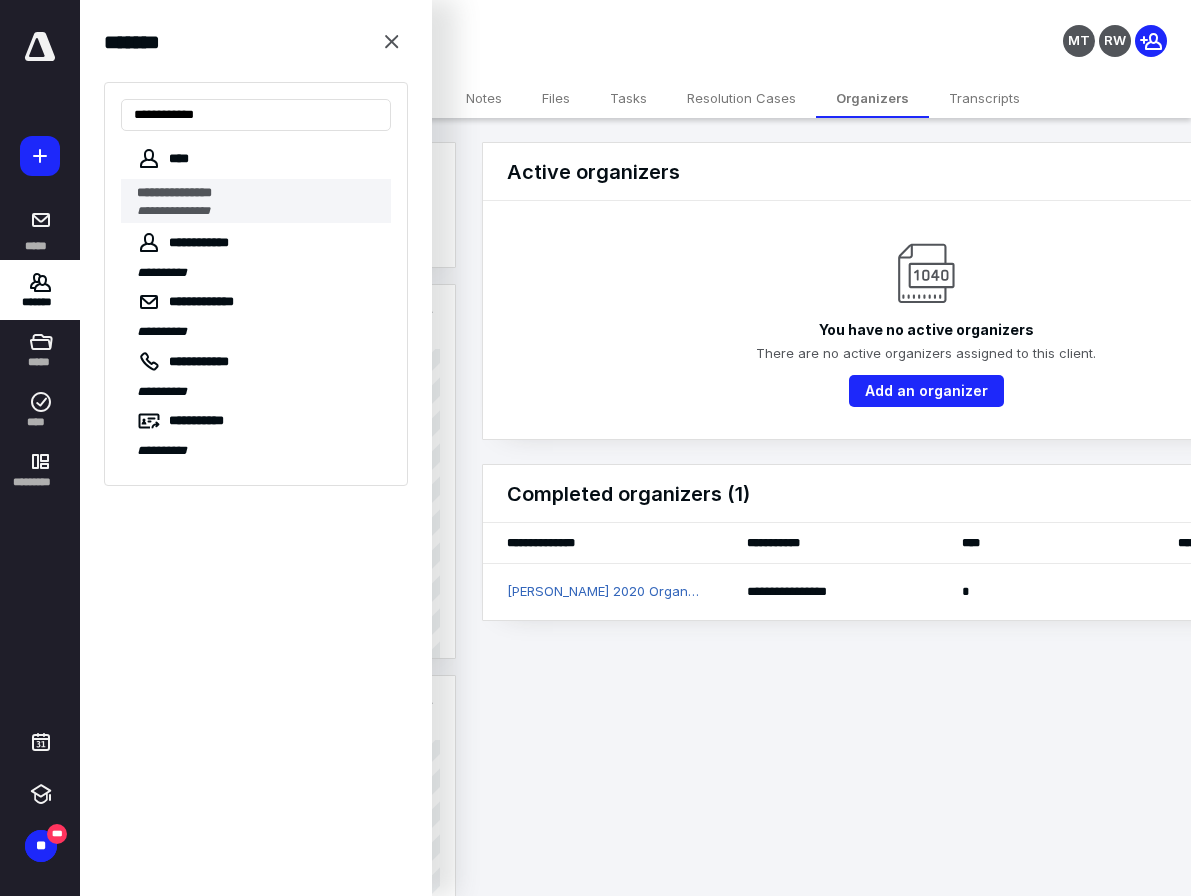 type on "**********" 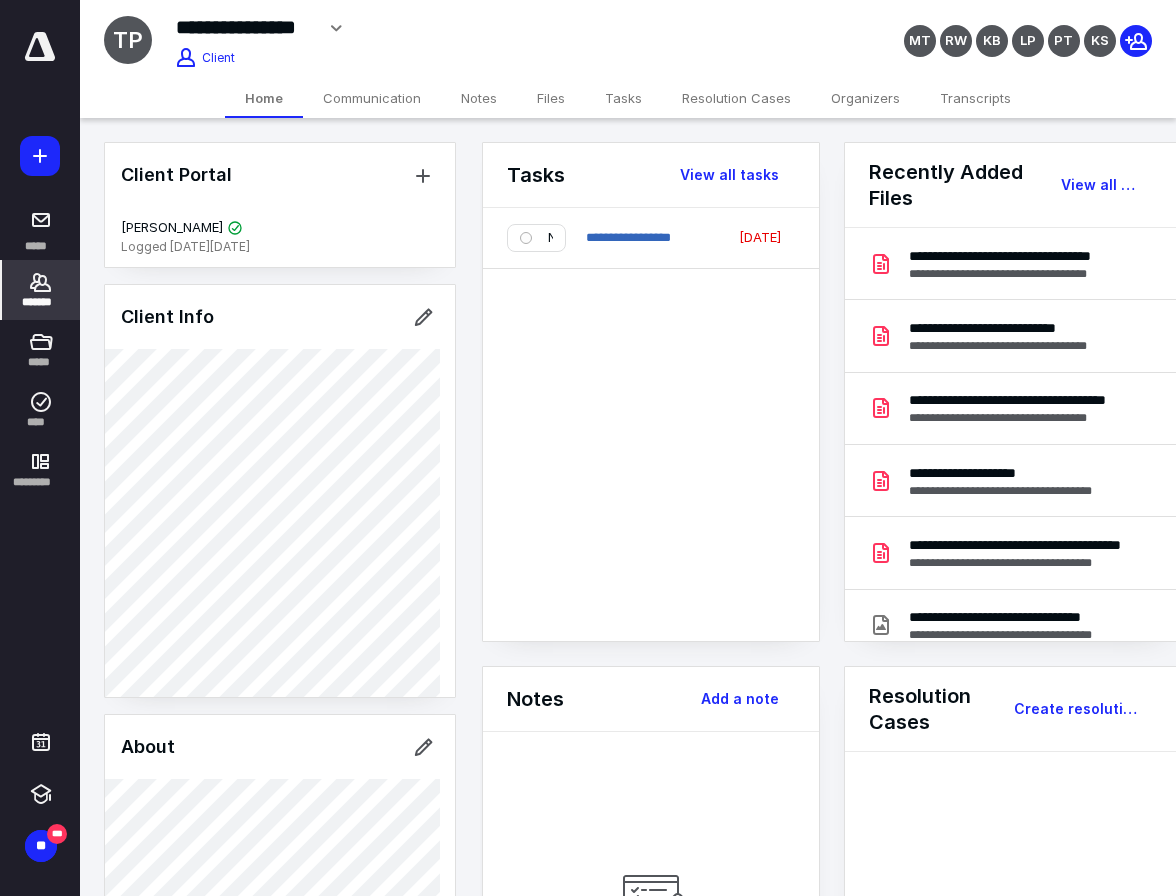 click on "Organizers" at bounding box center (865, 98) 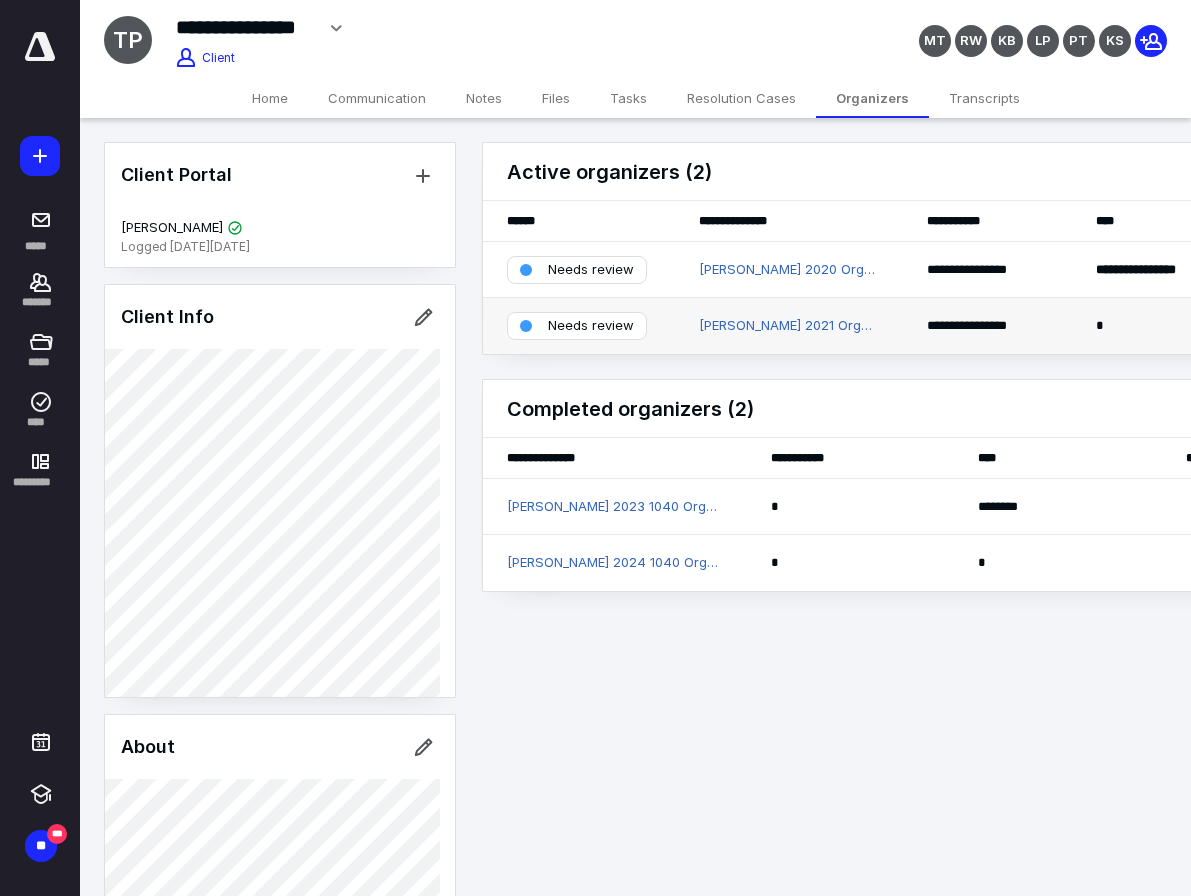 click on "[PERSON_NAME] 2021 Organizer" at bounding box center (789, 326) 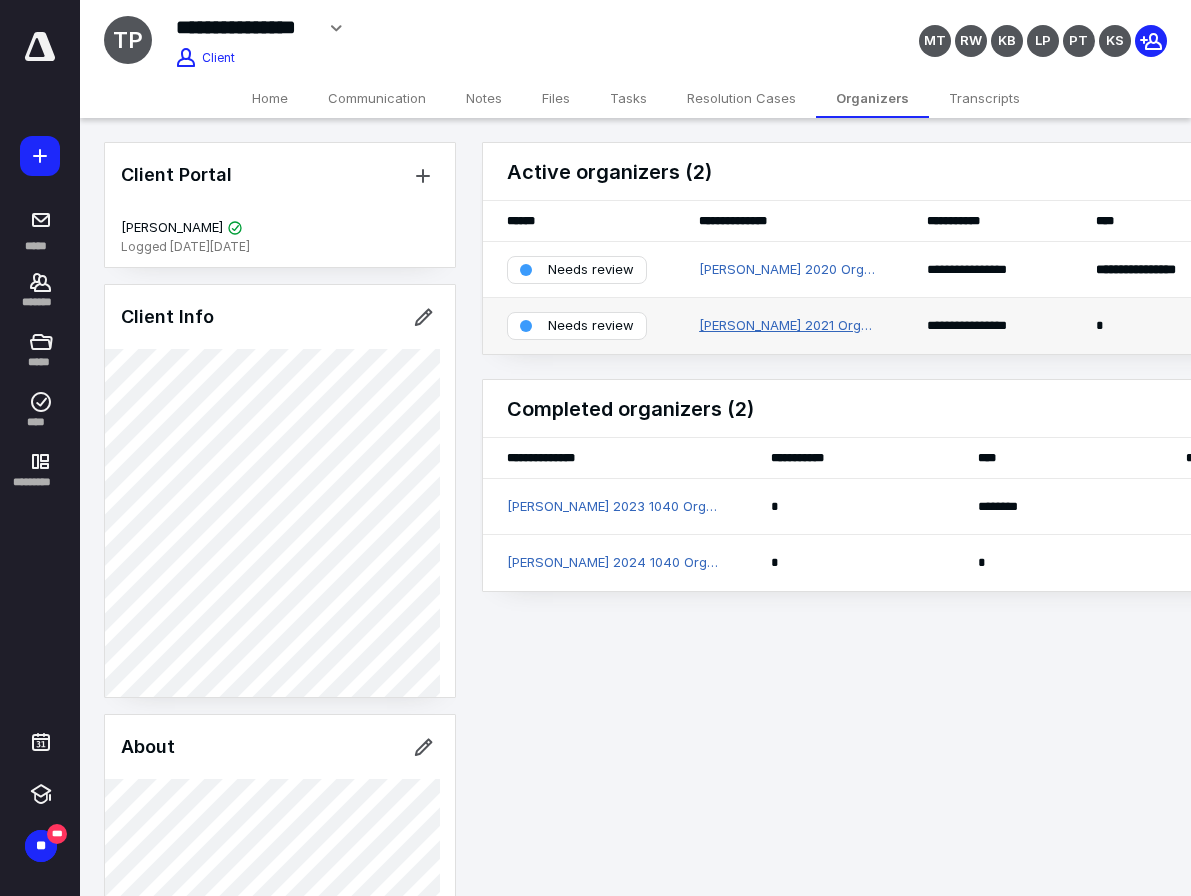 click on "[PERSON_NAME] 2021 Organizer" at bounding box center [789, 326] 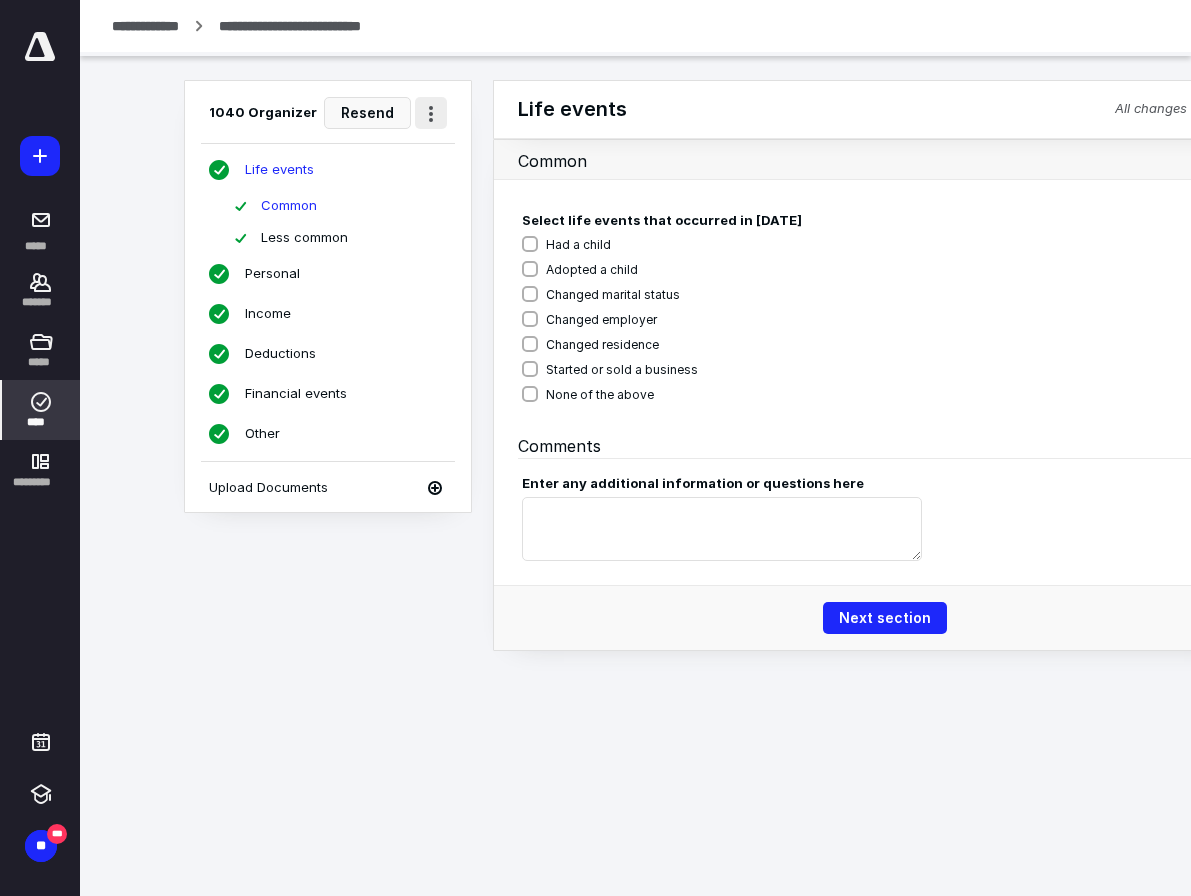 click at bounding box center (431, 113) 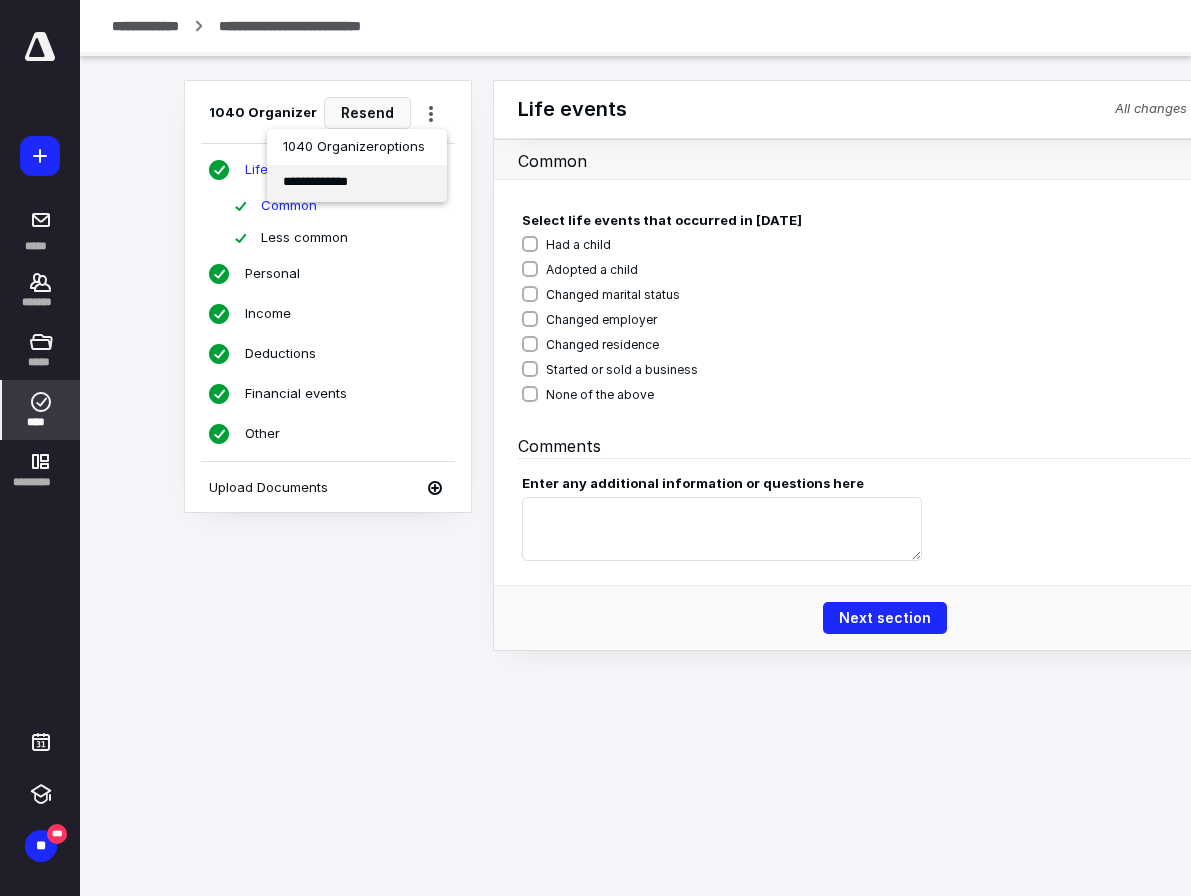 click on "**********" at bounding box center [357, 183] 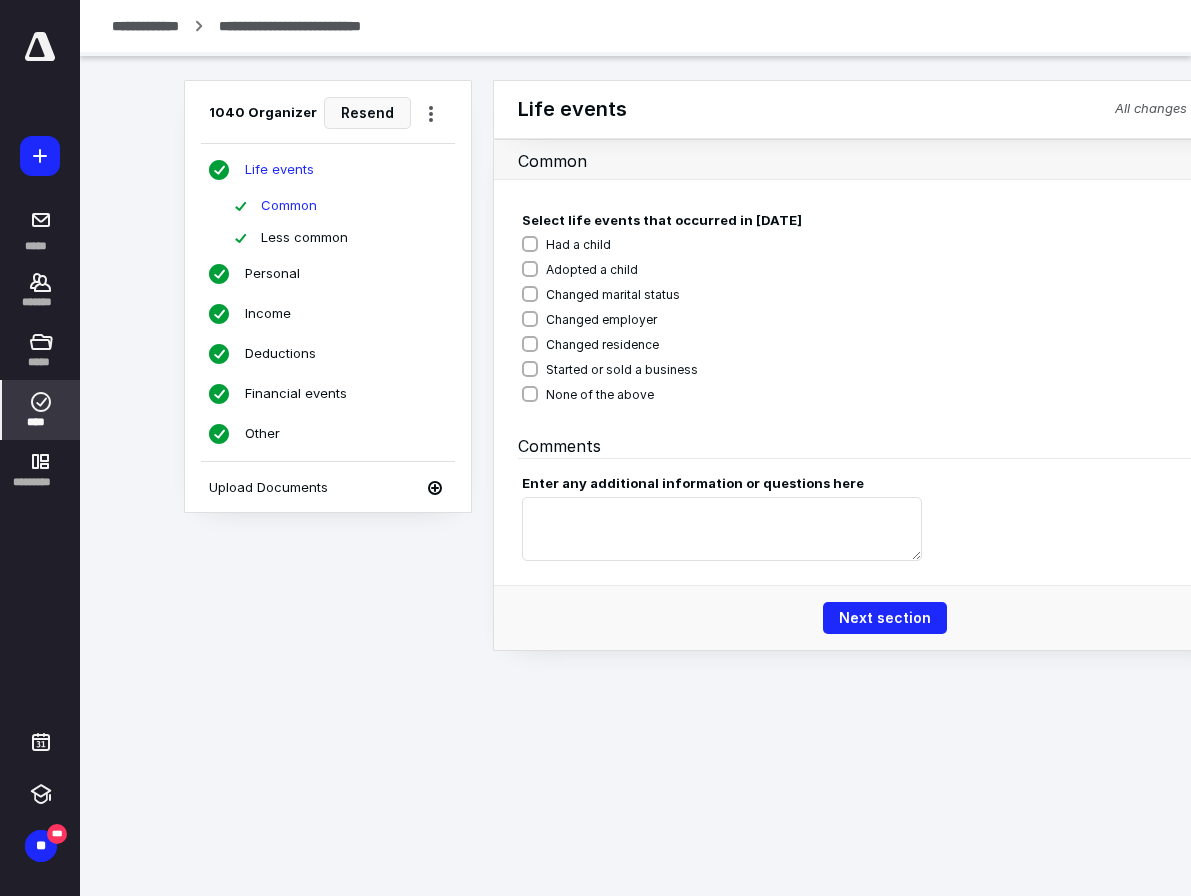 click on "Life events All changes saved" at bounding box center (873, 109) 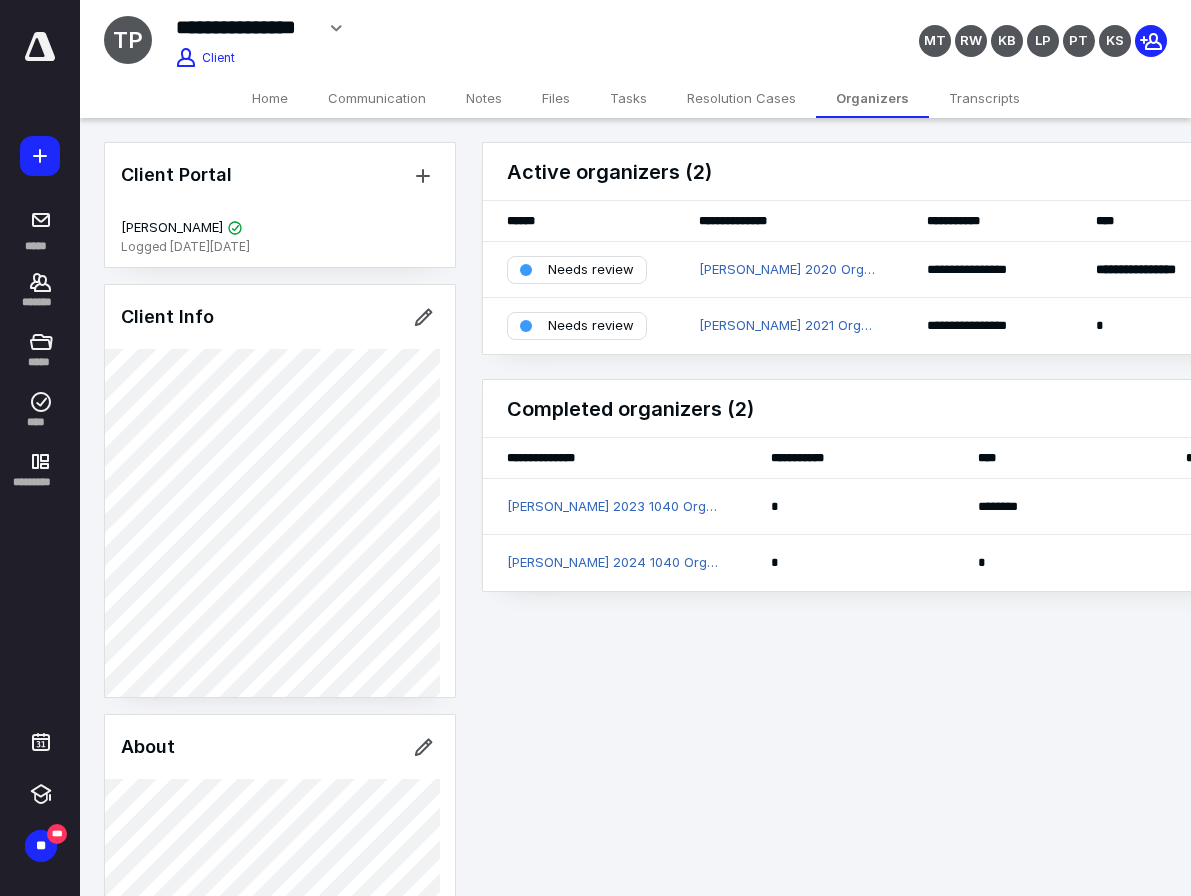 click on "**********" at bounding box center [595, 448] 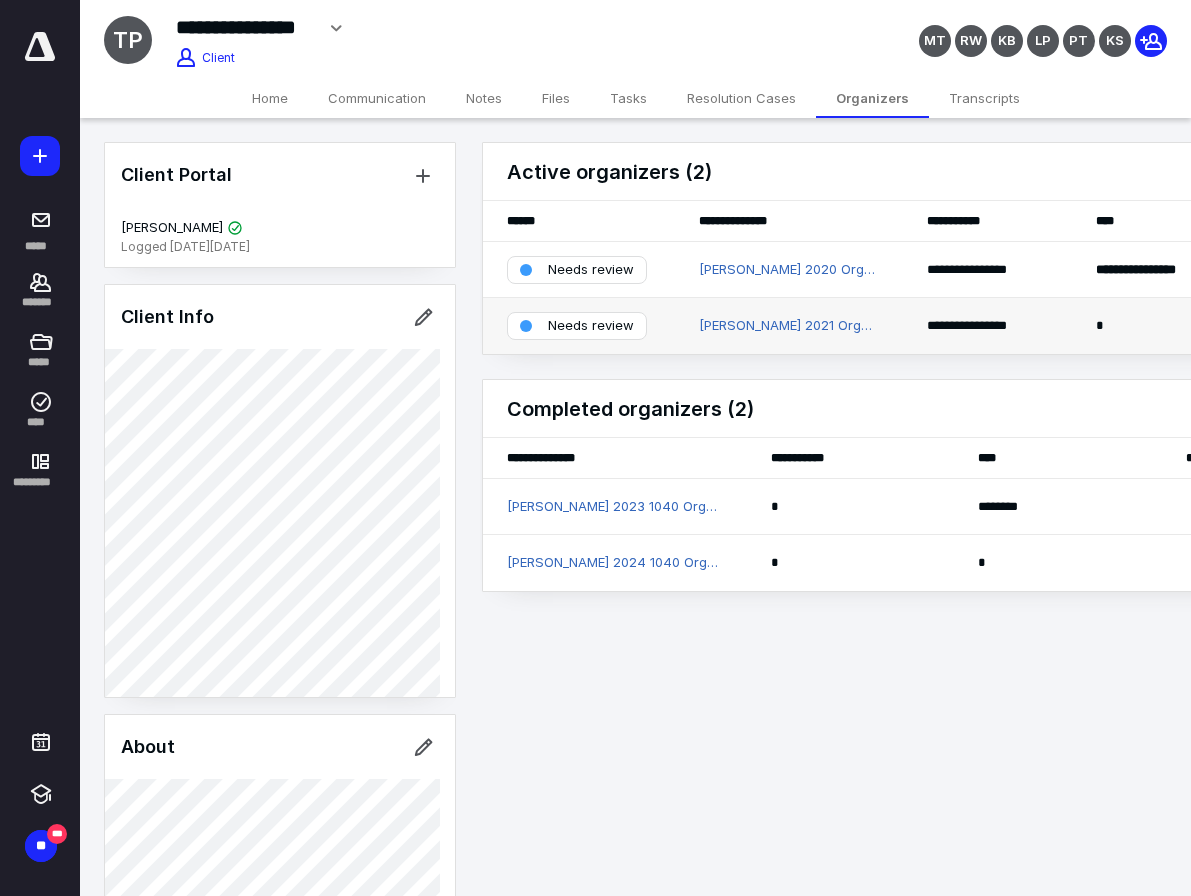 click on "Needs review" at bounding box center (591, 326) 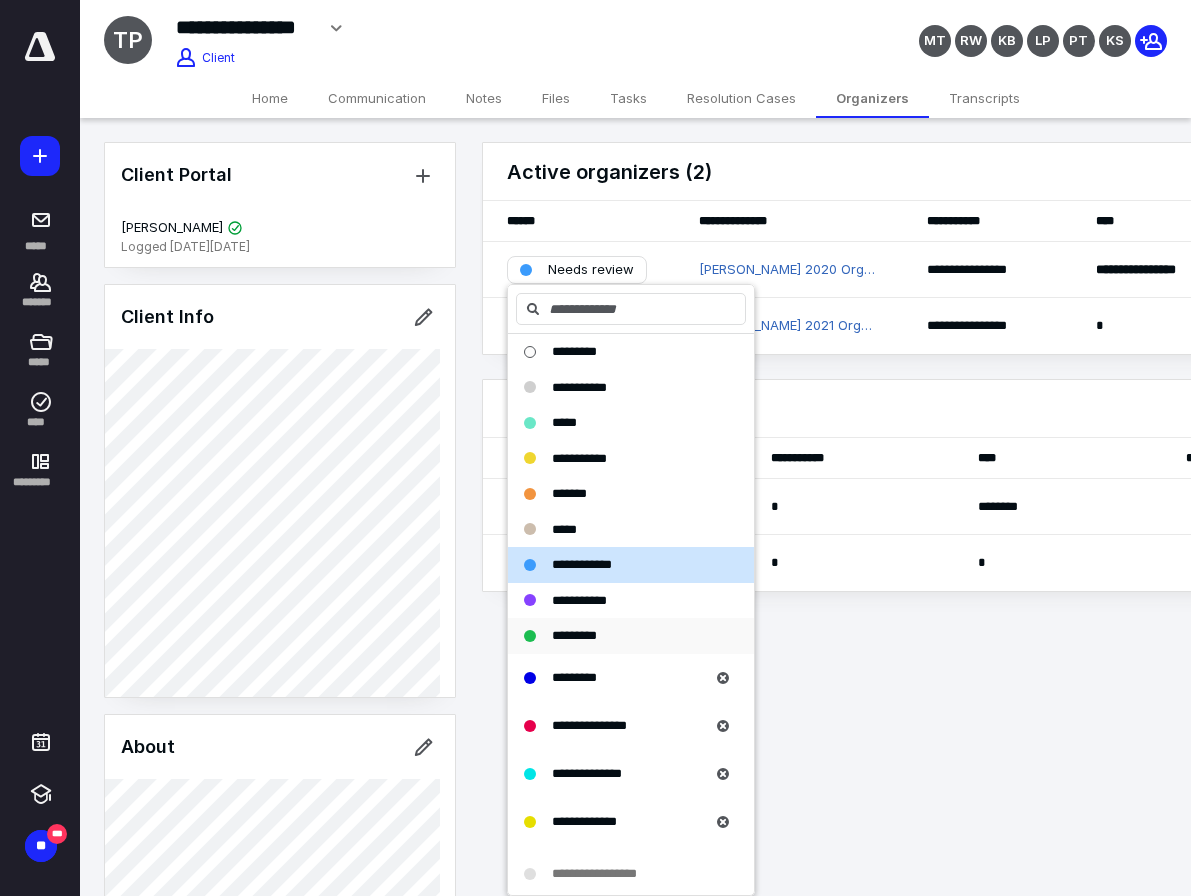 click on "*********" at bounding box center [631, 636] 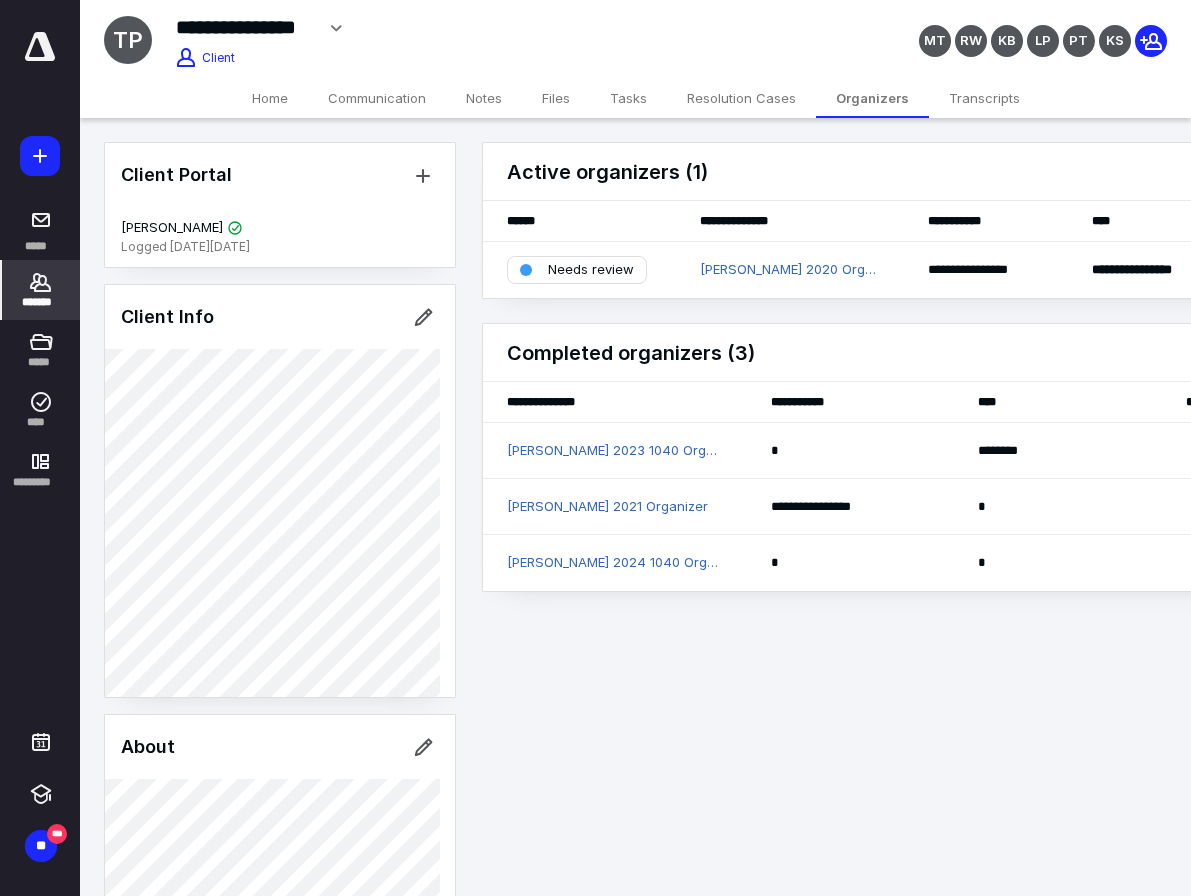 click 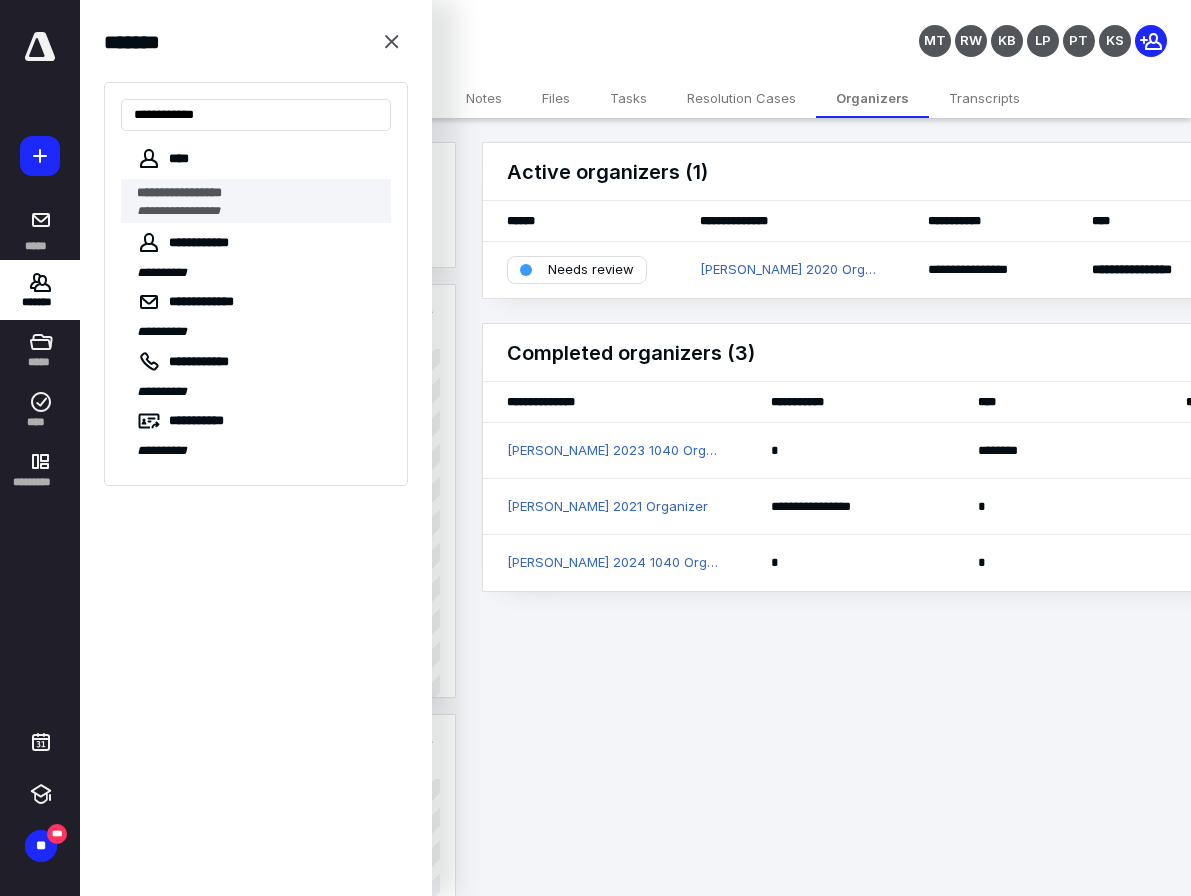 type on "**********" 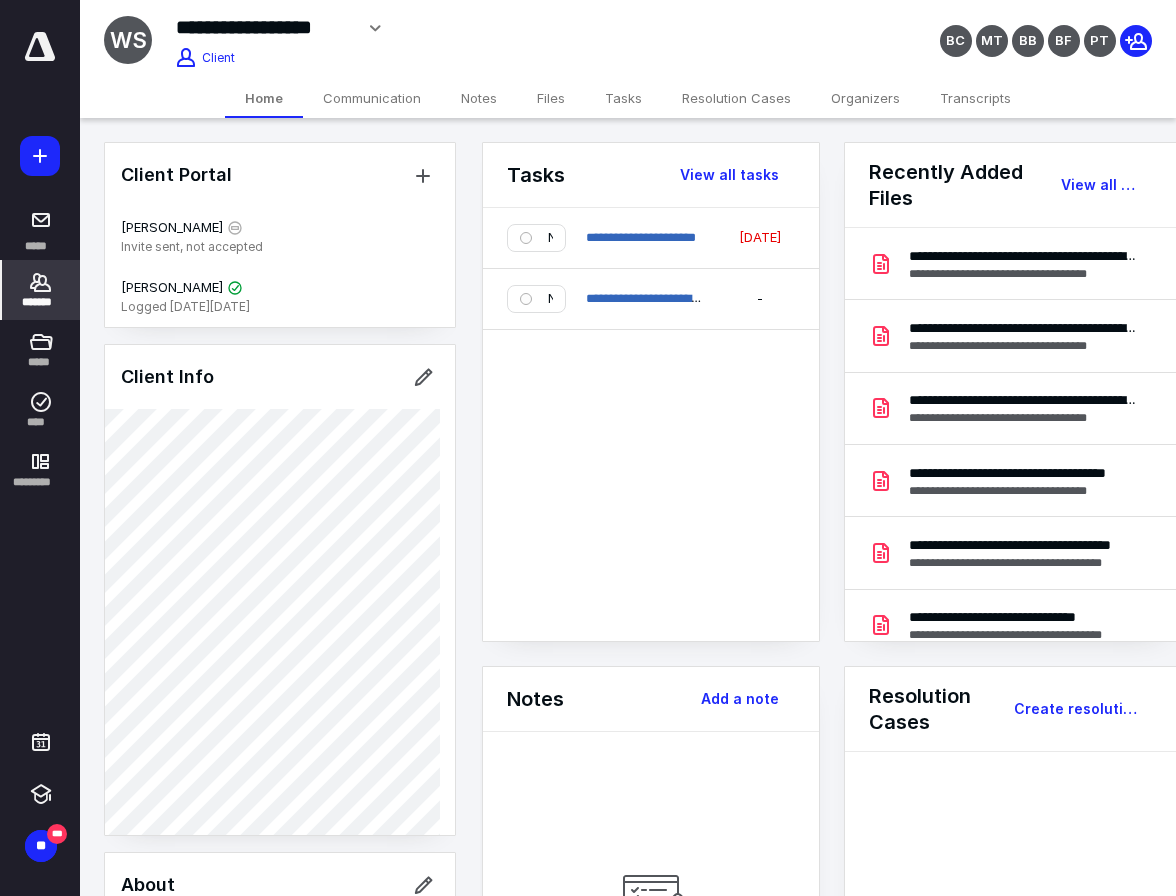 click on "Organizers" at bounding box center [865, 98] 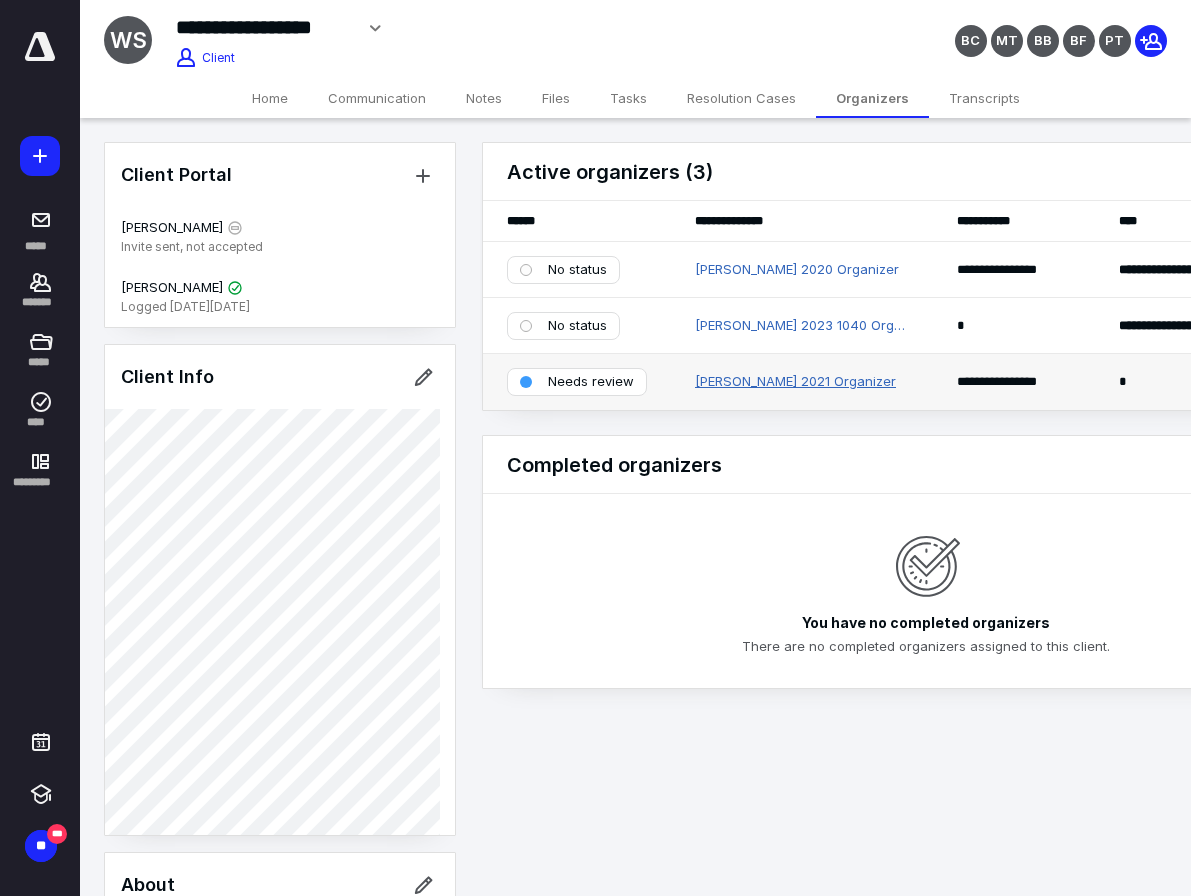 click on "[PERSON_NAME] 2021 Organizer" at bounding box center (795, 382) 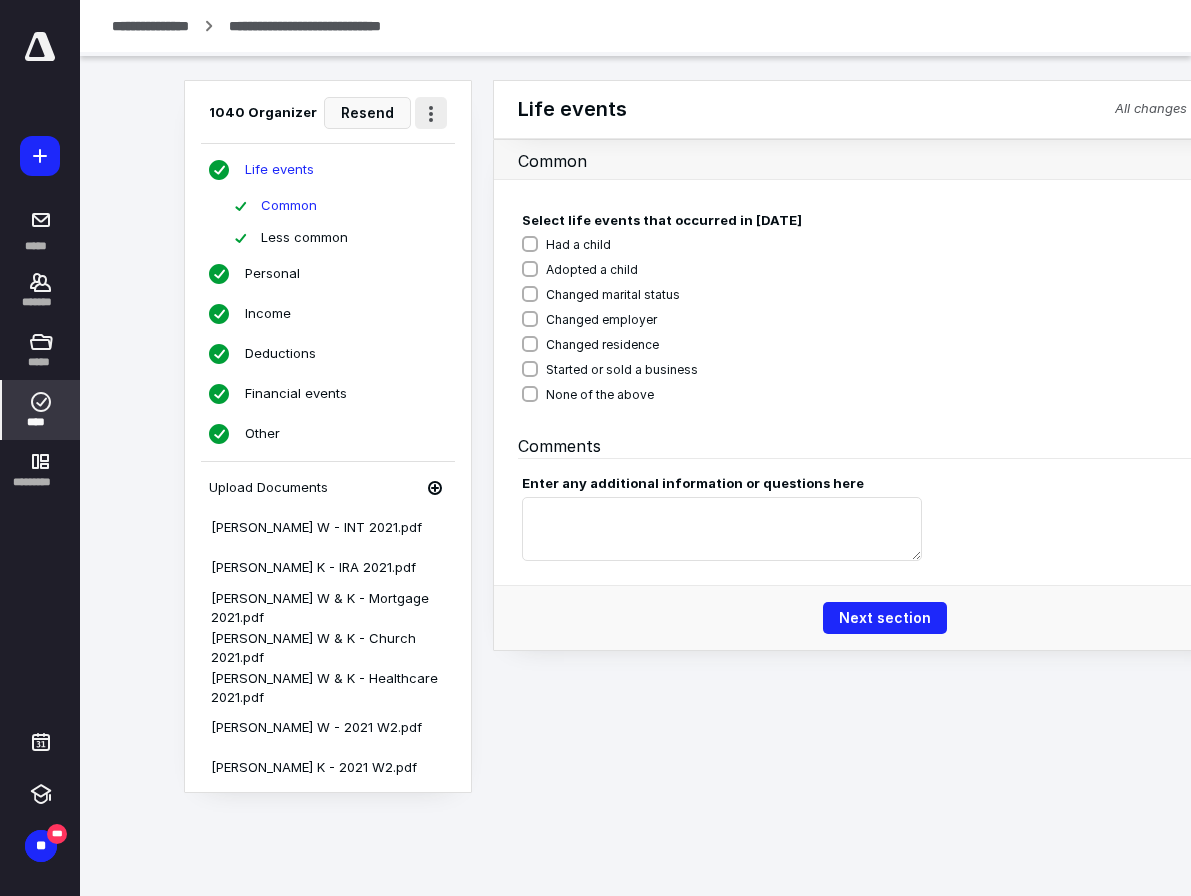 click at bounding box center (431, 113) 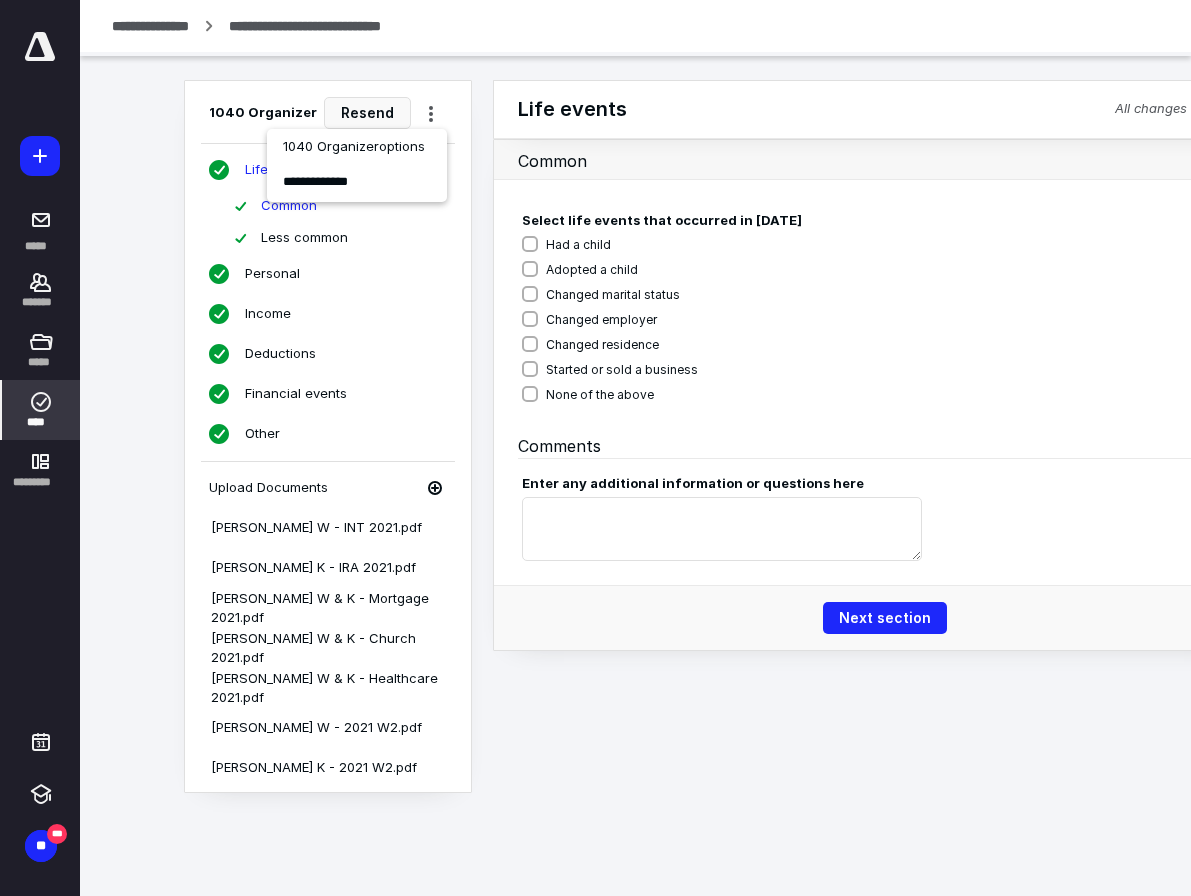 click on "**********" at bounding box center (357, 183) 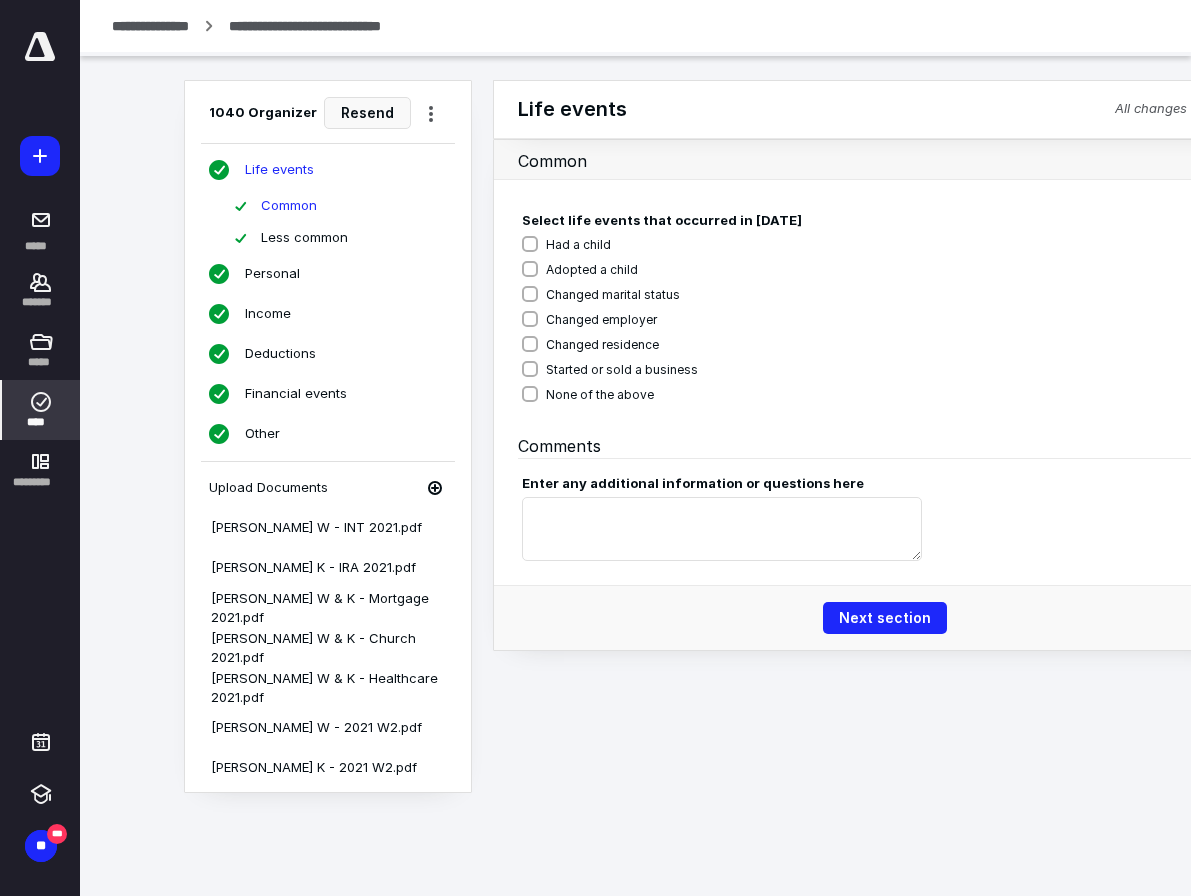 click on "1040 Organizer Resend Life events Common Less common Personal Income Deductions Financial events Other Upload Documents [PERSON_NAME] W - INT 2021.pdf [PERSON_NAME] K - IRA 2021.pdf [PERSON_NAME] W & K - Mortgage 2021.pdf [PERSON_NAME] W & K - Church 2021.pdf [PERSON_NAME] W & K - Healthcare 2021.pdf [PERSON_NAME] W - 2021 W2.pdf [PERSON_NAME] K - 2021 W2.pdf Life events All changes saved Common Select life events that occurred in [DATE] Had a child Adopted a child Changed marital status Changed employer Changed residence Started or sold a business None of the above Comments Enter any additional information or questions here Next section" at bounding box center (696, 436) 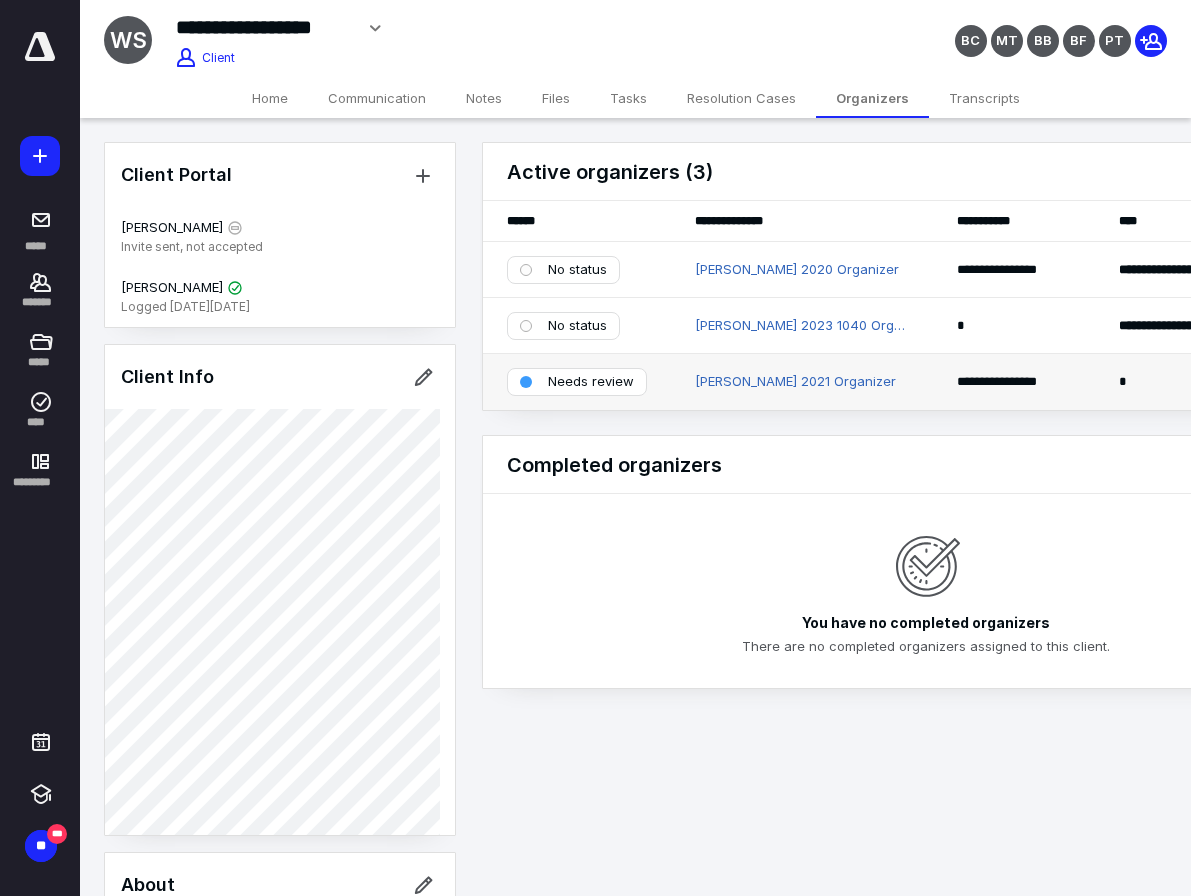 click on "Needs review" at bounding box center (591, 382) 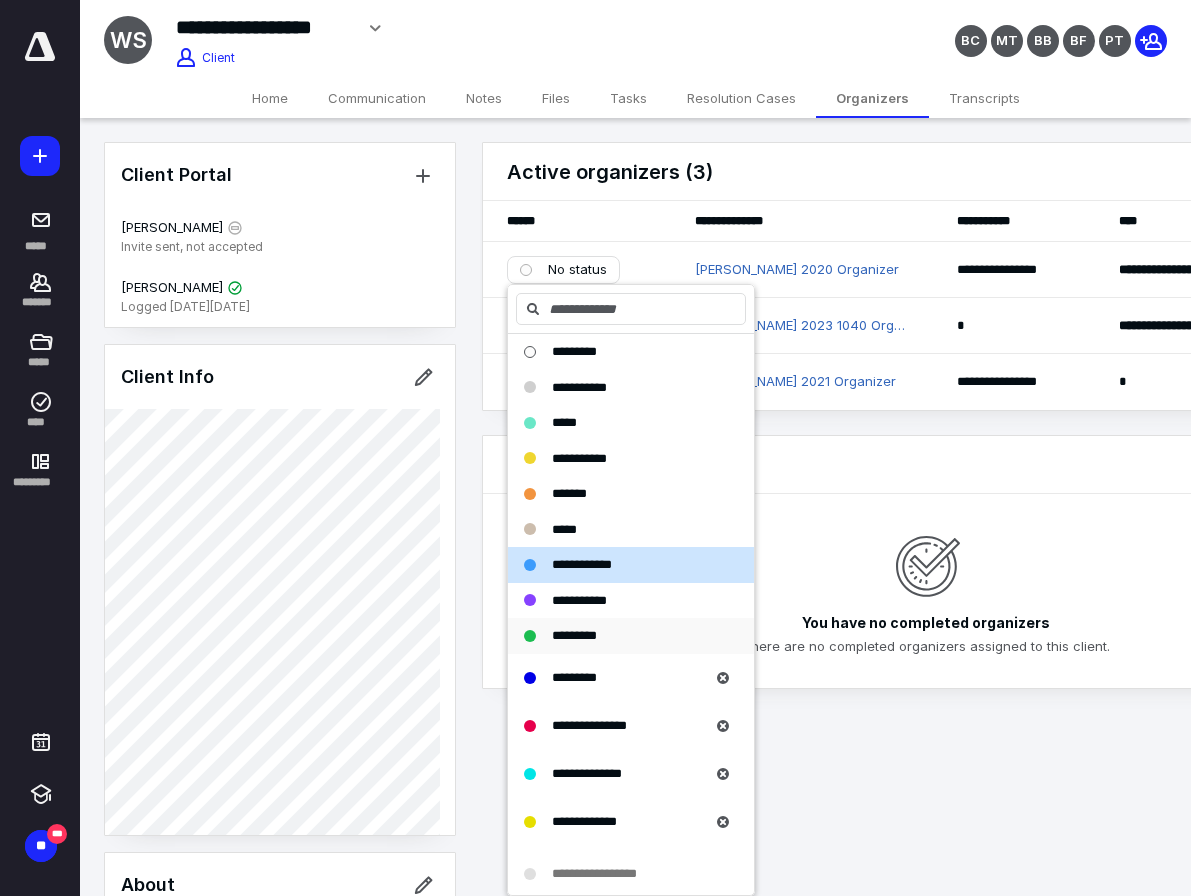 click on "*********" at bounding box center (574, 636) 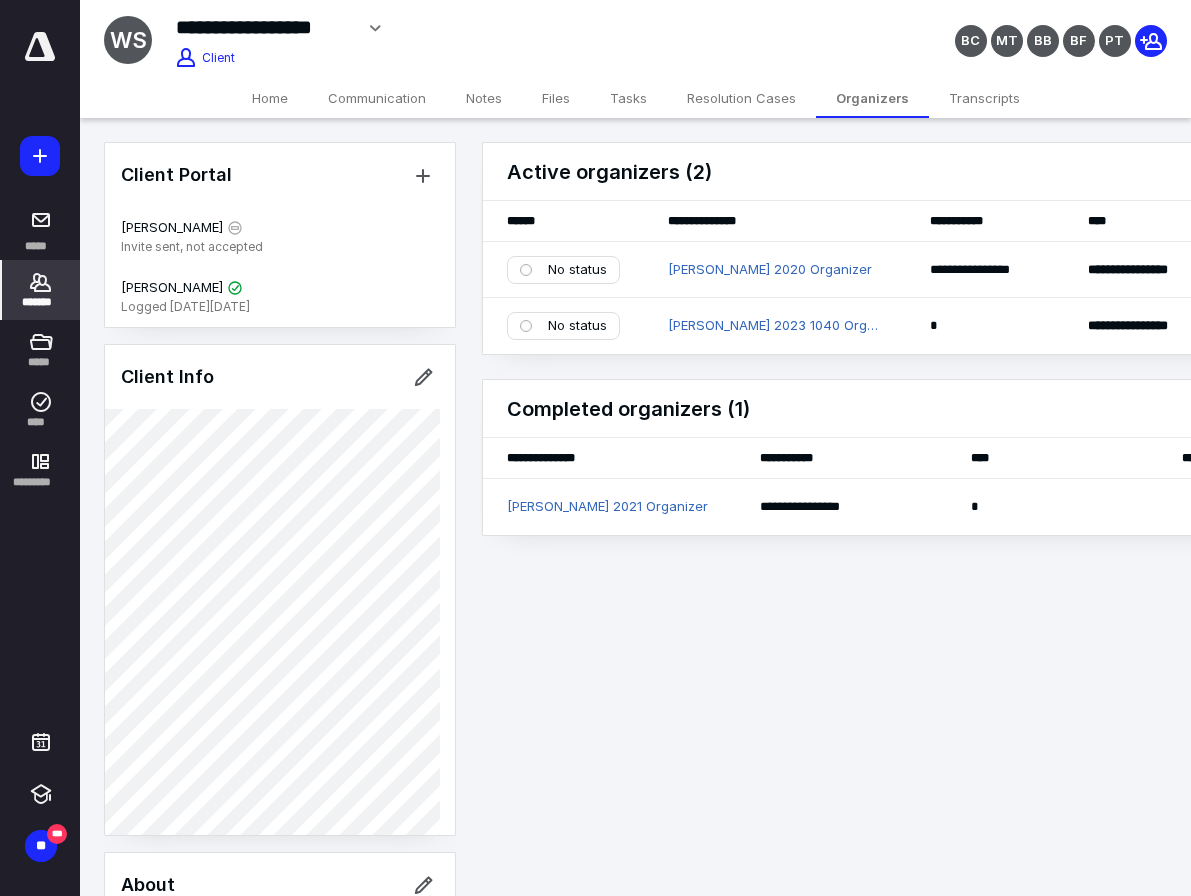 click on "*******" at bounding box center (41, 302) 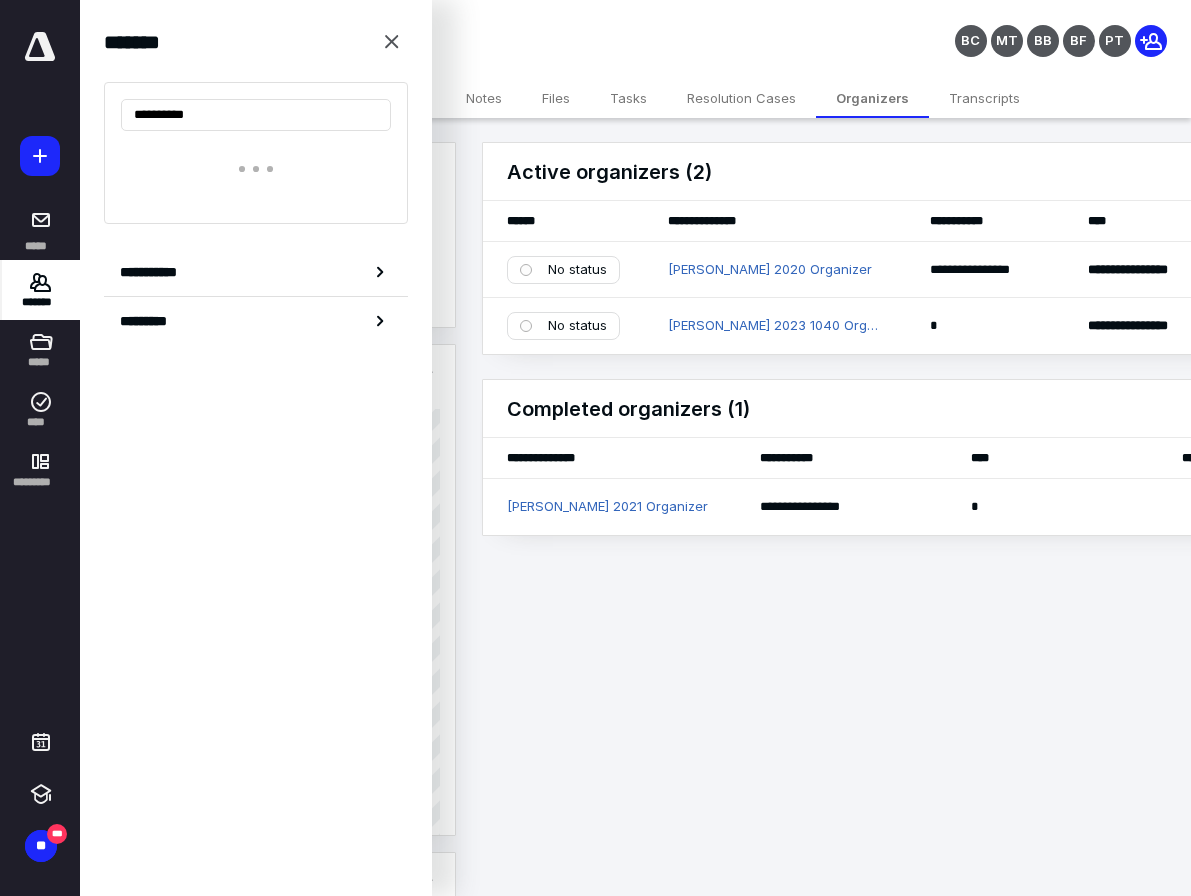 type on "*********" 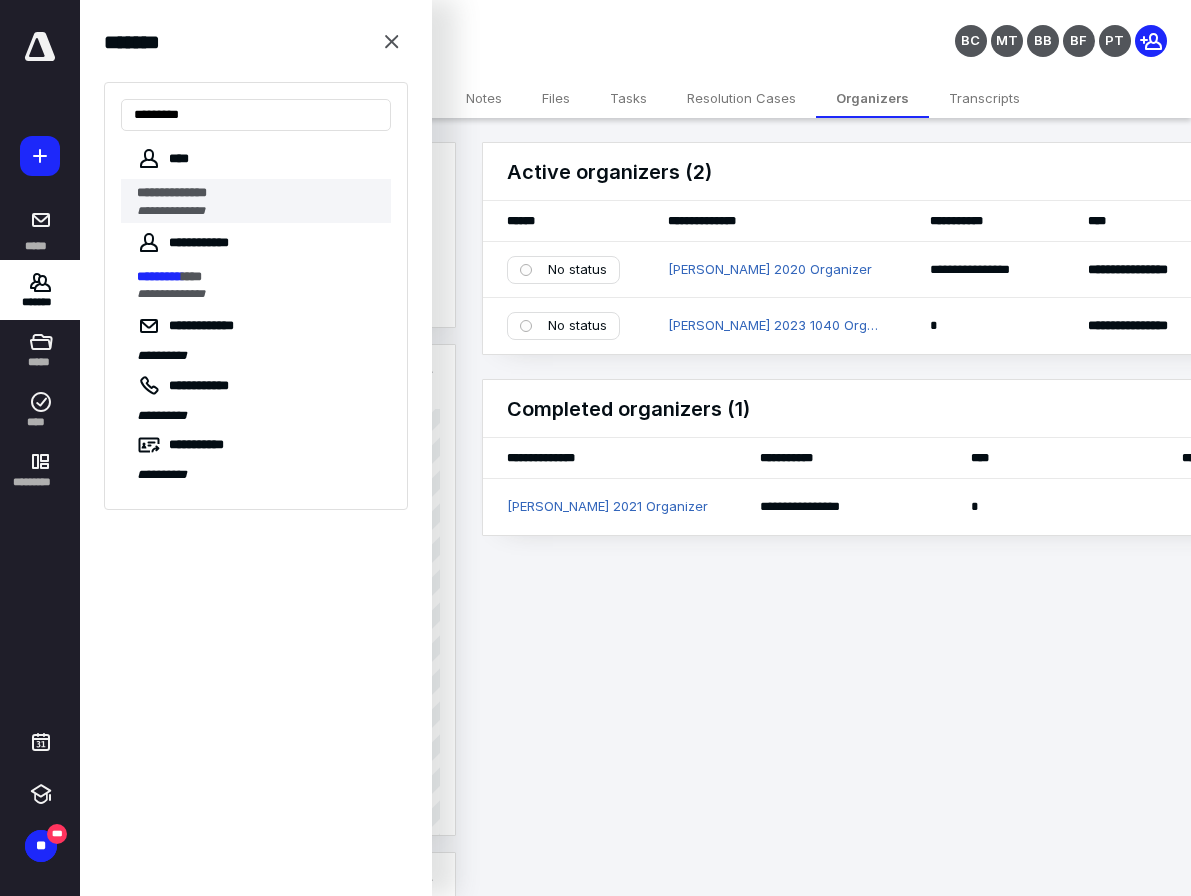 click on "**********" at bounding box center (258, 193) 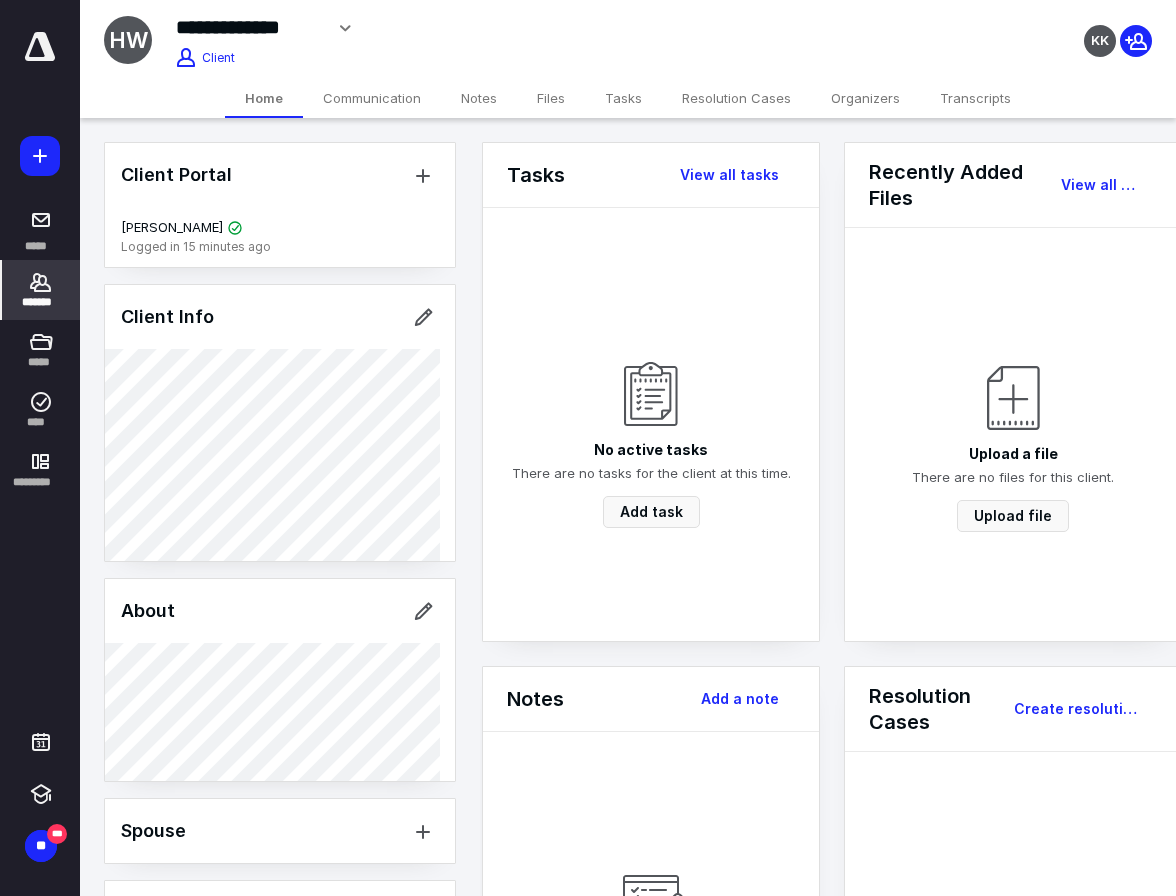click 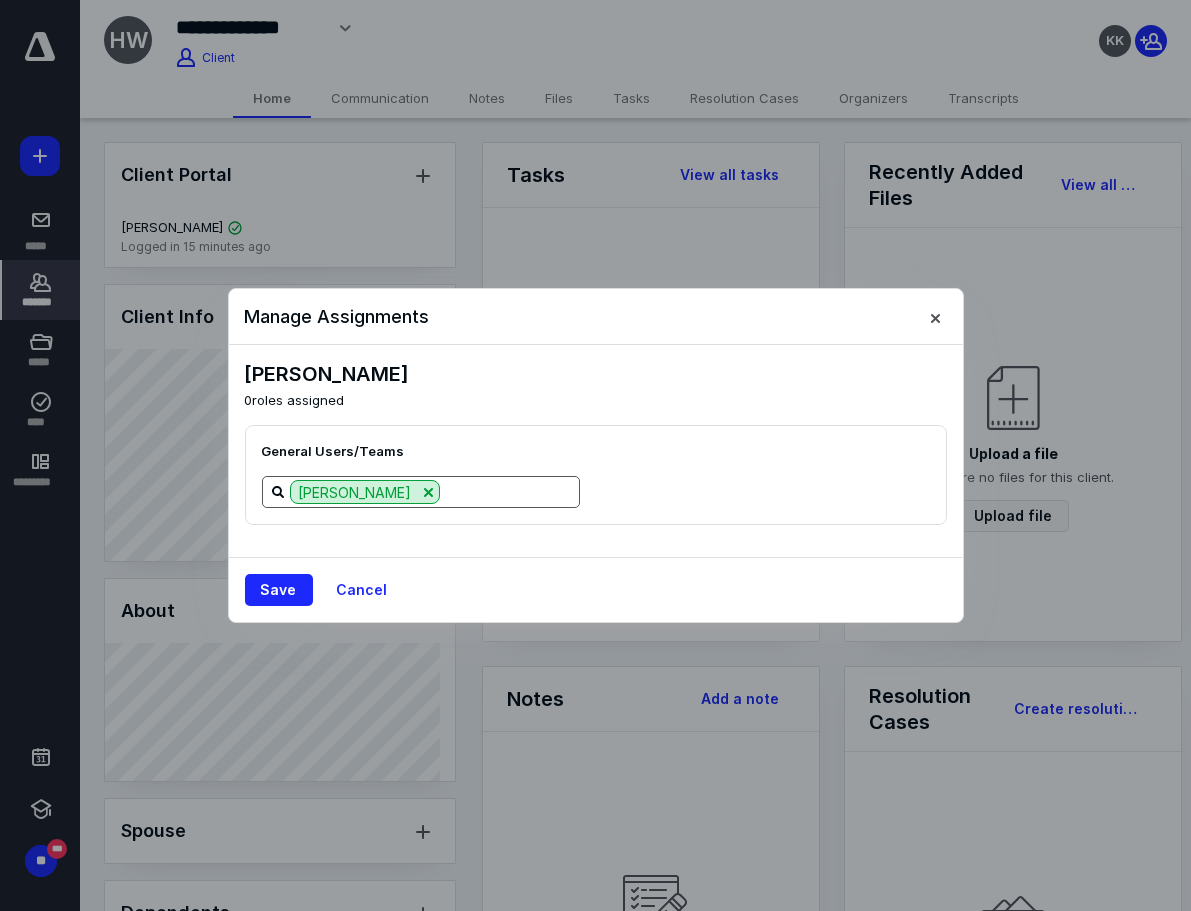 click at bounding box center (509, 491) 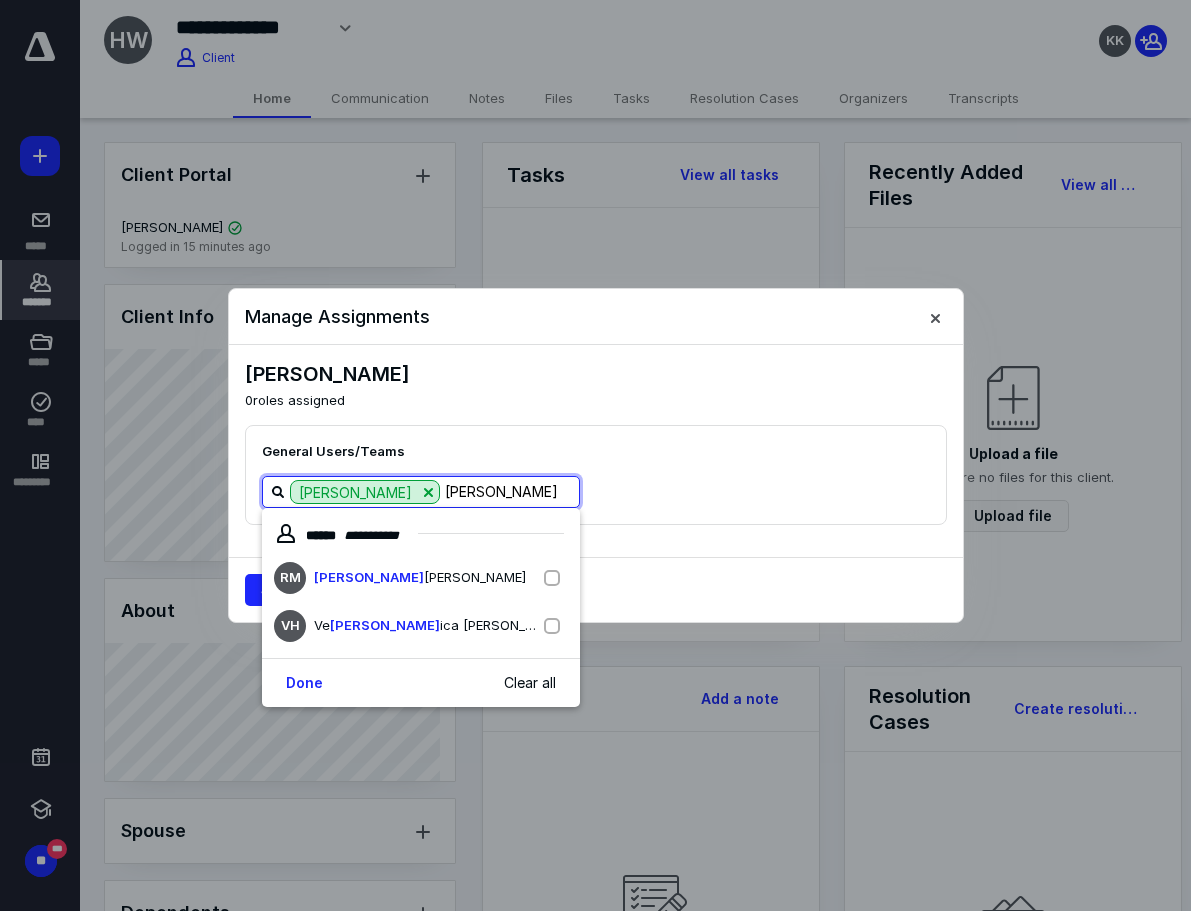 type on "ront" 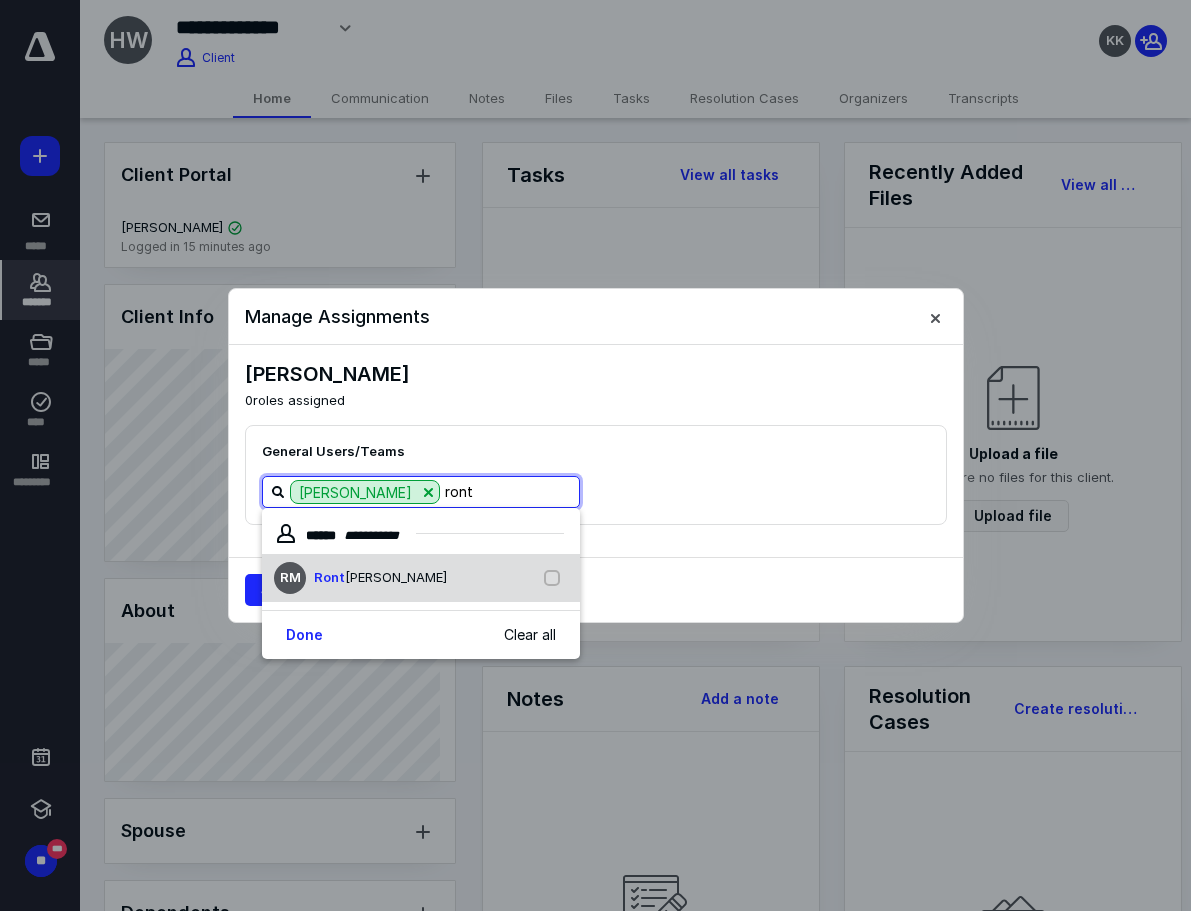 click on "RM Ront [PERSON_NAME]" at bounding box center (421, 578) 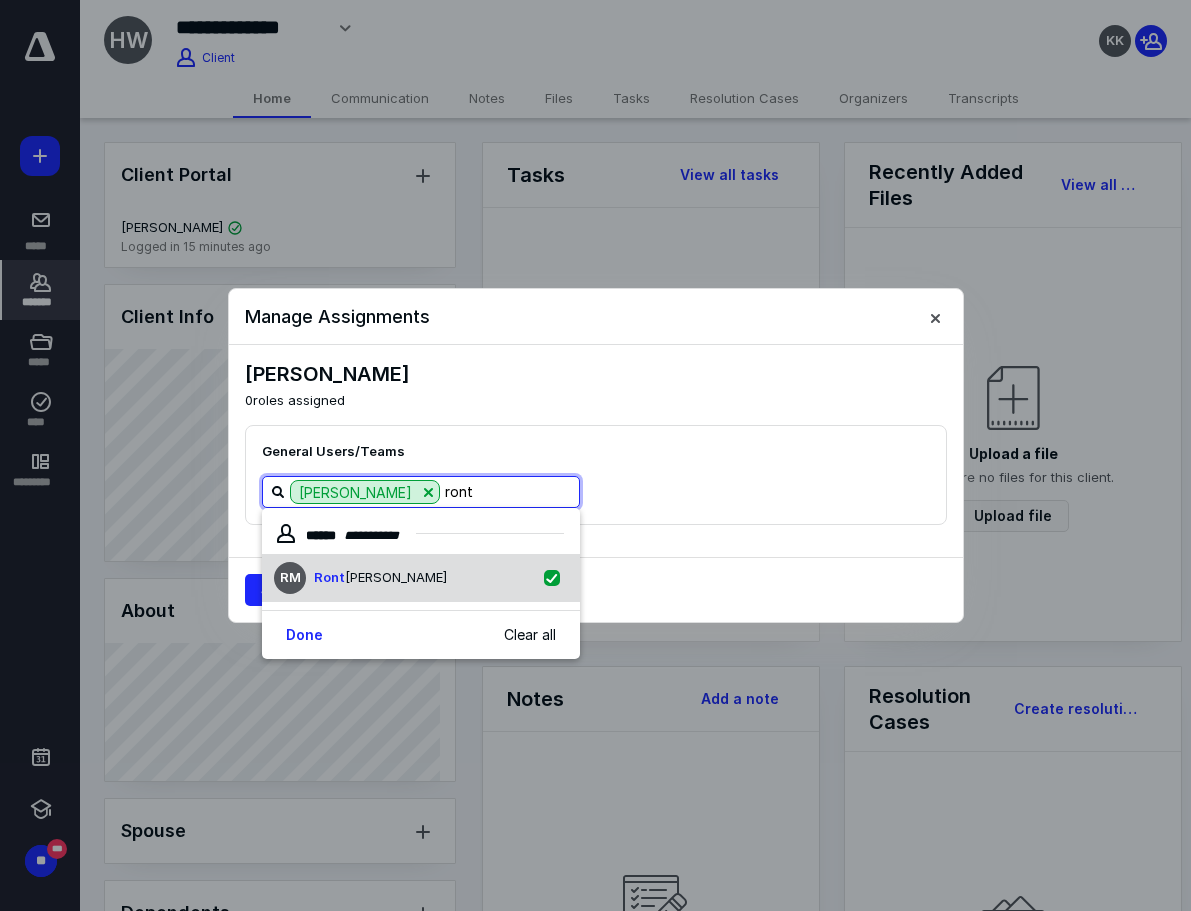 checkbox on "true" 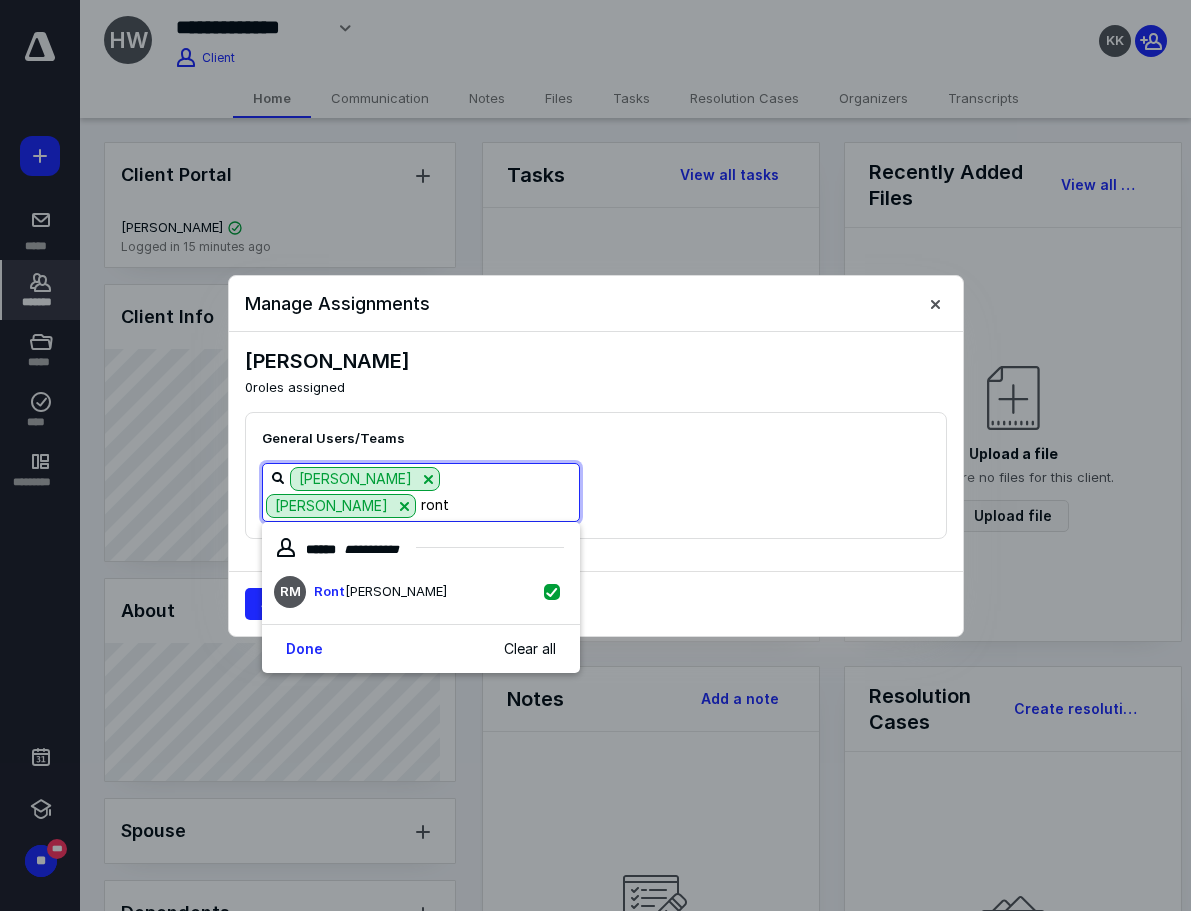 type on "ront" 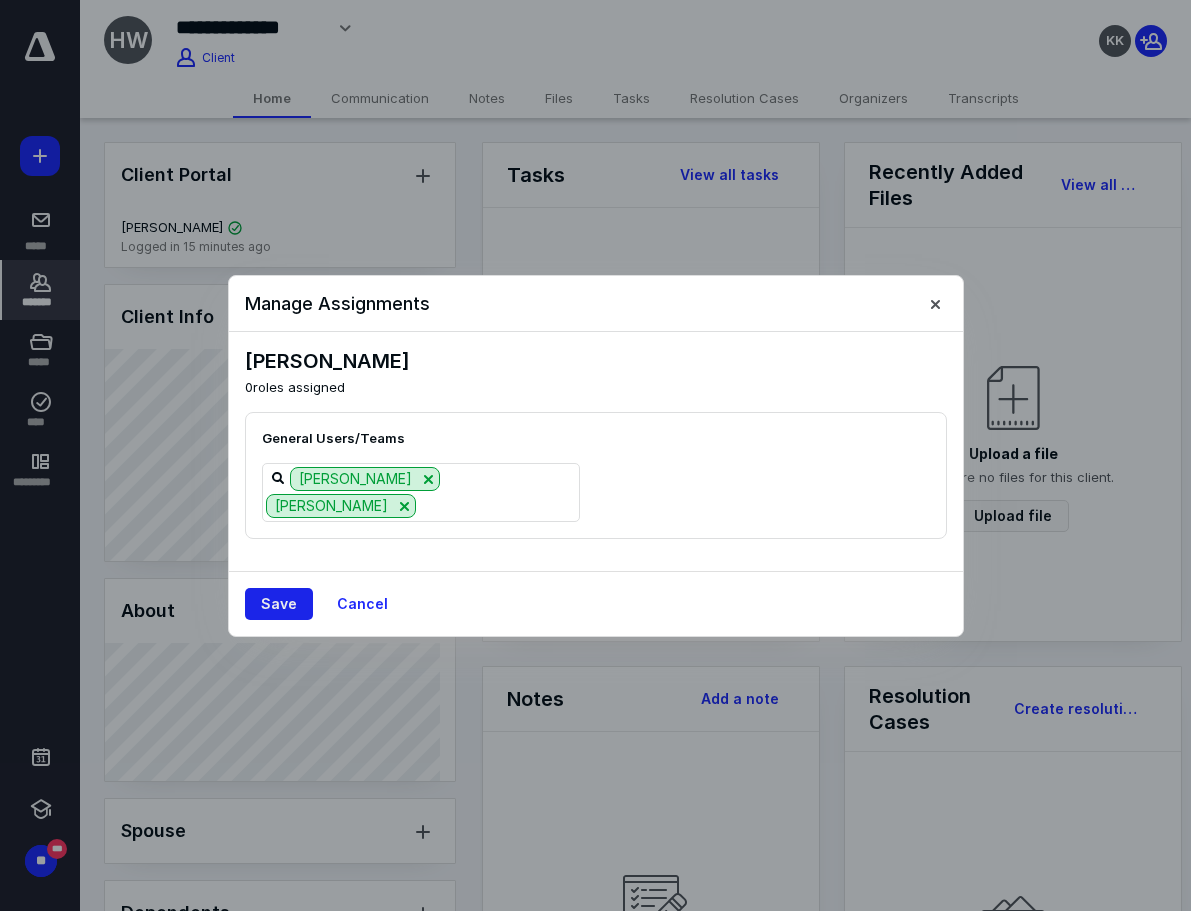 click on "Save" at bounding box center [279, 604] 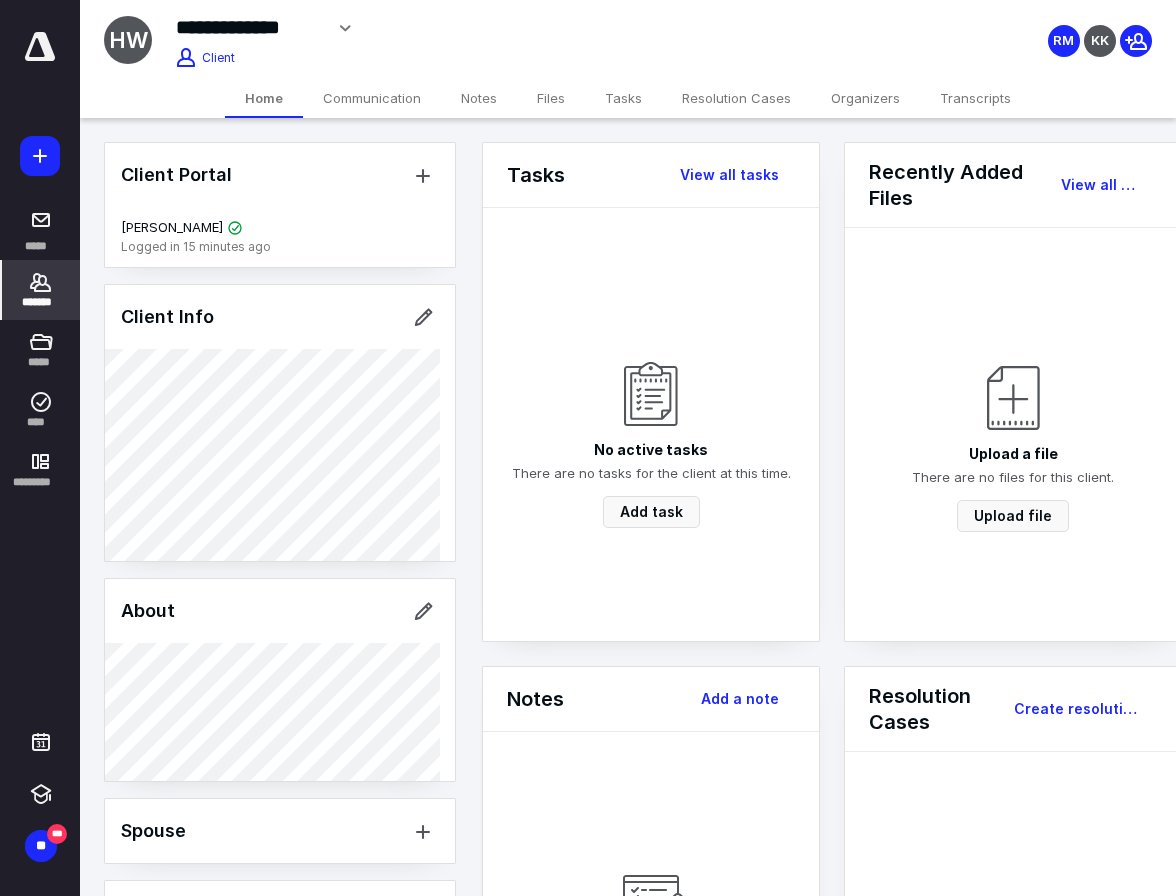 click on "Organizers" at bounding box center (865, 98) 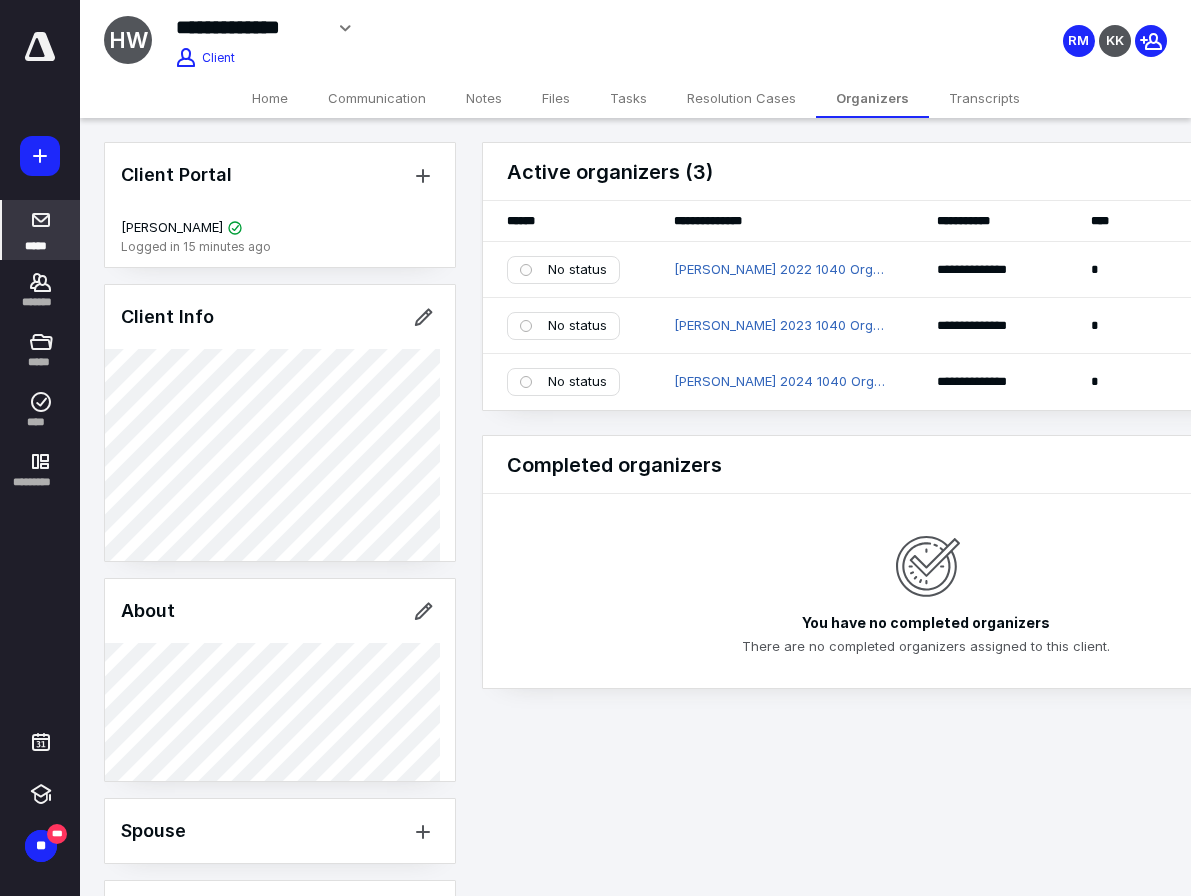 click on "*****" at bounding box center [36, 245] 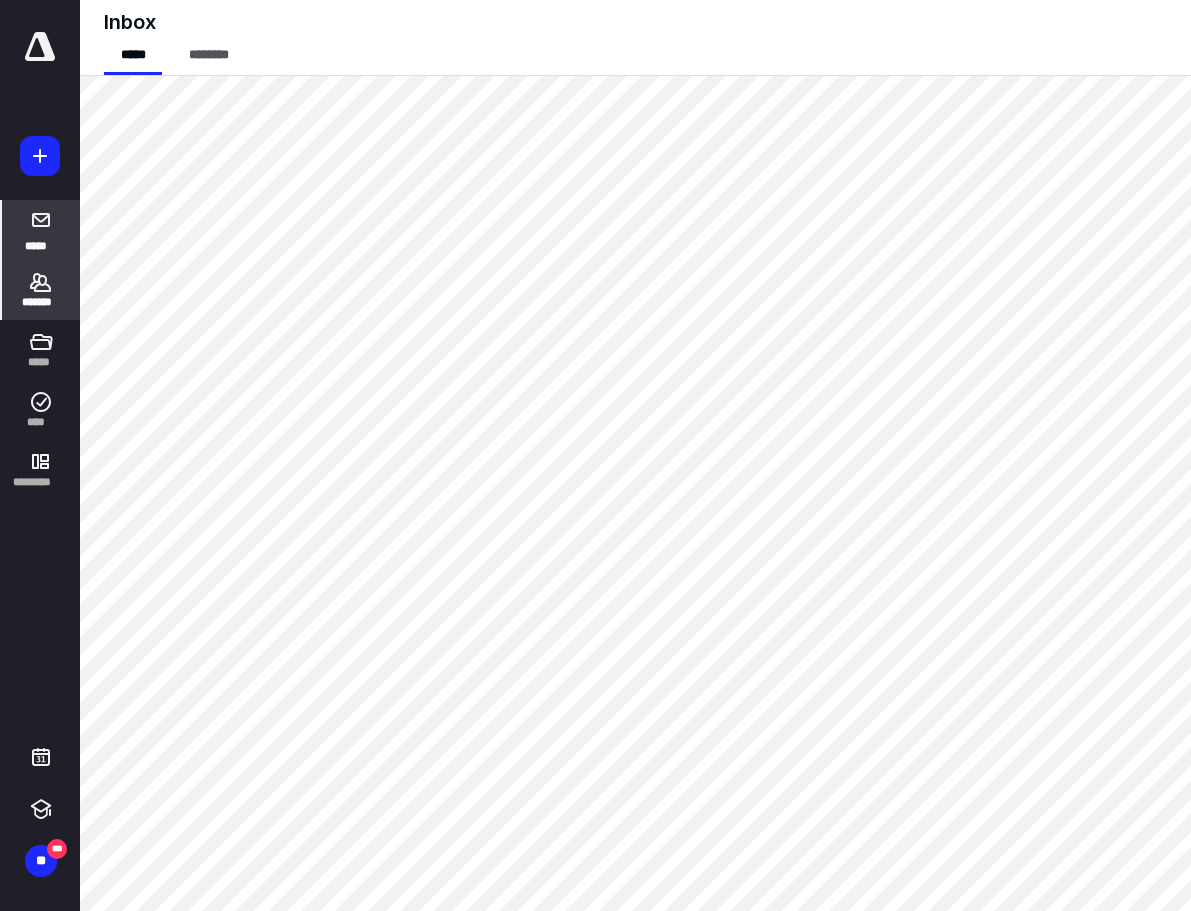 click on "*******" at bounding box center [41, 302] 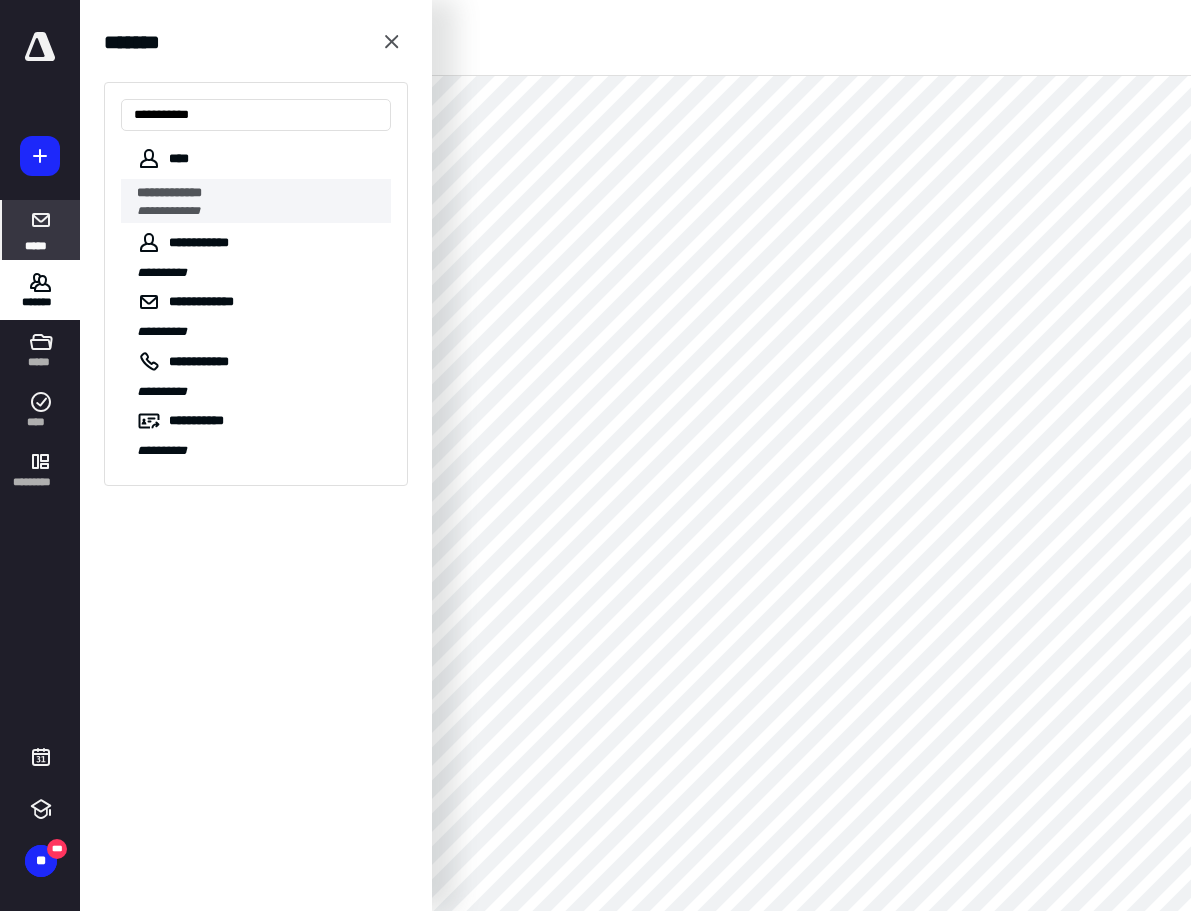 type on "**********" 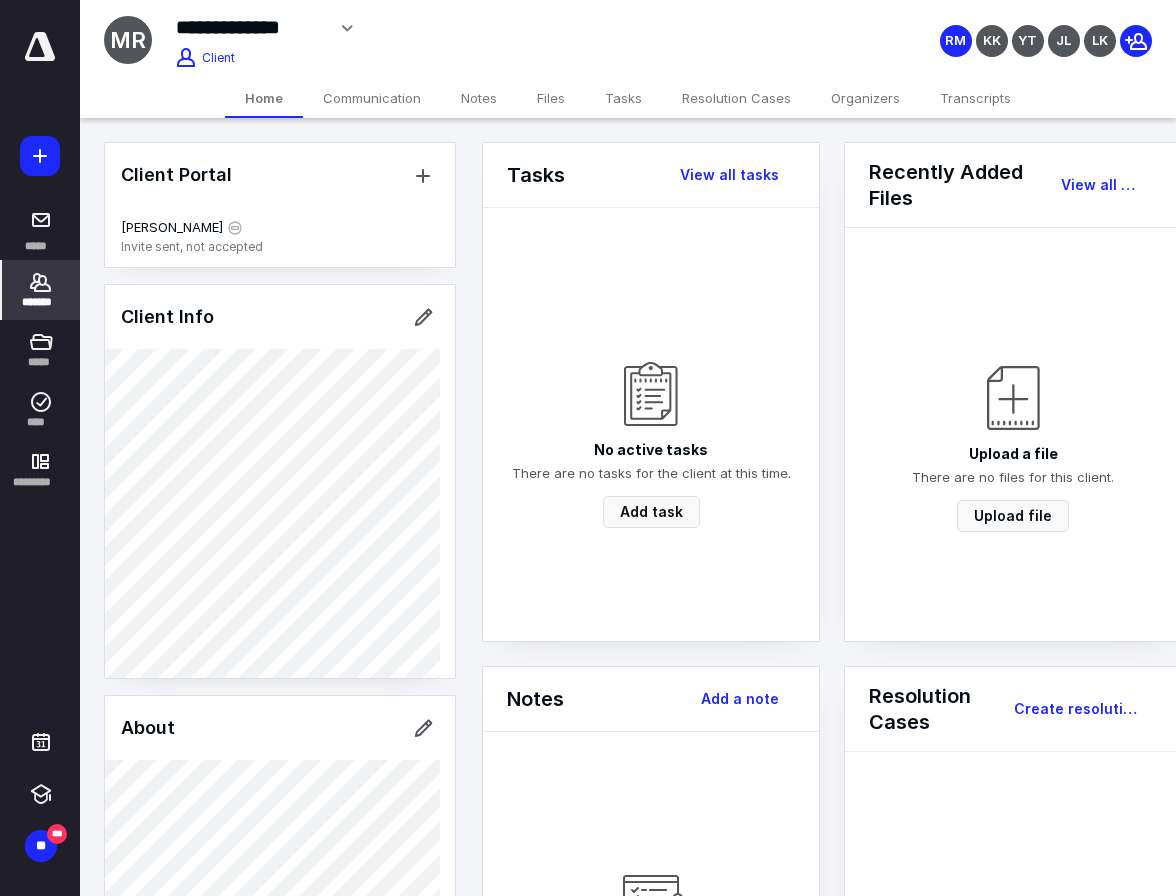 click on "Organizers" at bounding box center (865, 98) 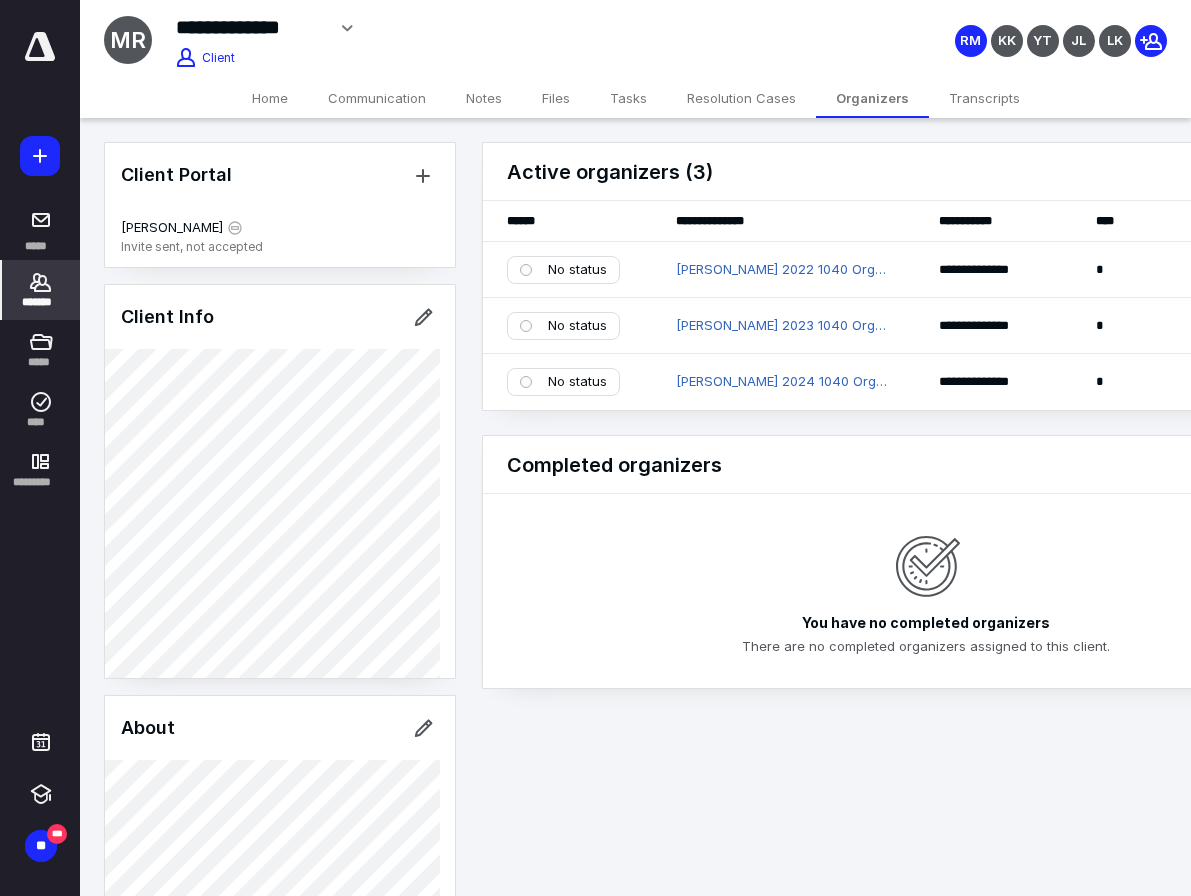 click on "*******" at bounding box center [41, 302] 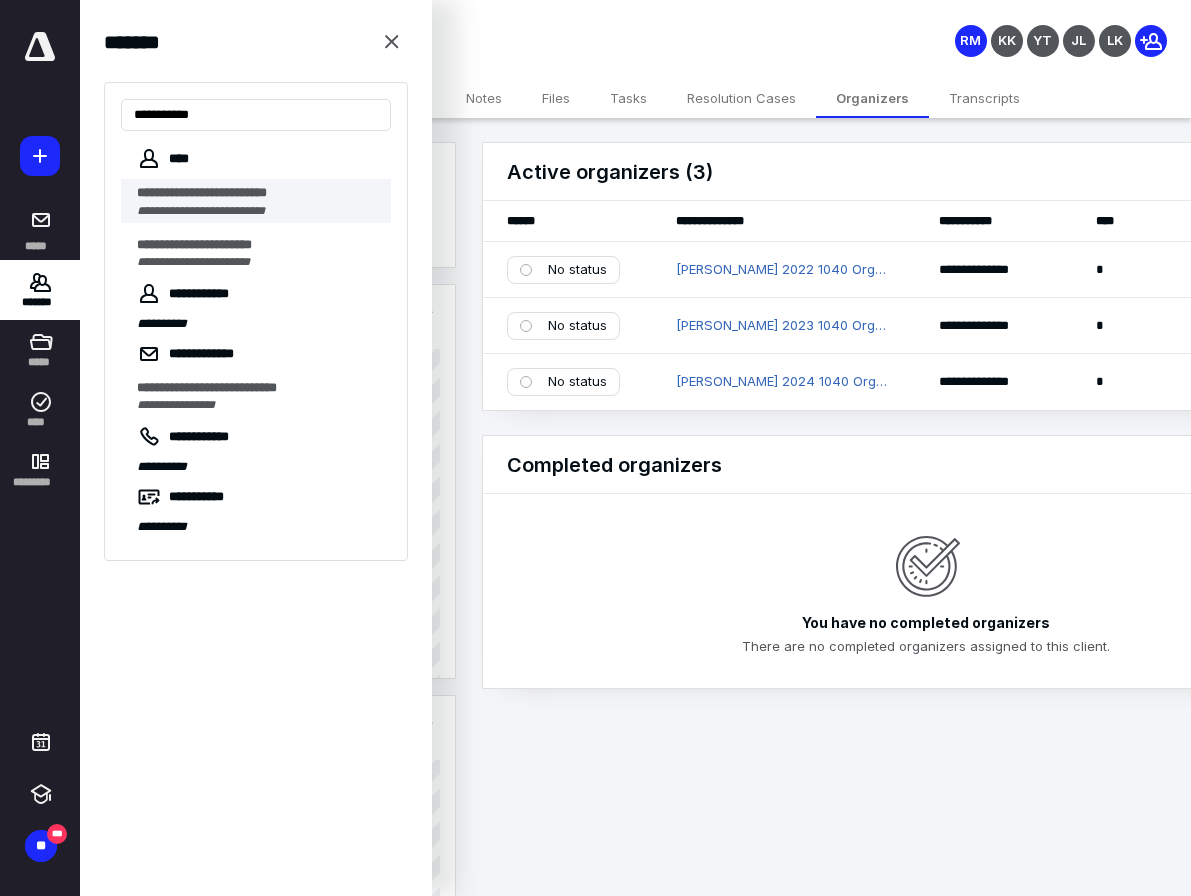 type on "**********" 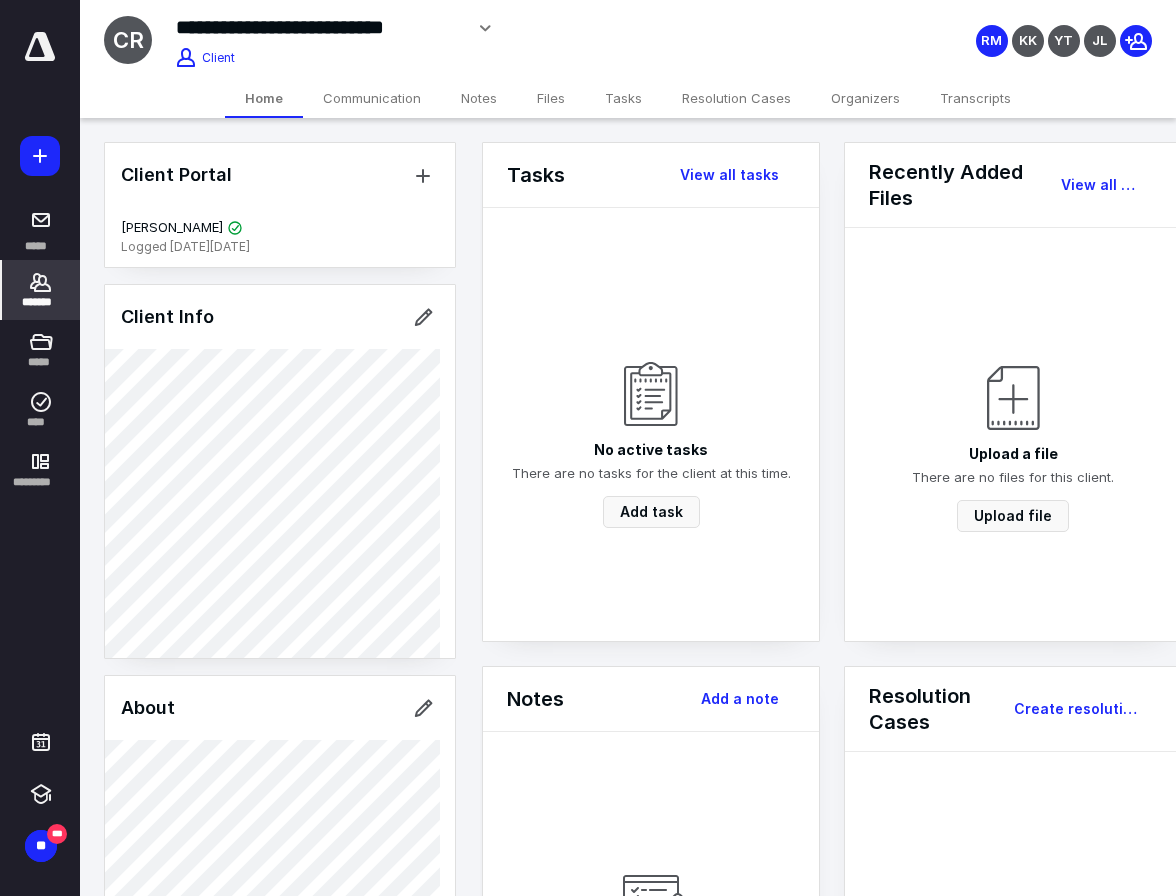 click on "Organizers" at bounding box center (865, 98) 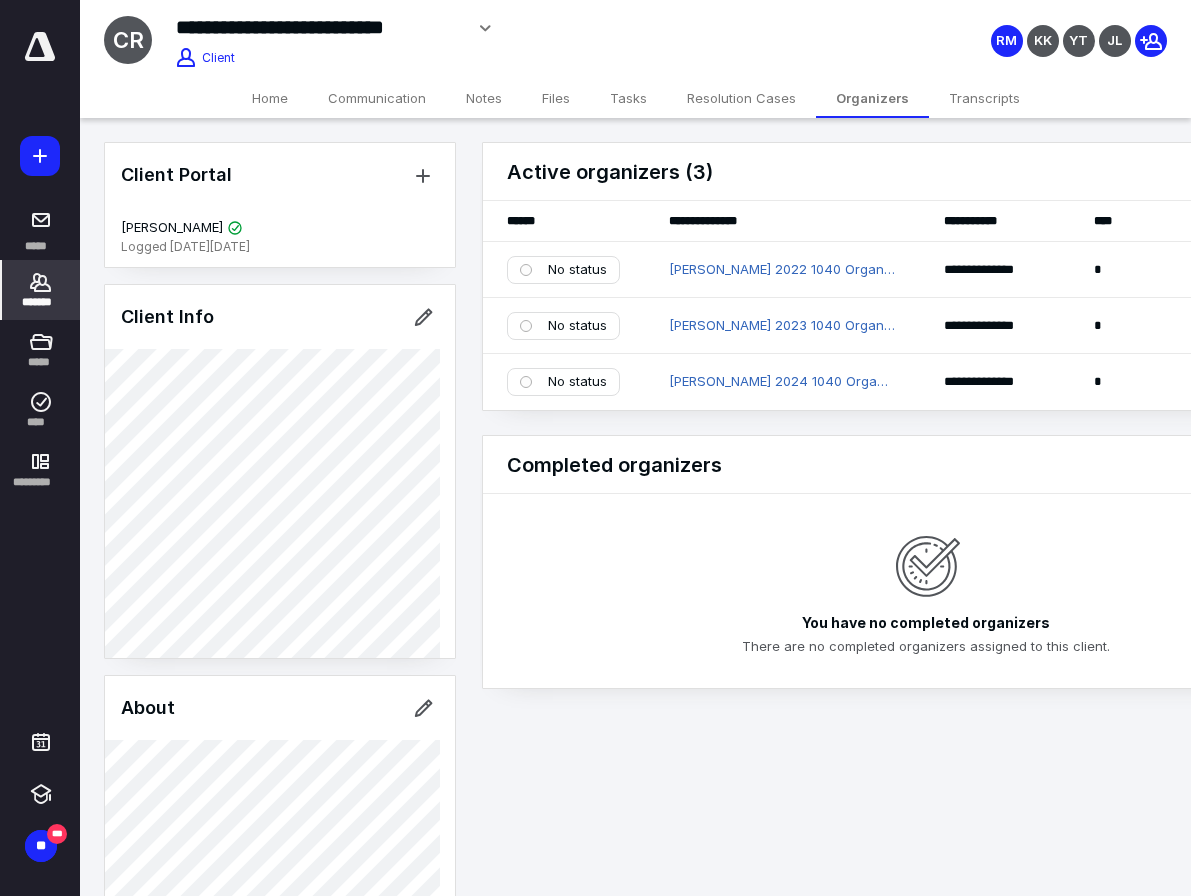 click on "*******" at bounding box center [41, 290] 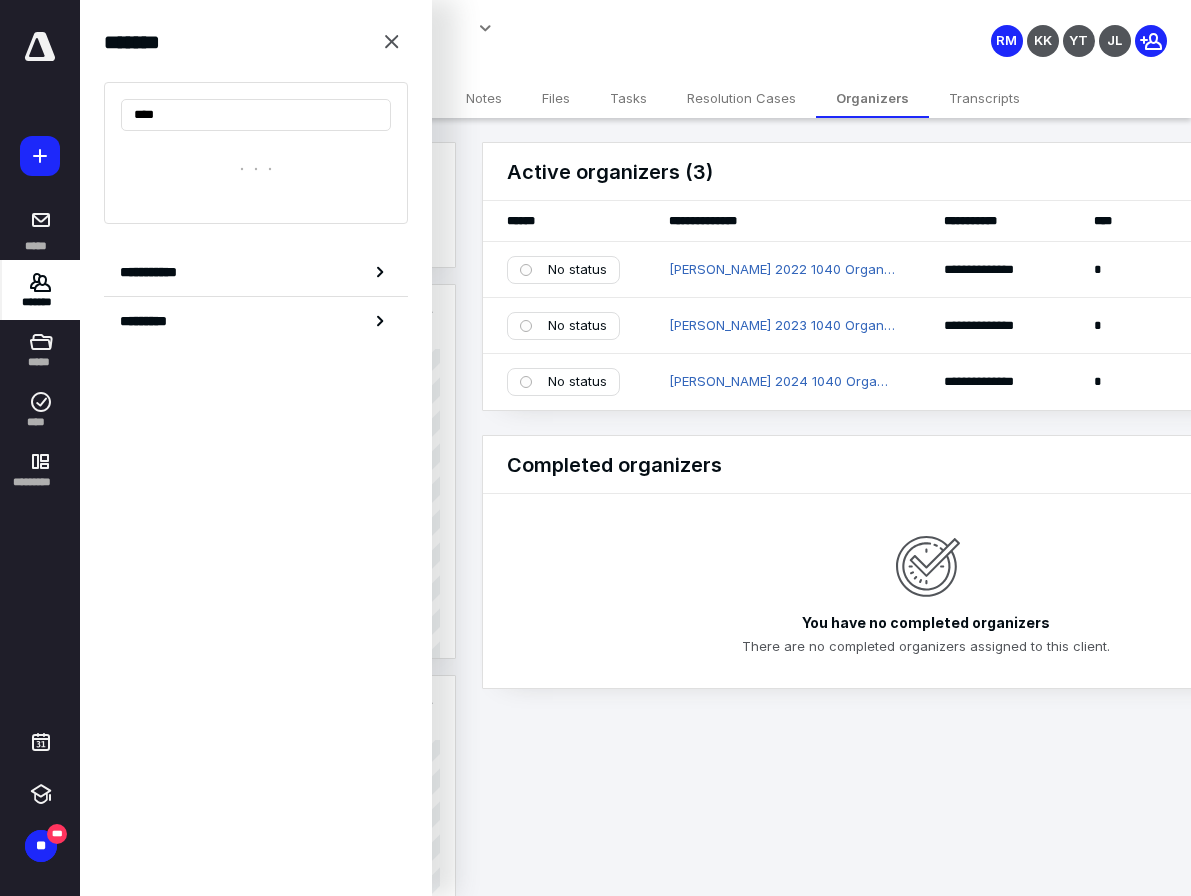 type on "*****" 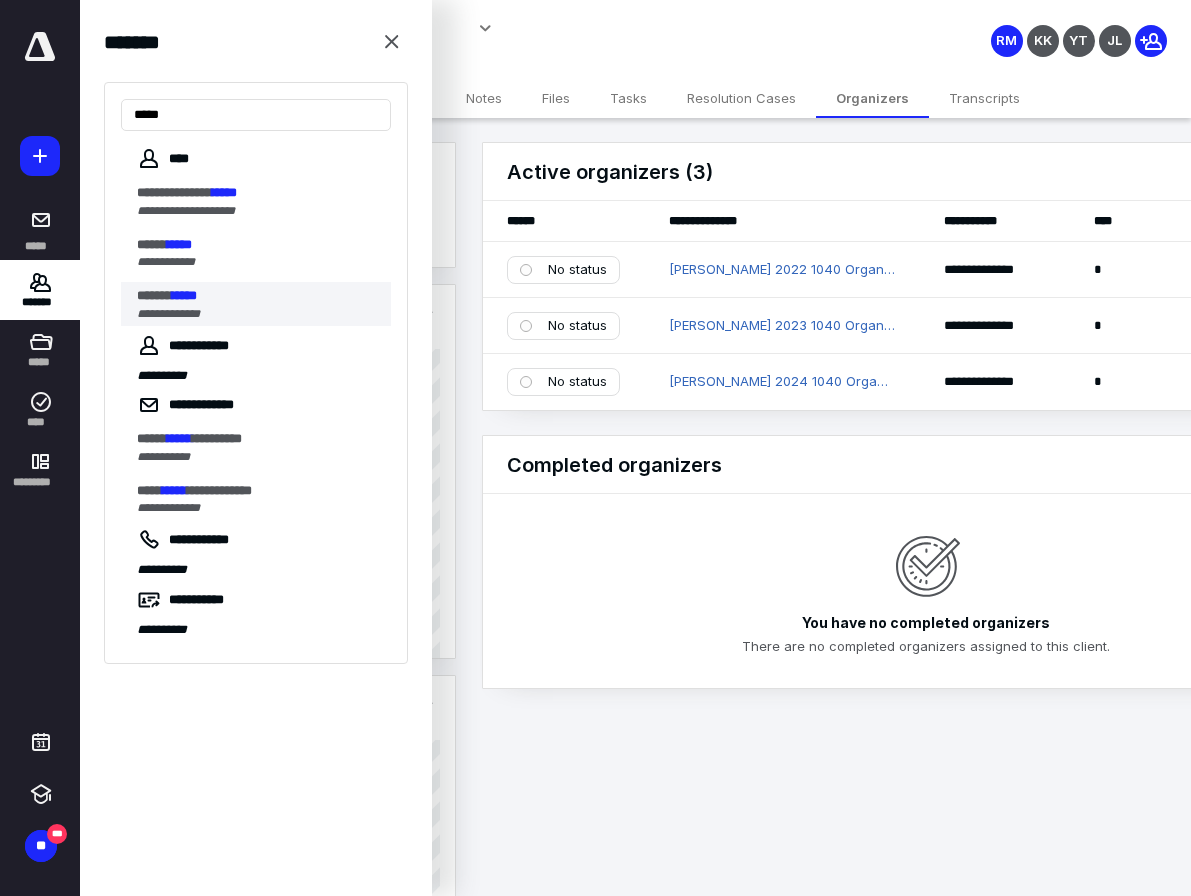 click on "**********" at bounding box center [258, 314] 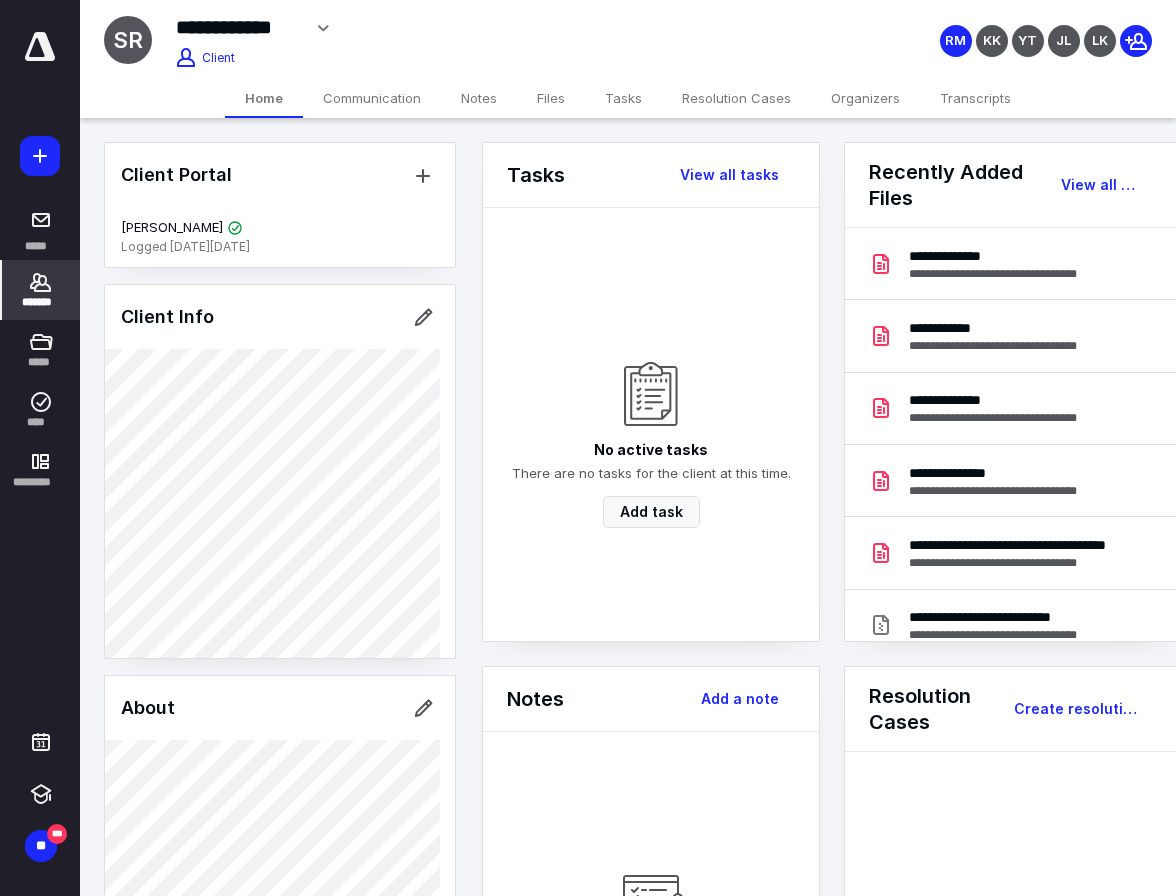 click on "Organizers" at bounding box center [865, 98] 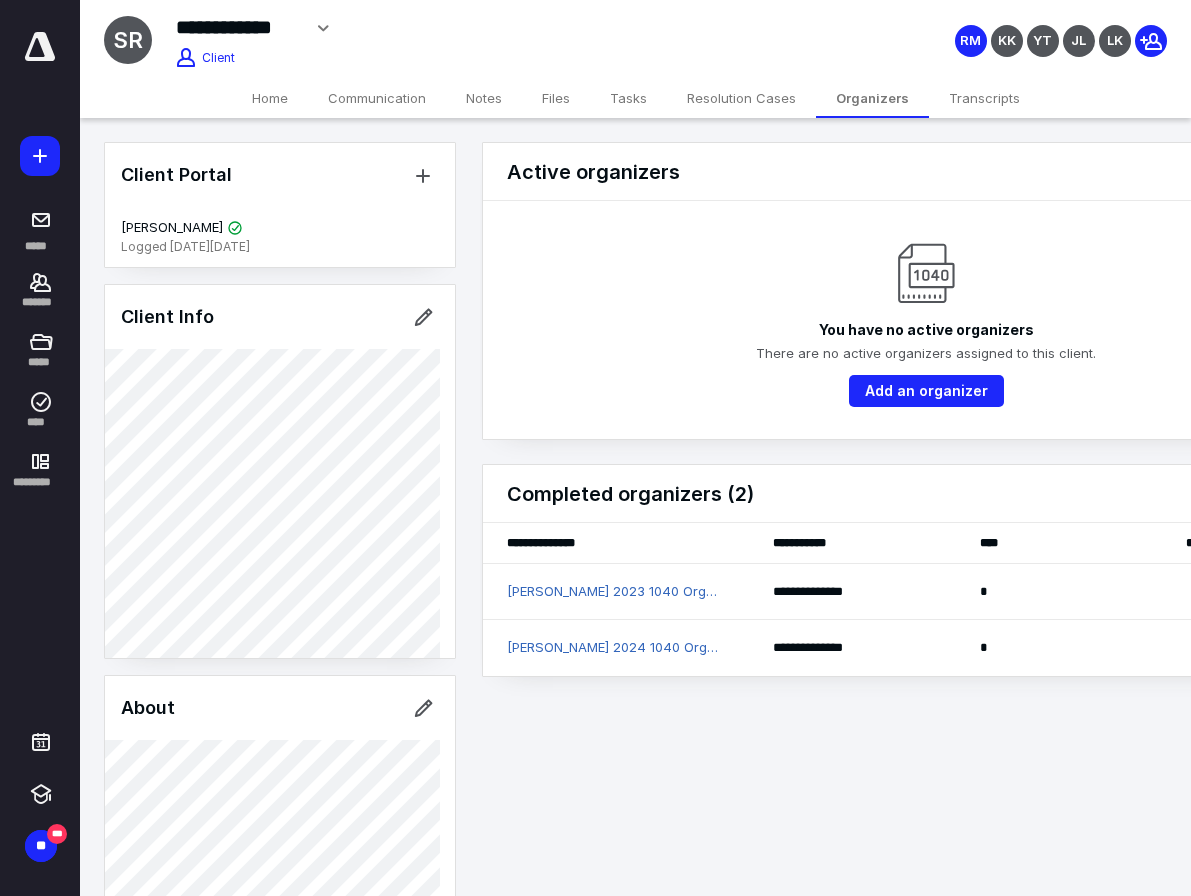 click on "Home" at bounding box center (270, 98) 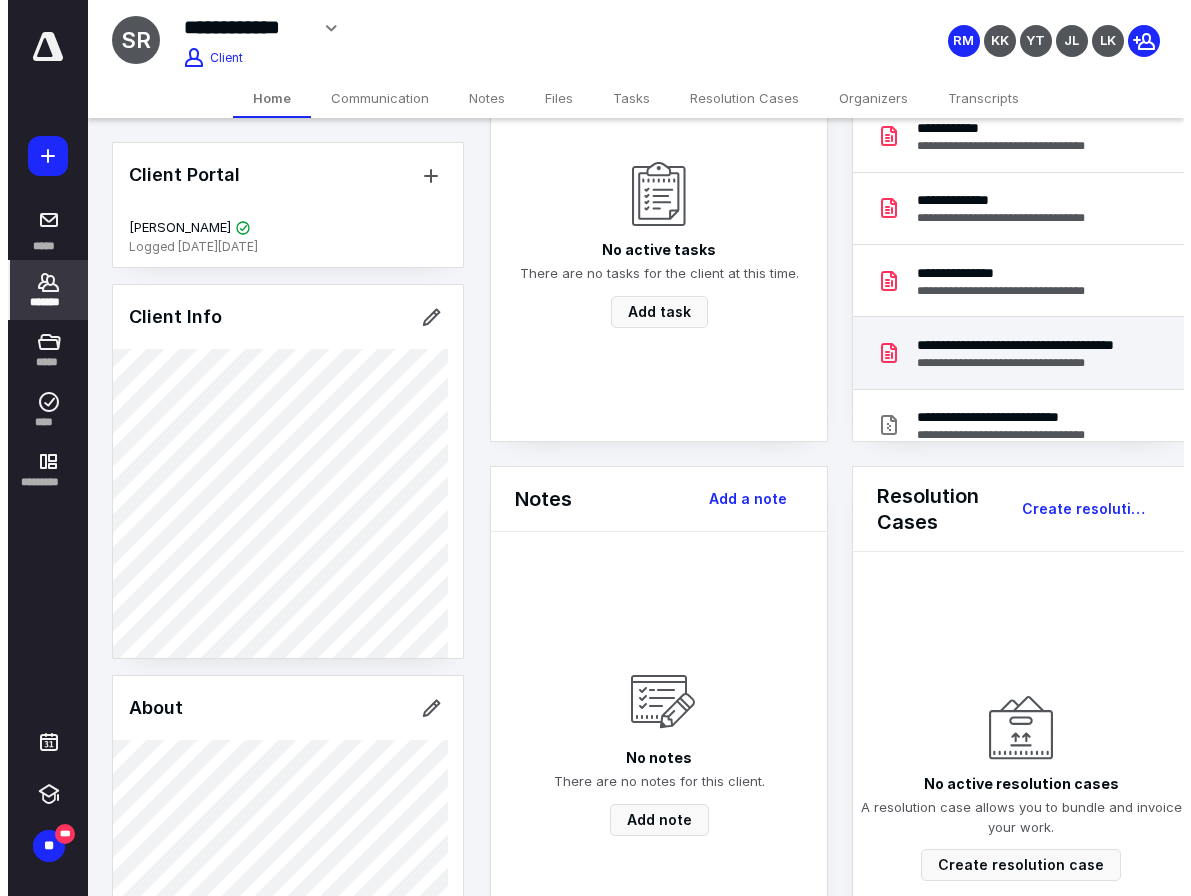 scroll, scrollTop: 0, scrollLeft: 0, axis: both 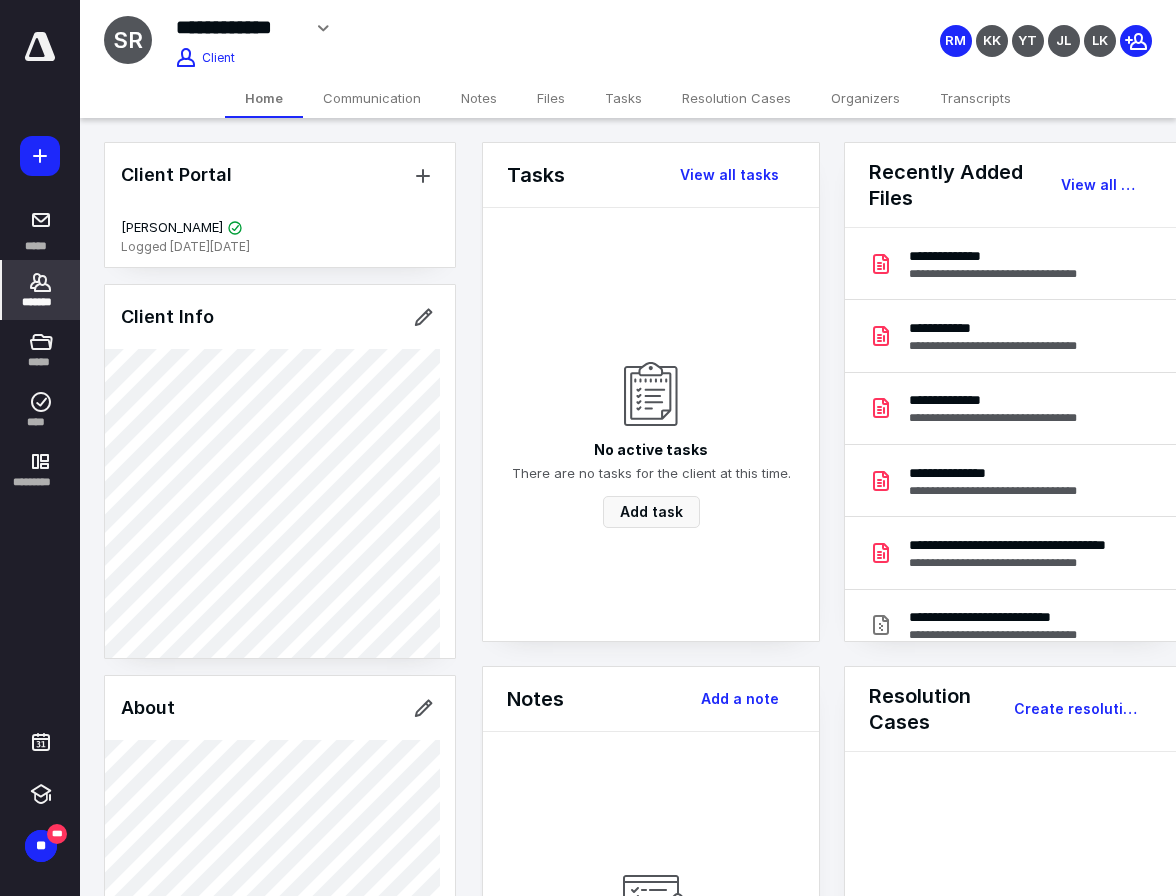 click on "*******" at bounding box center (41, 302) 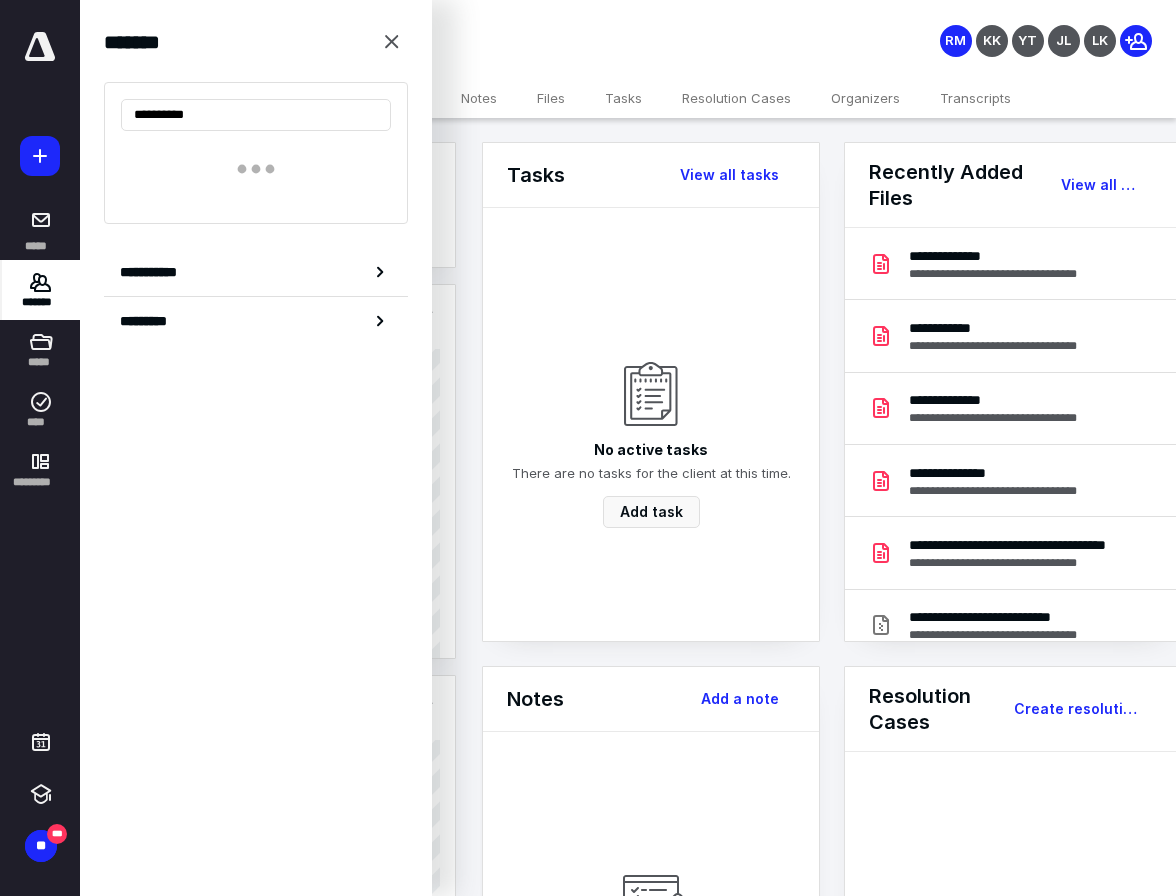 type on "**********" 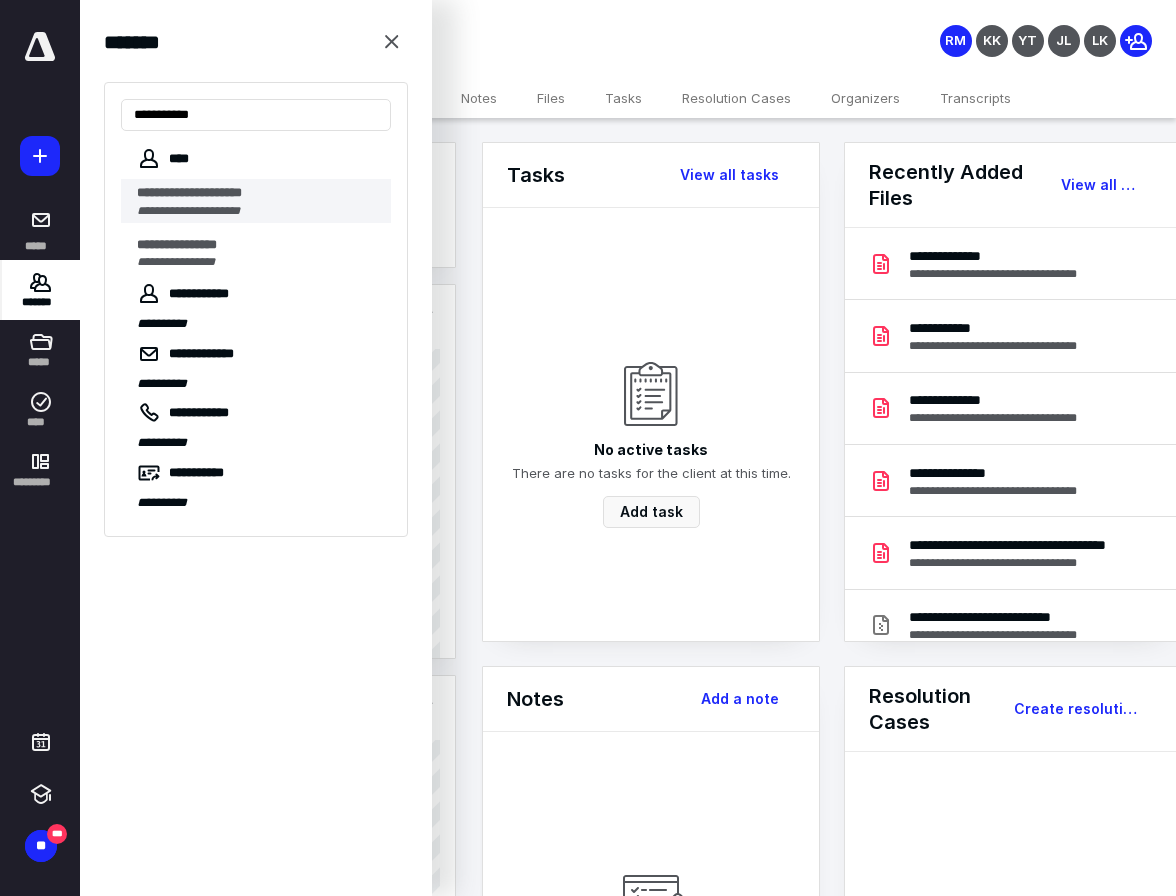 click on "**********" at bounding box center [188, 211] 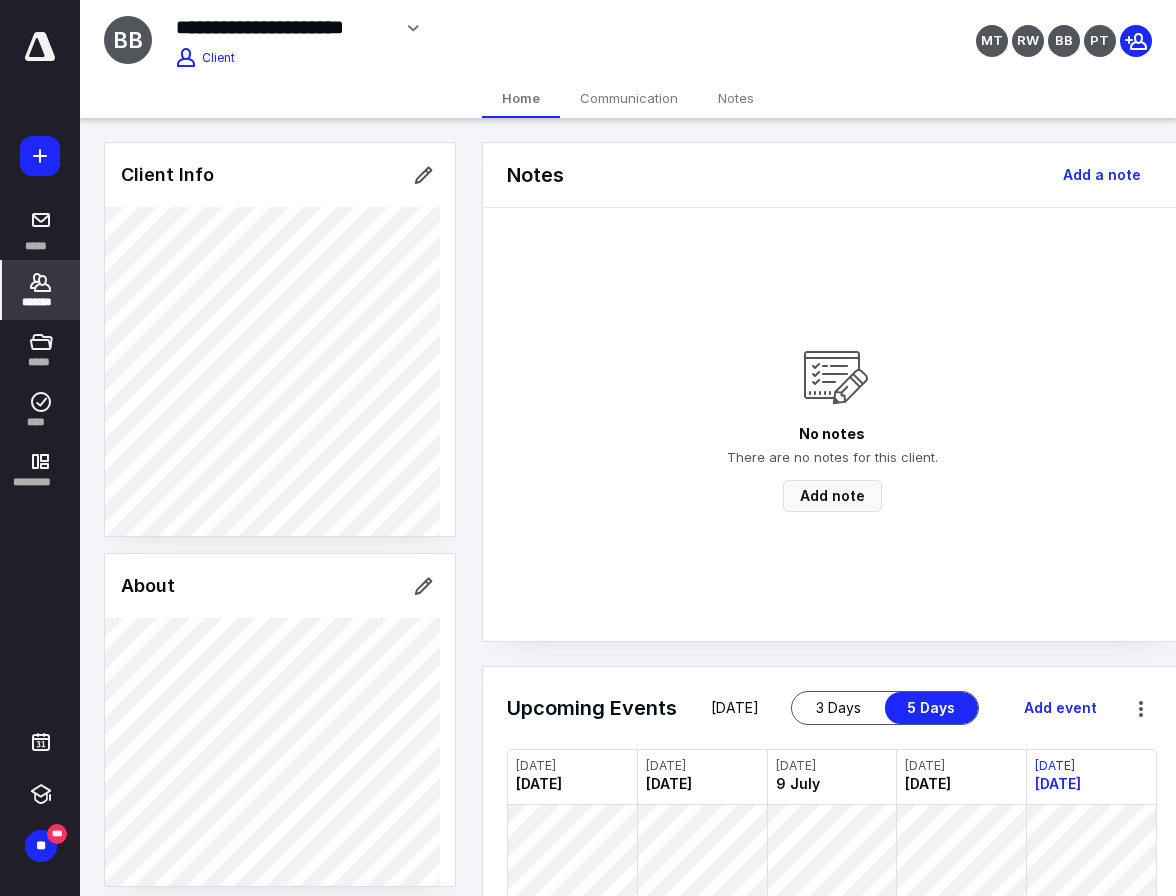 click on "*******" at bounding box center [41, 302] 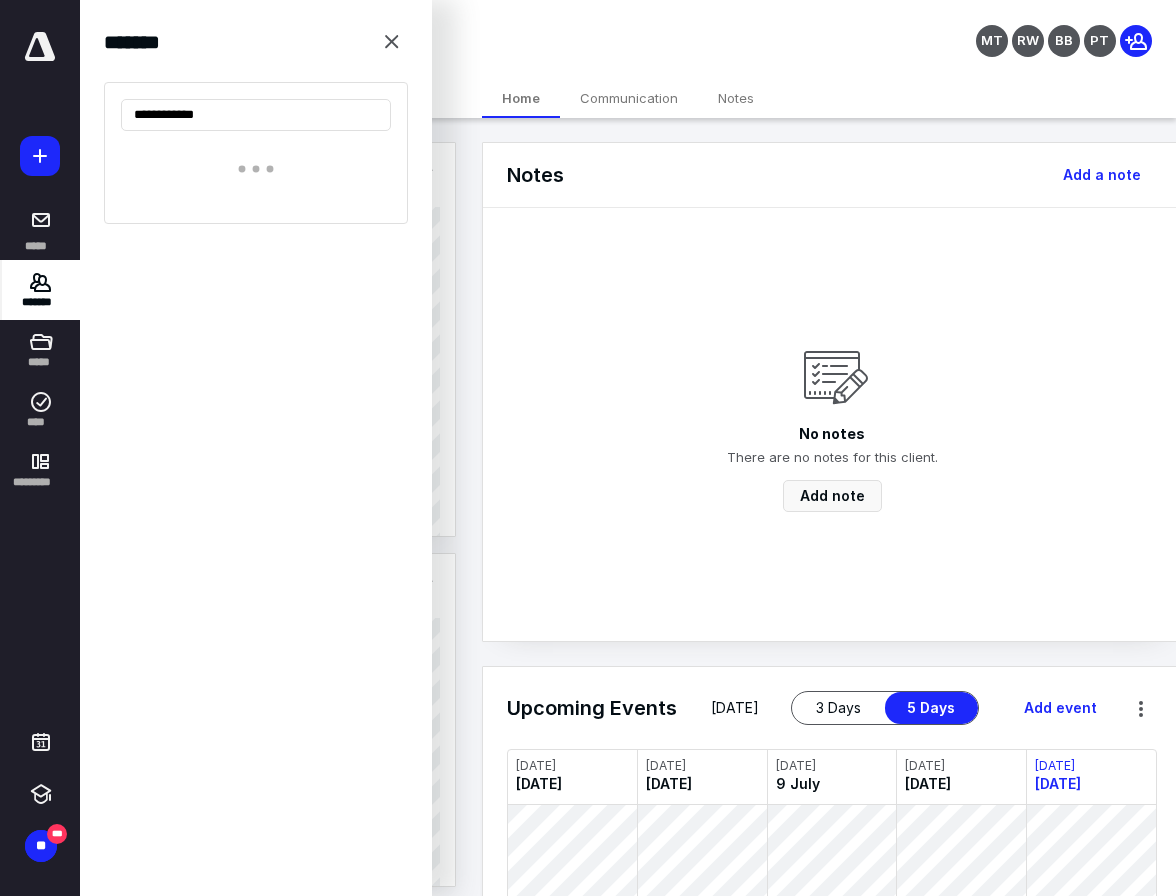 type on "**********" 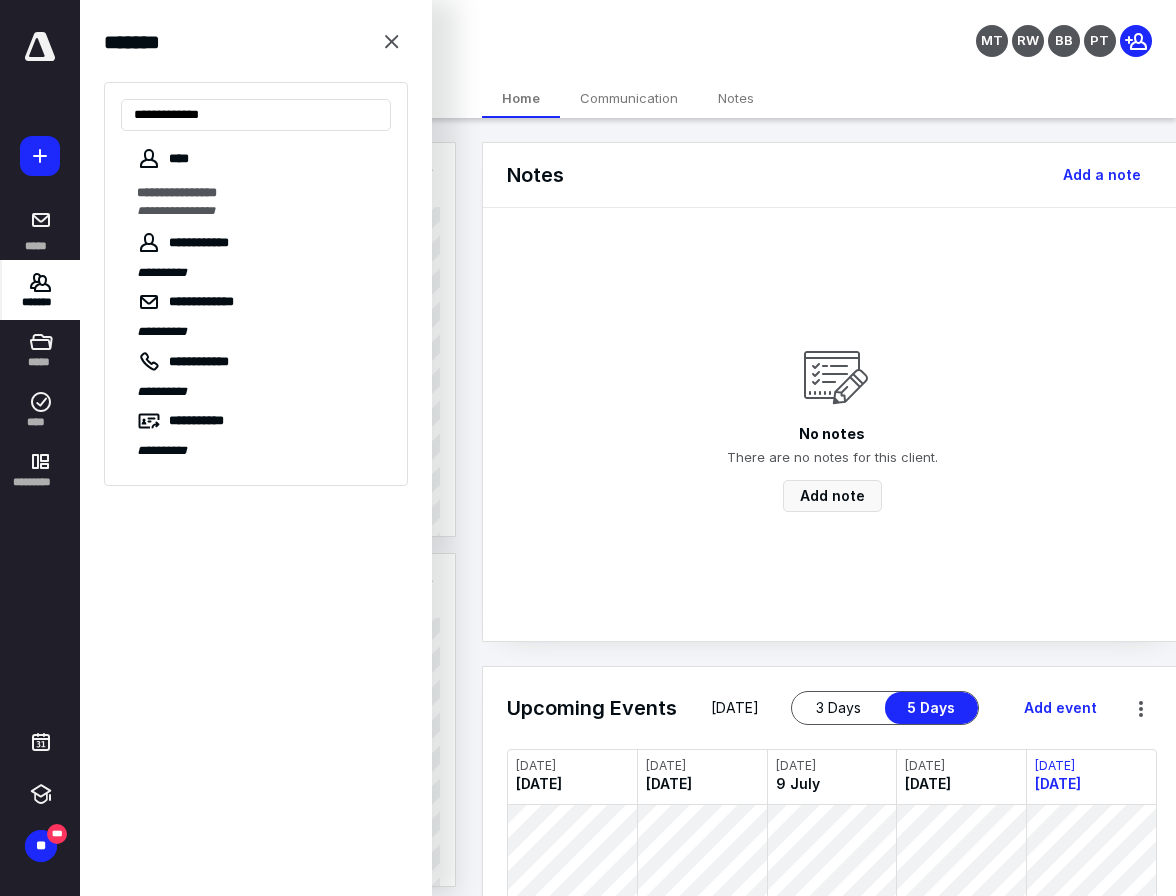 click on "**********" at bounding box center [258, 211] 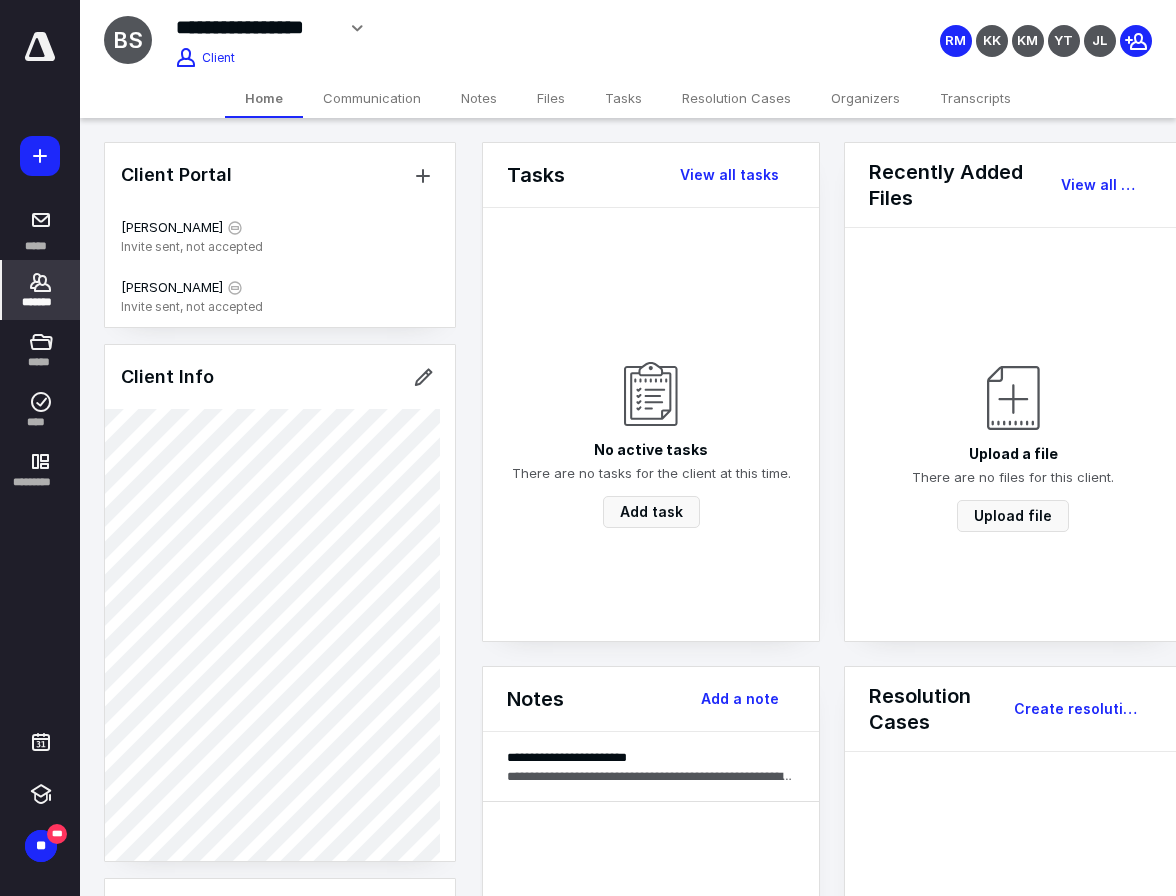click on "Organizers" at bounding box center (865, 98) 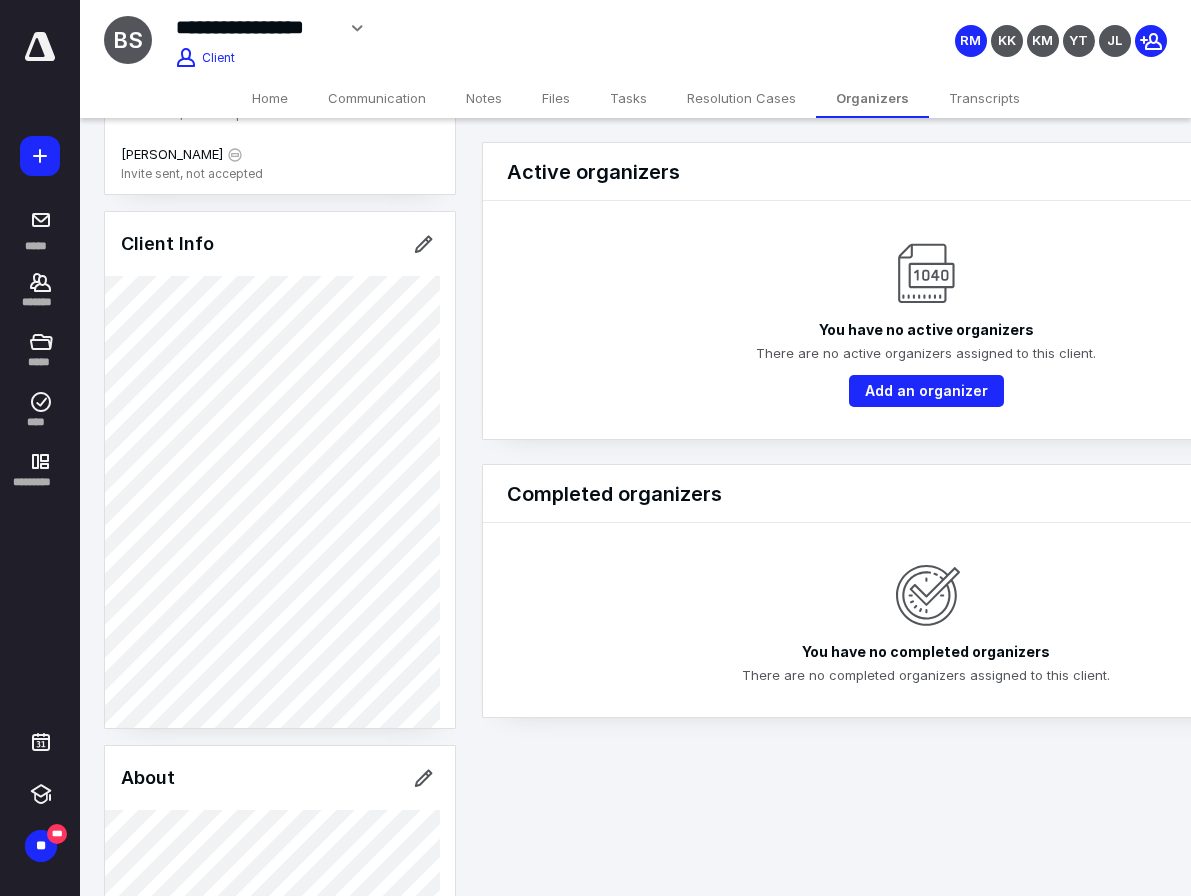 scroll, scrollTop: 0, scrollLeft: 0, axis: both 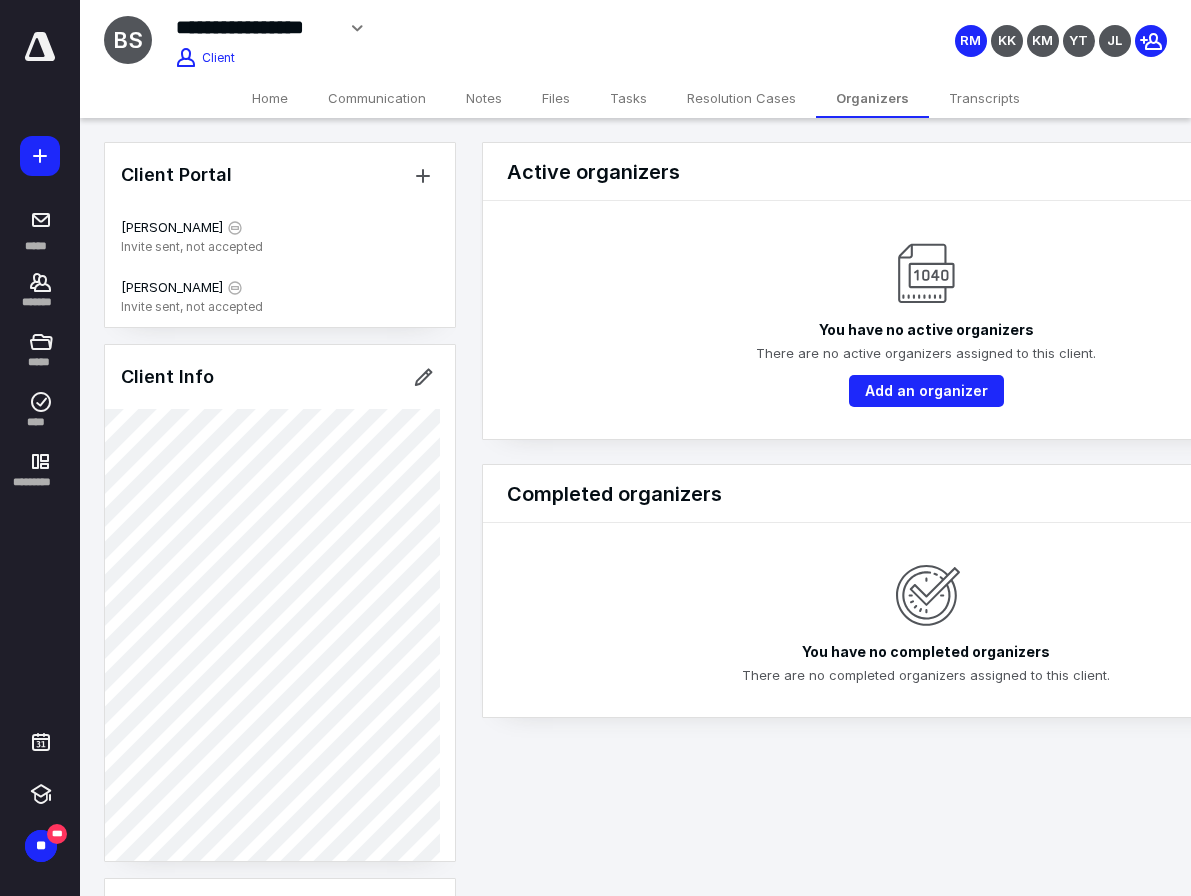 click on "There are no active organizers assigned to this client." at bounding box center (926, 352) 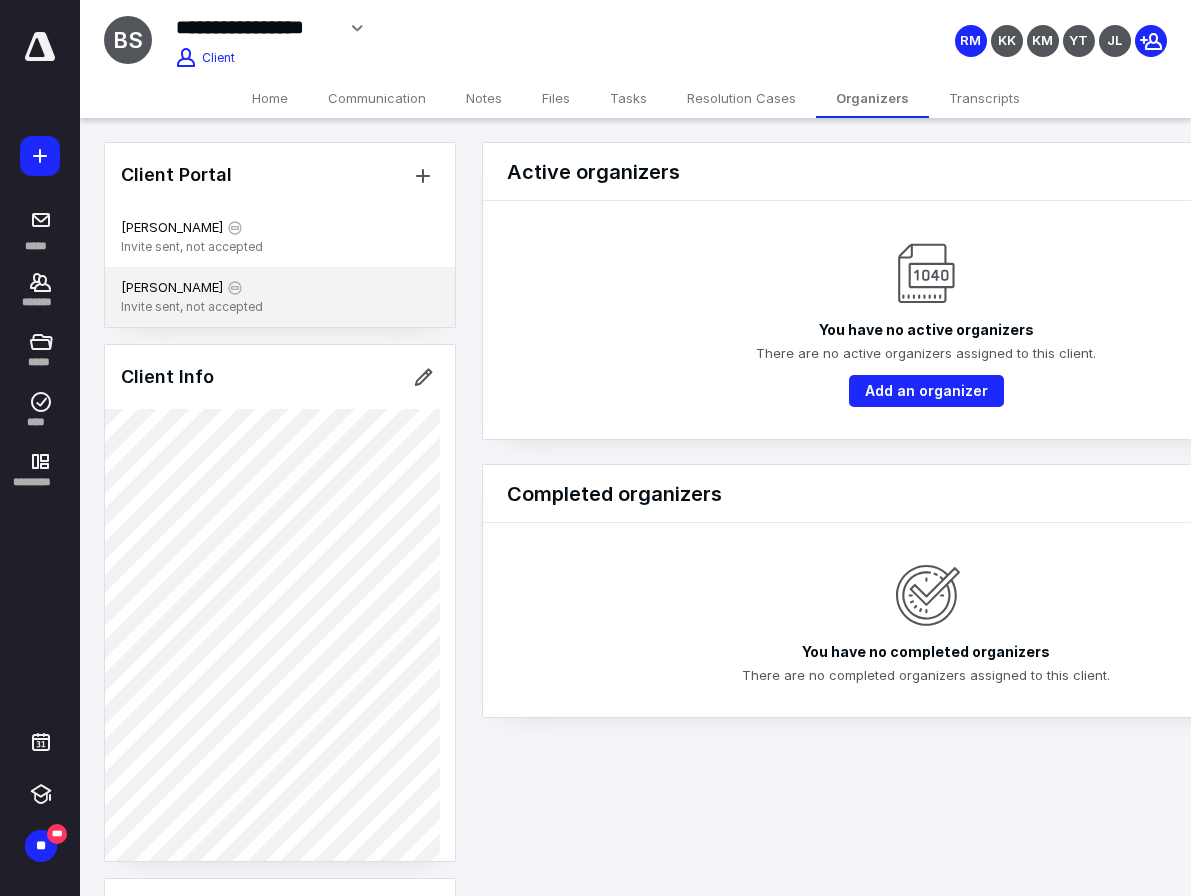 click on "[PERSON_NAME]" at bounding box center (172, 288) 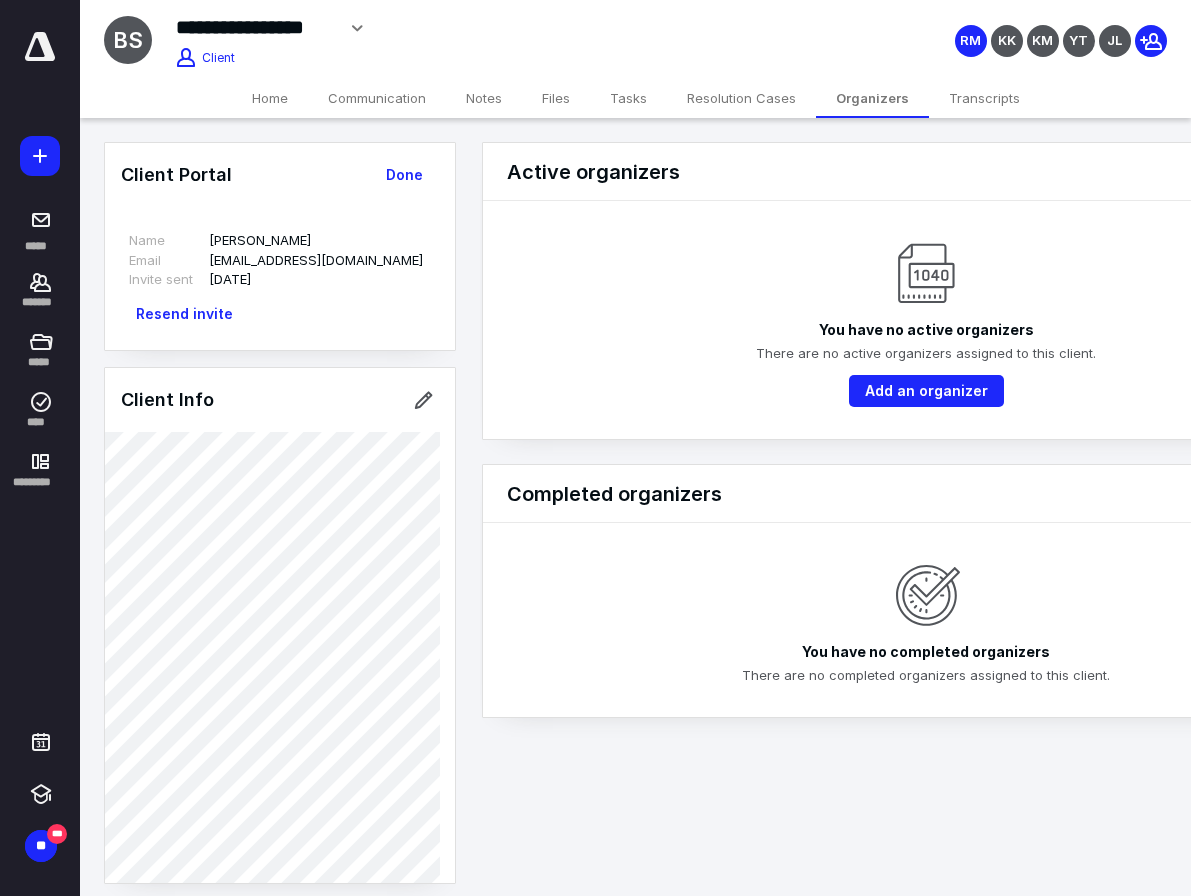 click on "You have no active organizers There are no active organizers assigned to this client. Add an organizer" at bounding box center (926, 320) 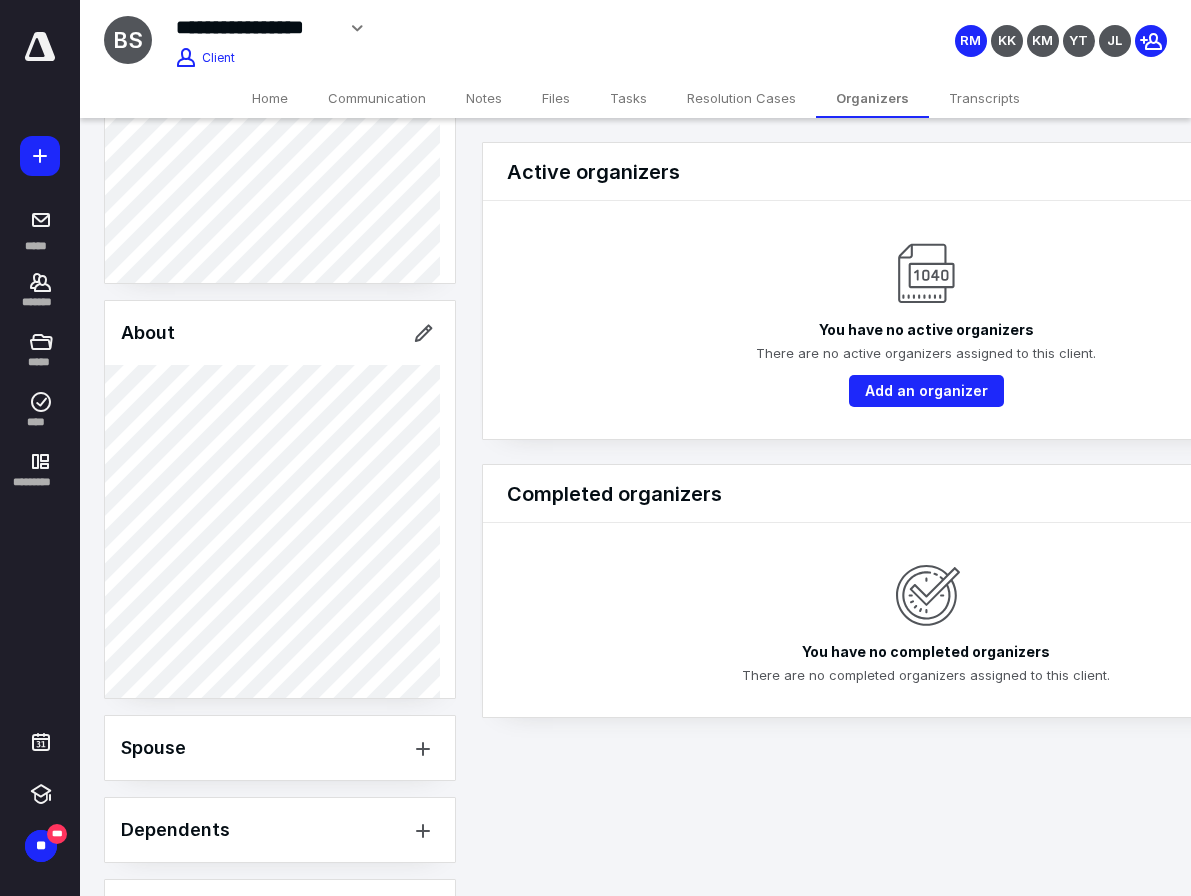 scroll, scrollTop: 0, scrollLeft: 0, axis: both 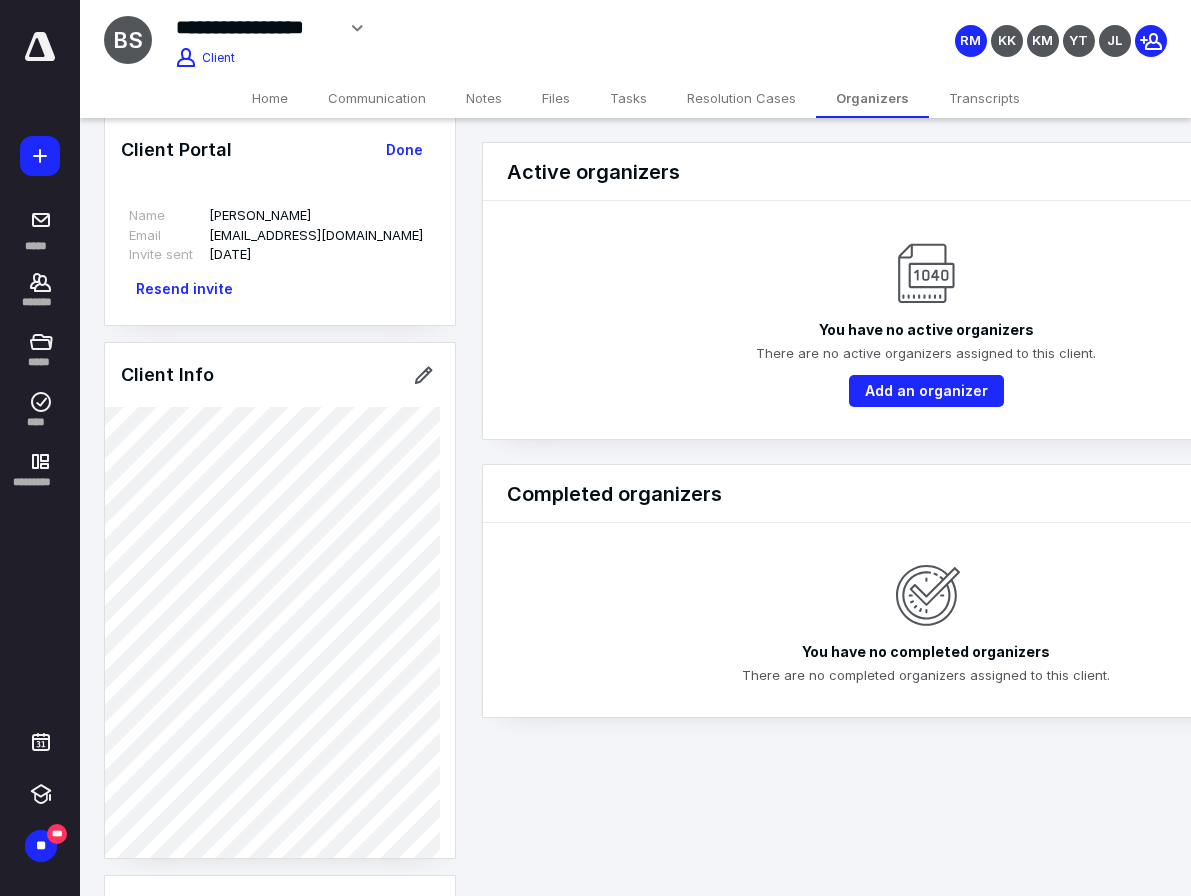click on "Client Portal Done Name [PERSON_NAME] Email [EMAIL_ADDRESS][DOMAIN_NAME] Invite sent [DATE] Resend invite Client Info About Spouse Dependents Important clients Tags Manage all tags" at bounding box center (280, 859) 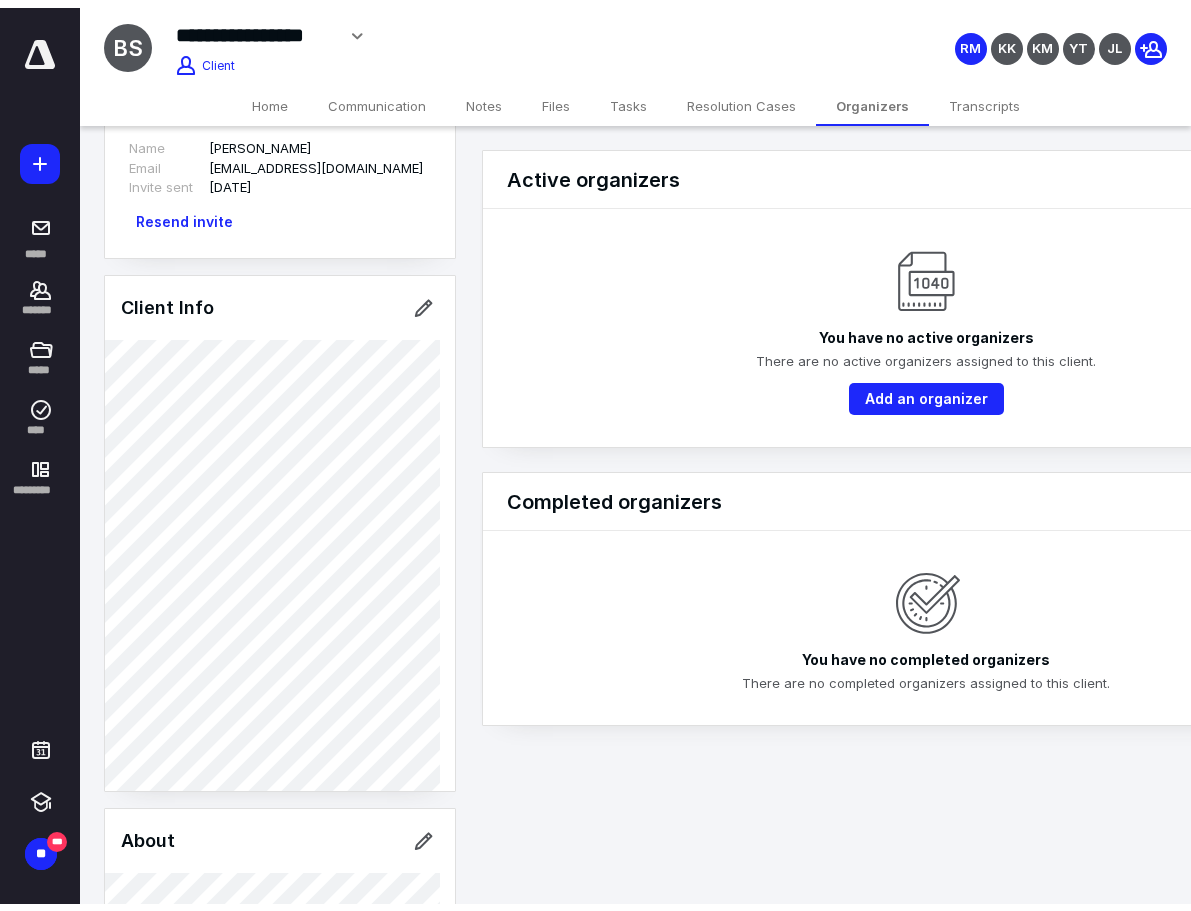 scroll, scrollTop: 0, scrollLeft: 0, axis: both 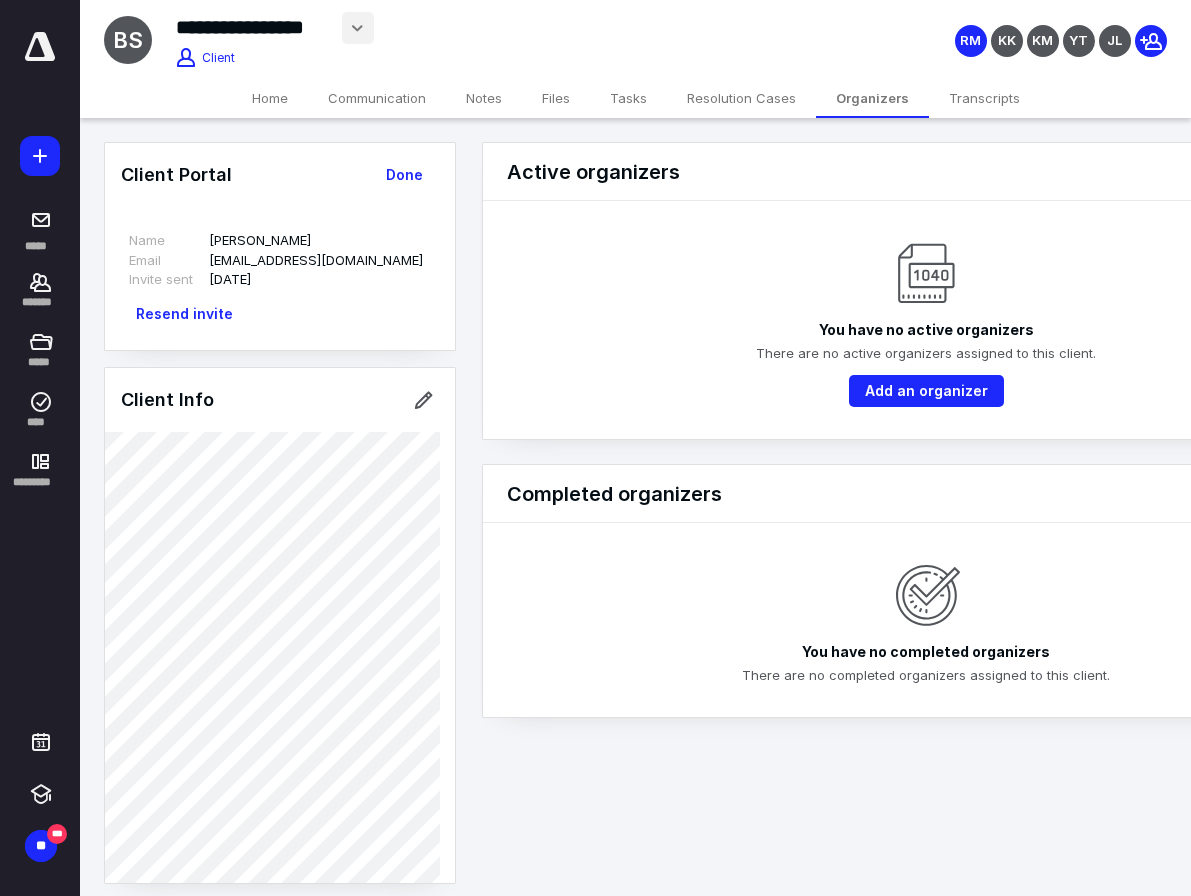 click at bounding box center [358, 28] 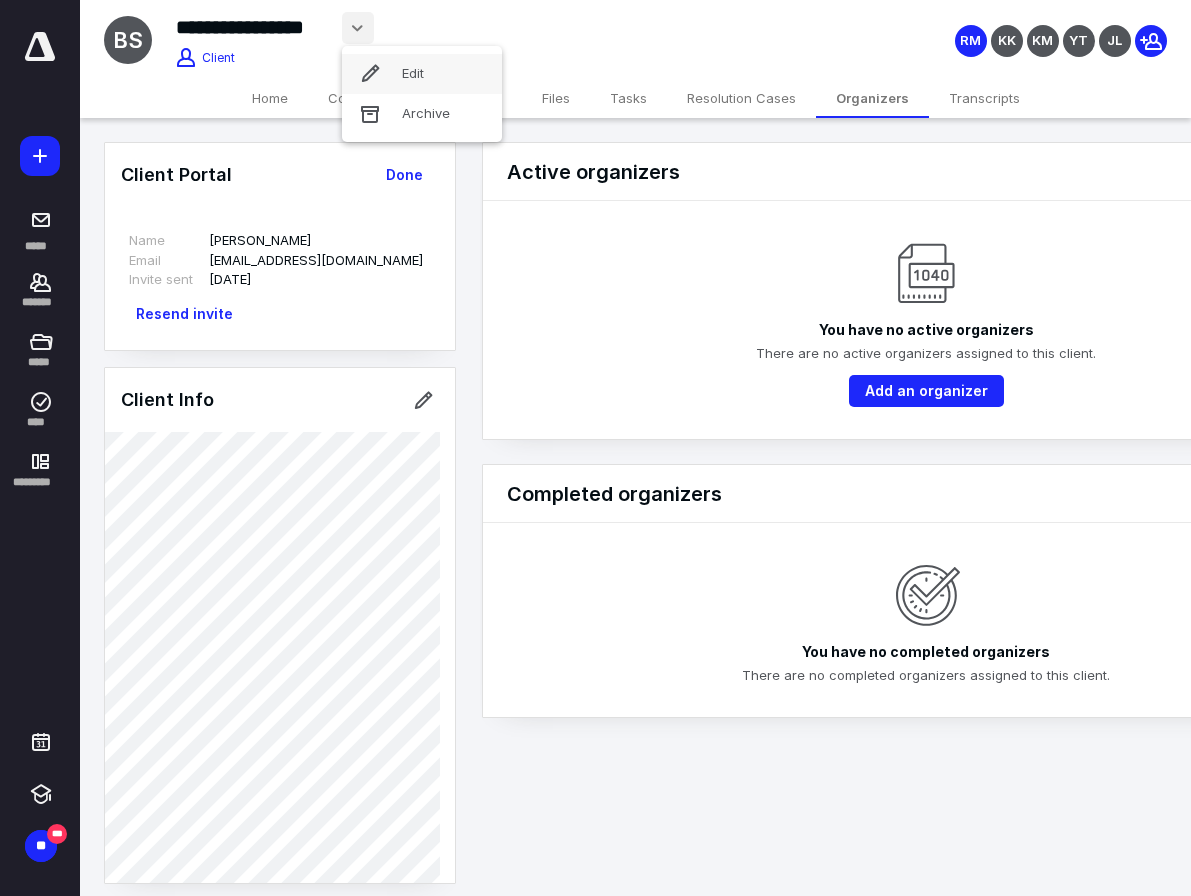 click on "Edit" at bounding box center [422, 74] 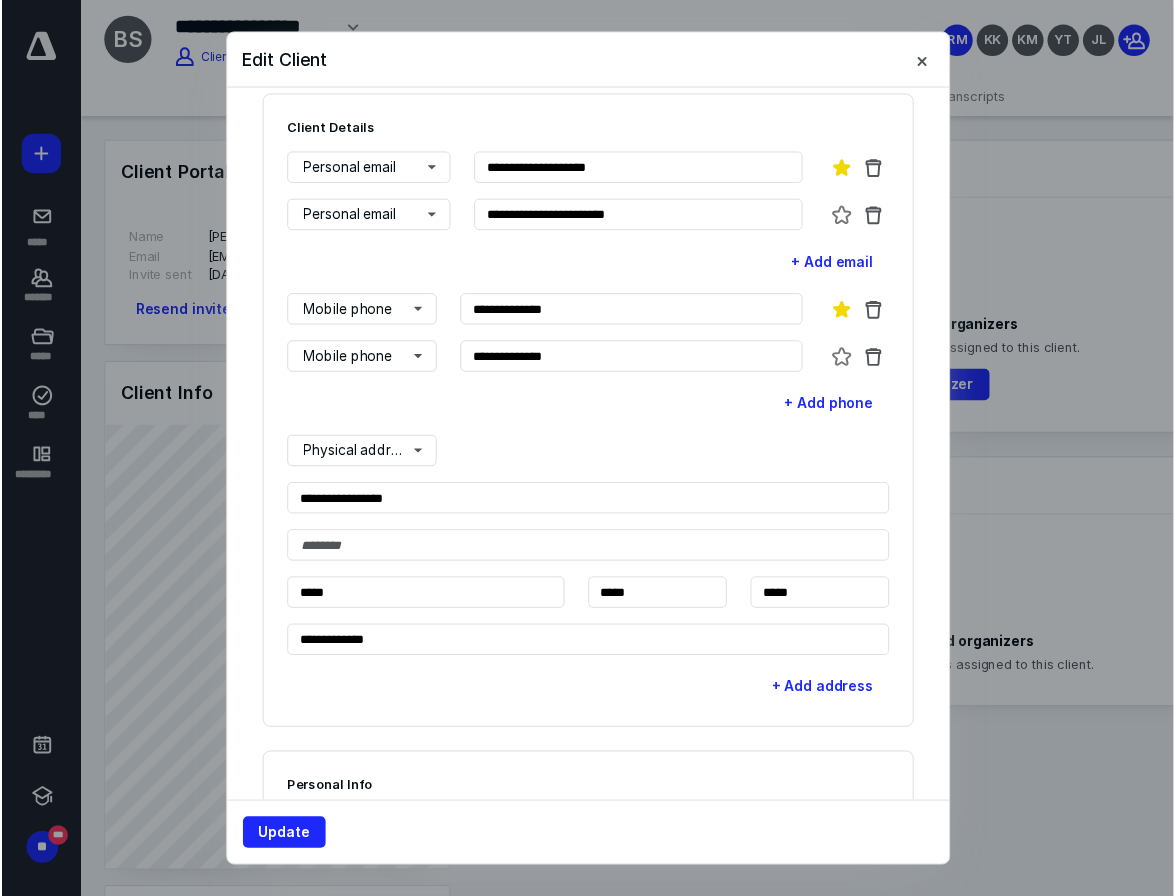 scroll, scrollTop: 84, scrollLeft: 0, axis: vertical 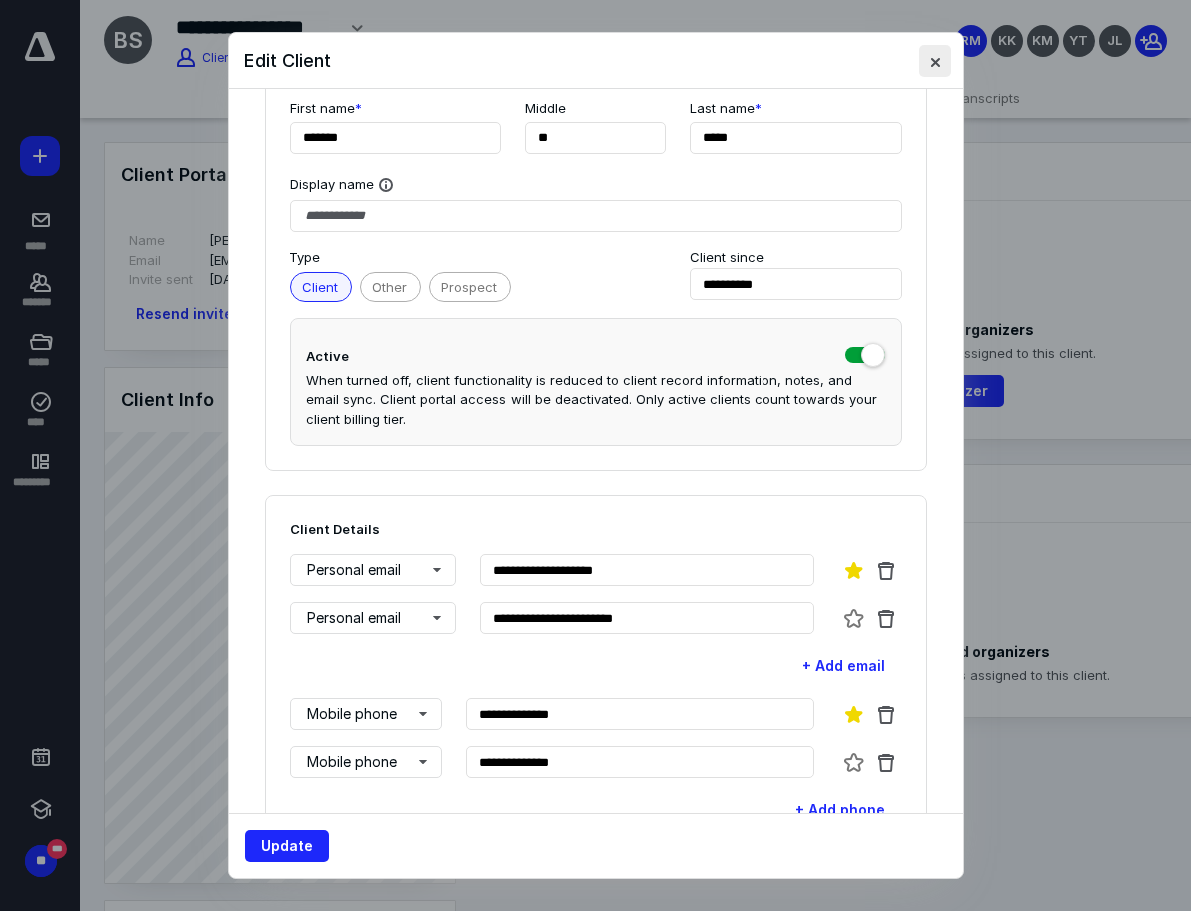 click at bounding box center [935, 61] 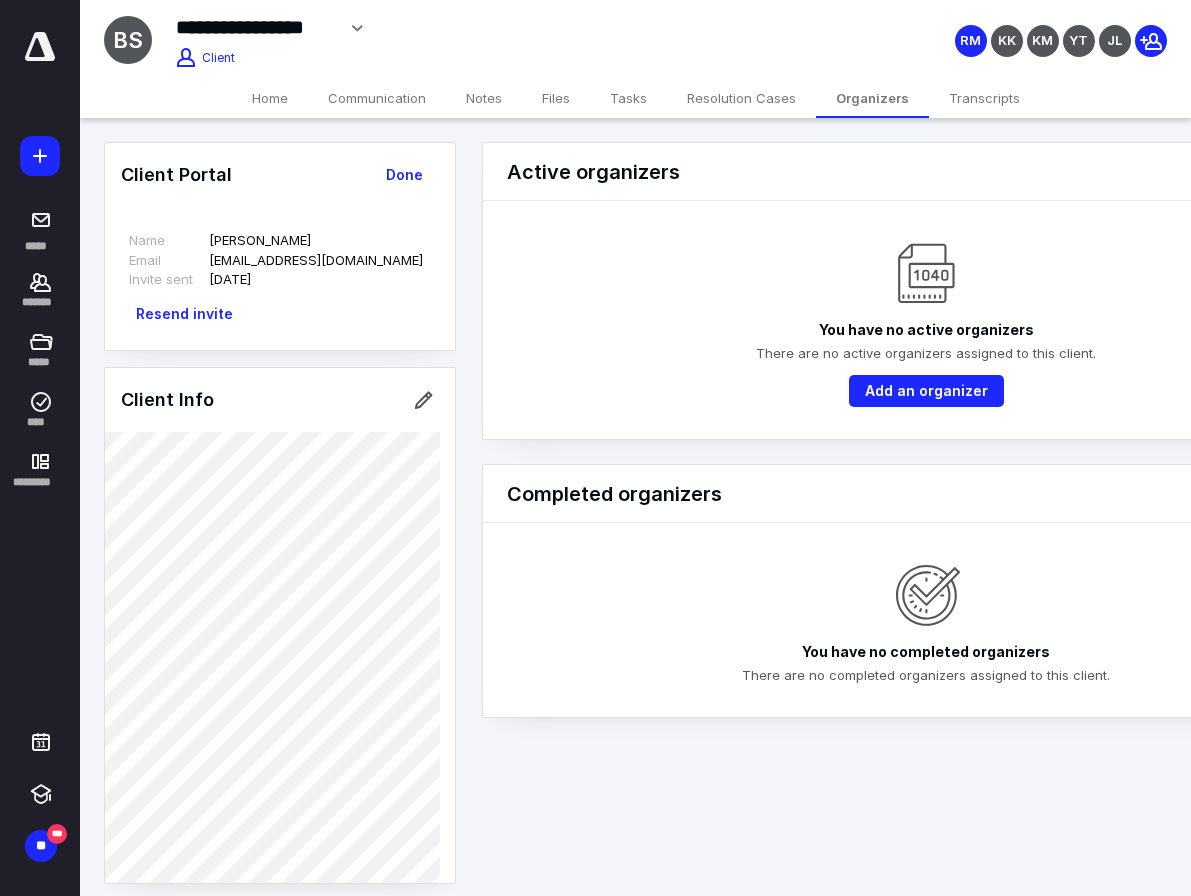 click on "Home" at bounding box center (270, 98) 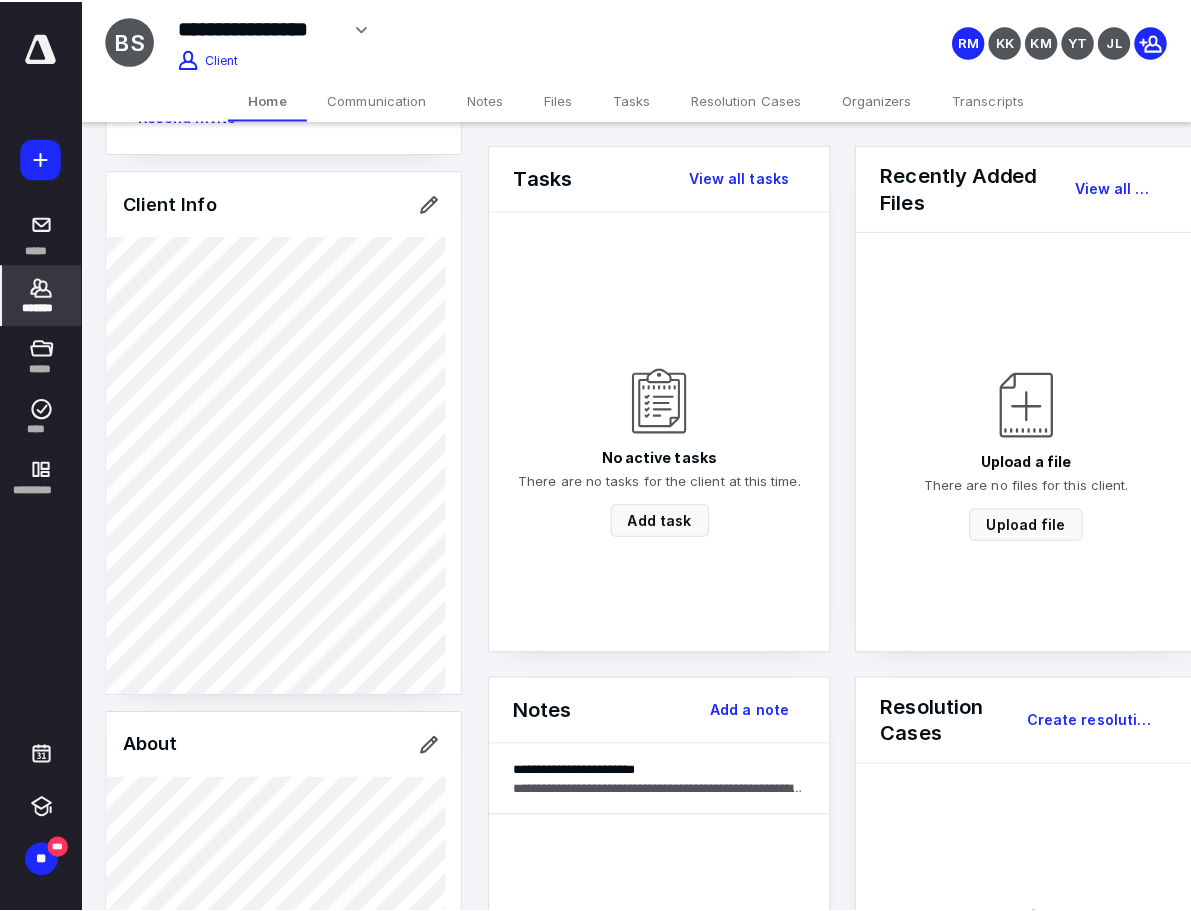 scroll, scrollTop: 0, scrollLeft: 0, axis: both 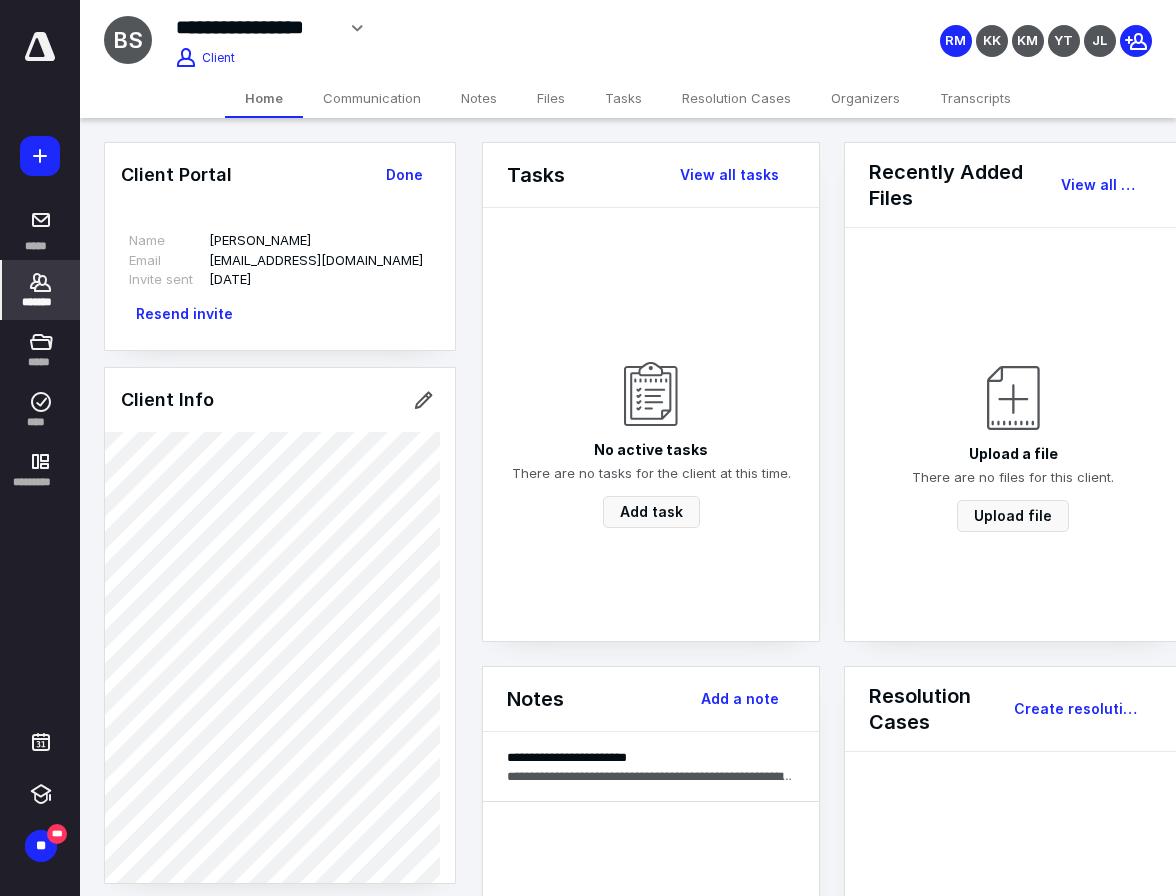click on "Communication" at bounding box center (372, 98) 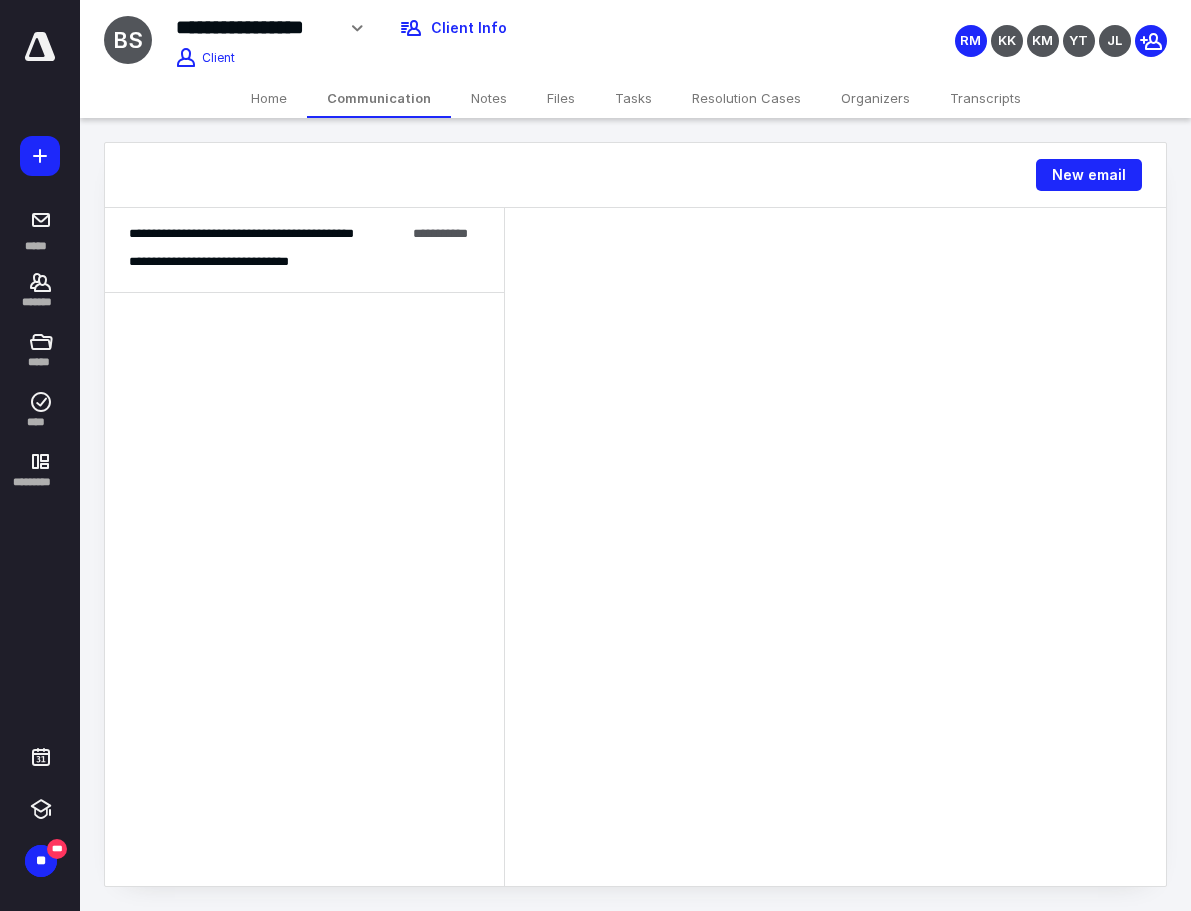 click on "**********" at bounding box center (219, 262) 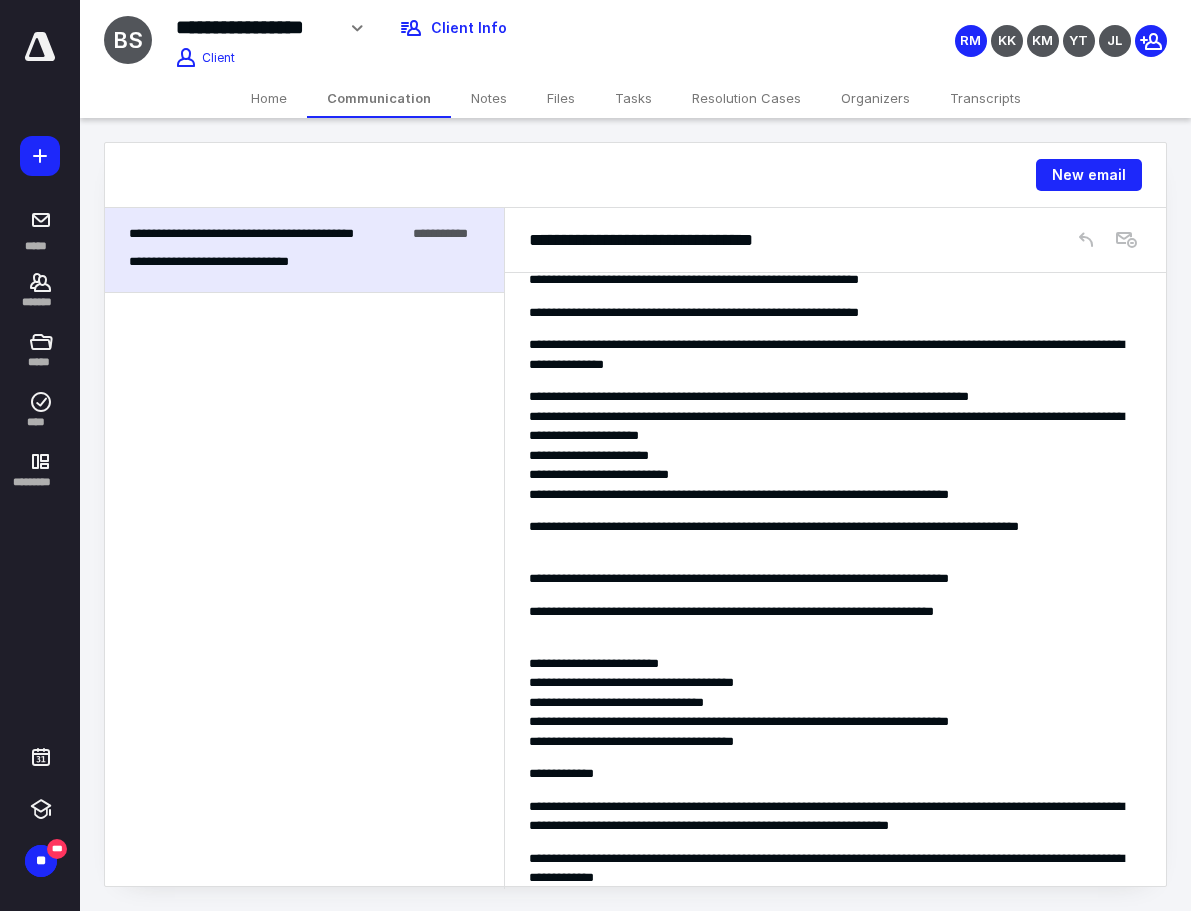 scroll, scrollTop: 0, scrollLeft: 0, axis: both 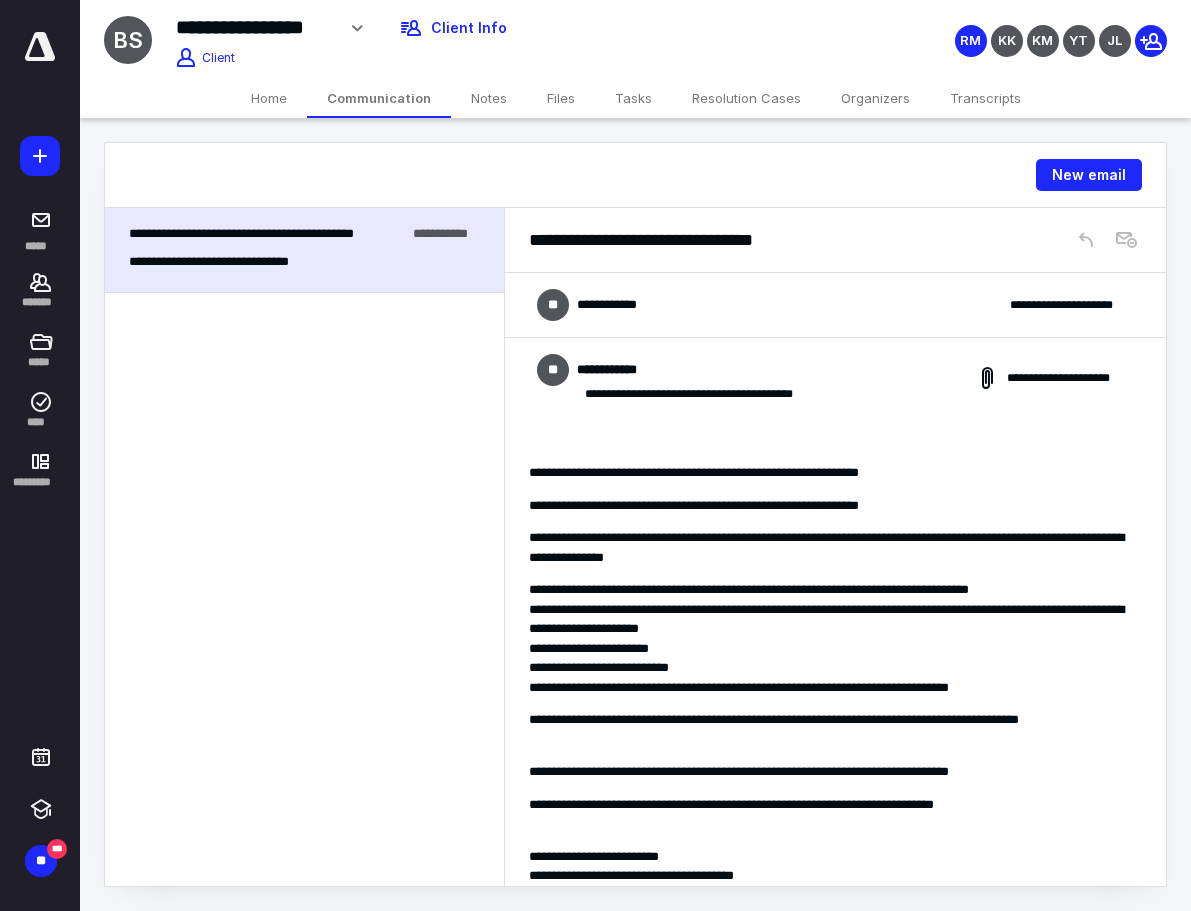 click on "**********" at bounding box center (835, 305) 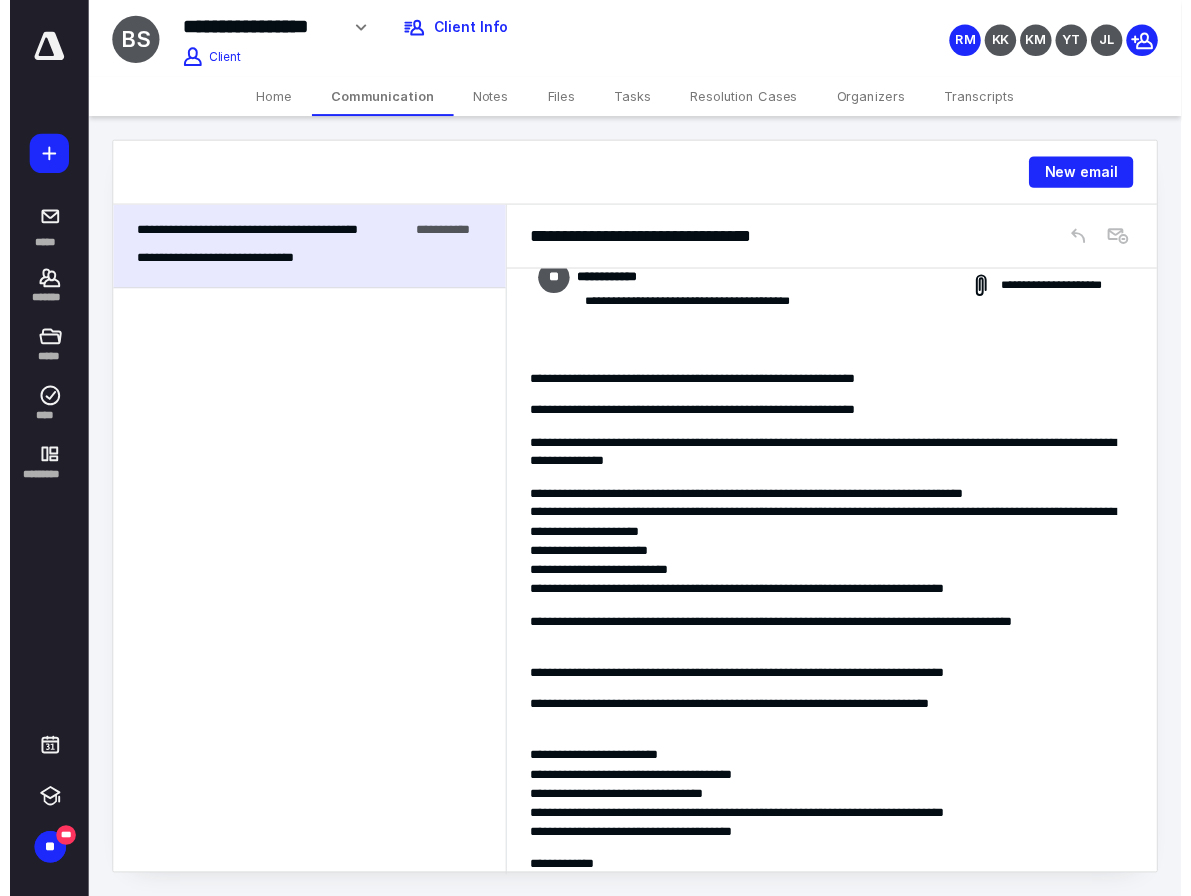 scroll, scrollTop: 200, scrollLeft: 0, axis: vertical 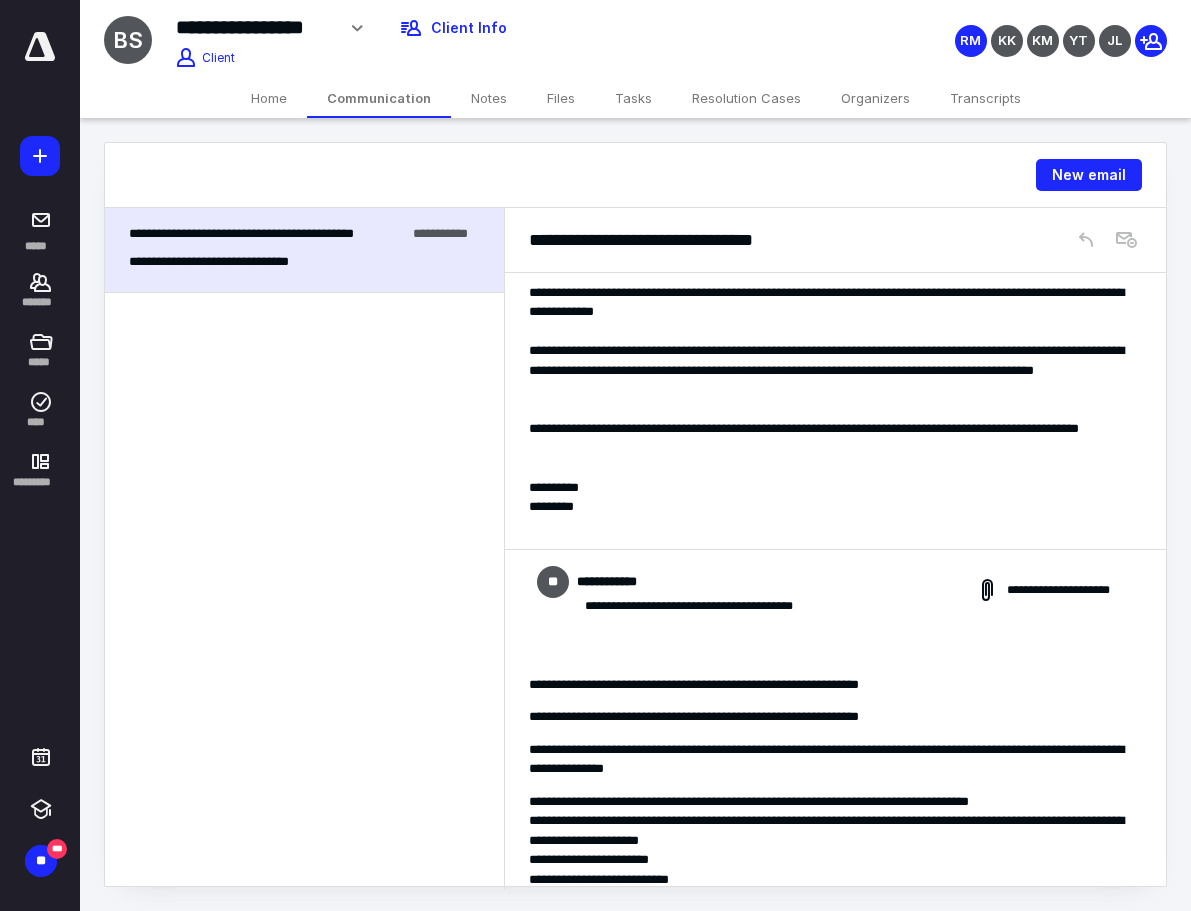 click on "Home" at bounding box center [269, 98] 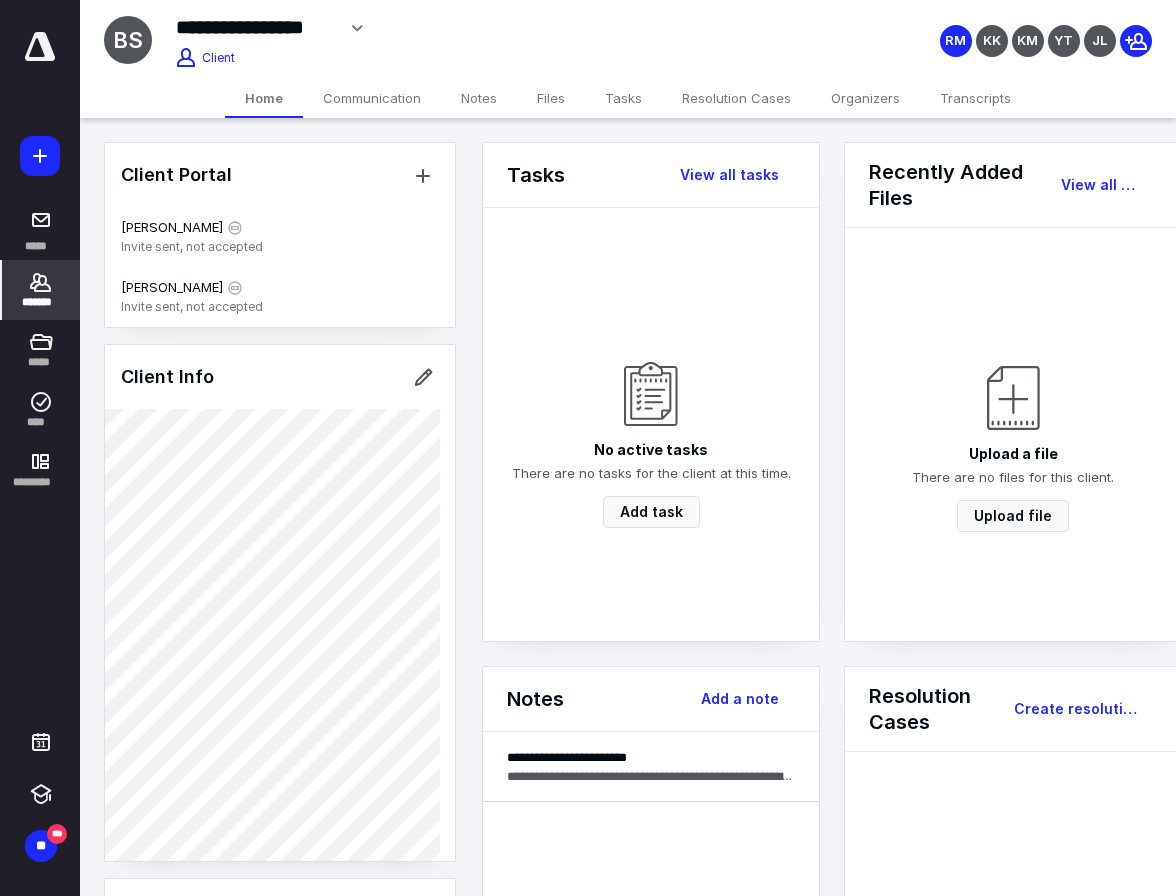 click on "Communication" at bounding box center (372, 98) 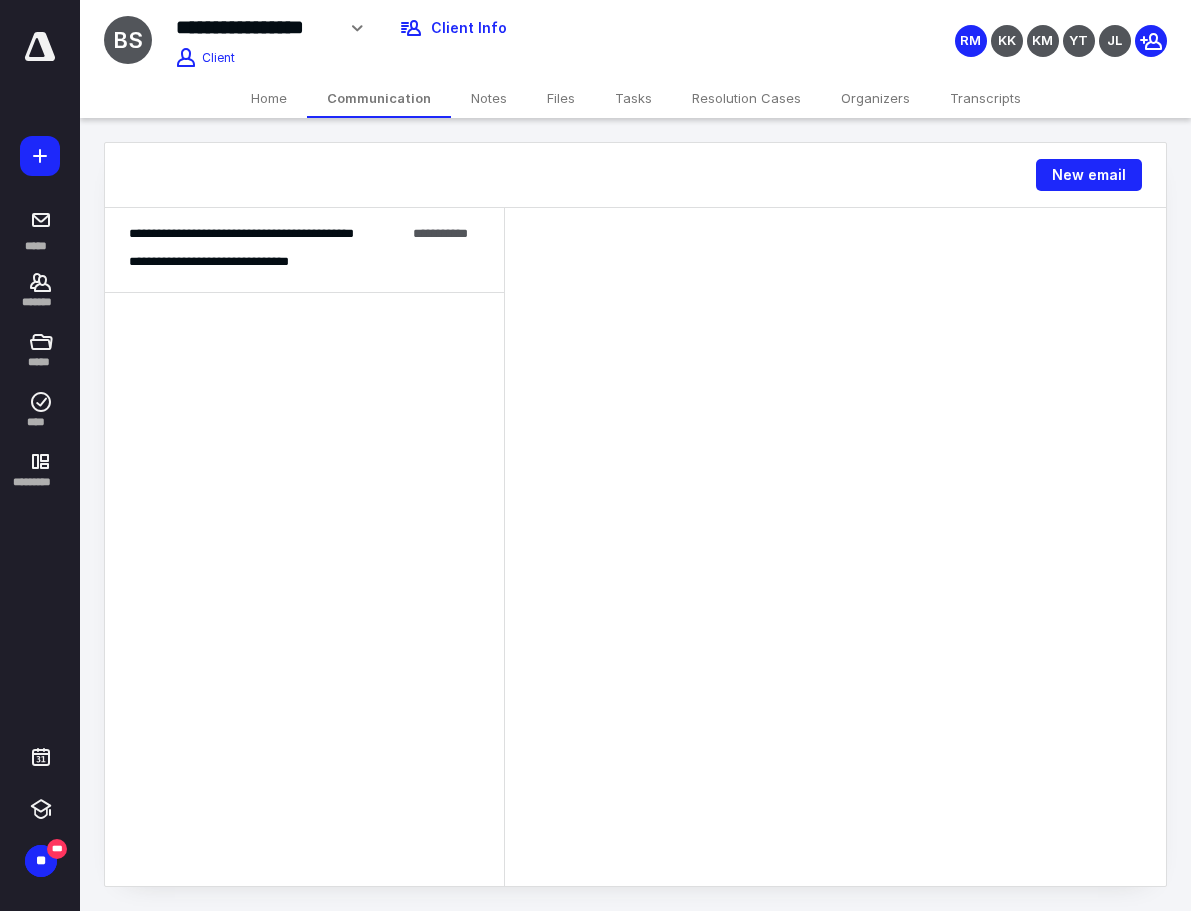 click on "Home" at bounding box center [269, 98] 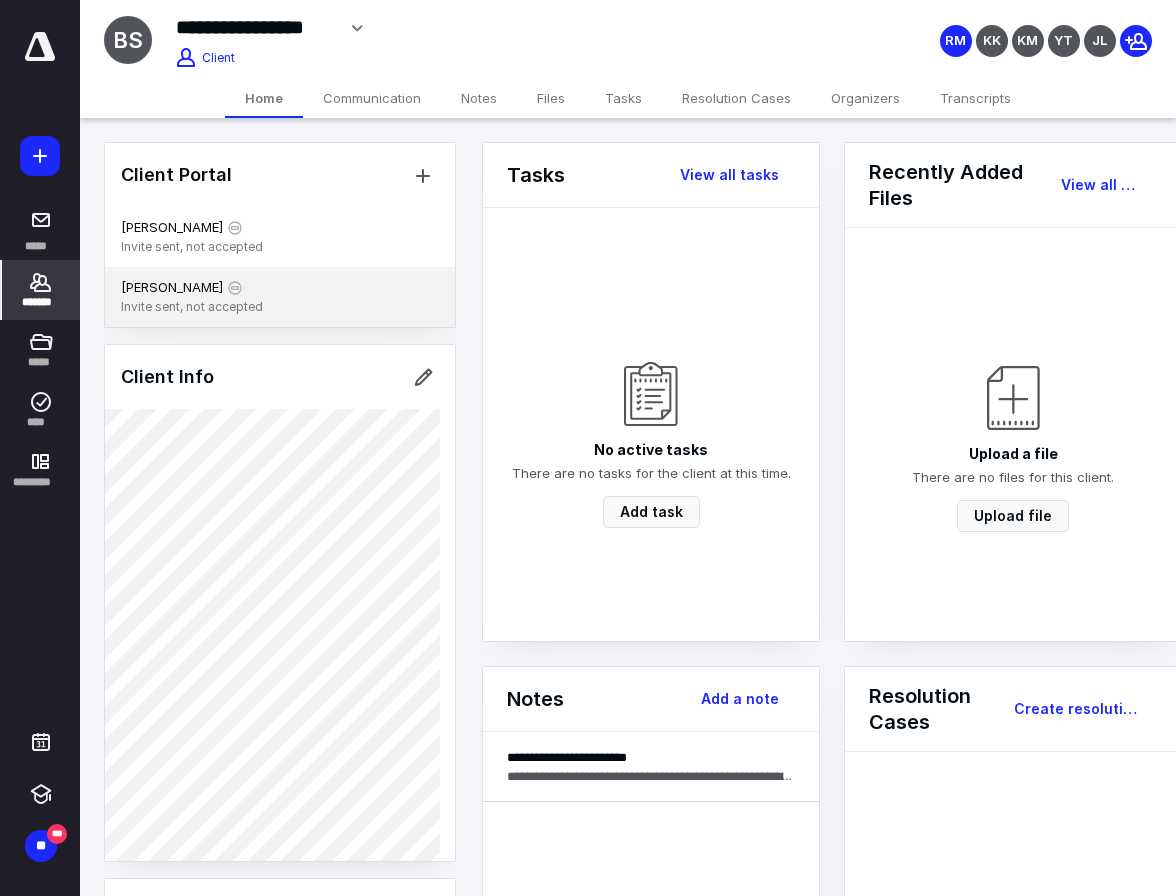 click on "[PERSON_NAME]" at bounding box center (280, 288) 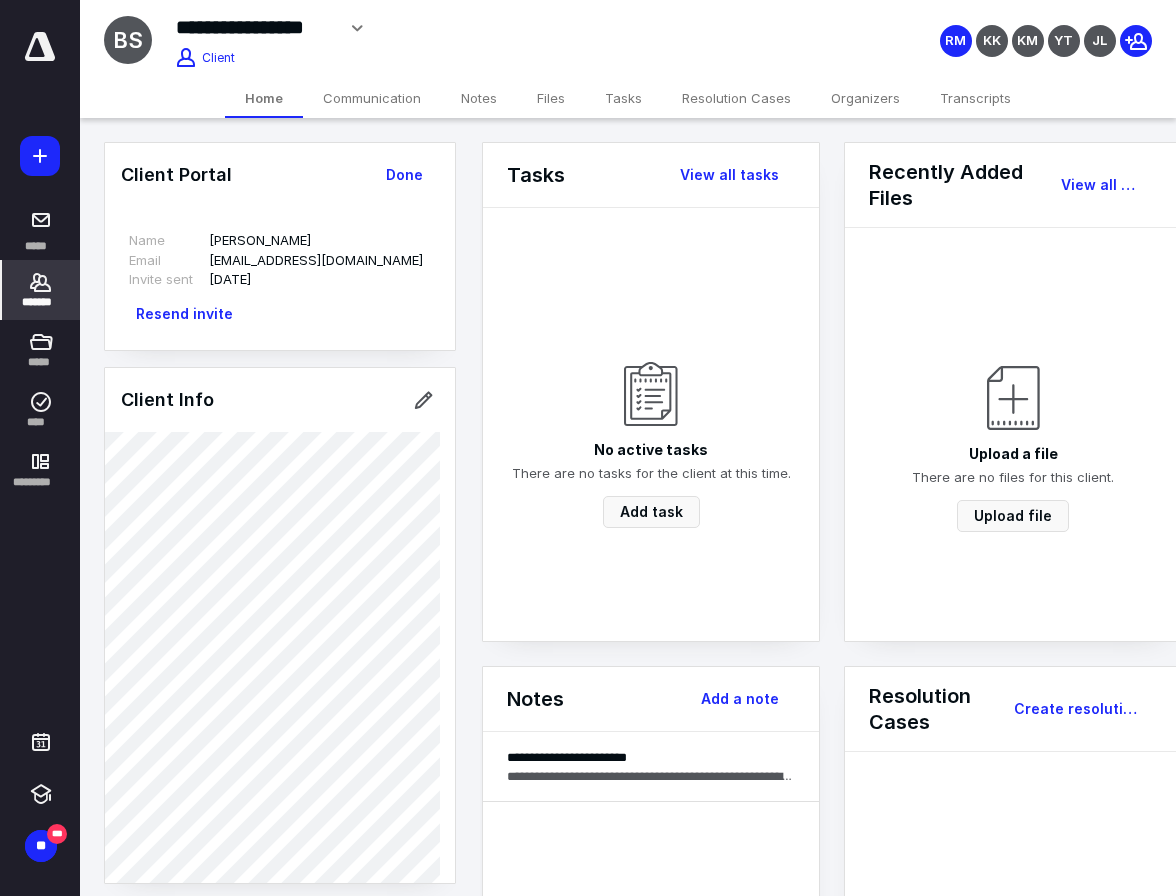 click on "[EMAIL_ADDRESS][DOMAIN_NAME]" at bounding box center [316, 261] 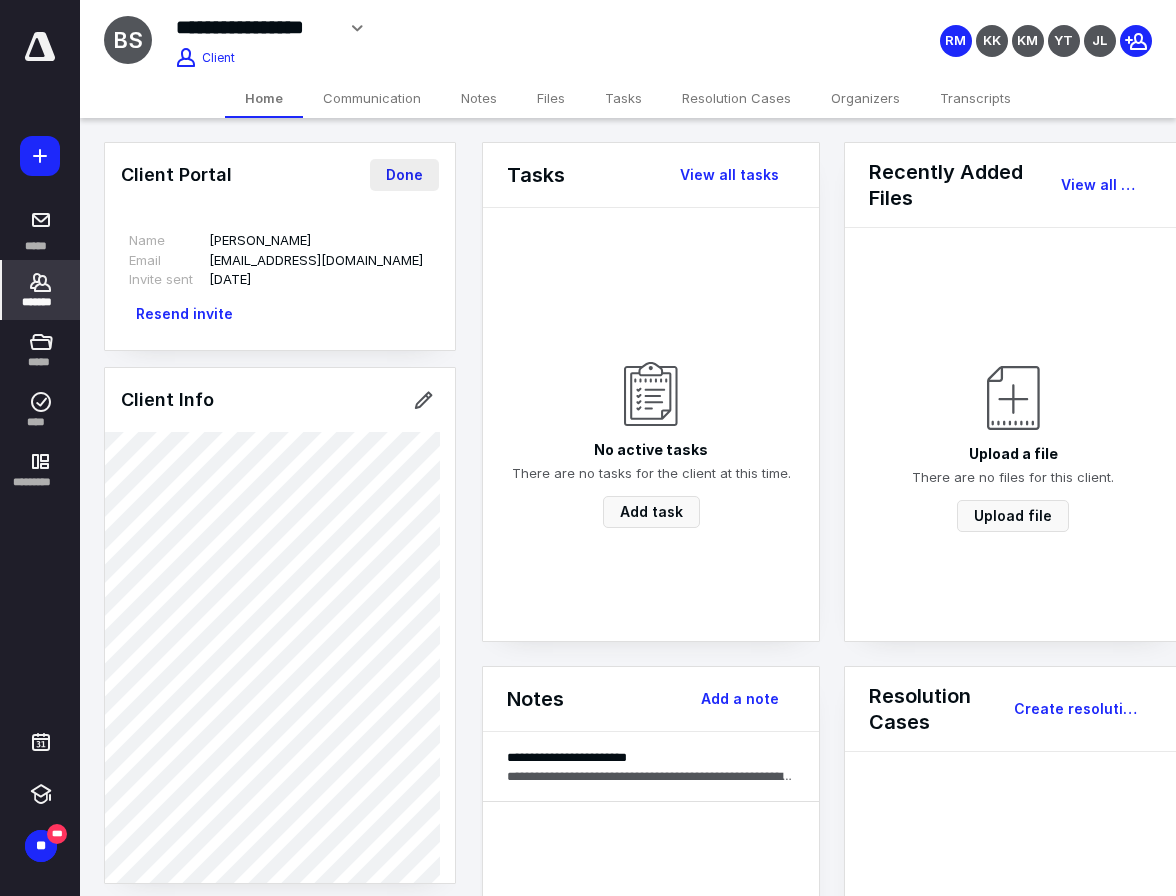 click on "Done" at bounding box center [404, 175] 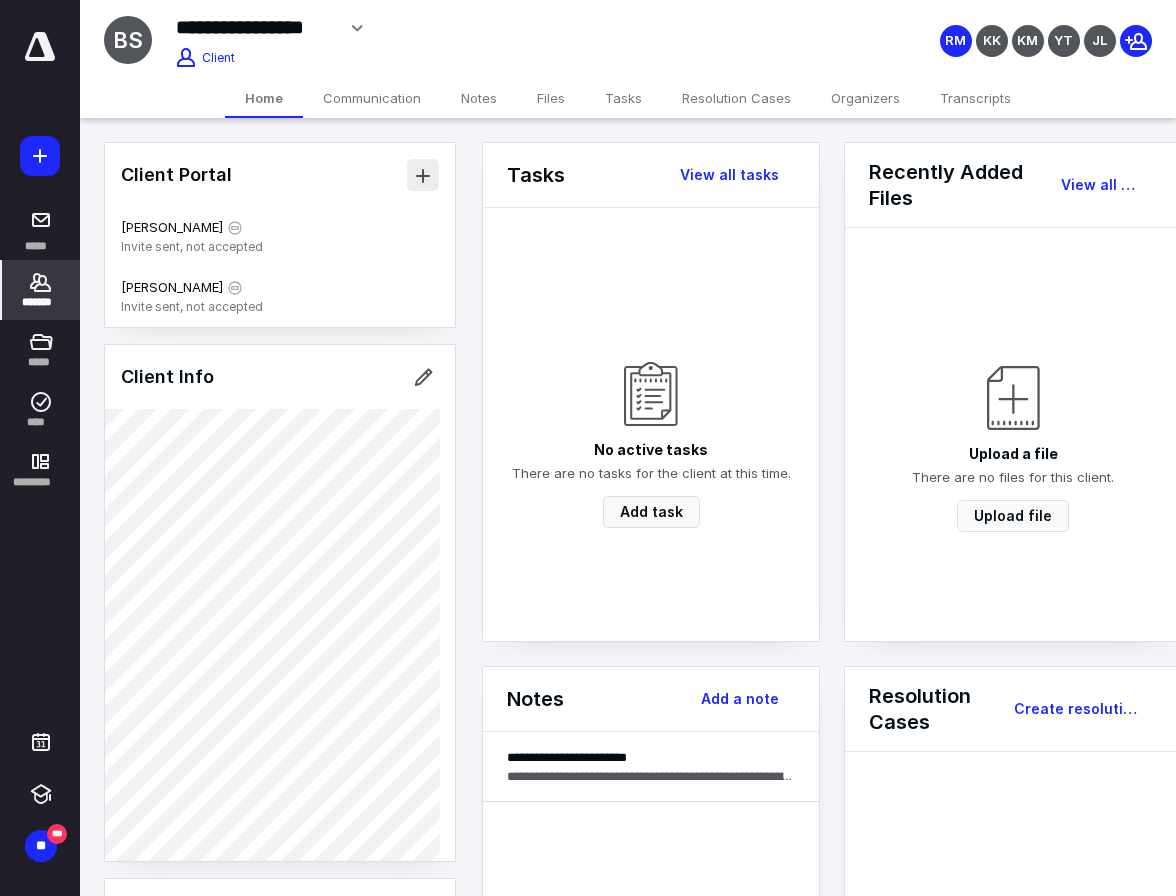 click at bounding box center (423, 175) 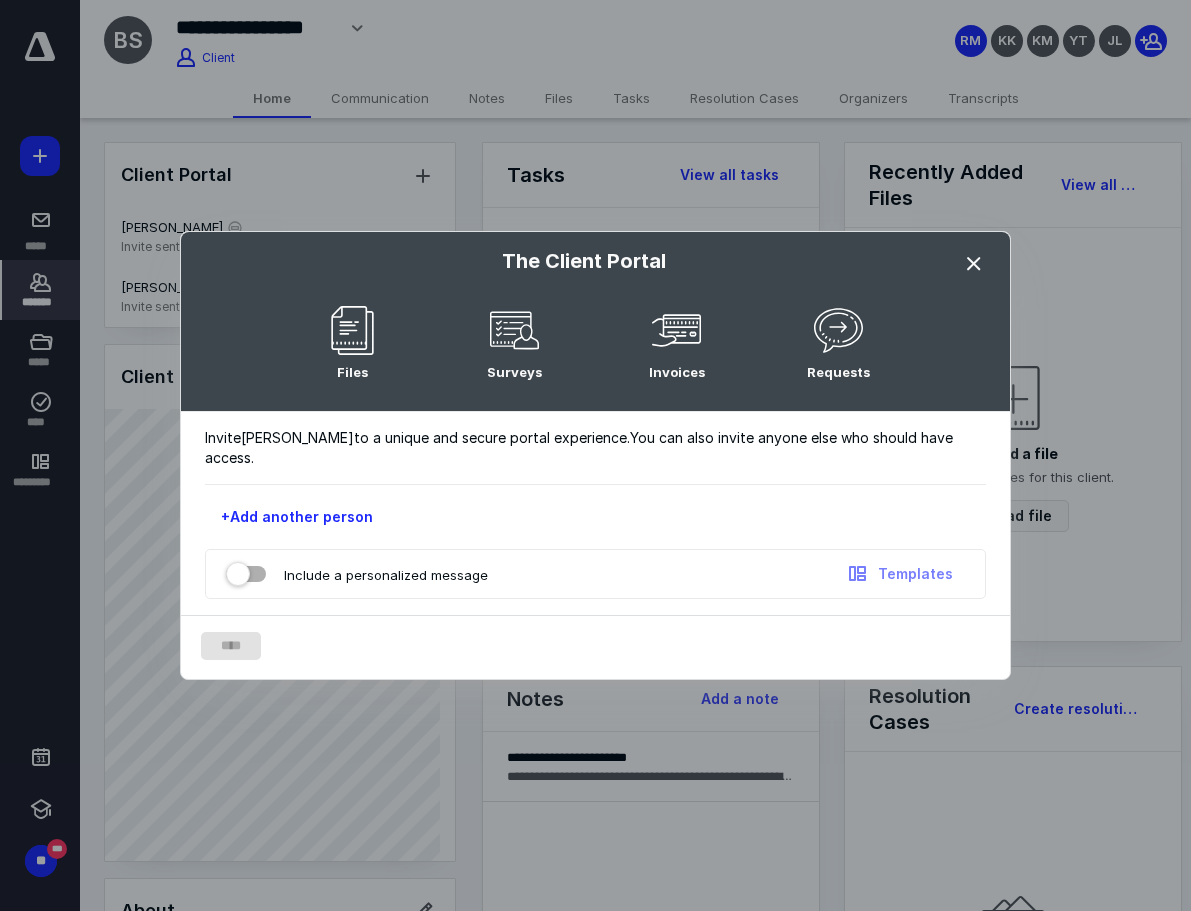 click at bounding box center [974, 264] 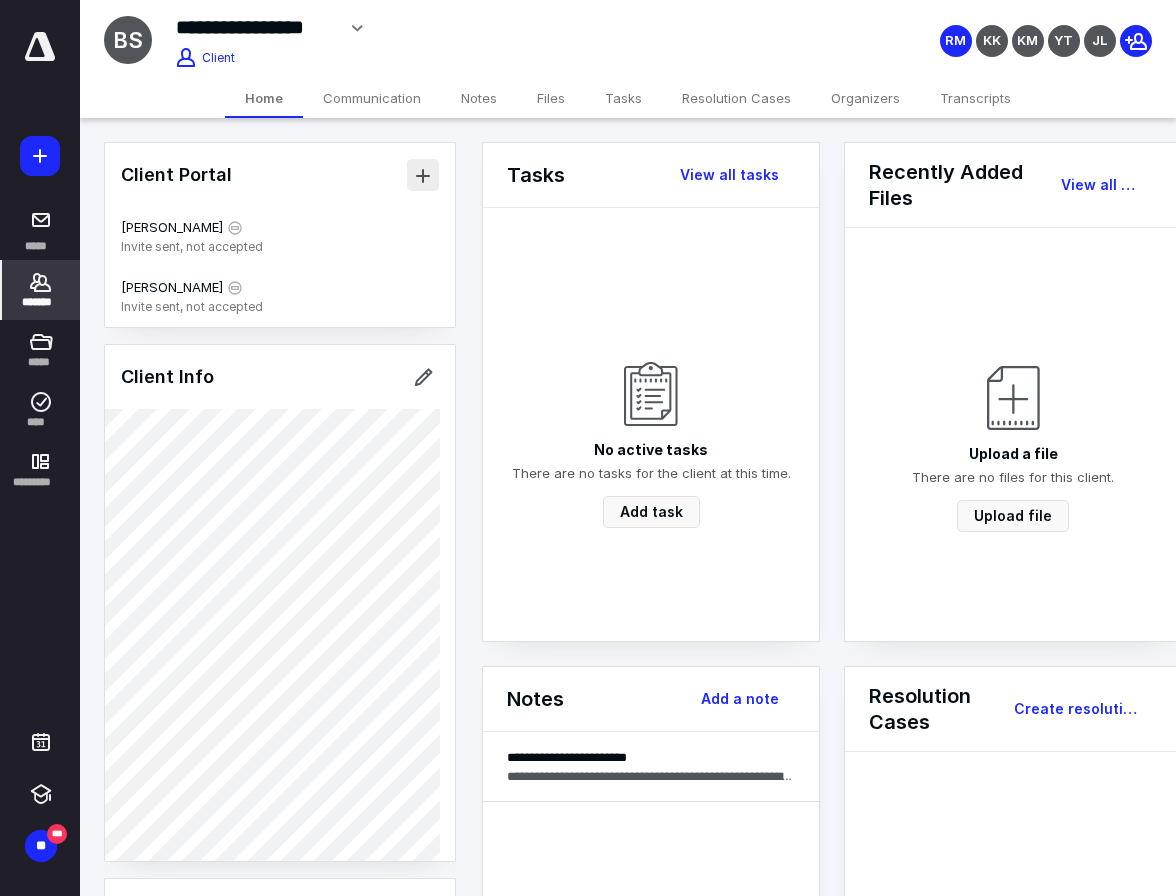 click at bounding box center [423, 175] 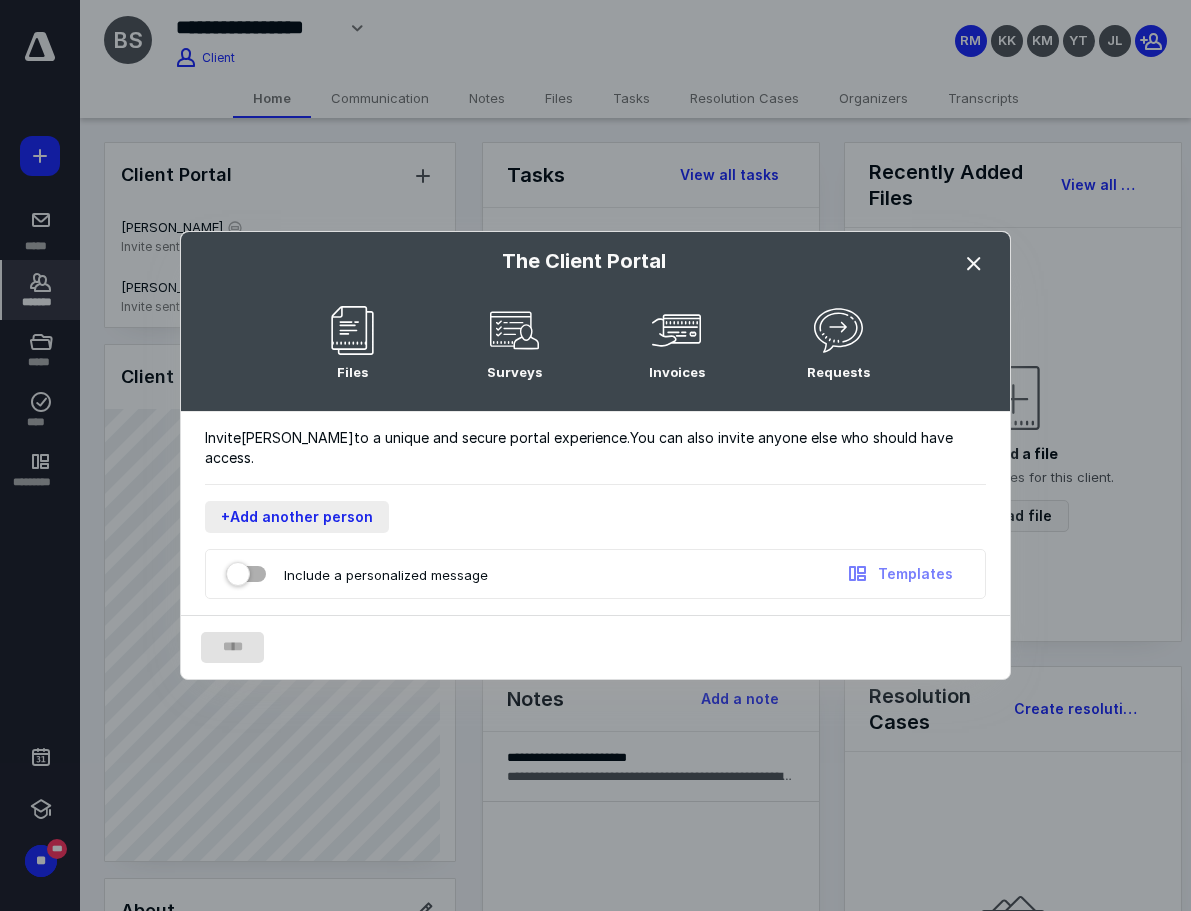 click on "+Add another person" at bounding box center (297, 517) 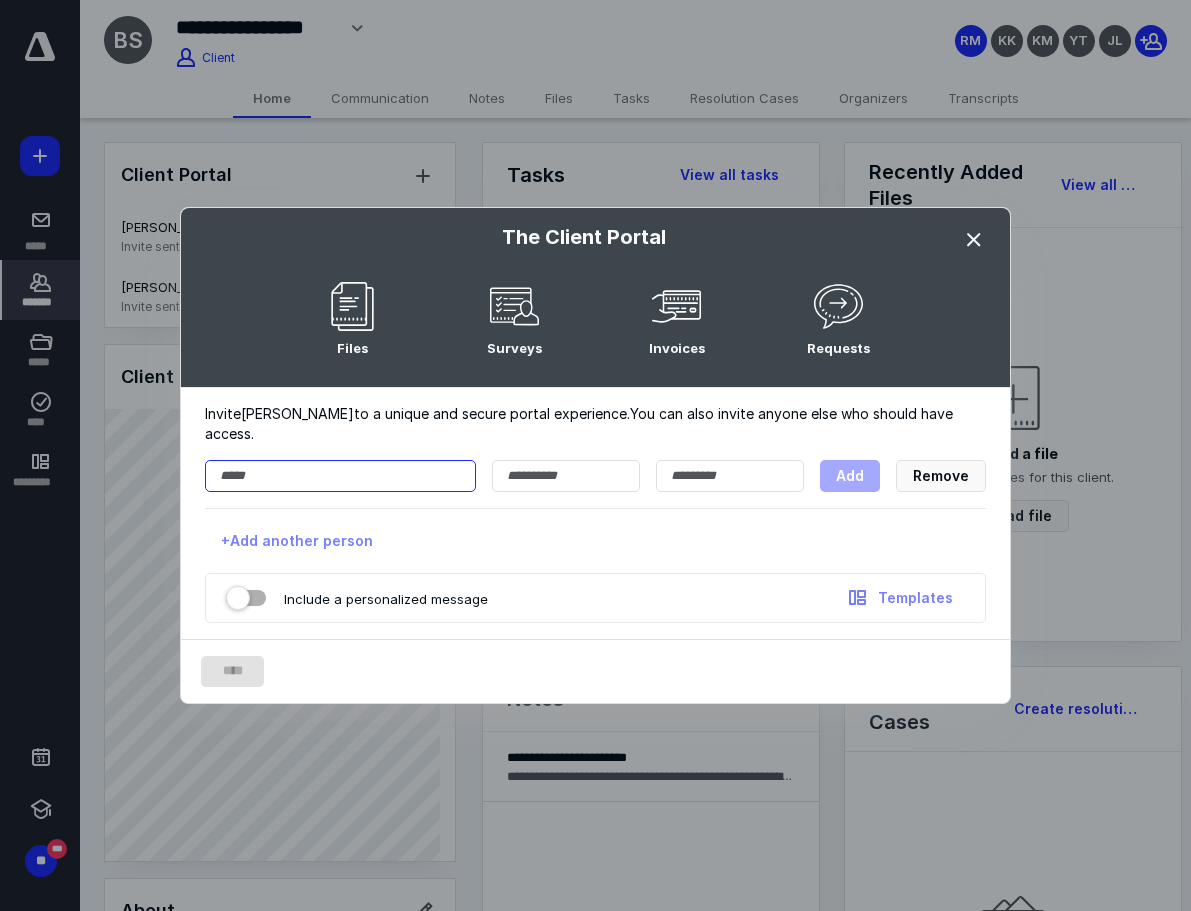 click at bounding box center [340, 476] 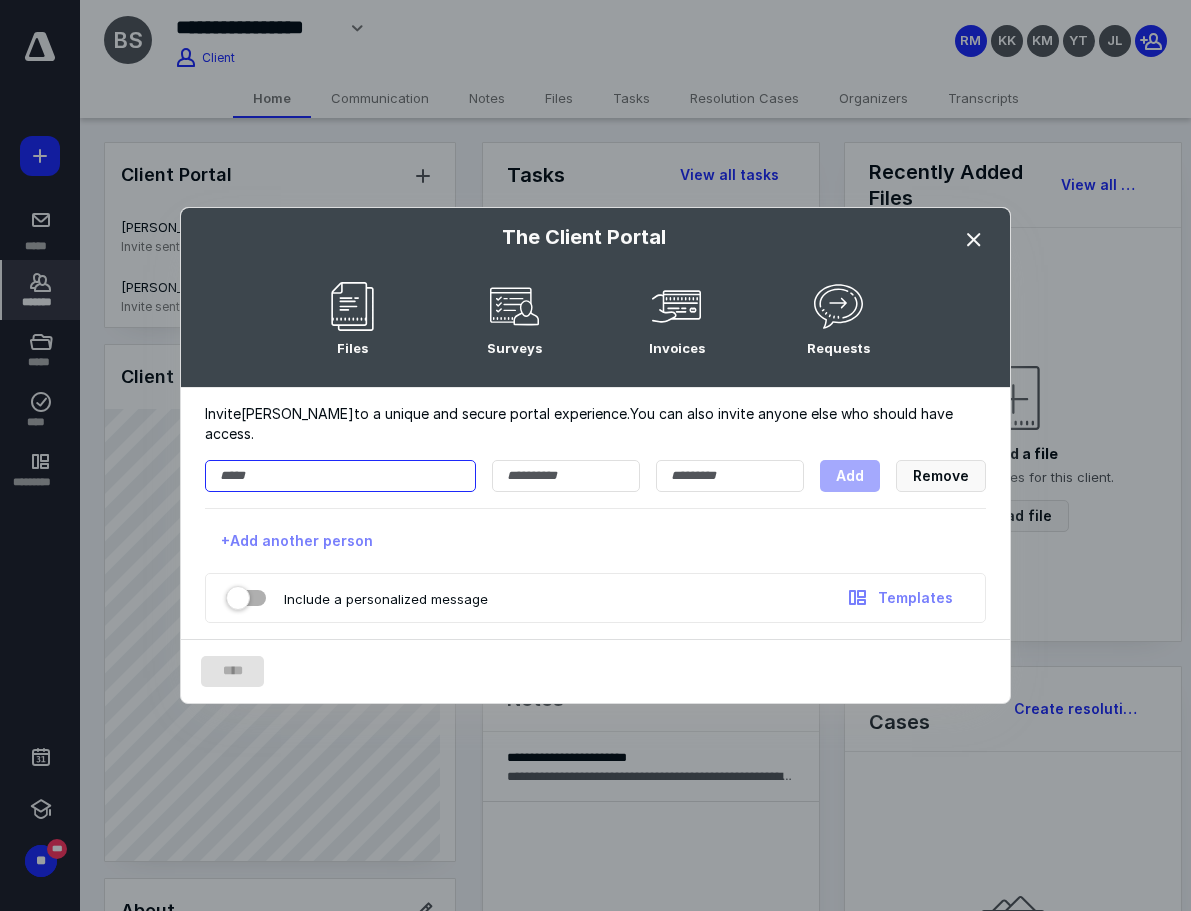 paste on "**********" 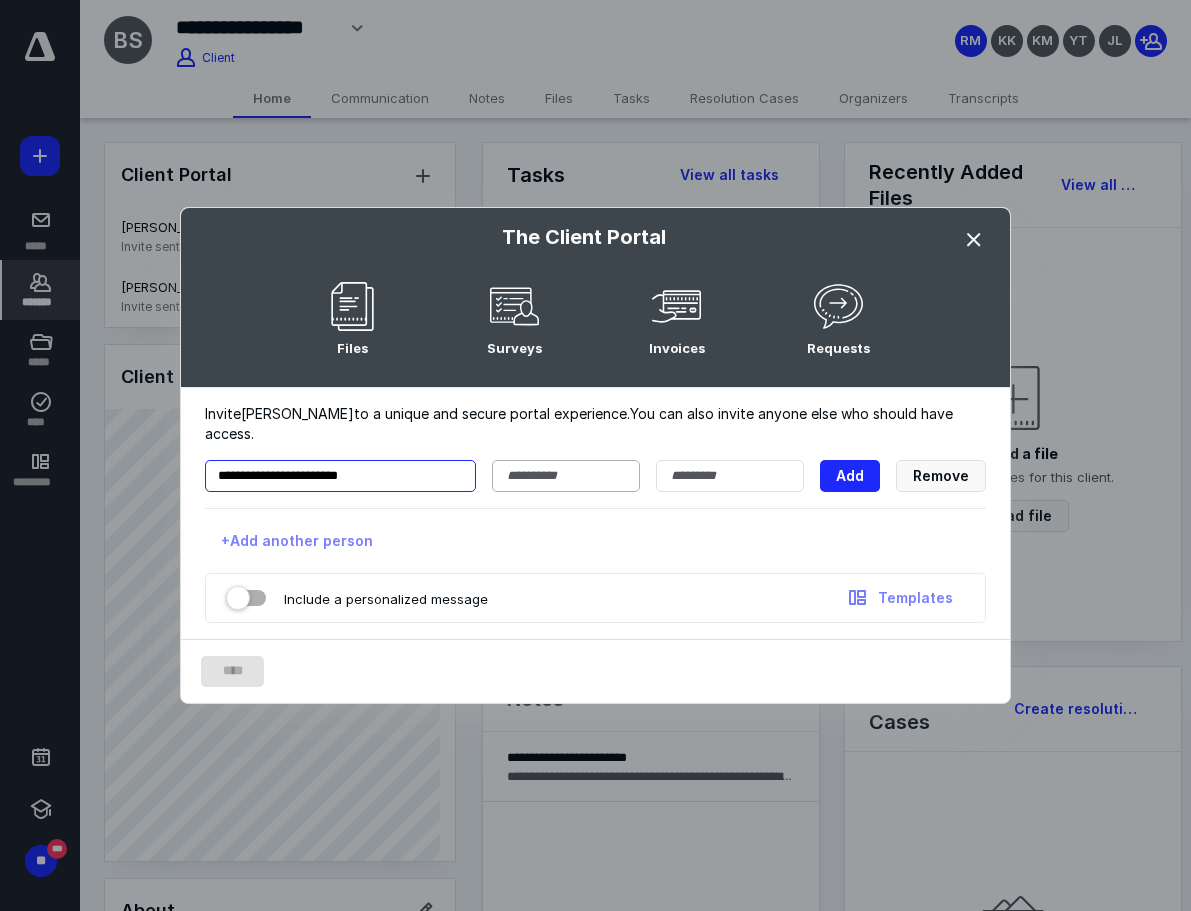 type on "**********" 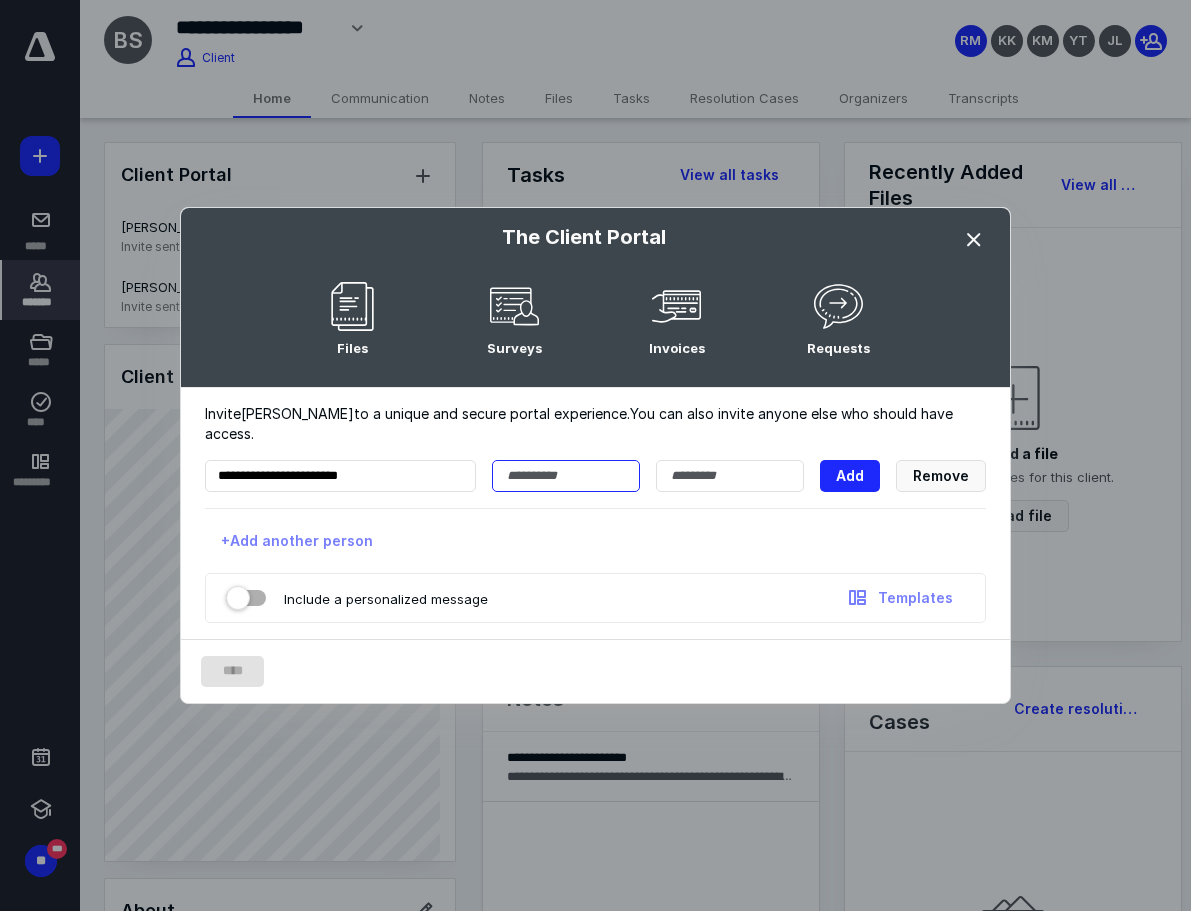 click at bounding box center [566, 476] 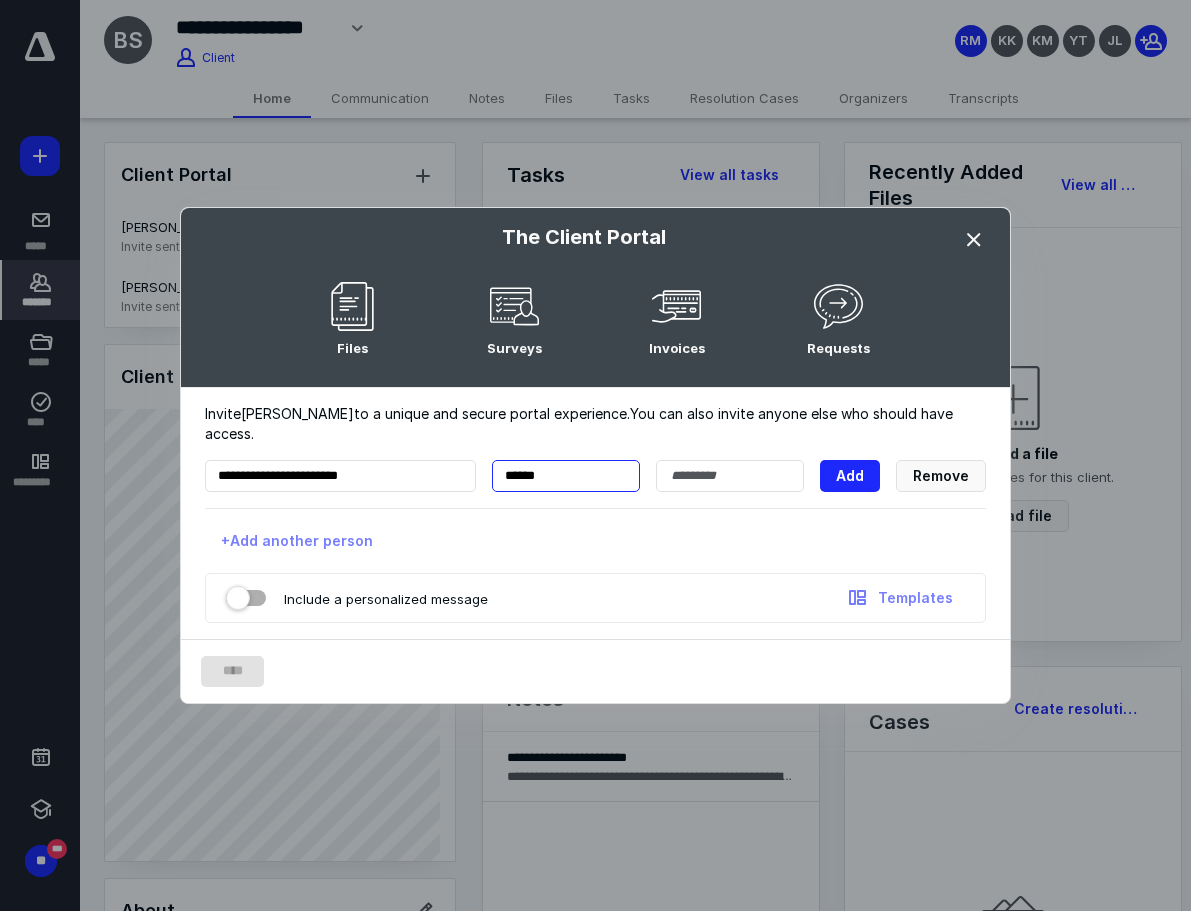 type on "******" 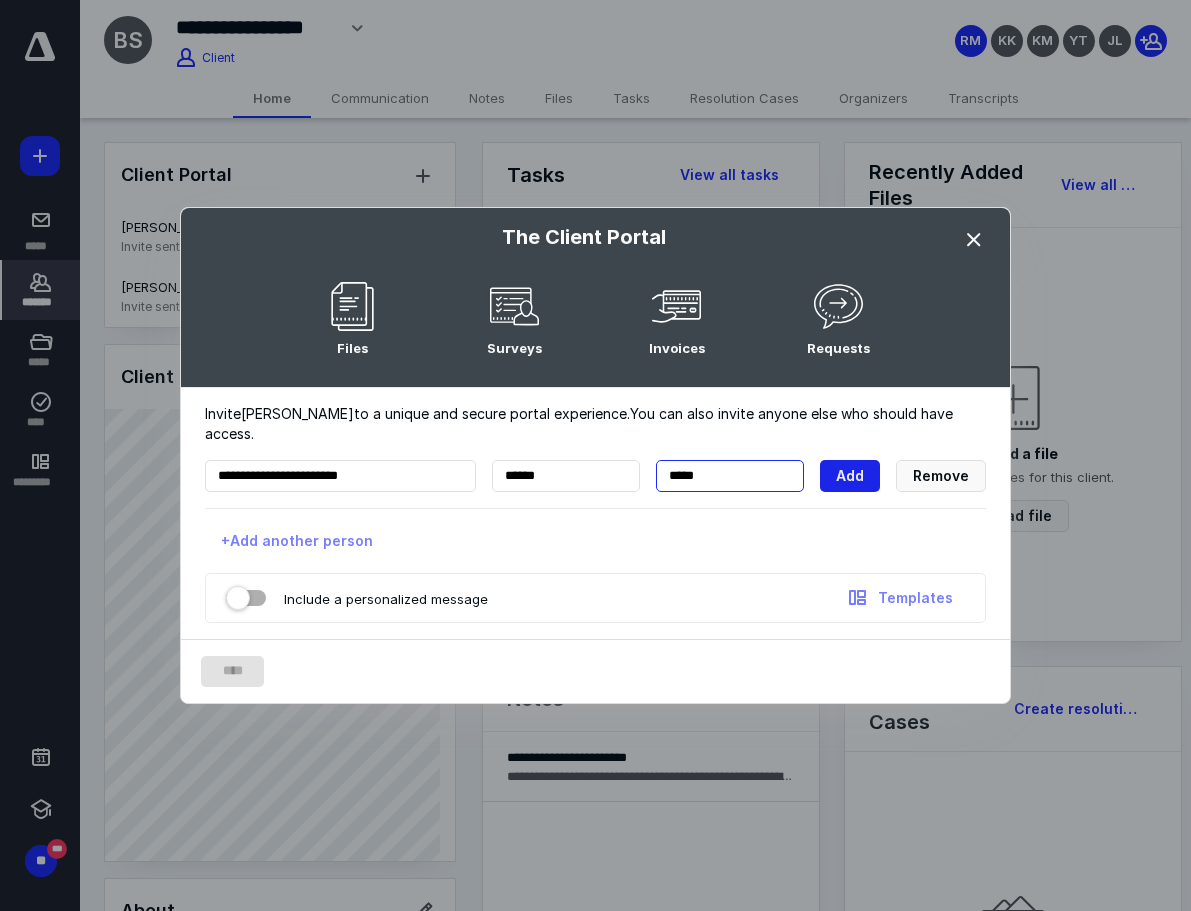 type on "*****" 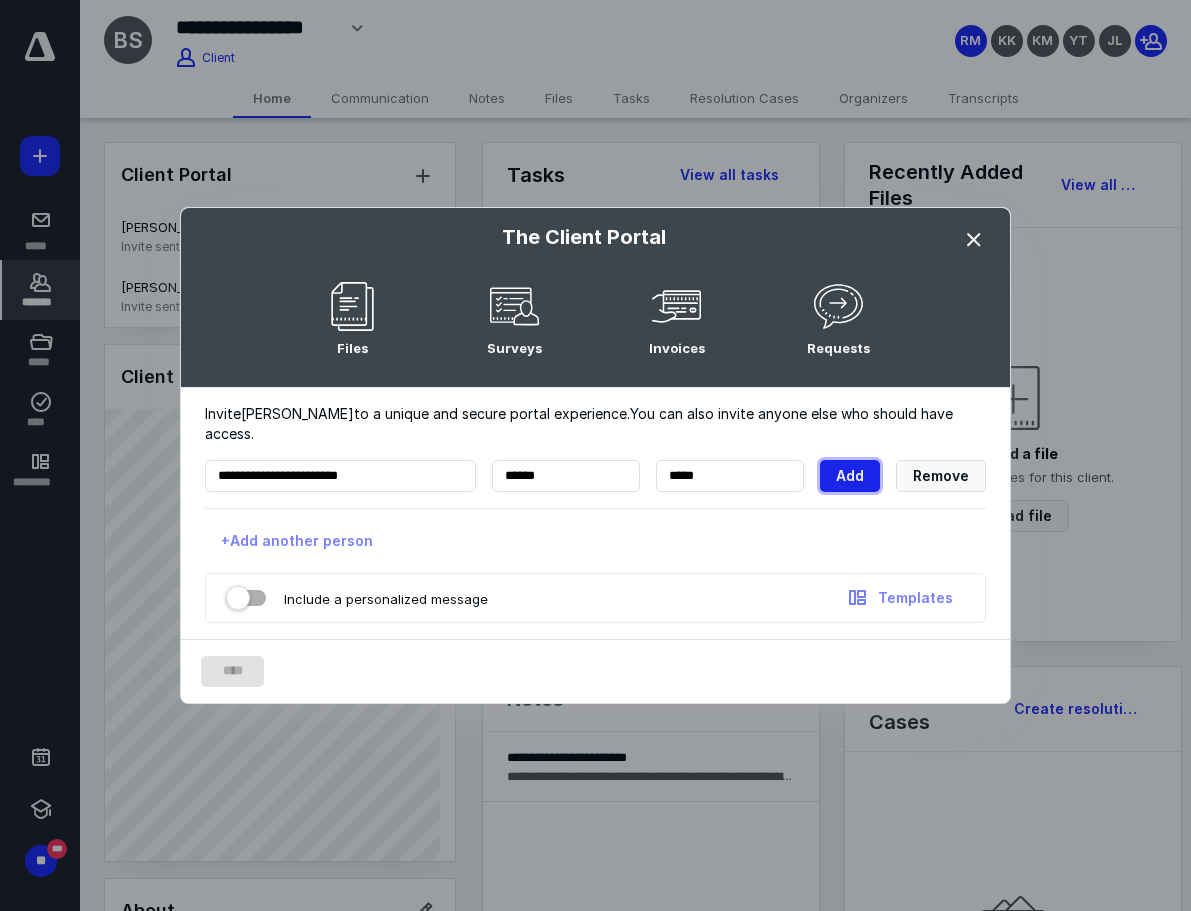 click on "Add" at bounding box center (850, 476) 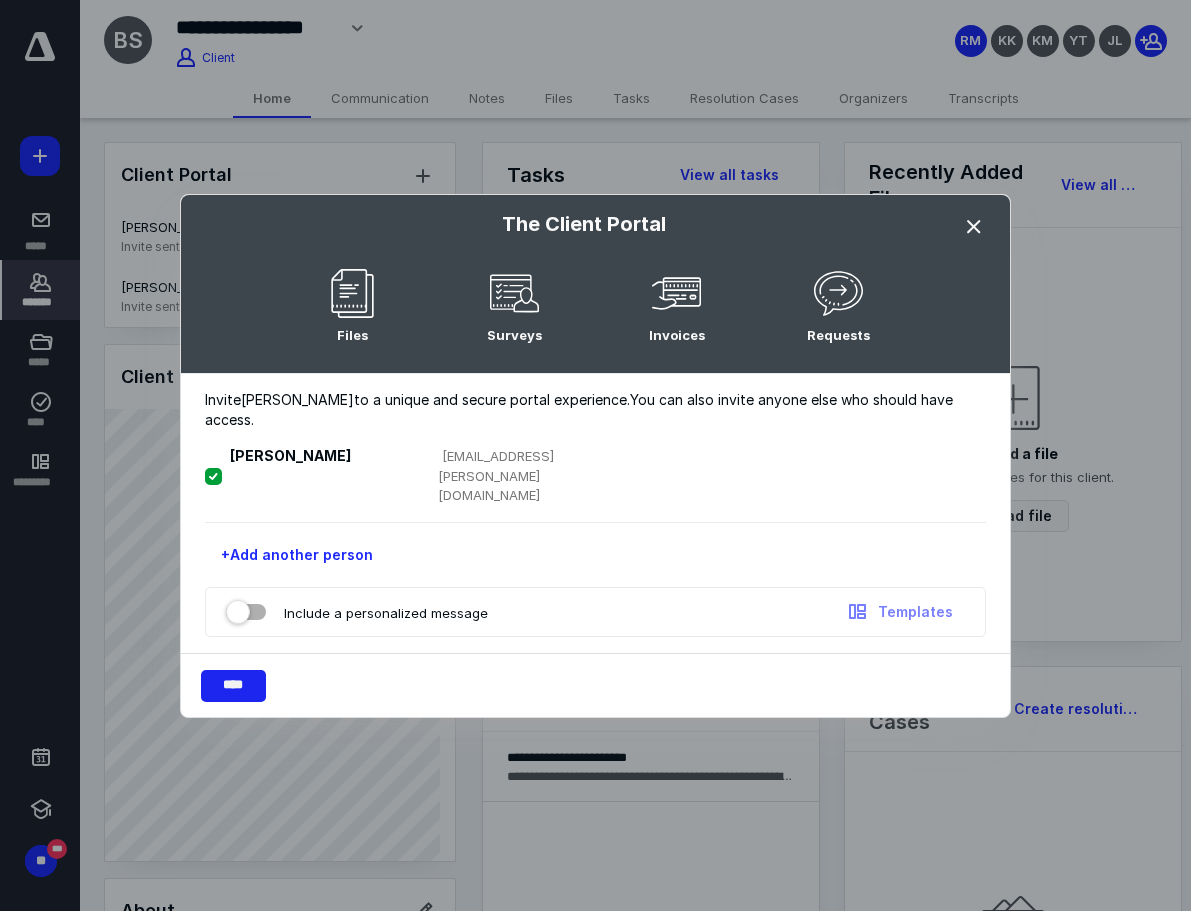 click on "****" at bounding box center (233, 686) 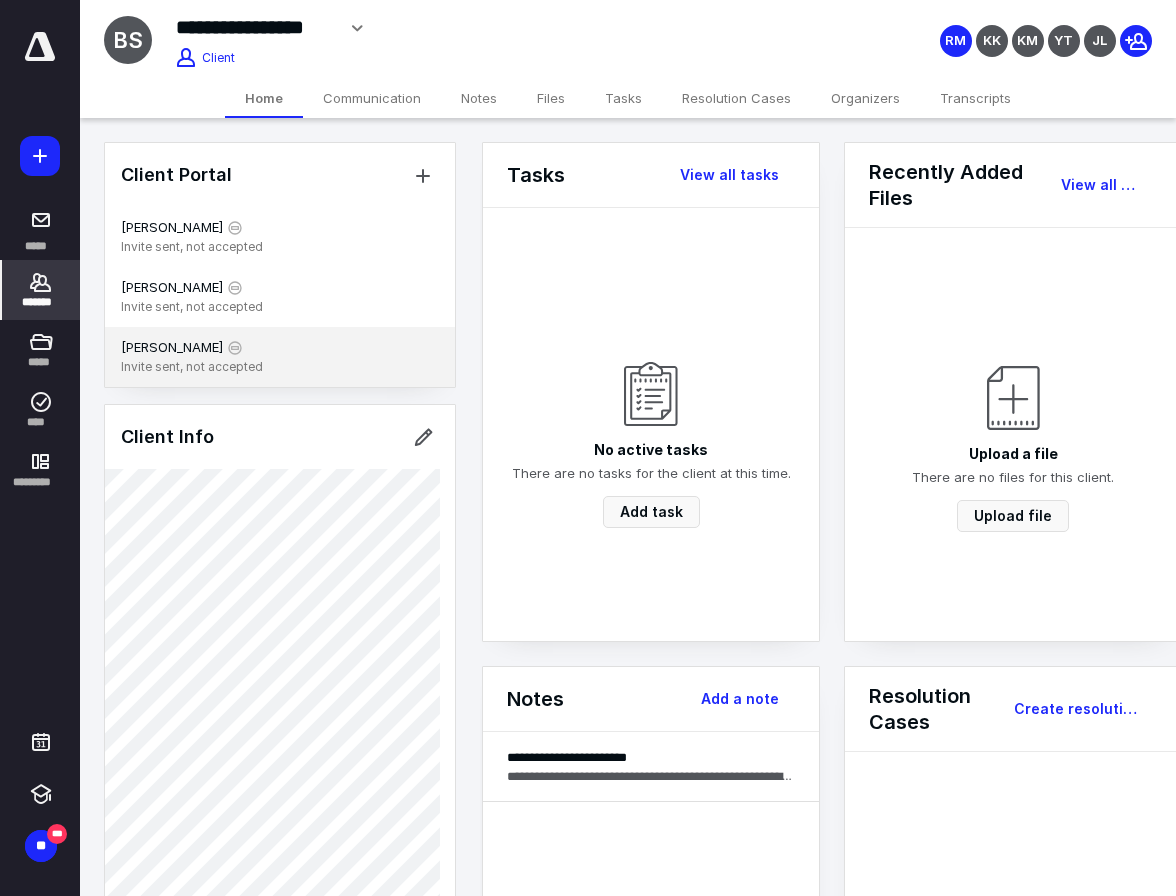 click on "Invite sent, not accepted" at bounding box center (280, 367) 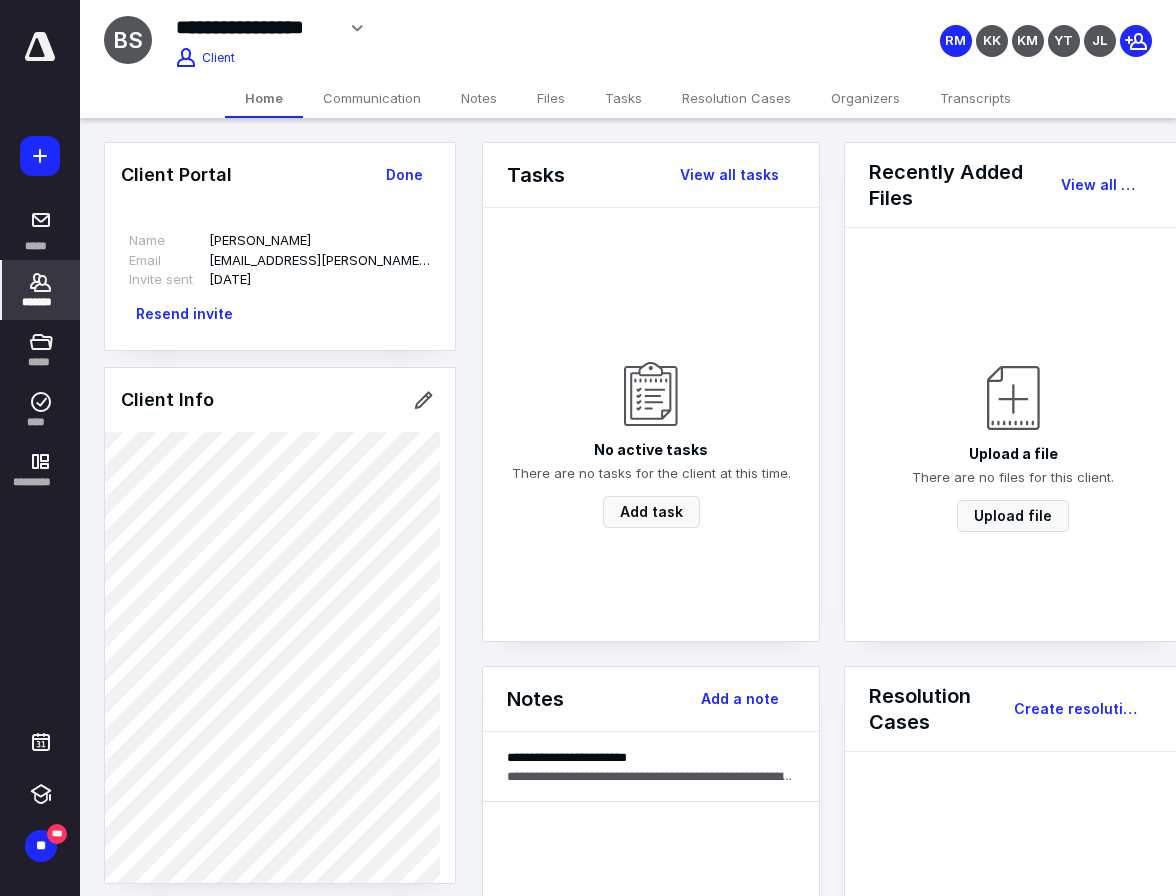 click on "Organizers" at bounding box center [865, 98] 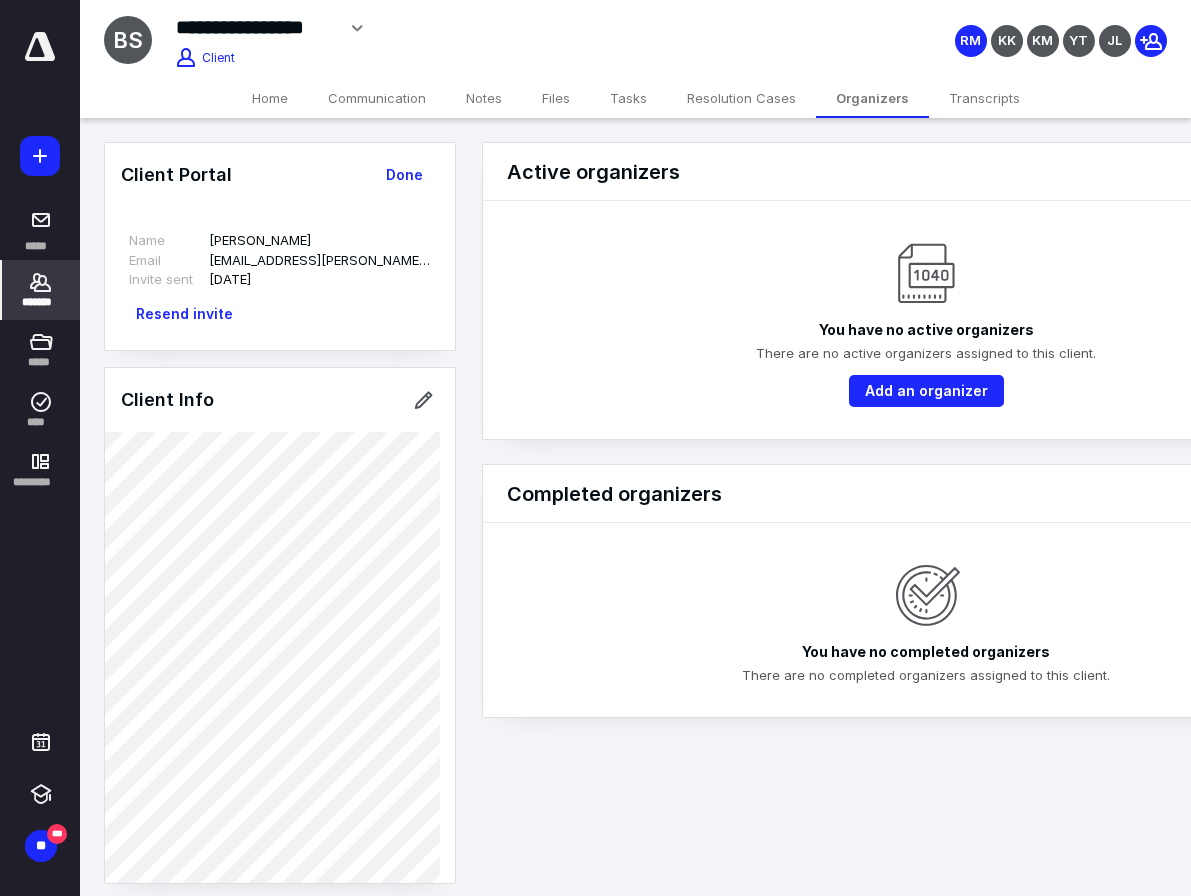 click 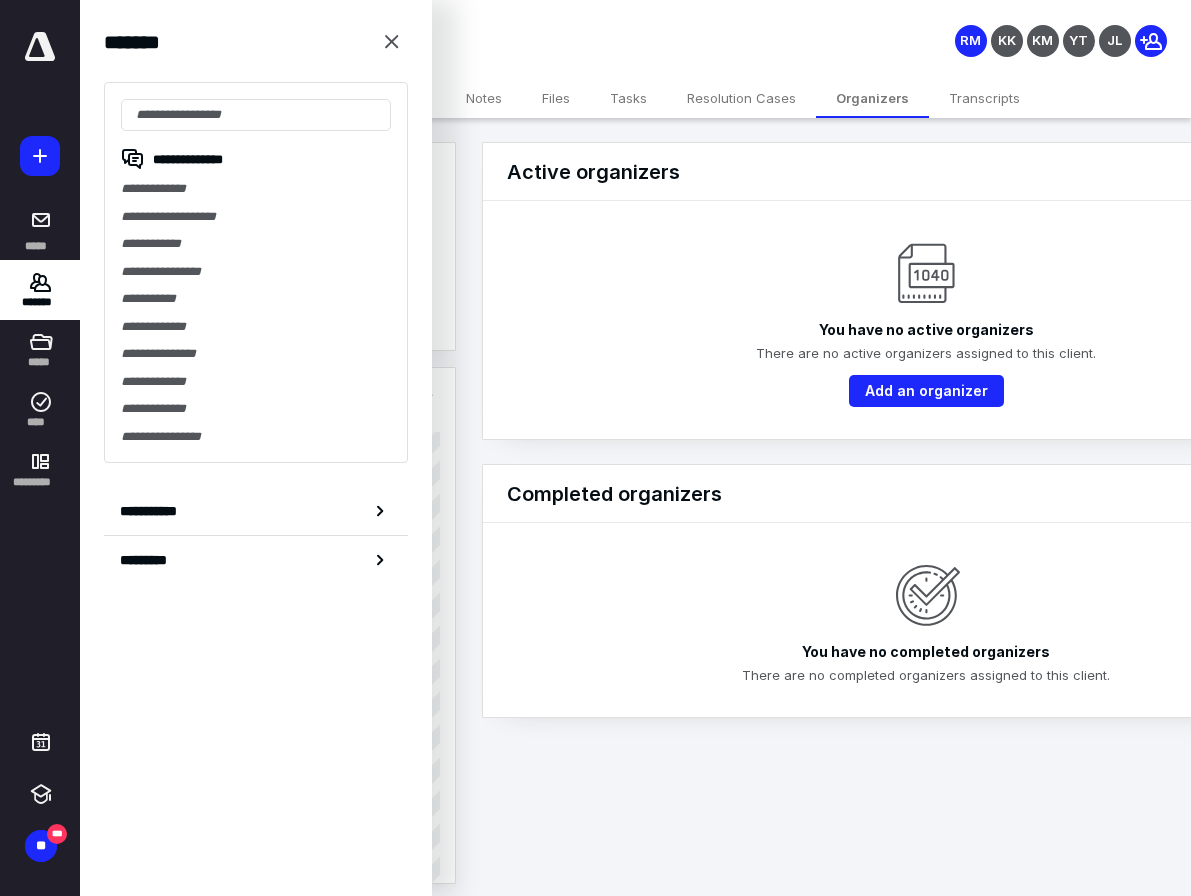 click on "You have no active organizers There are no active organizers assigned to this client. Add an organizer" at bounding box center [926, 320] 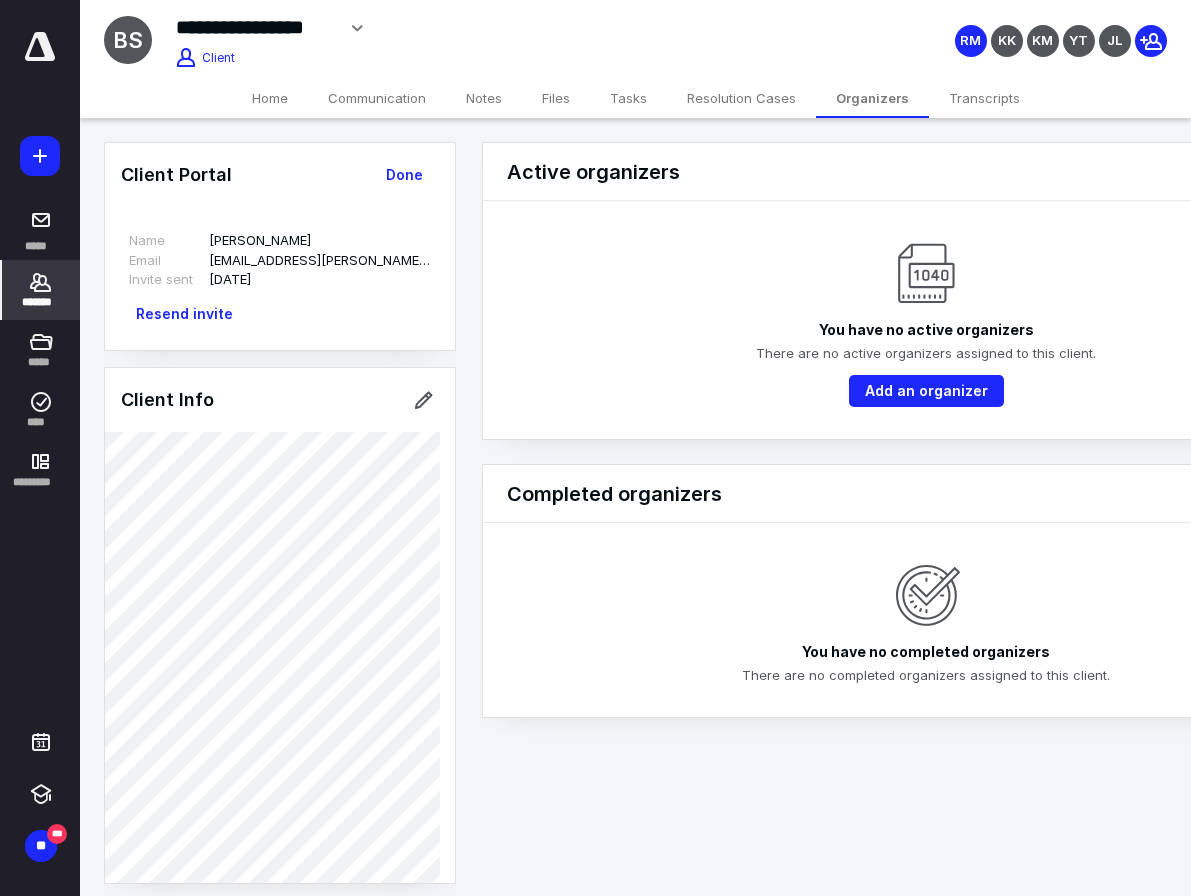 click on "*******" at bounding box center (41, 302) 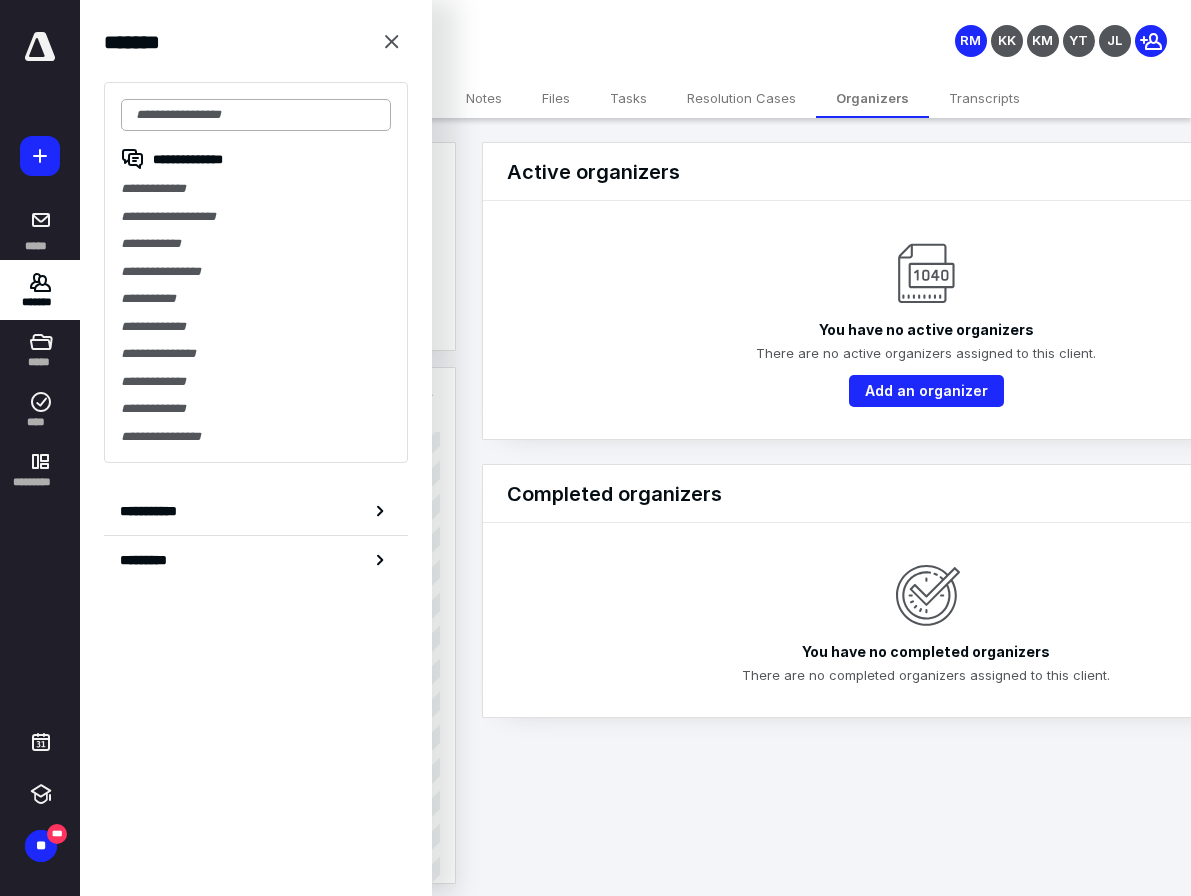 click at bounding box center [256, 115] 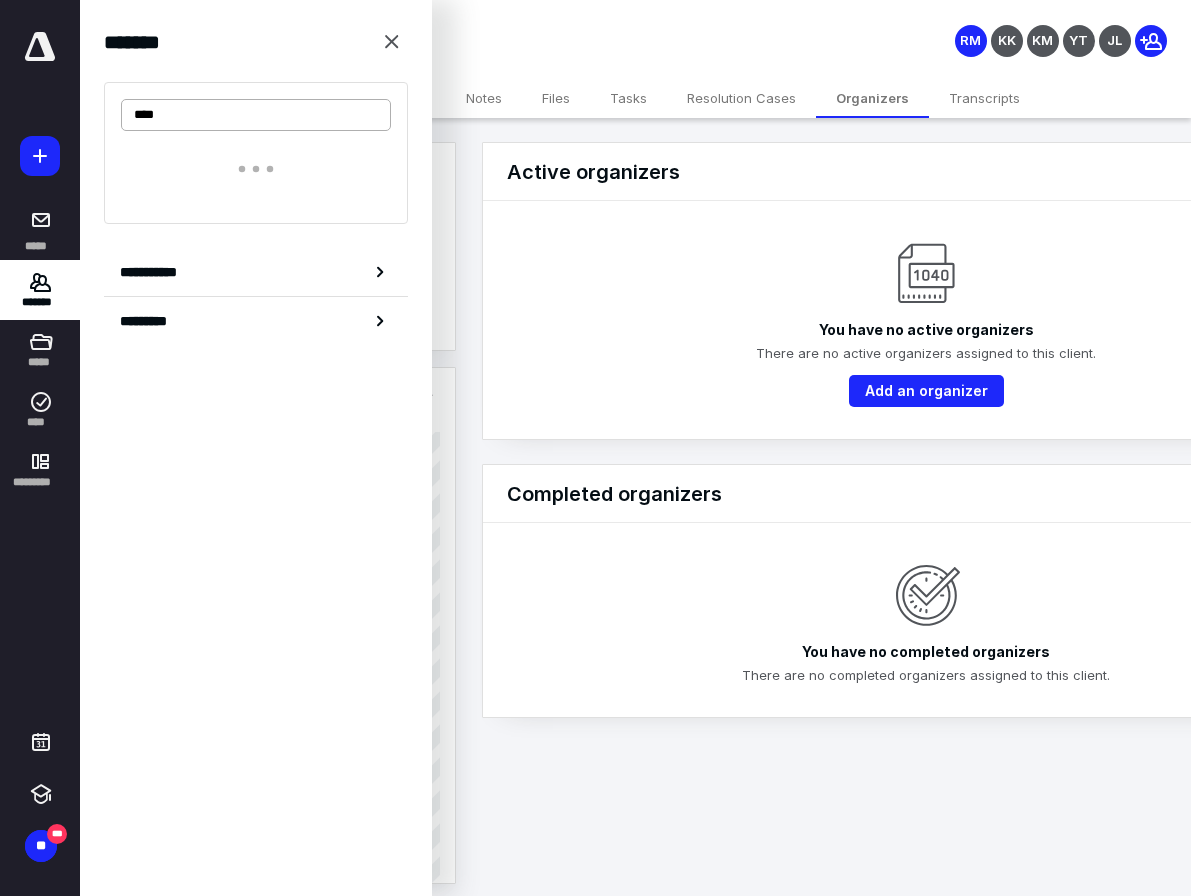 type on "****" 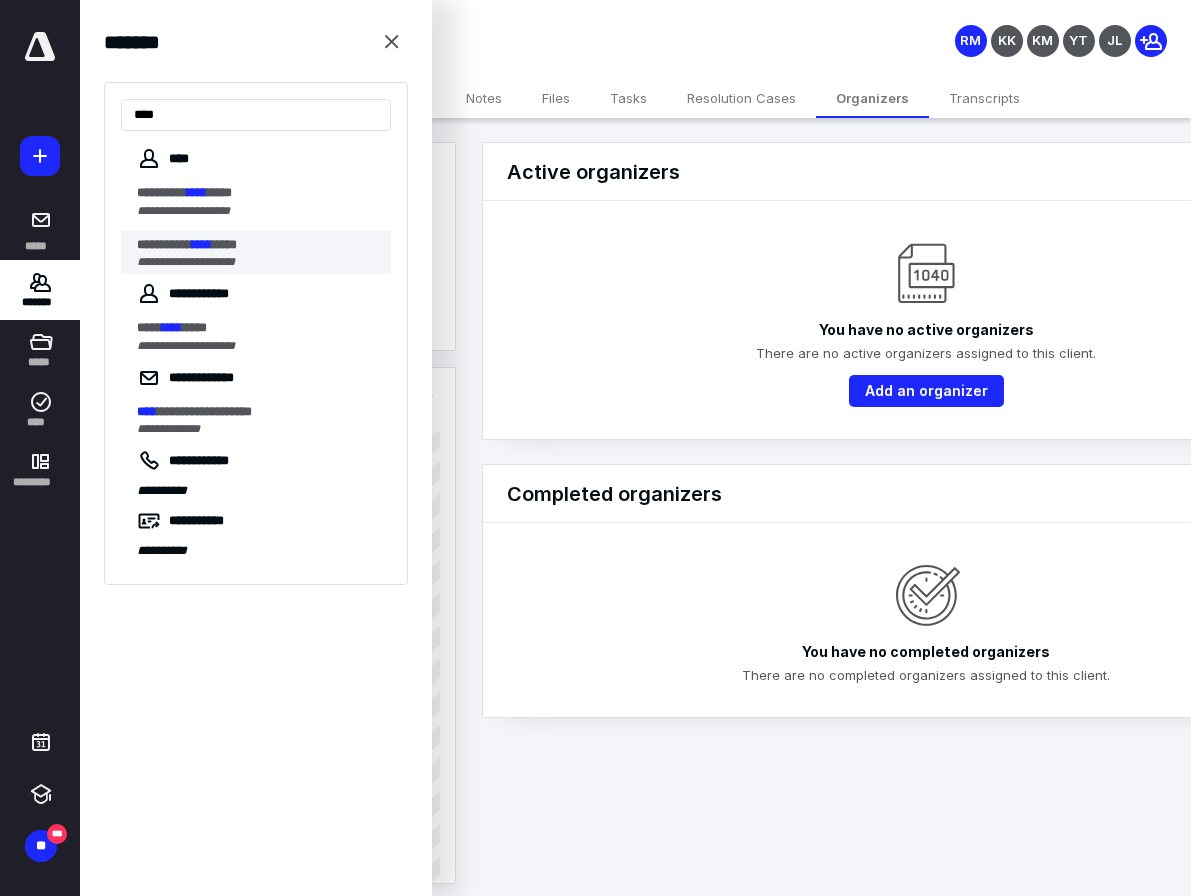 click on "****" at bounding box center [202, 244] 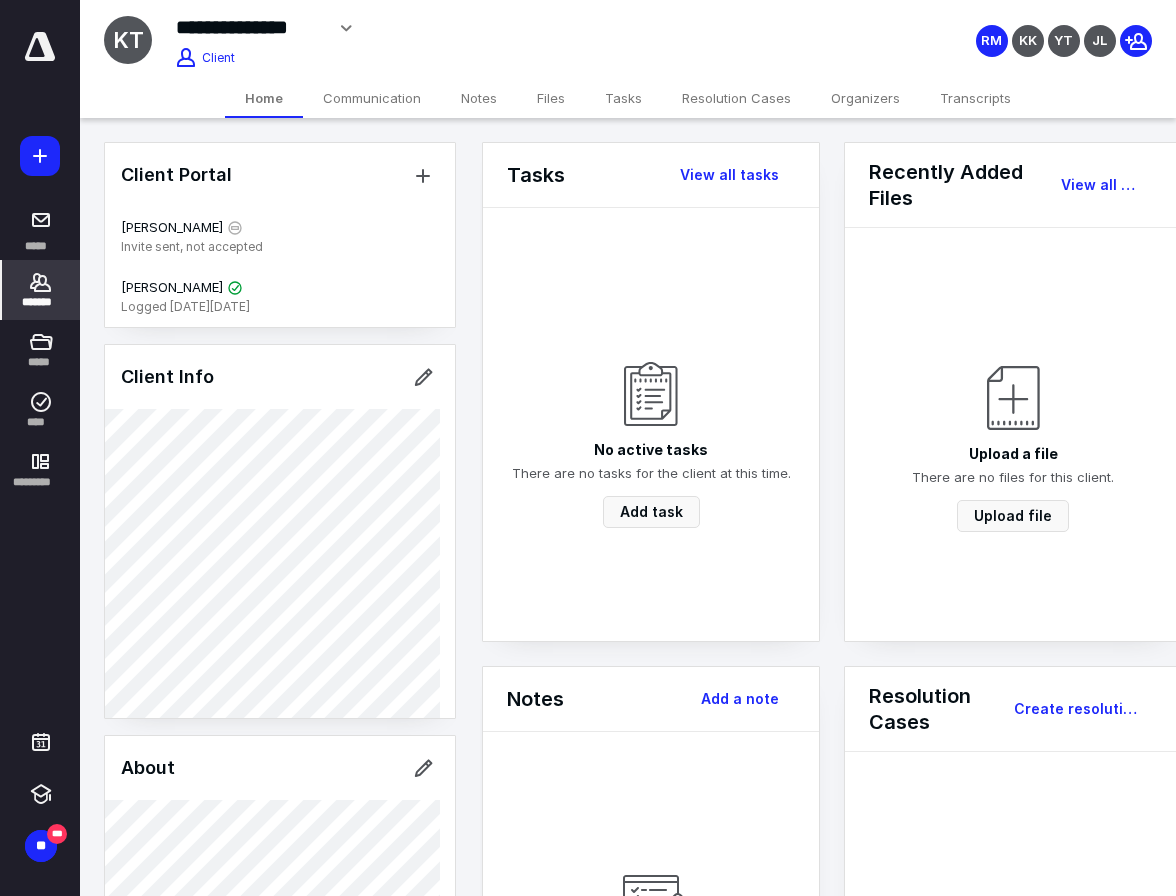 click on "Organizers" at bounding box center (865, 98) 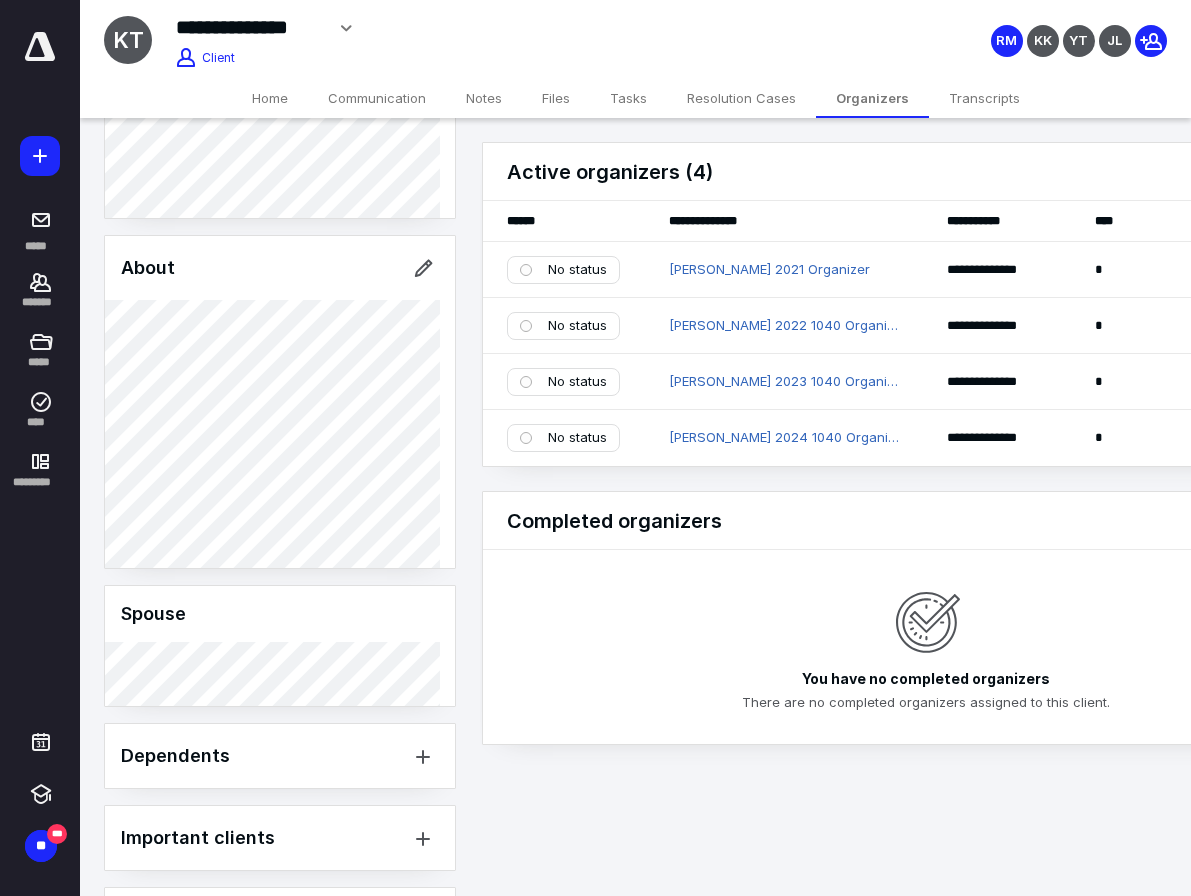scroll, scrollTop: 0, scrollLeft: 0, axis: both 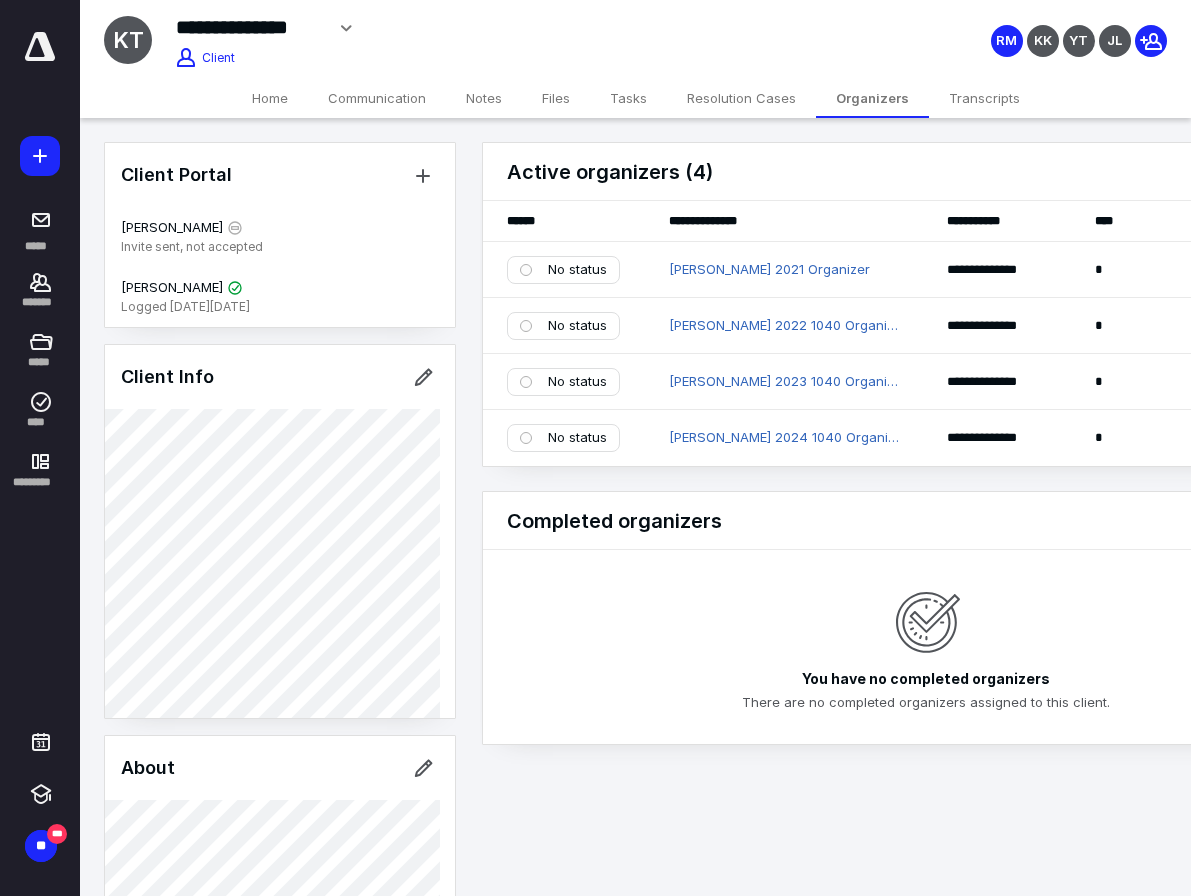 click on "Communication" at bounding box center (377, 98) 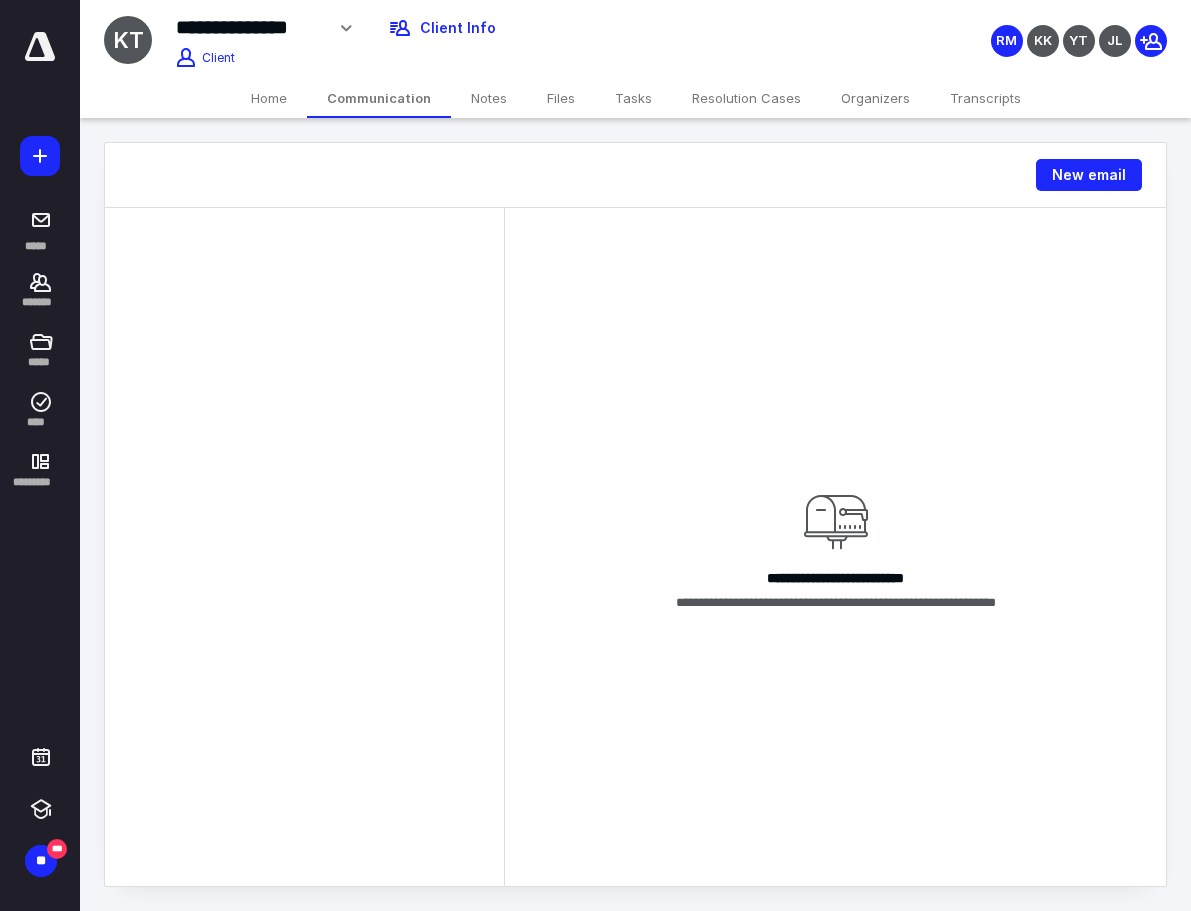 click on "Home" at bounding box center (269, 98) 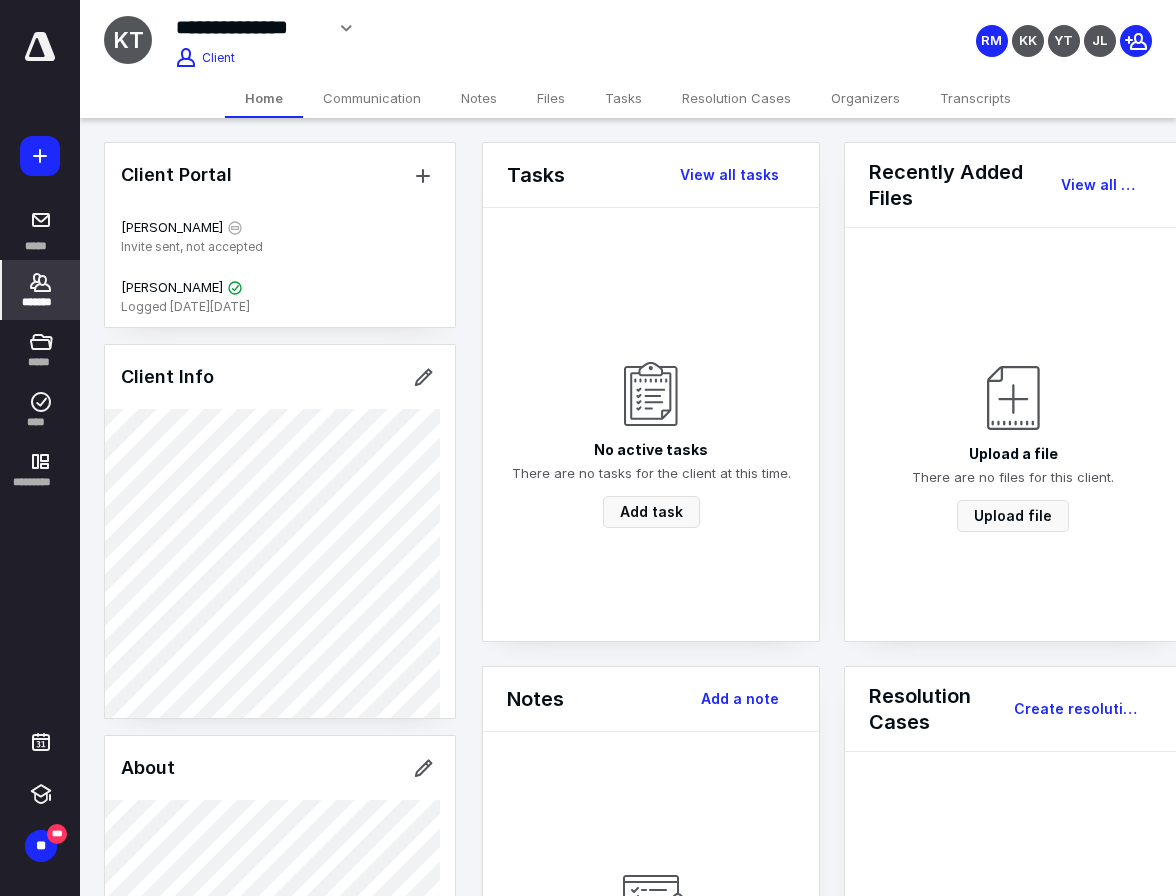click on "**********" at bounding box center (588, 825) 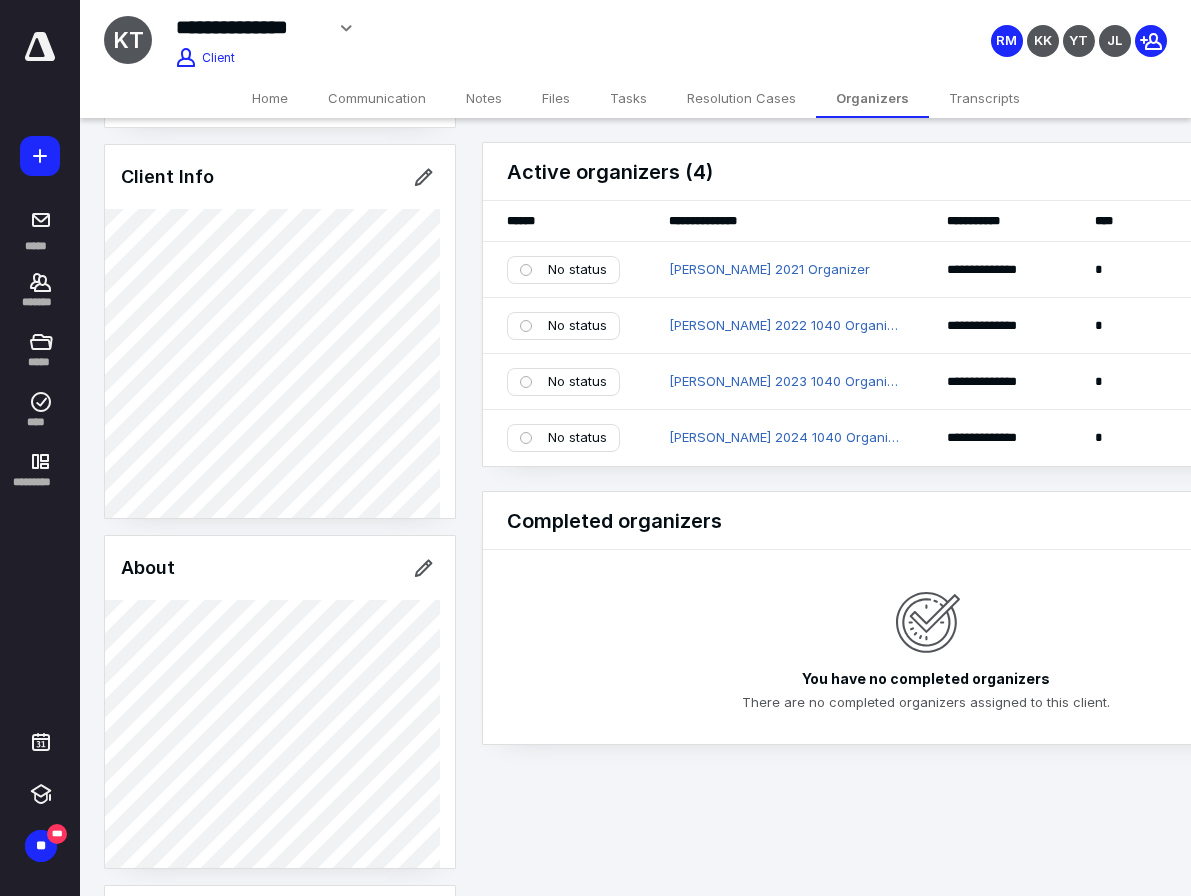 scroll, scrollTop: 0, scrollLeft: 0, axis: both 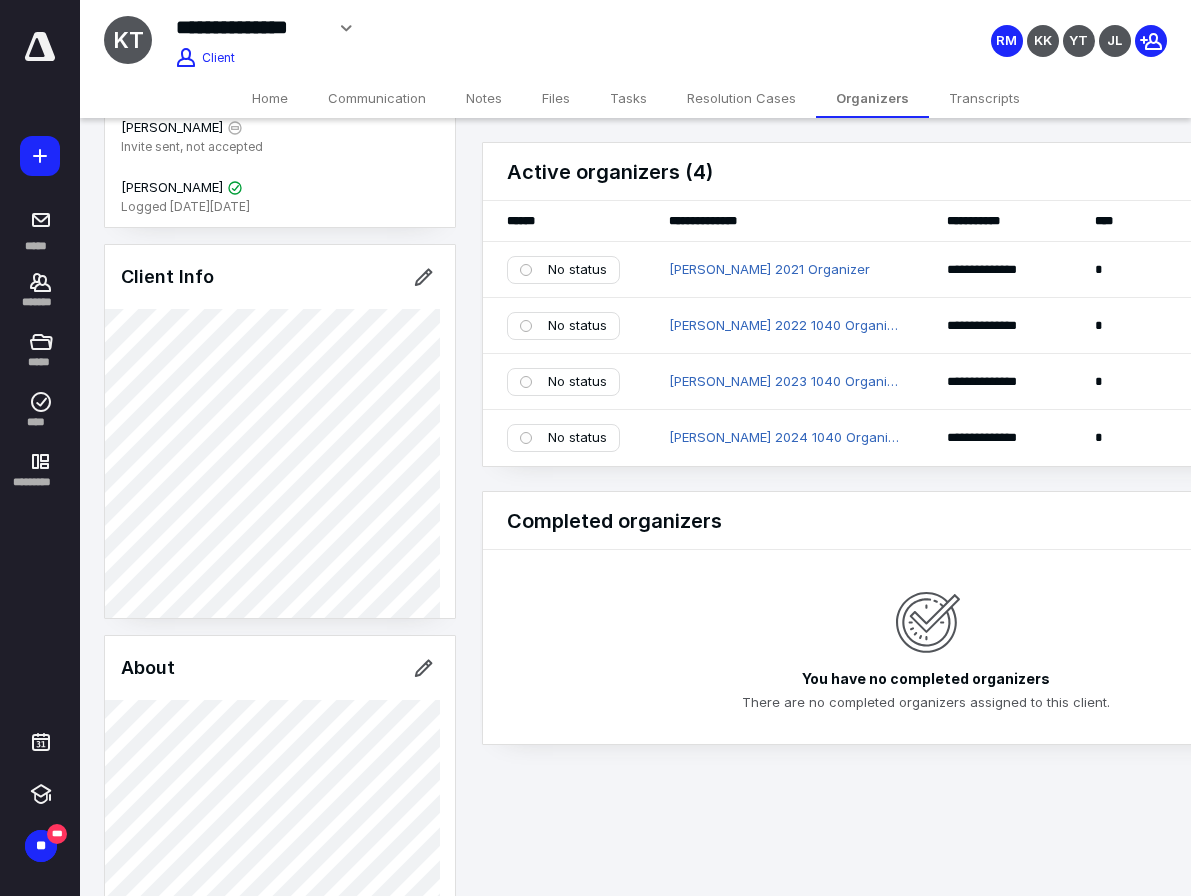 click on "Client Portal [PERSON_NAME] Invite sent, not accepted [PERSON_NAME] Logged [DATE][DATE] Client Info About Spouse Dependents Important clients Tags Manage all tags" at bounding box center (280, 697) 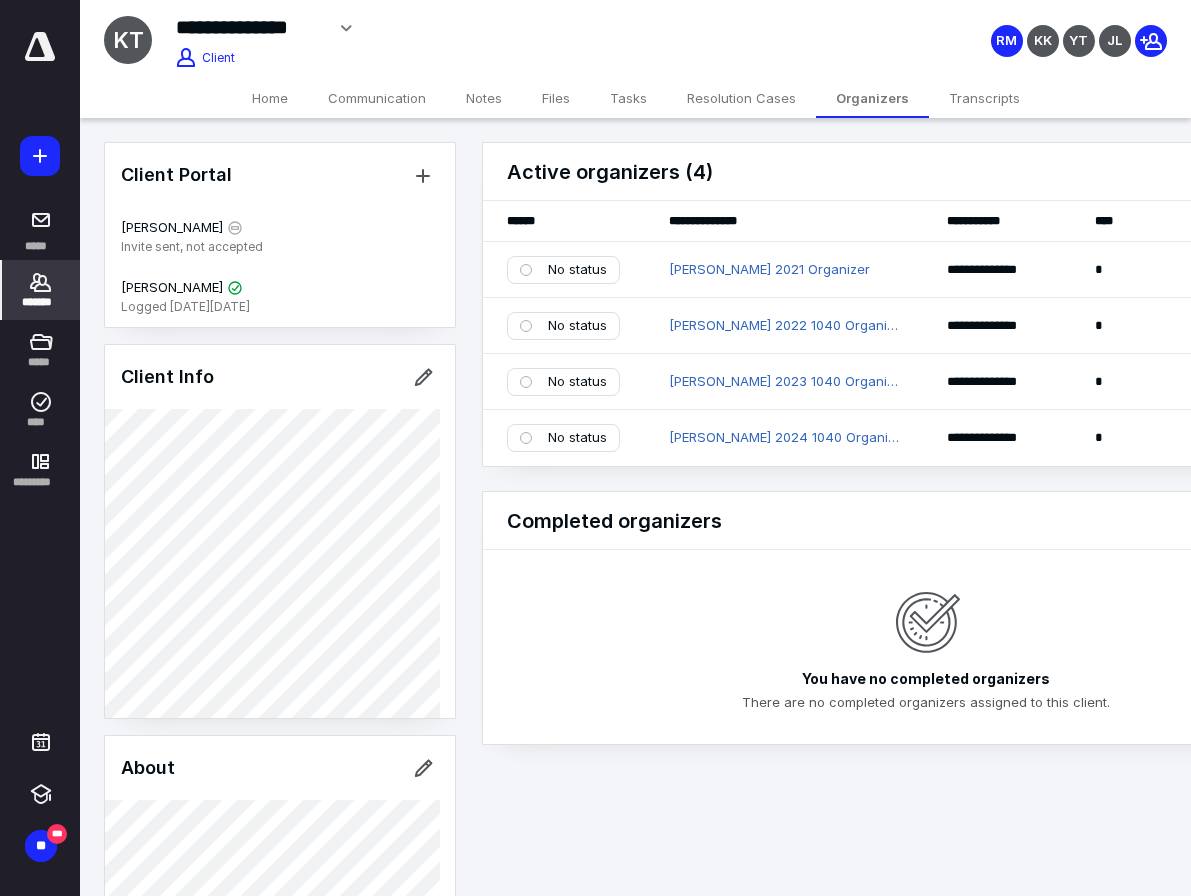 click 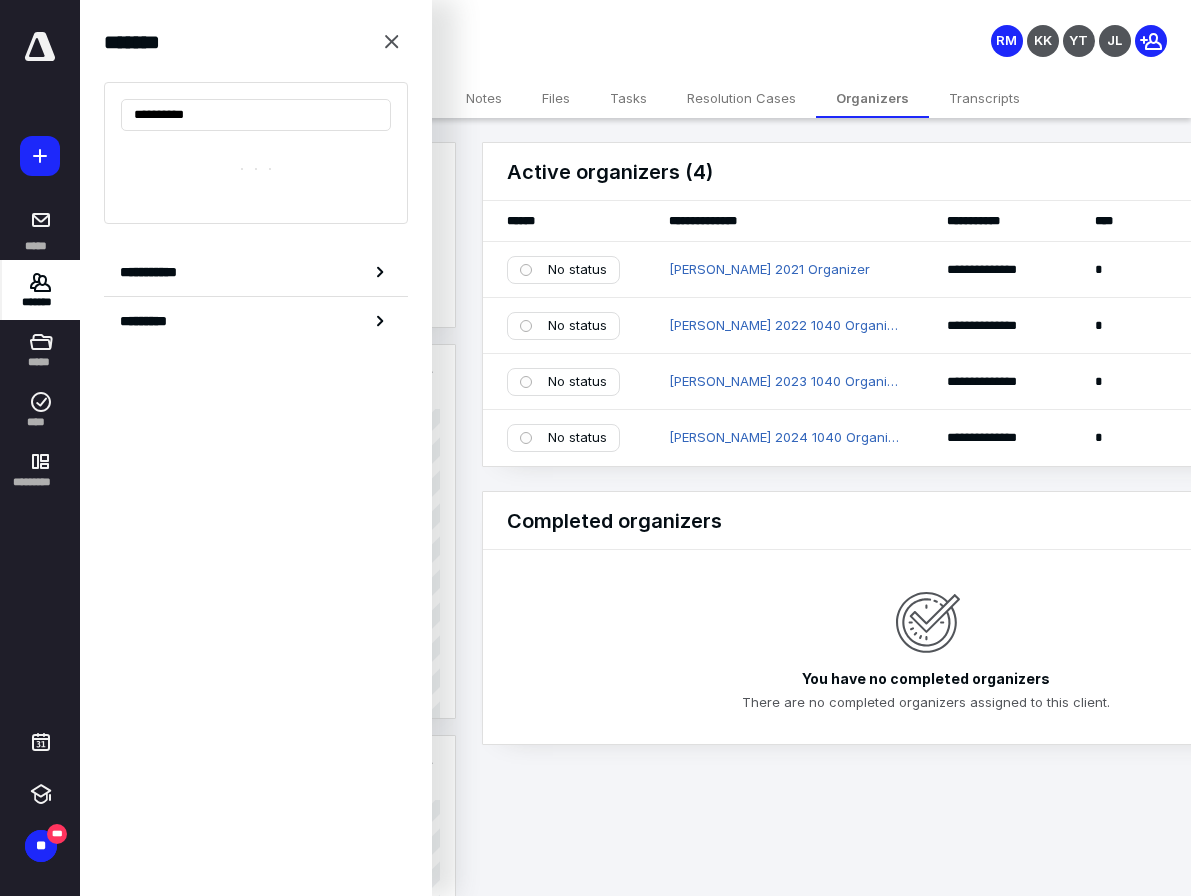type on "**********" 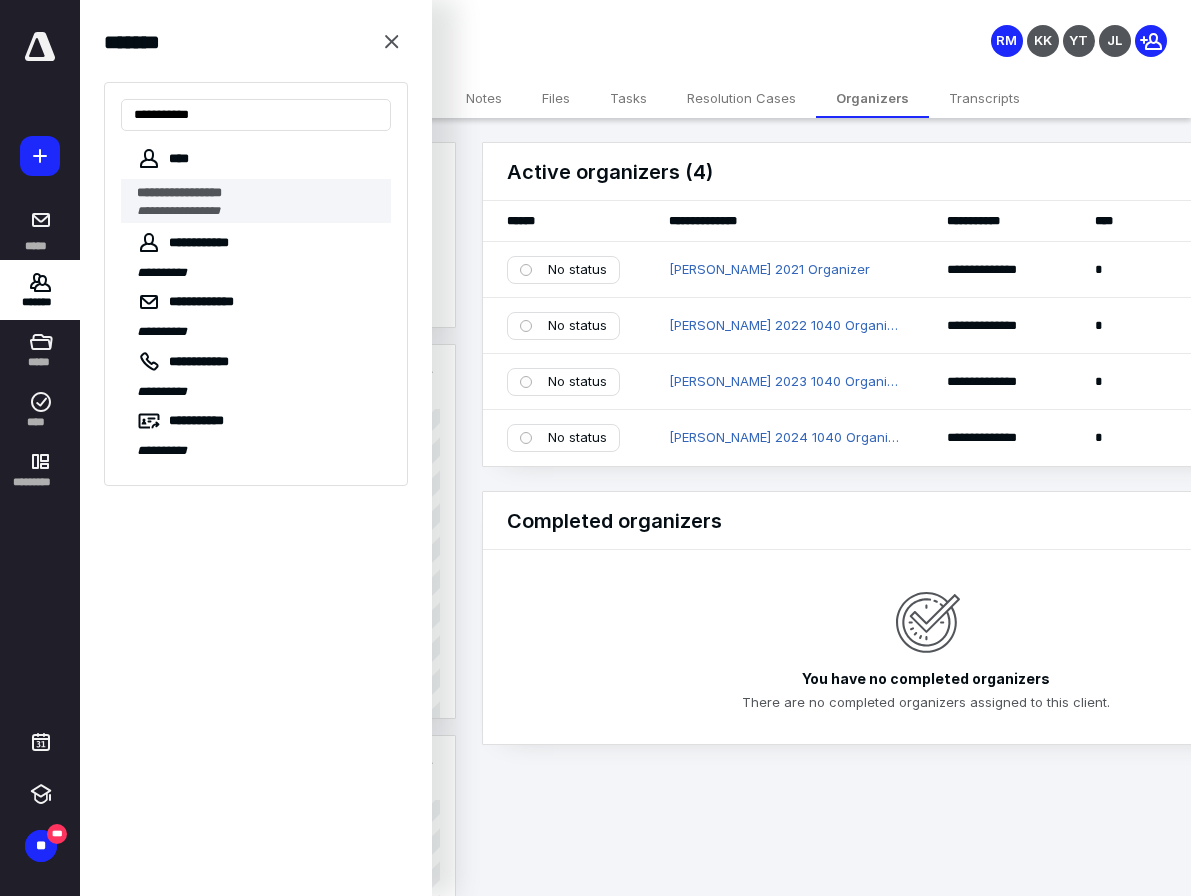 click on "**********" at bounding box center (178, 211) 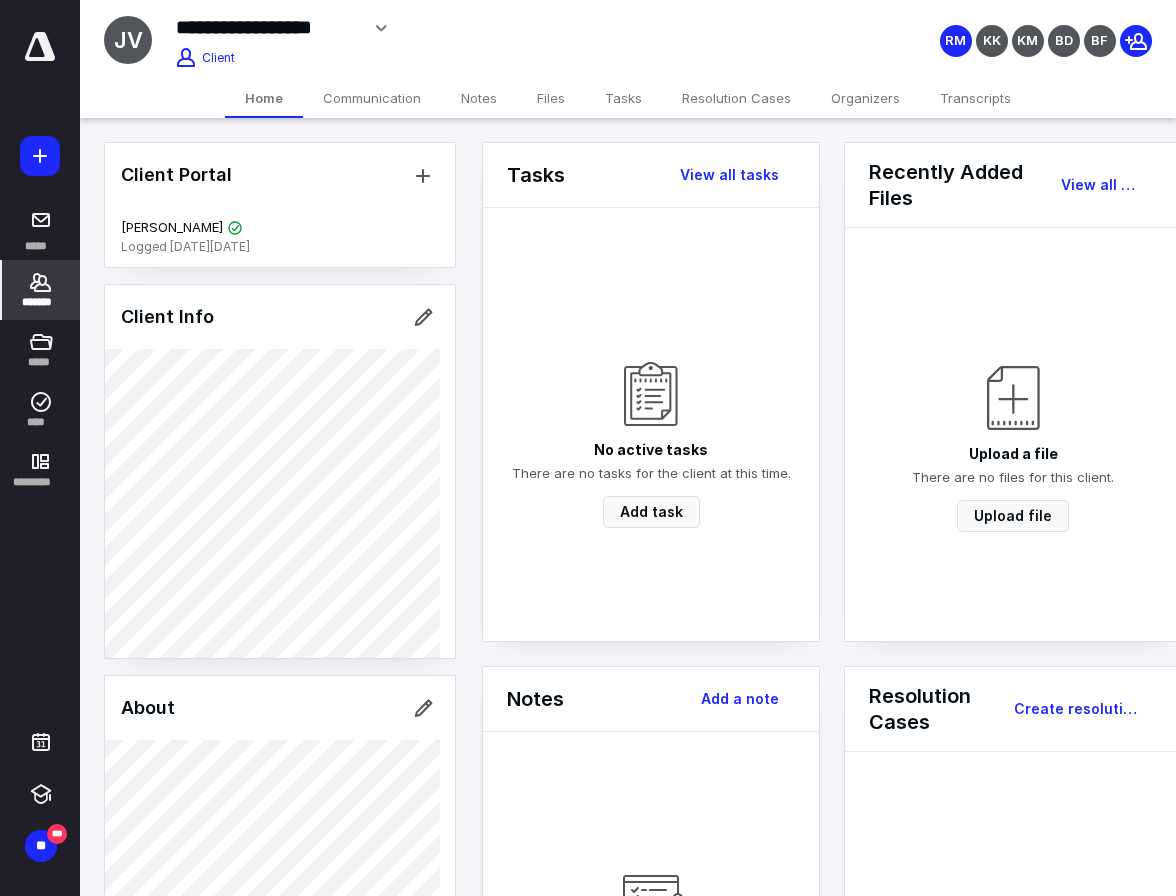 click on "Organizers" at bounding box center [865, 98] 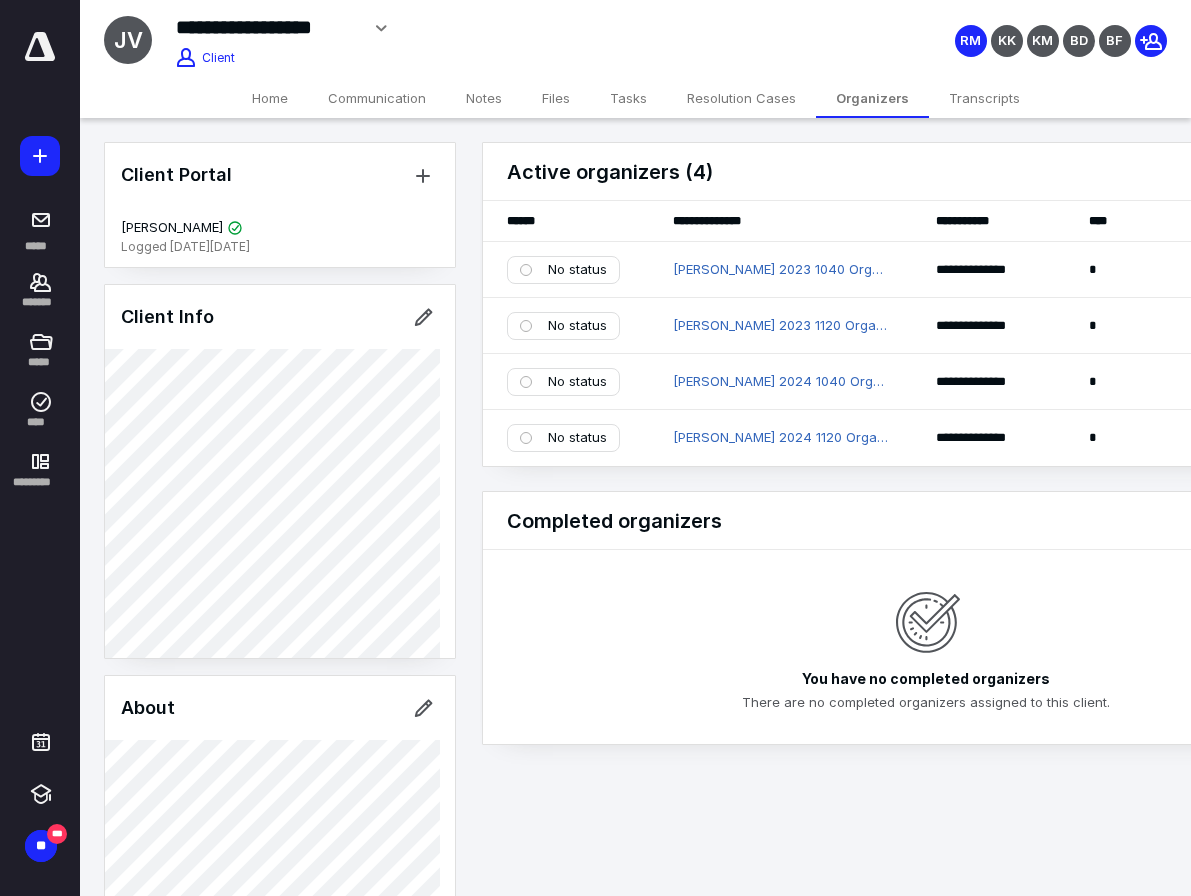 click on "Files" at bounding box center [556, 98] 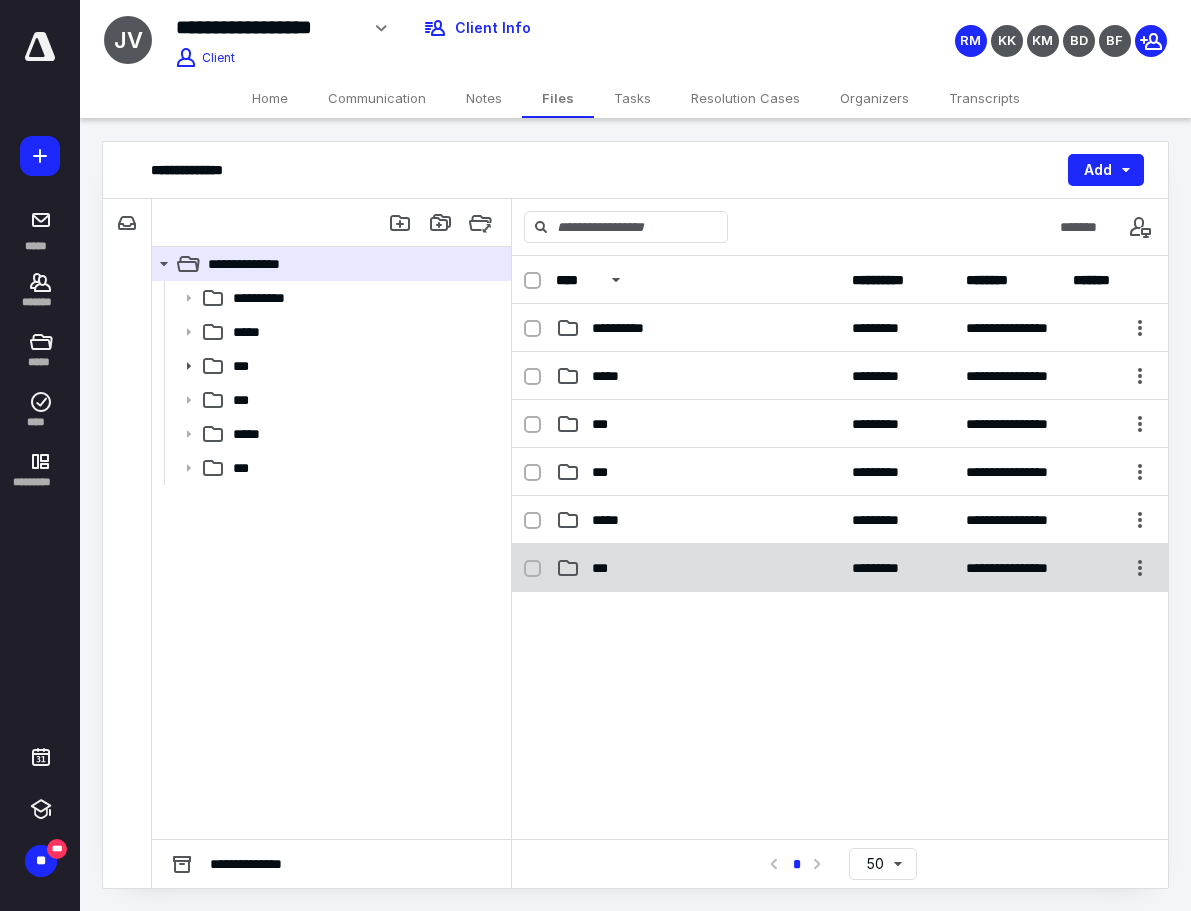 click on "***" at bounding box center (604, 568) 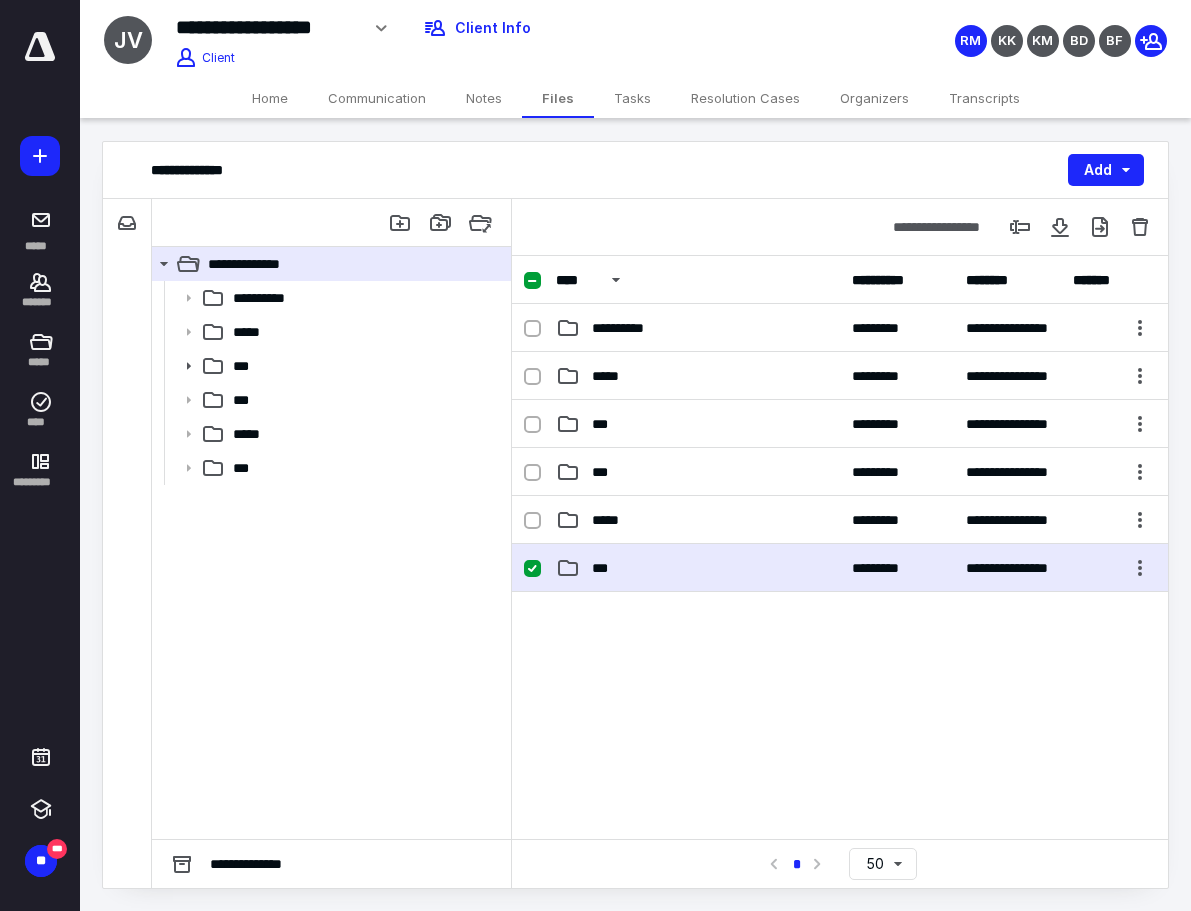 checkbox on "true" 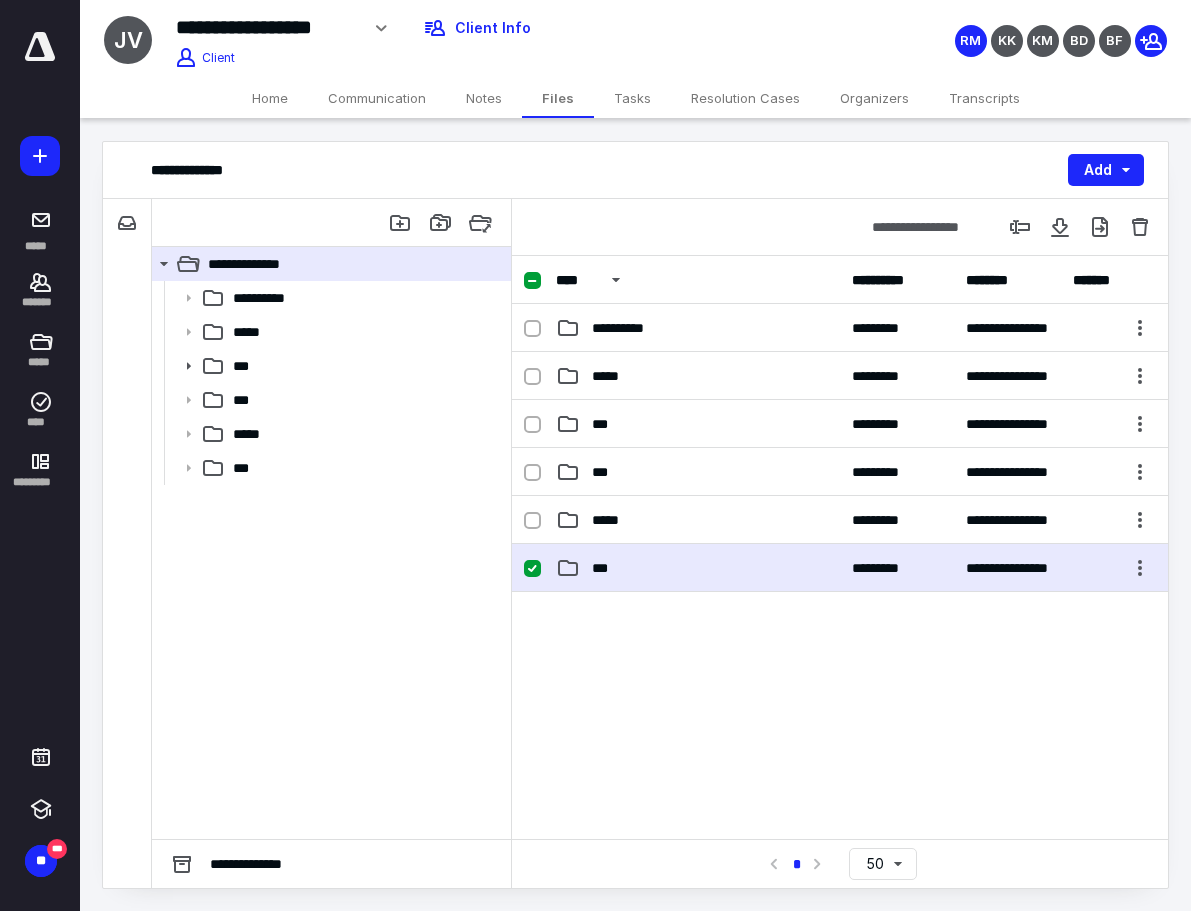 click on "***" at bounding box center (604, 568) 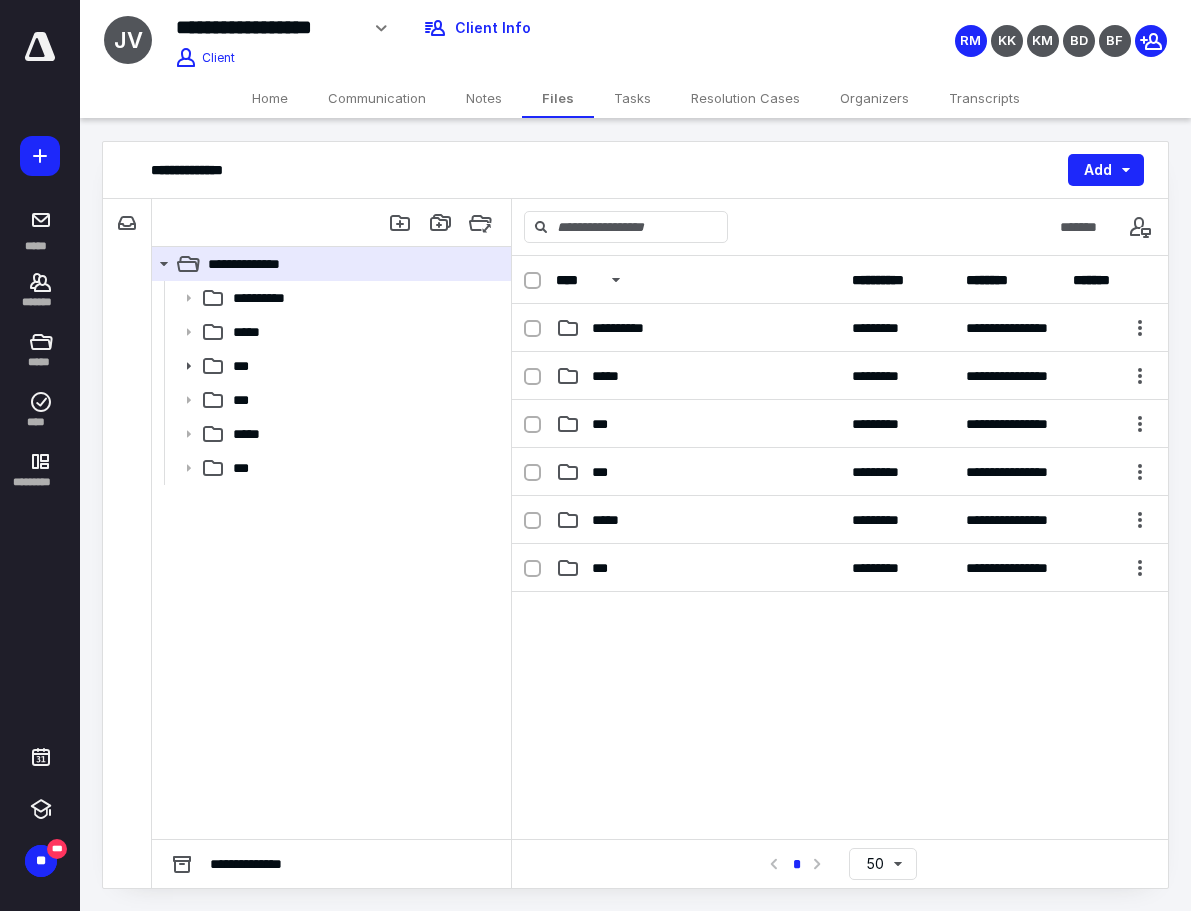 click on "Organizers" at bounding box center (874, 98) 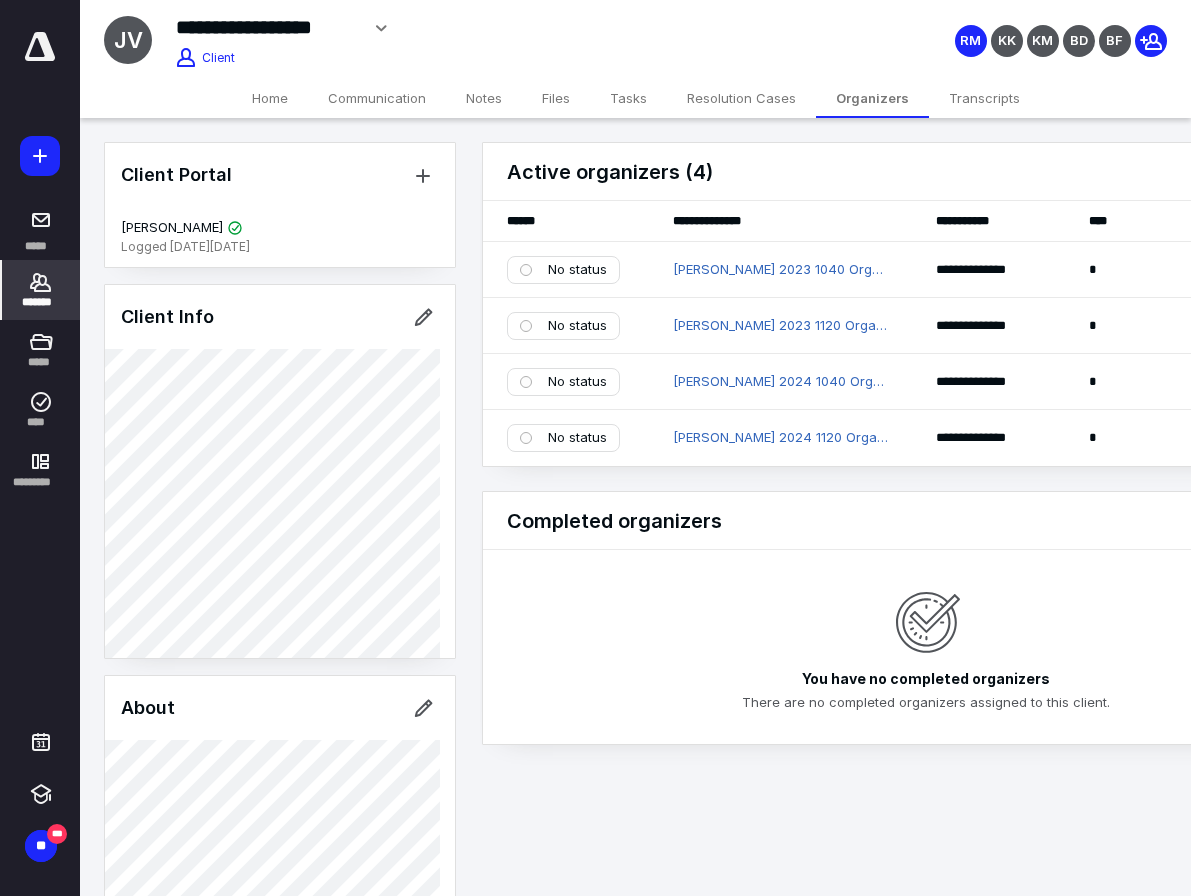 click 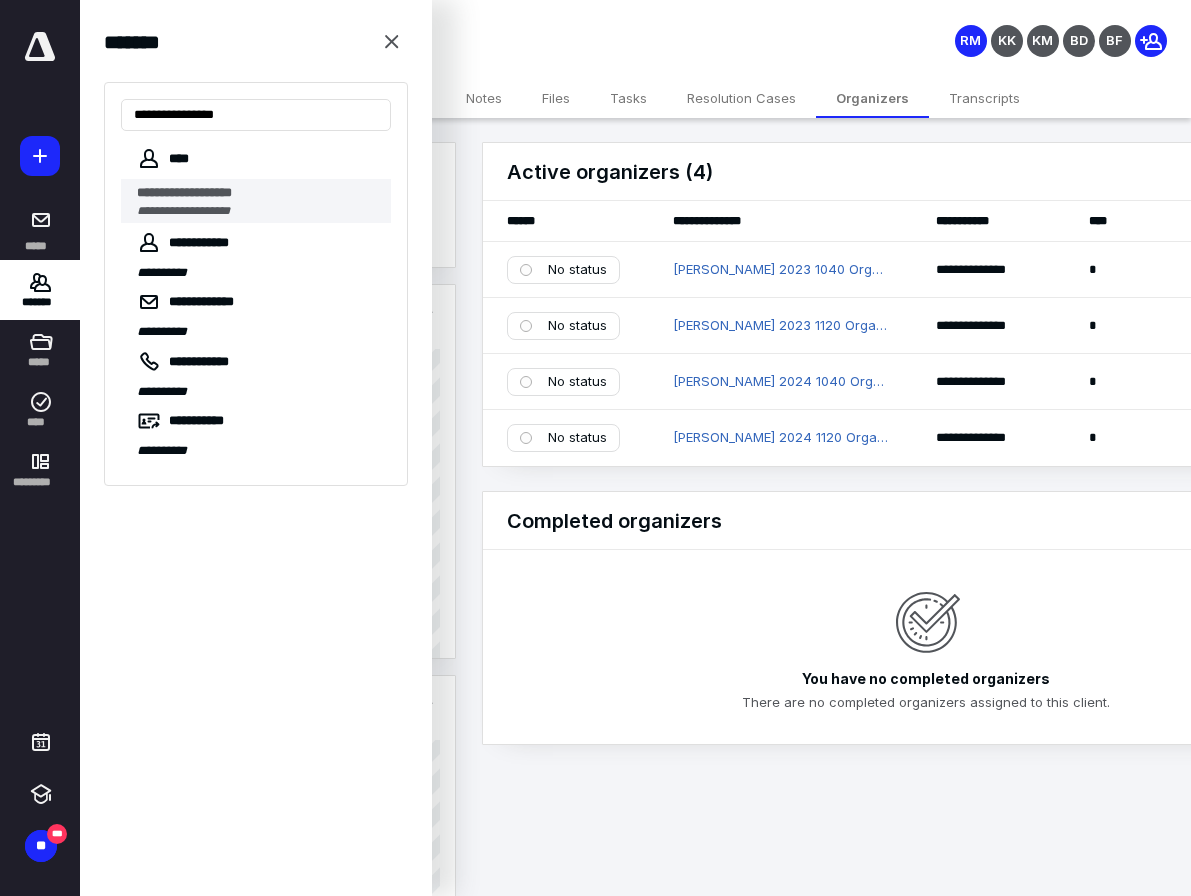 type on "**********" 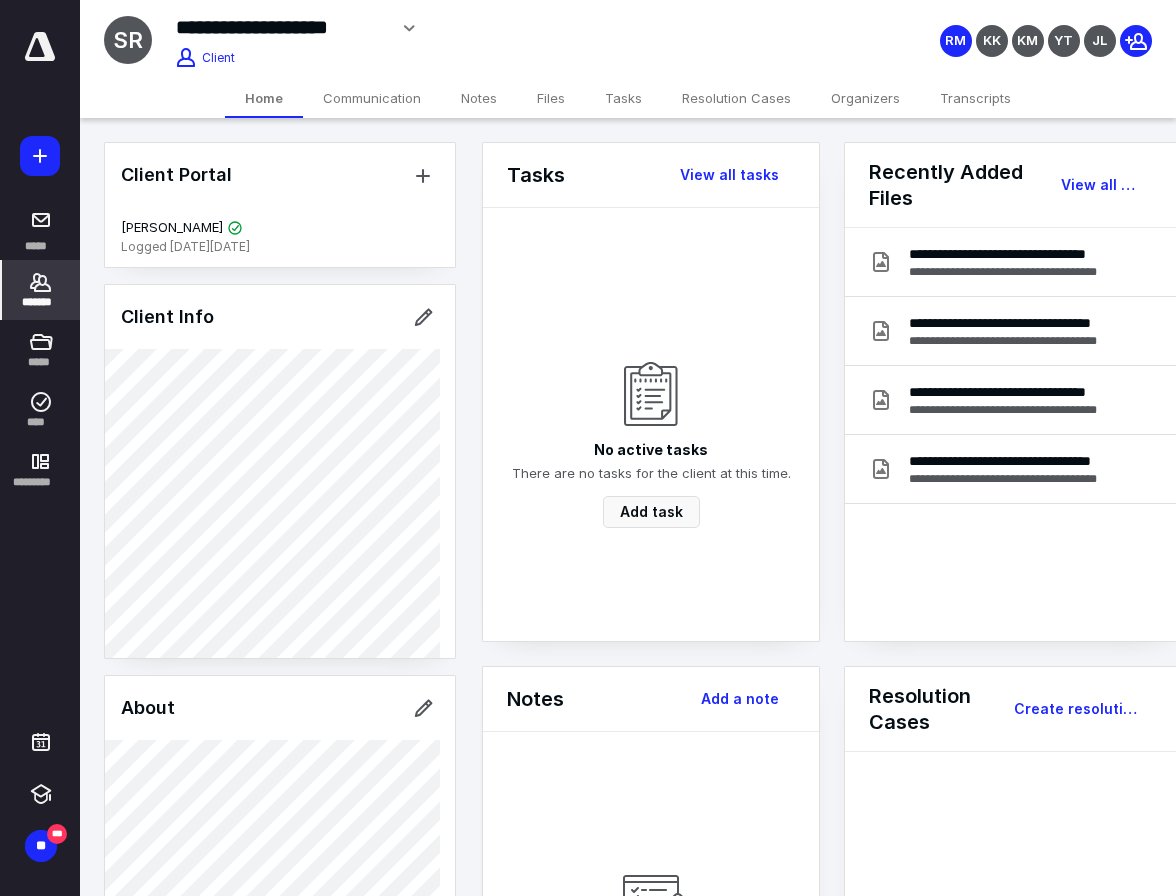 click on "Organizers" at bounding box center [865, 98] 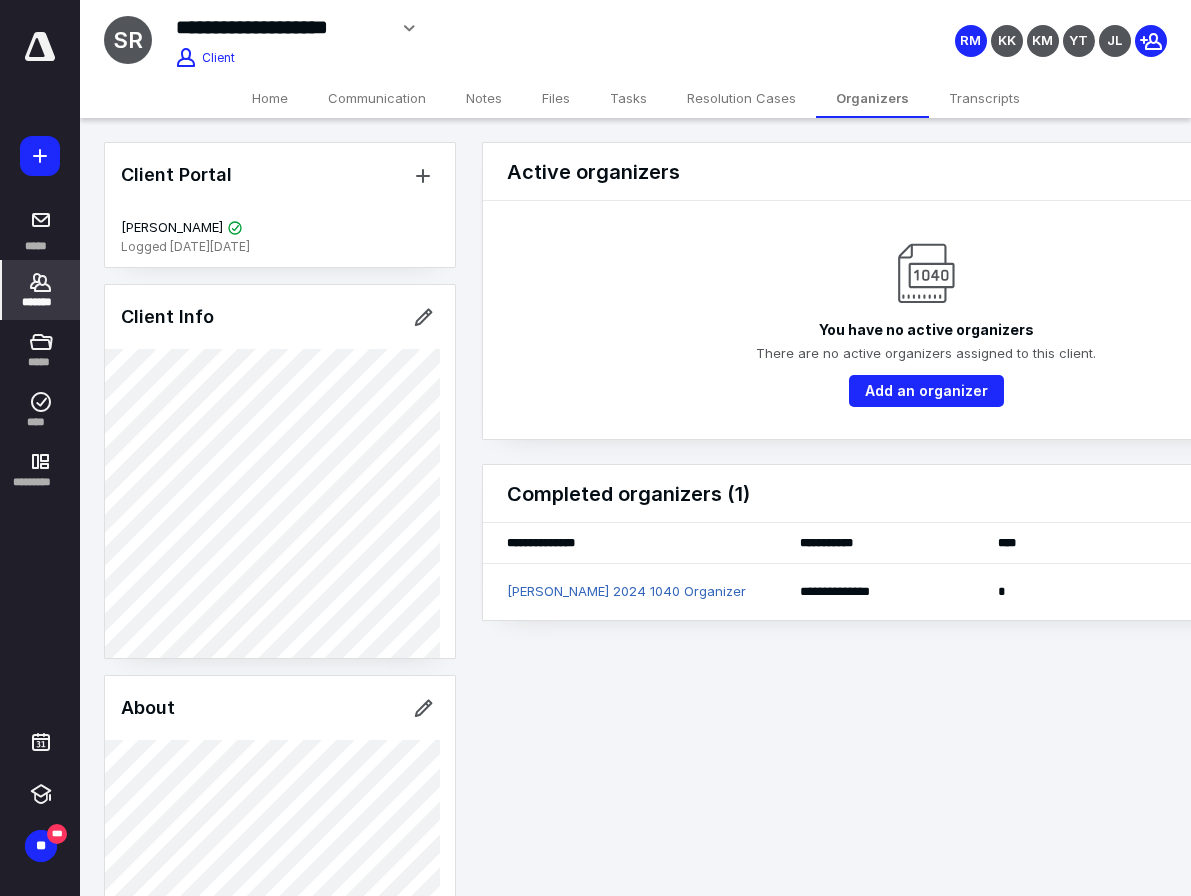click on "*******" at bounding box center [41, 290] 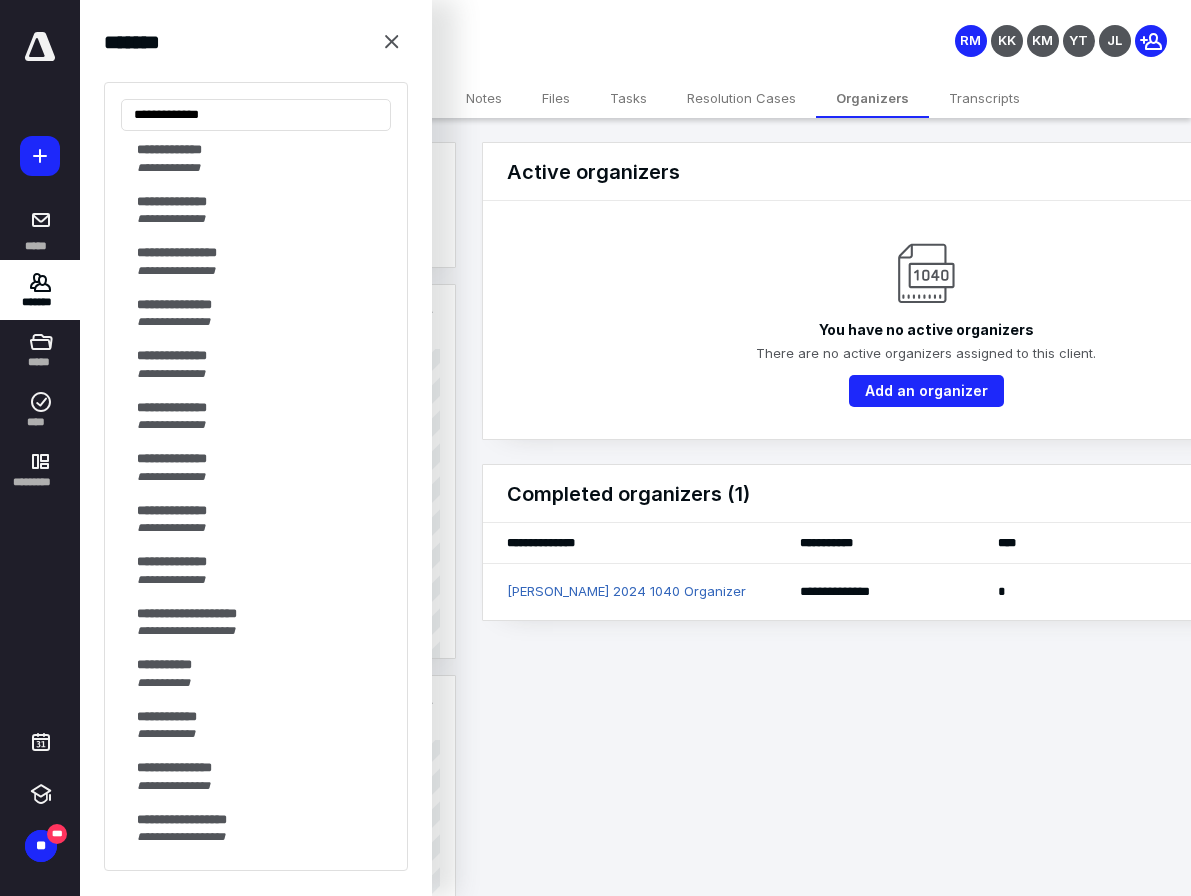 scroll, scrollTop: 1700, scrollLeft: 0, axis: vertical 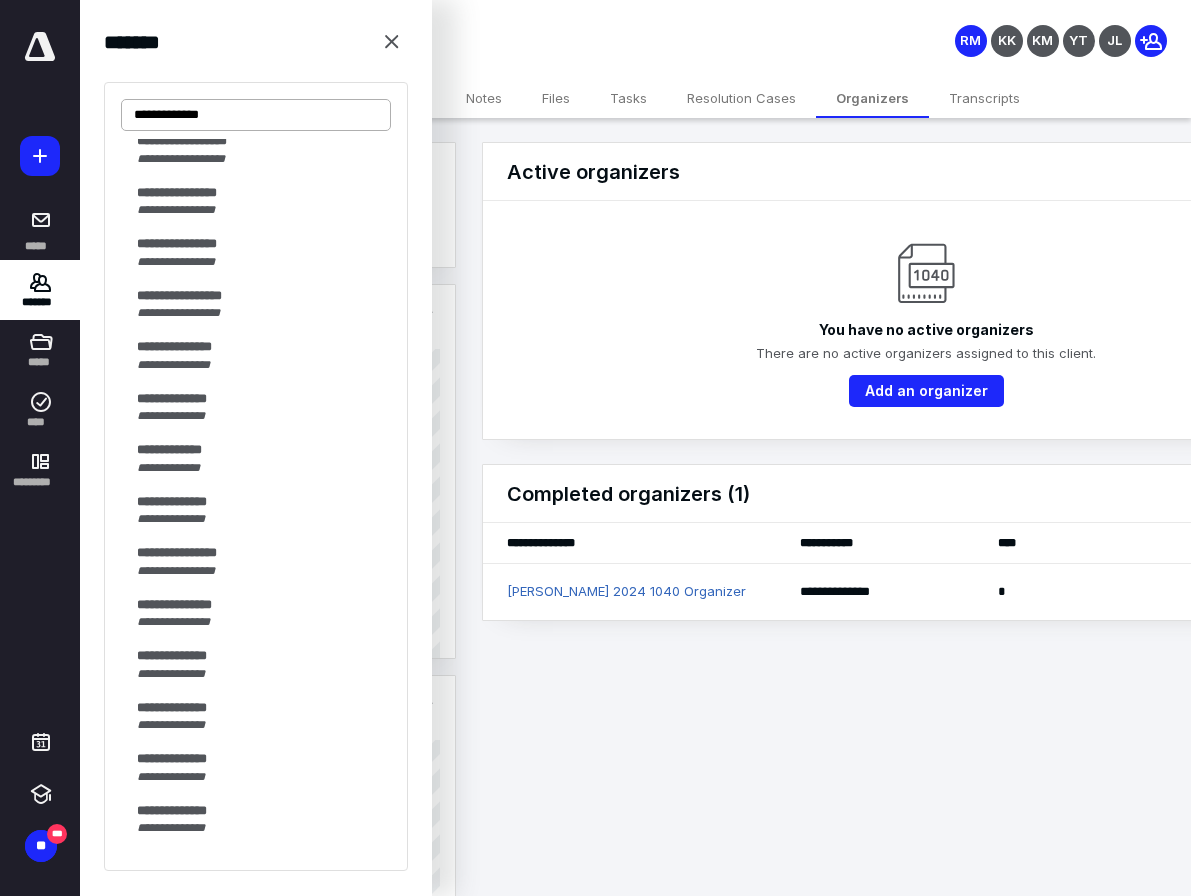 click on "**********" at bounding box center (256, 115) 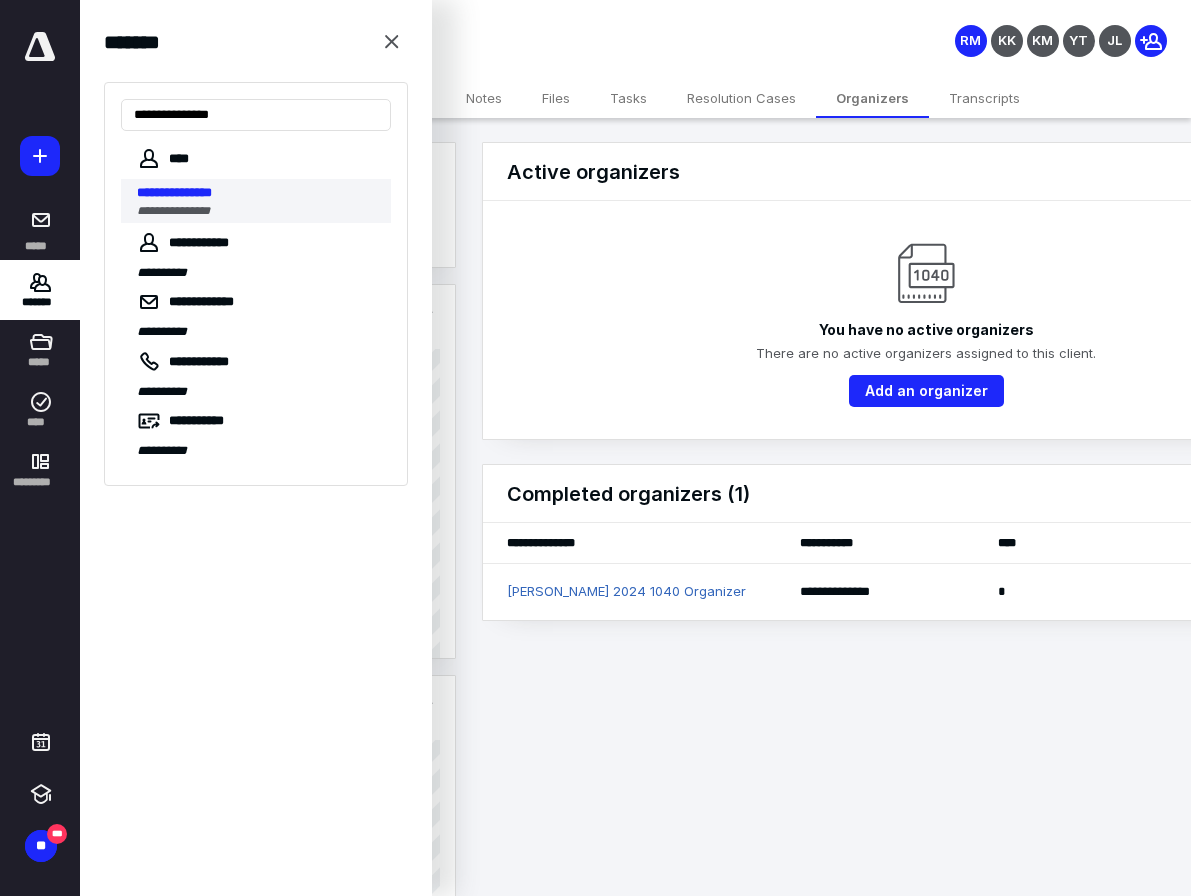 type on "**********" 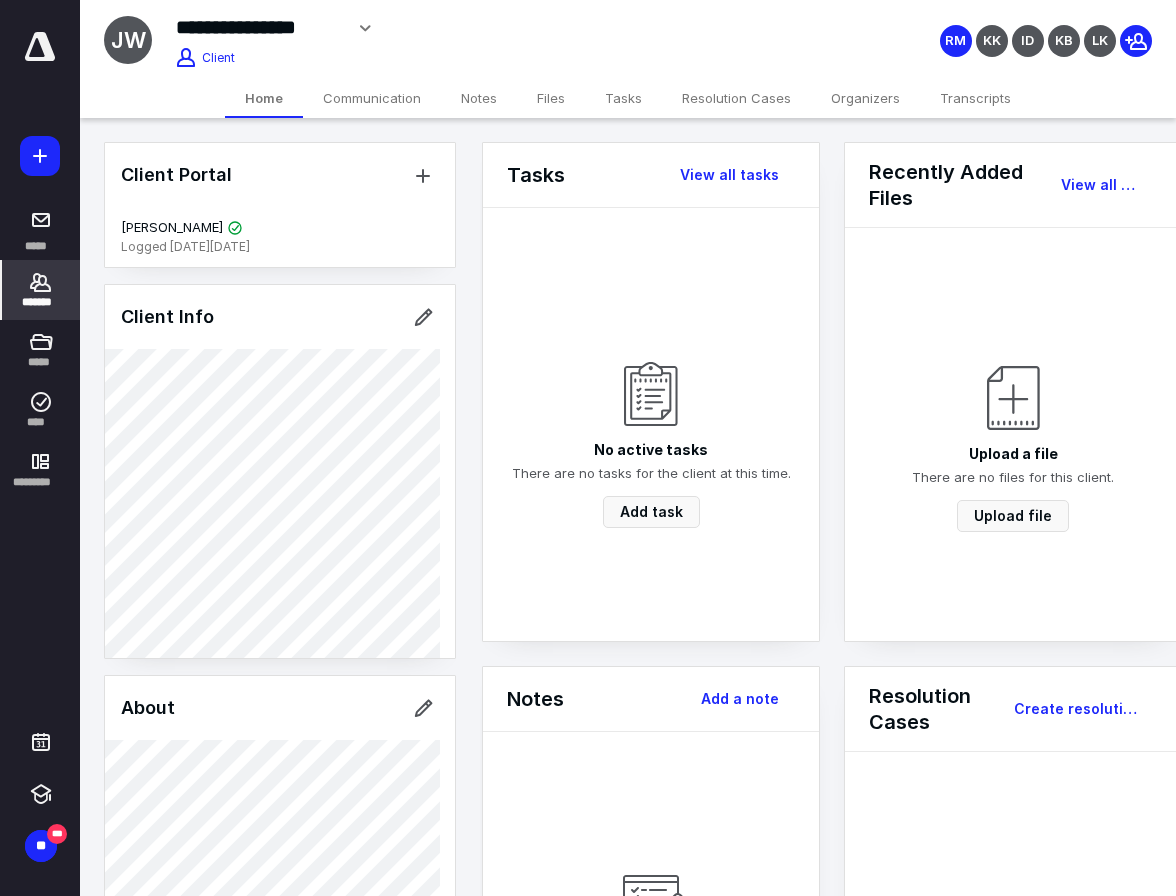 click on "Organizers" at bounding box center [865, 98] 